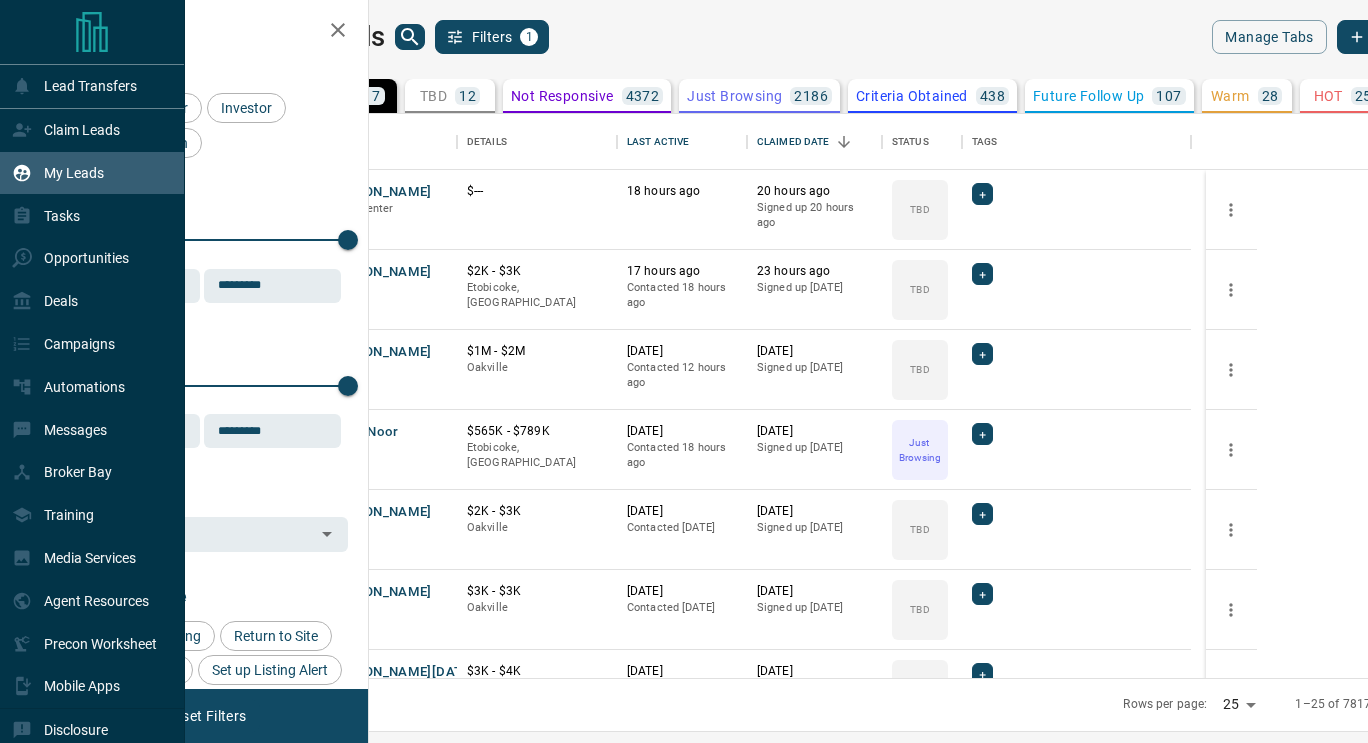 click 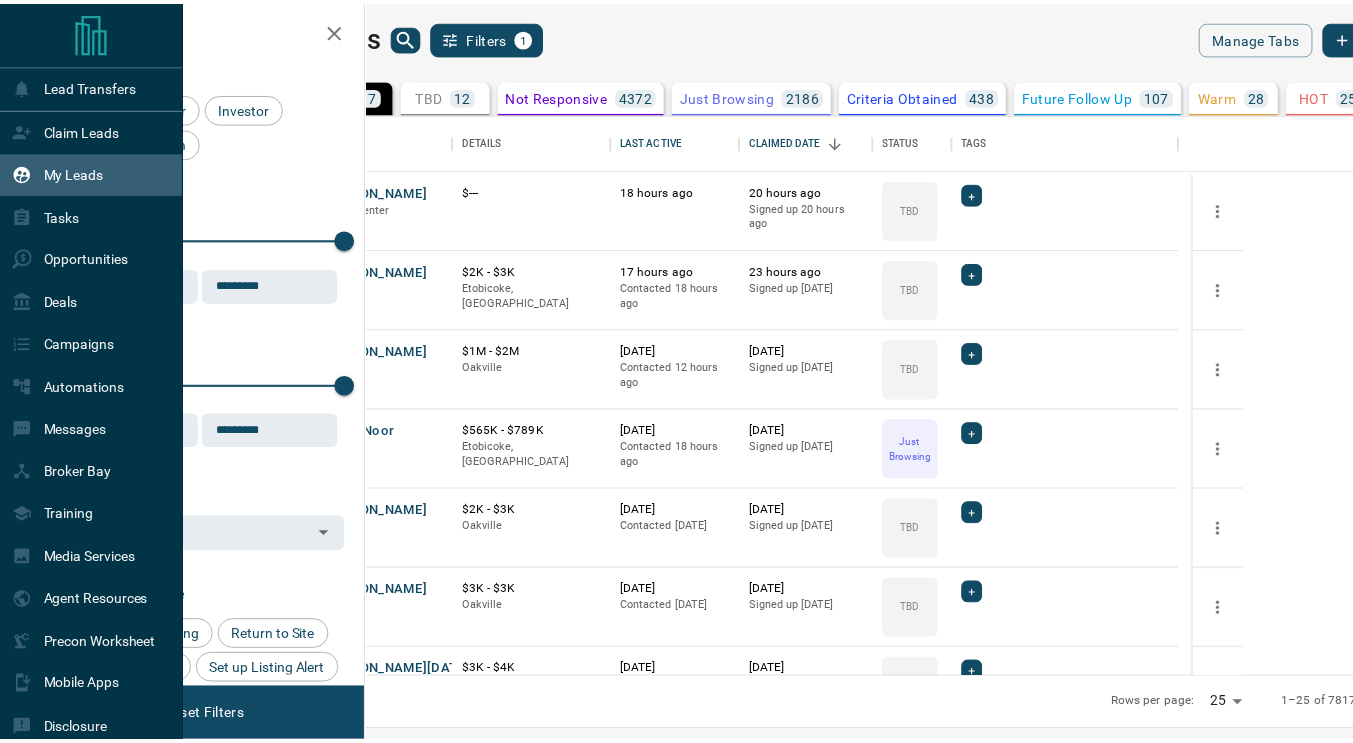scroll, scrollTop: 0, scrollLeft: 0, axis: both 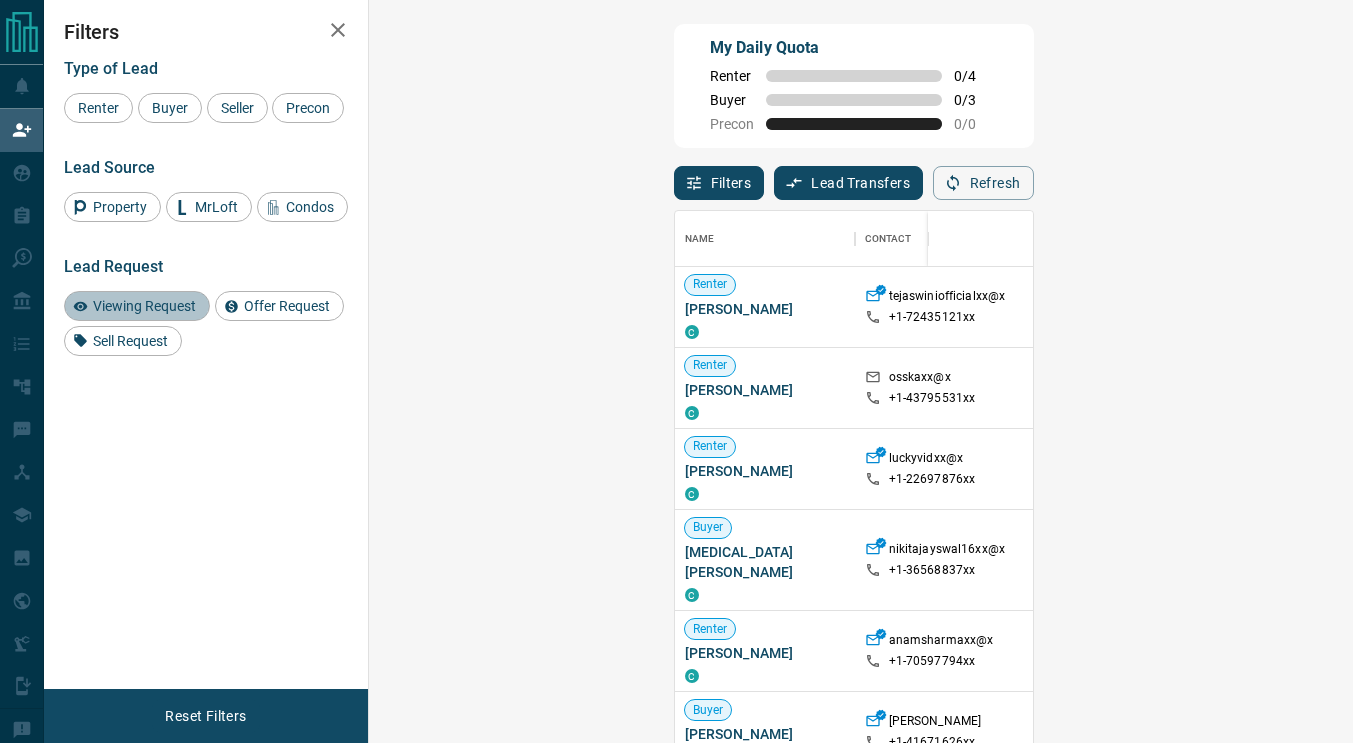 click on "Viewing Request" at bounding box center [144, 306] 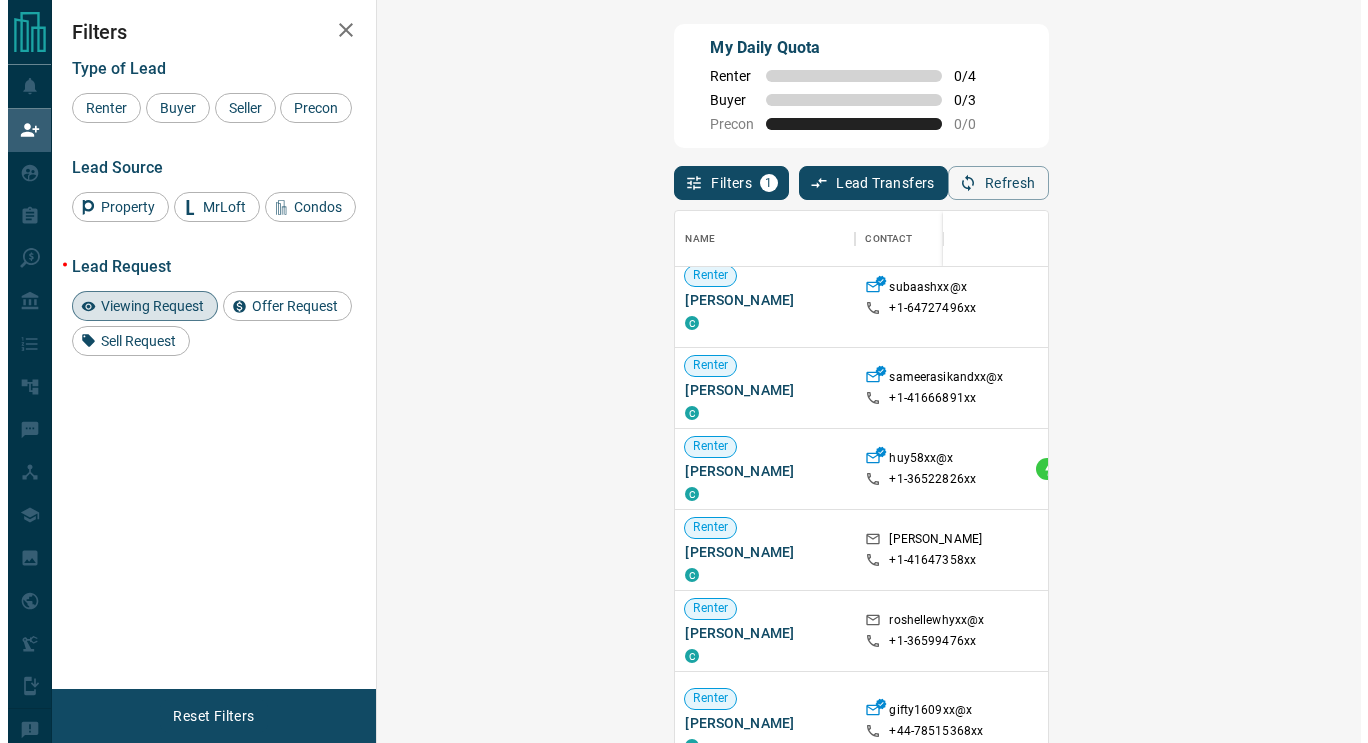 scroll, scrollTop: 118, scrollLeft: 0, axis: vertical 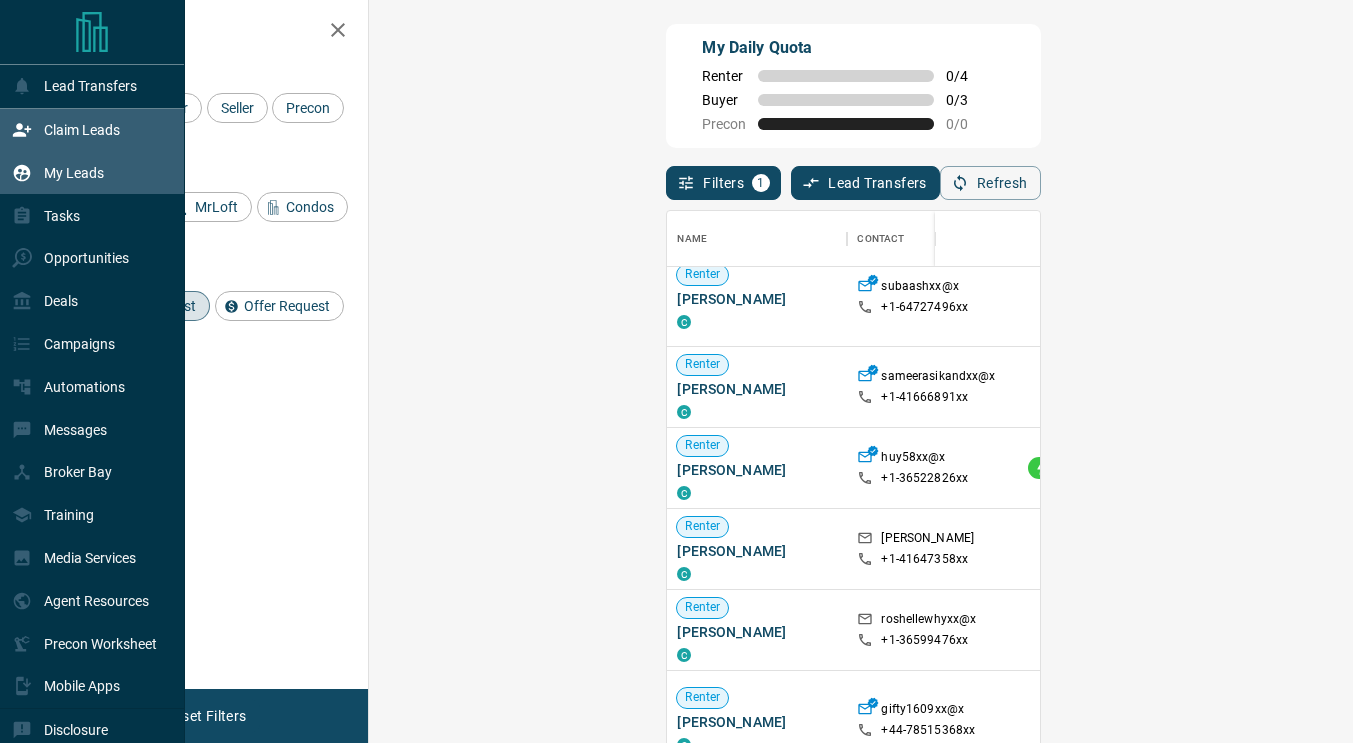 click on "My Leads" at bounding box center [58, 173] 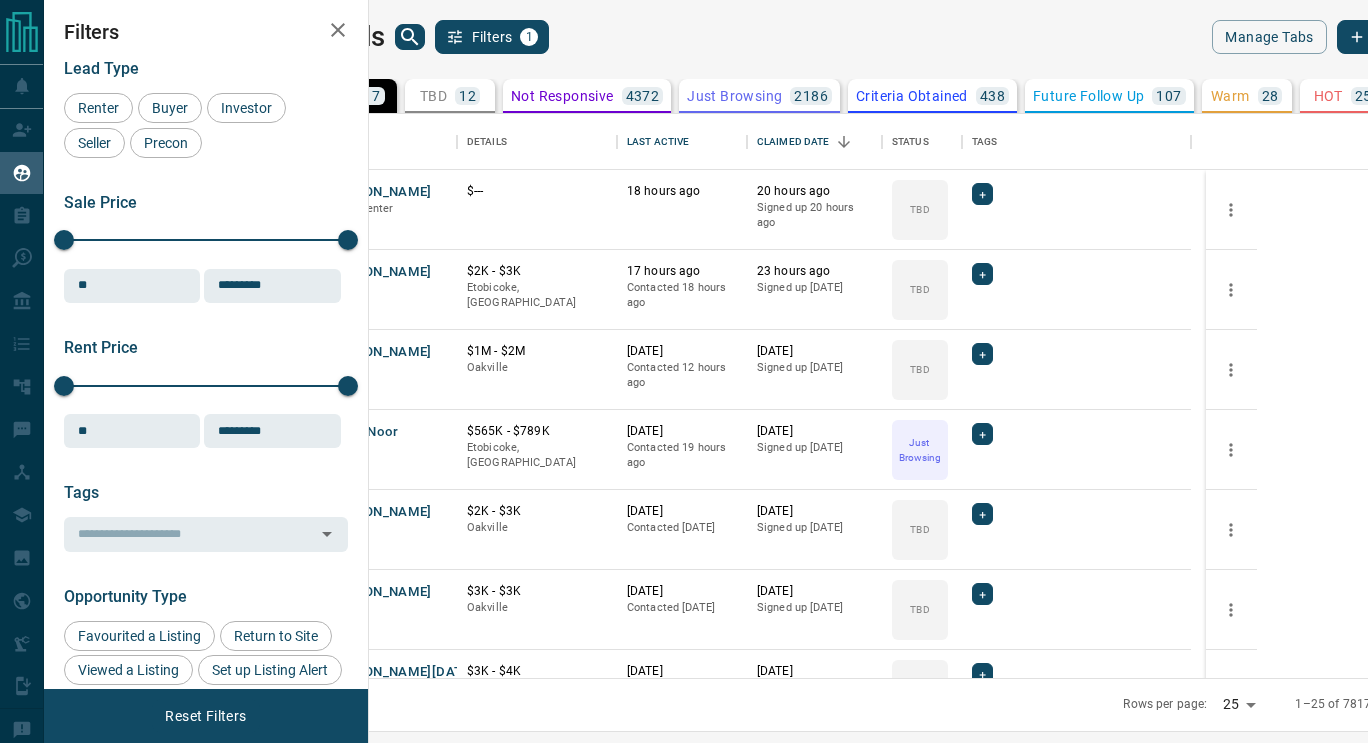 scroll, scrollTop: 16, scrollLeft: 16, axis: both 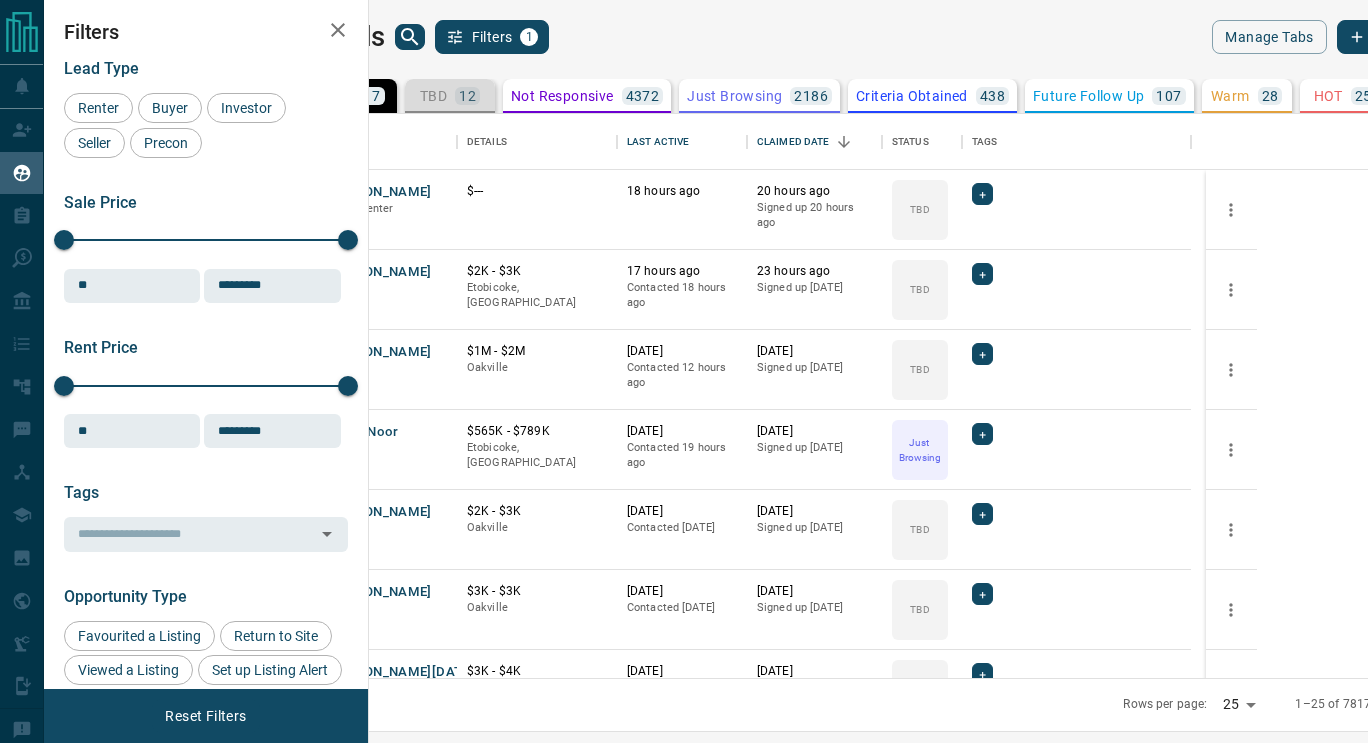 click on "12" at bounding box center [467, 96] 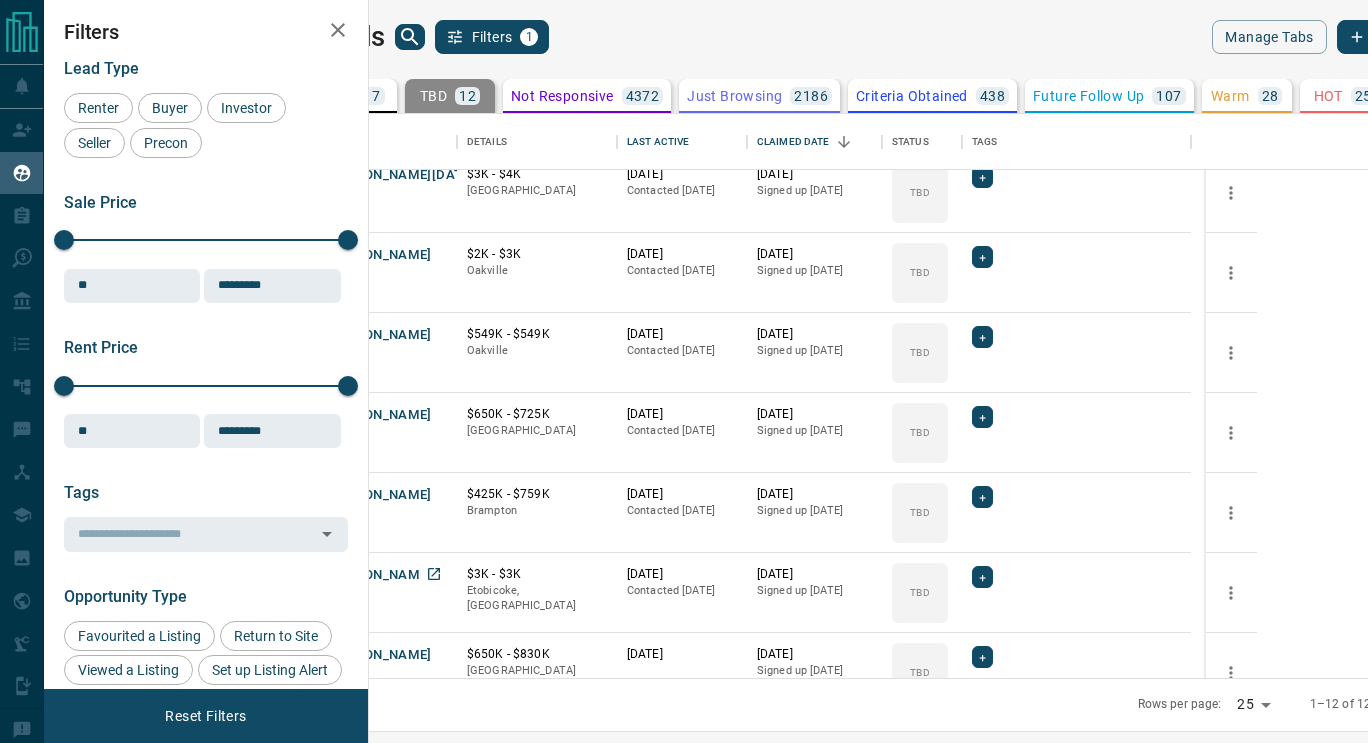 scroll, scrollTop: 452, scrollLeft: 0, axis: vertical 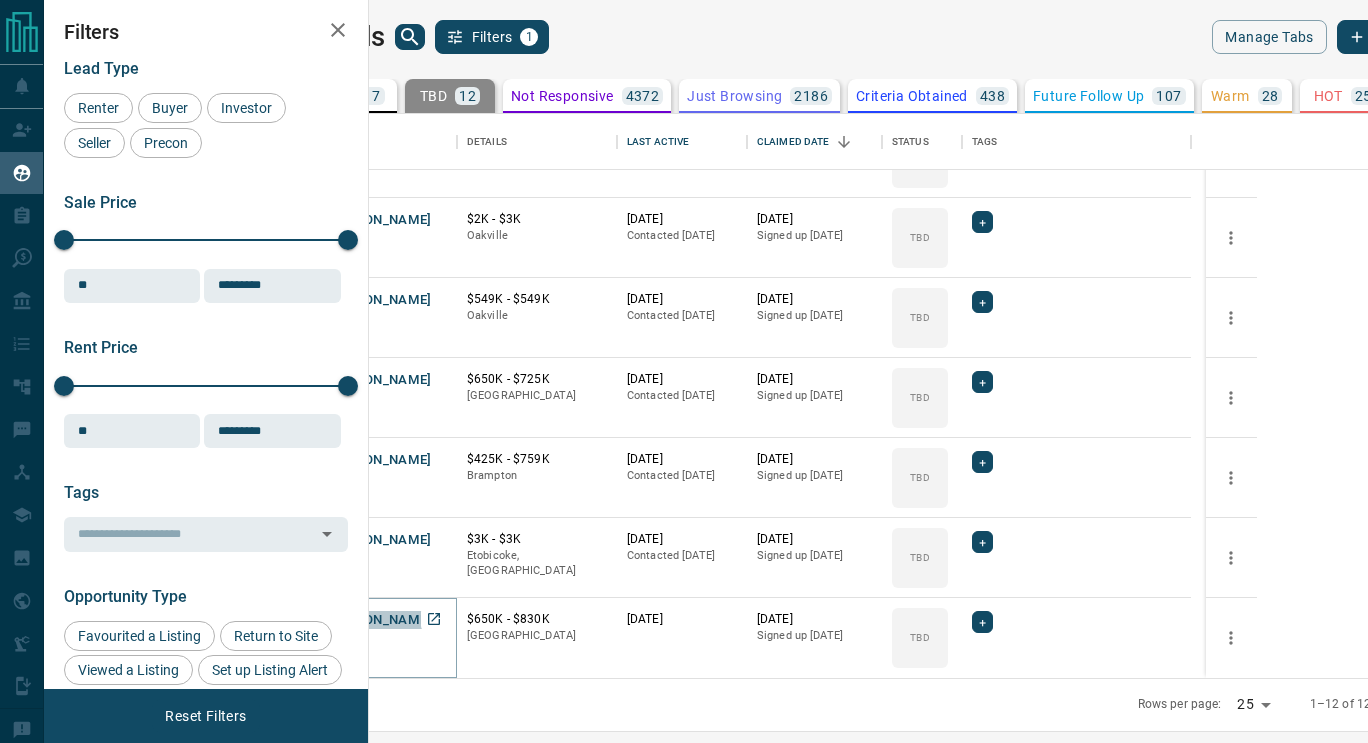 click on "[PERSON_NAME]" at bounding box center [379, 620] 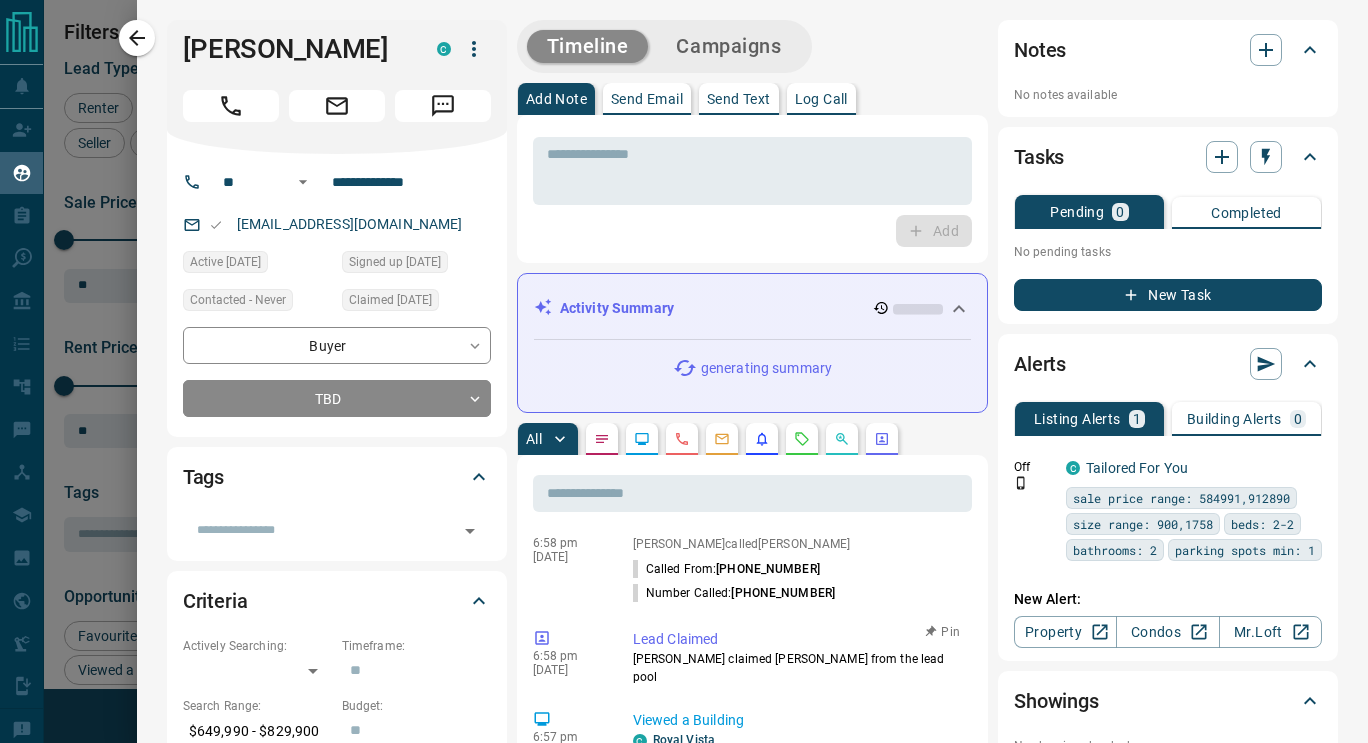 scroll, scrollTop: 159, scrollLeft: 0, axis: vertical 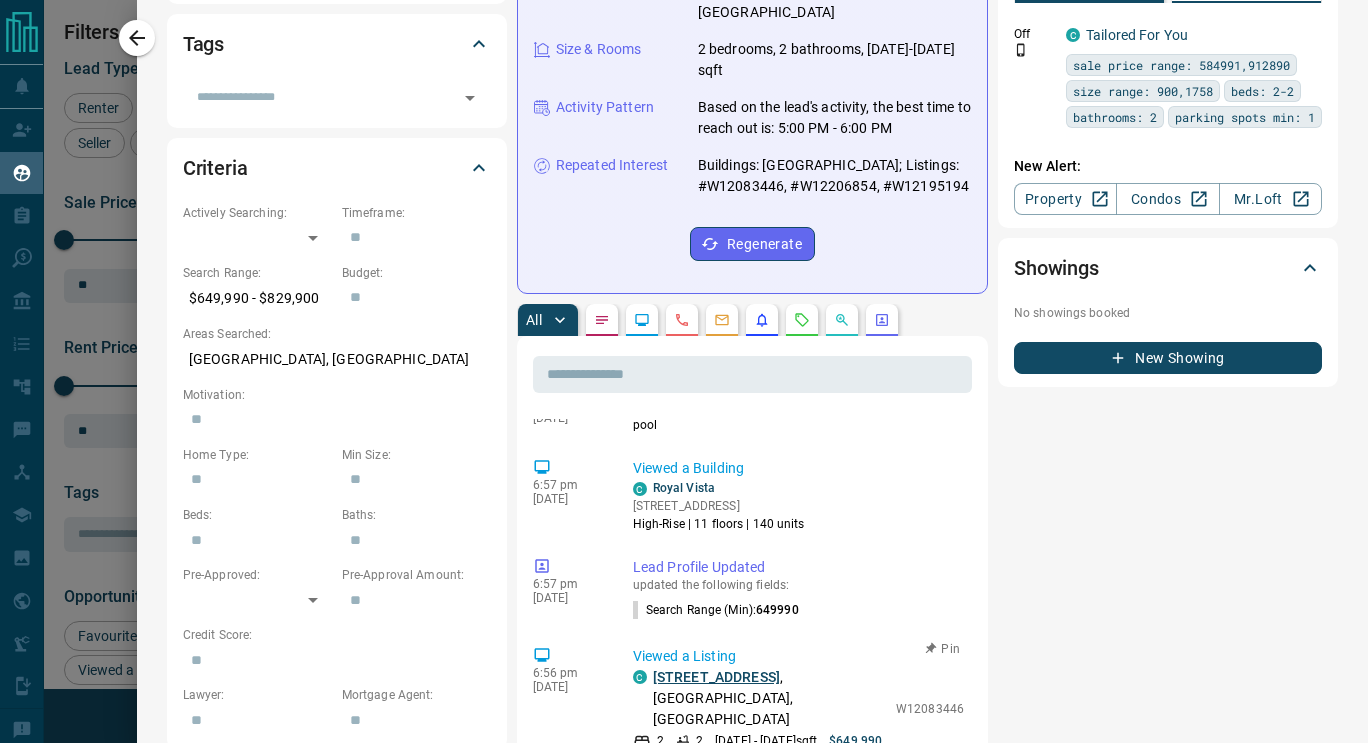 click on "[STREET_ADDRESS]" at bounding box center [716, 677] 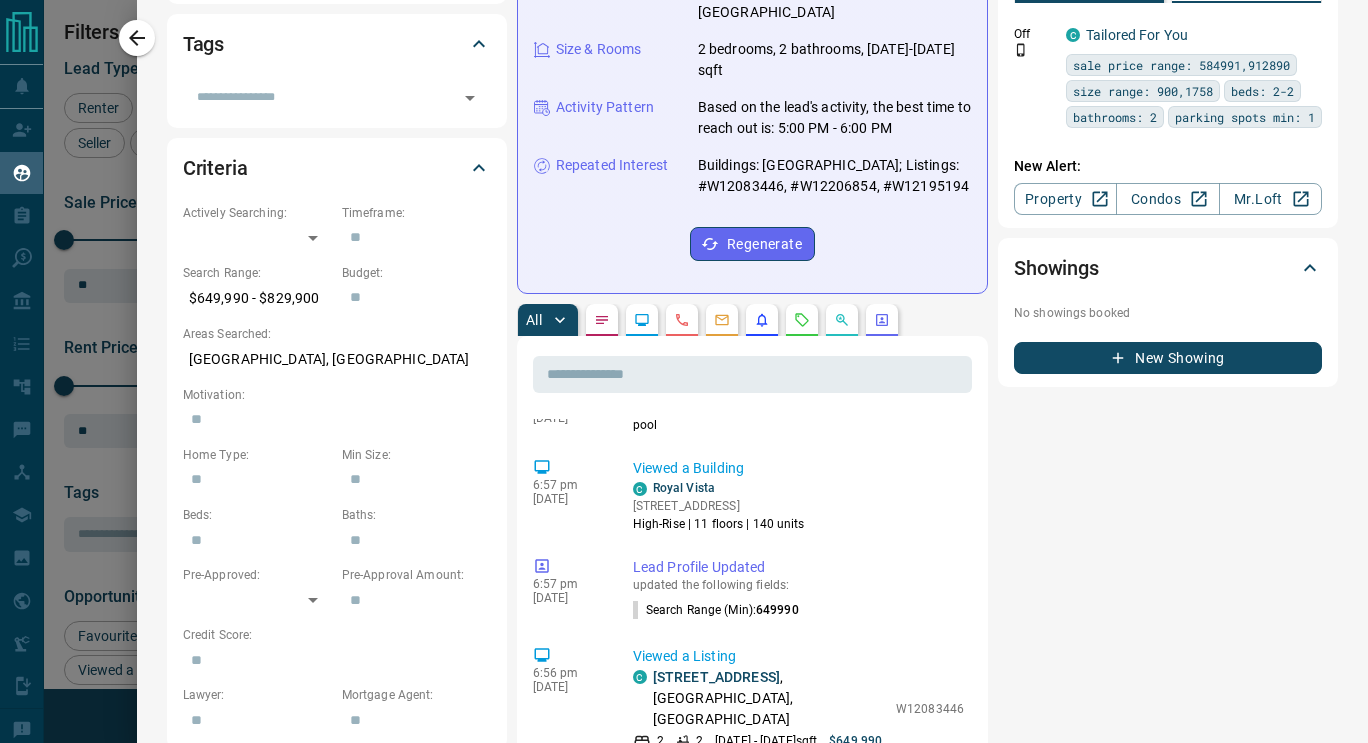 scroll, scrollTop: 0, scrollLeft: 0, axis: both 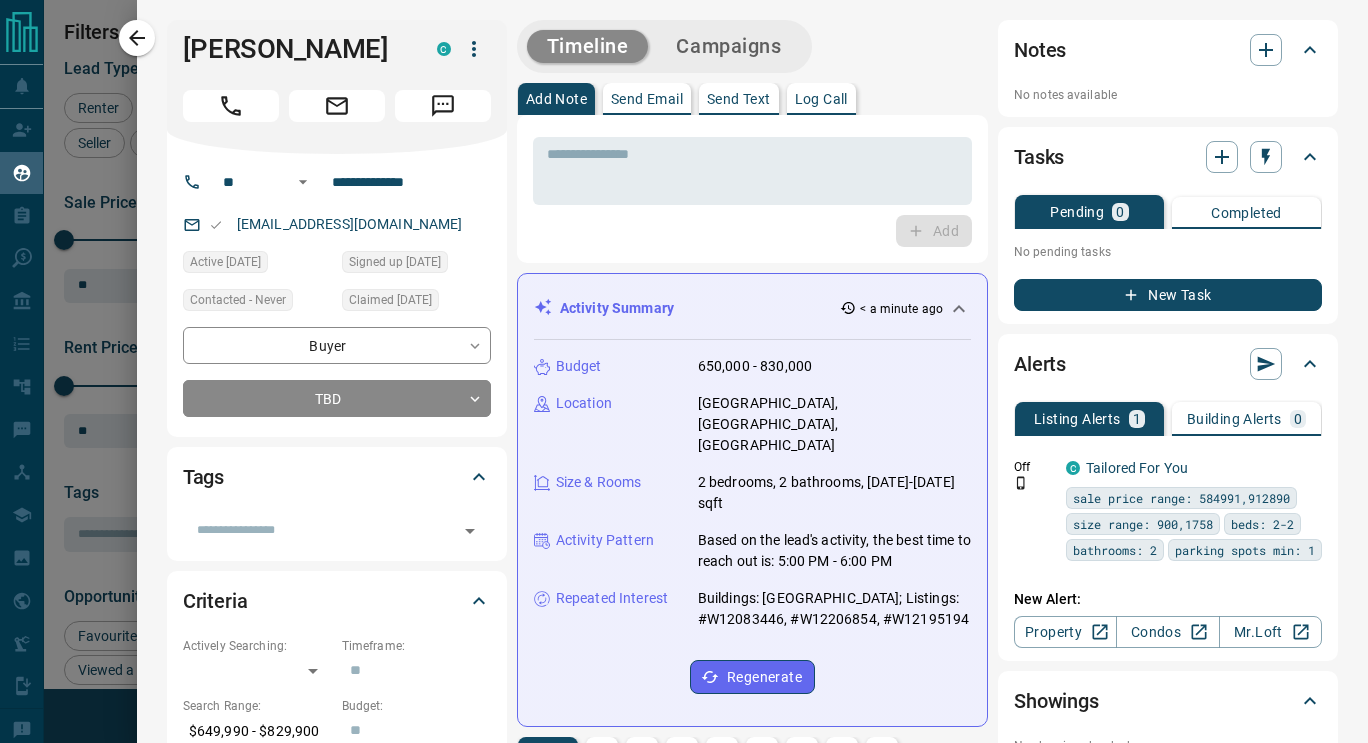 click 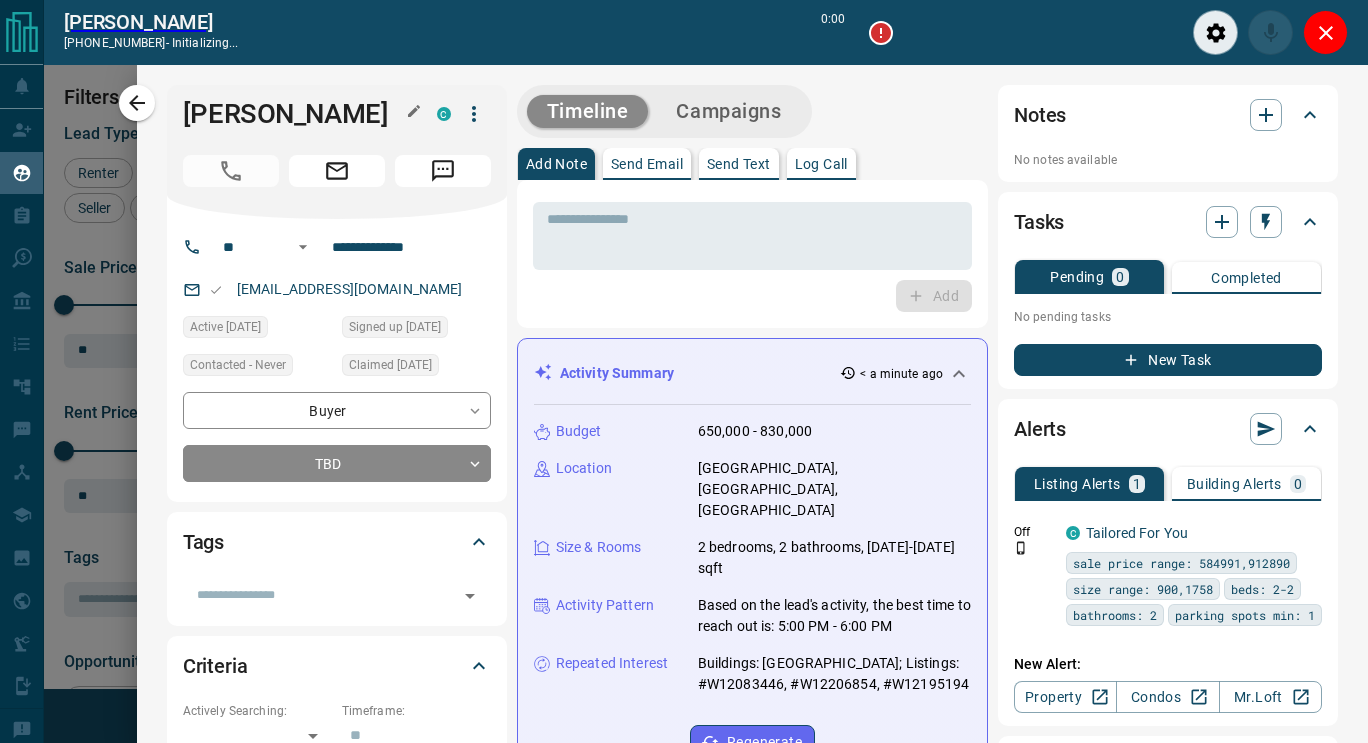 scroll, scrollTop: 487, scrollLeft: 975, axis: both 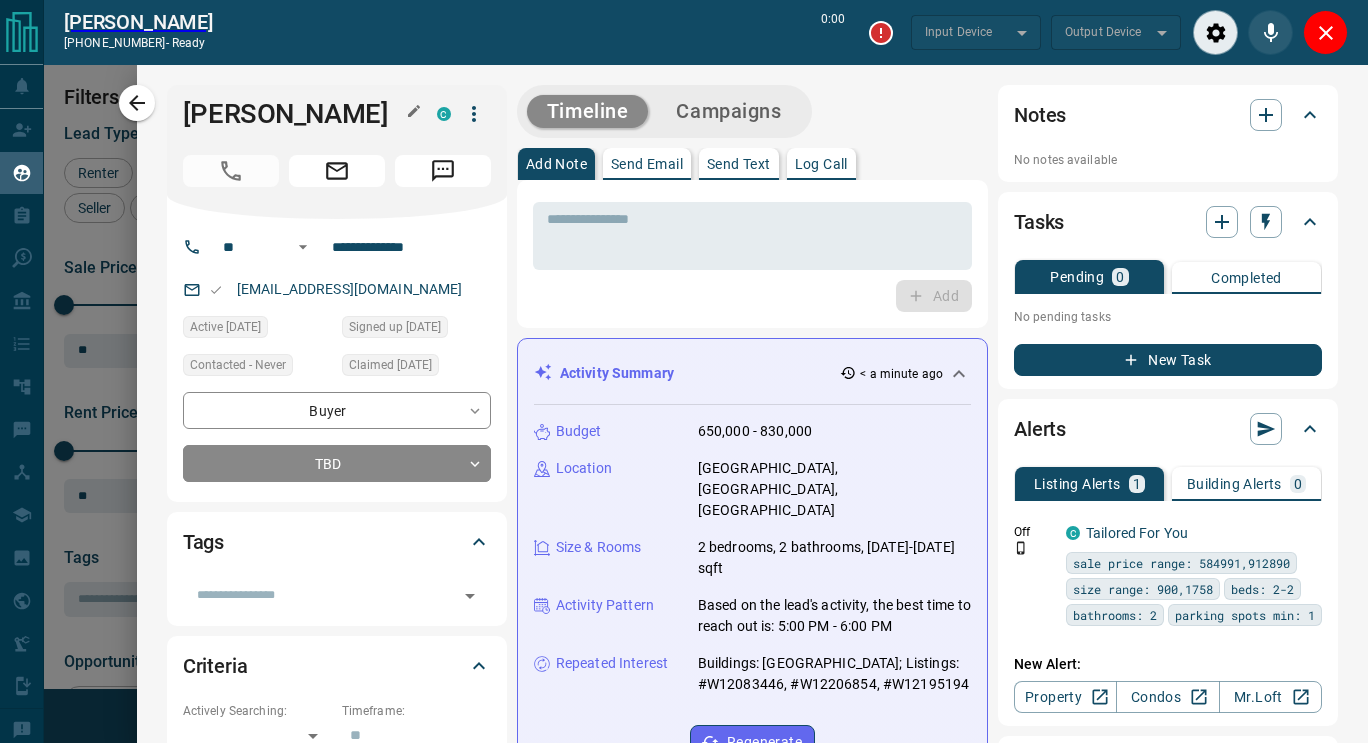 type on "*******" 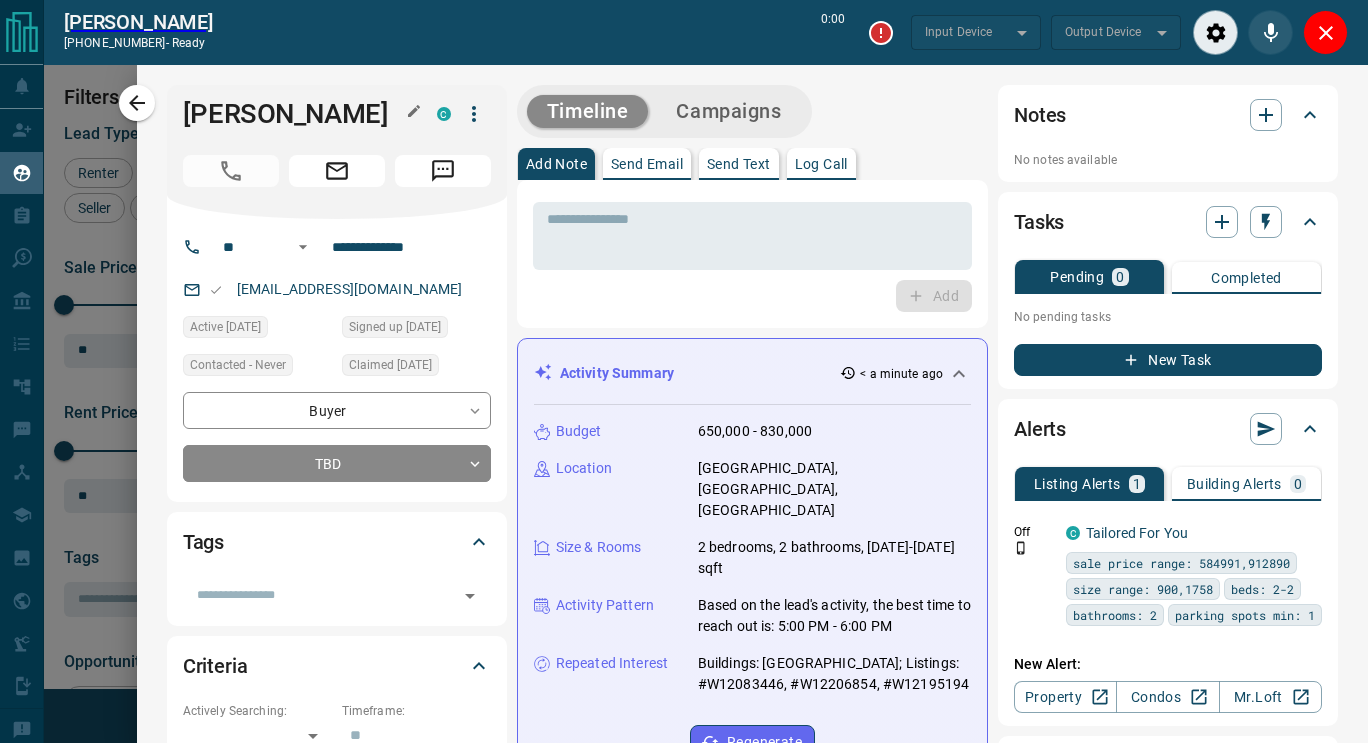 type on "*******" 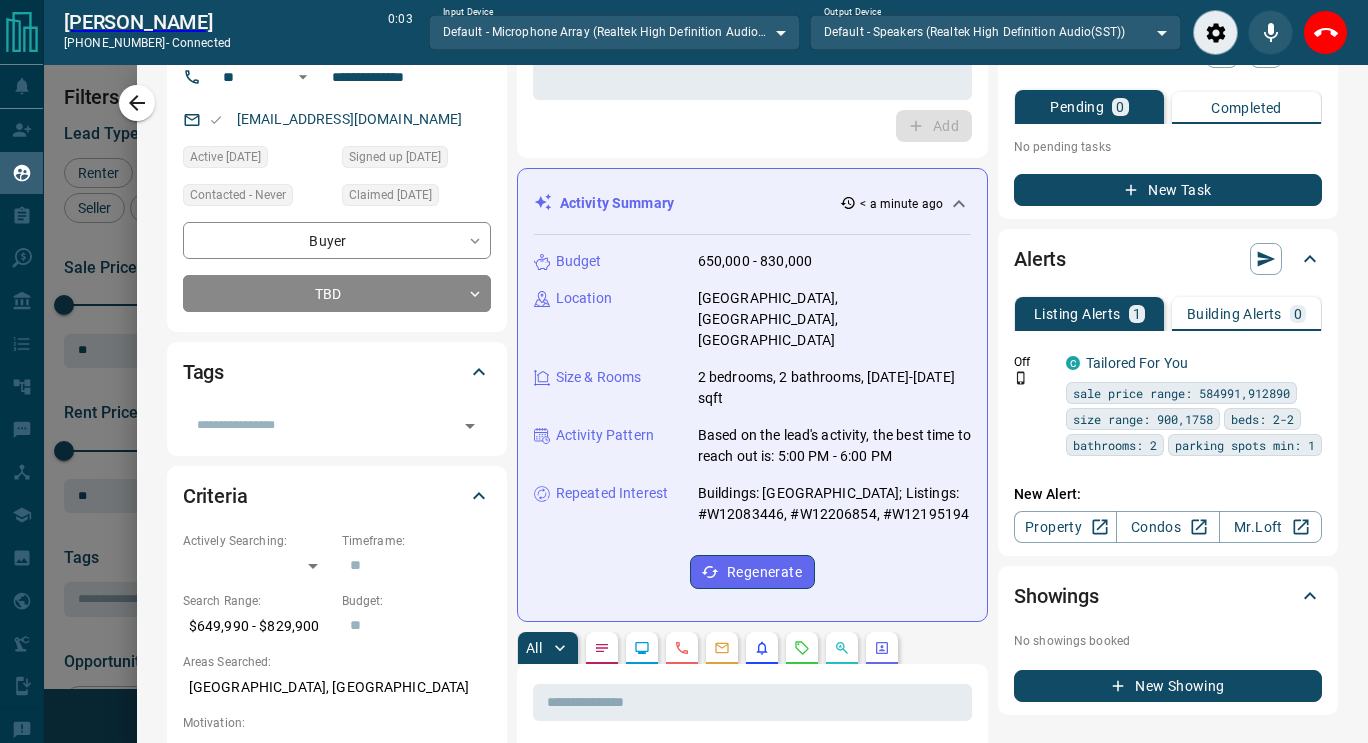 scroll, scrollTop: 0, scrollLeft: 0, axis: both 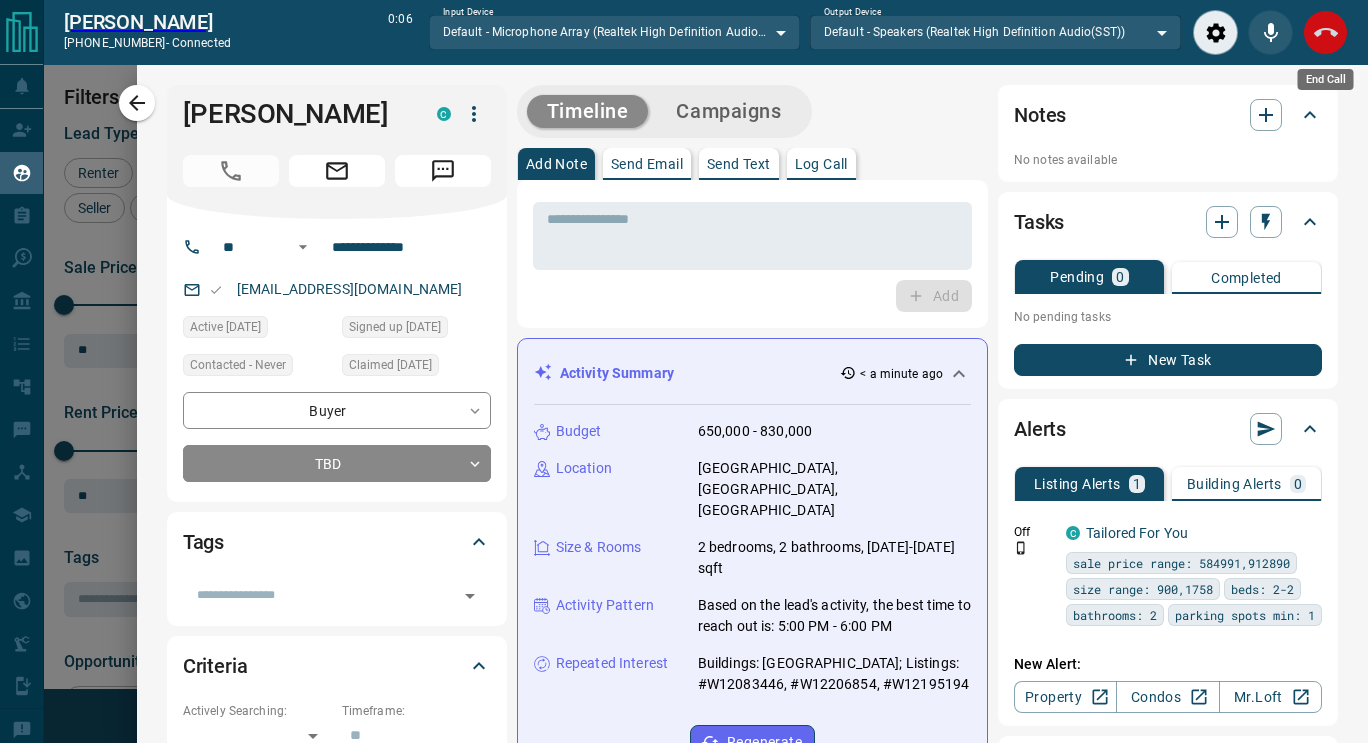click at bounding box center (1325, 32) 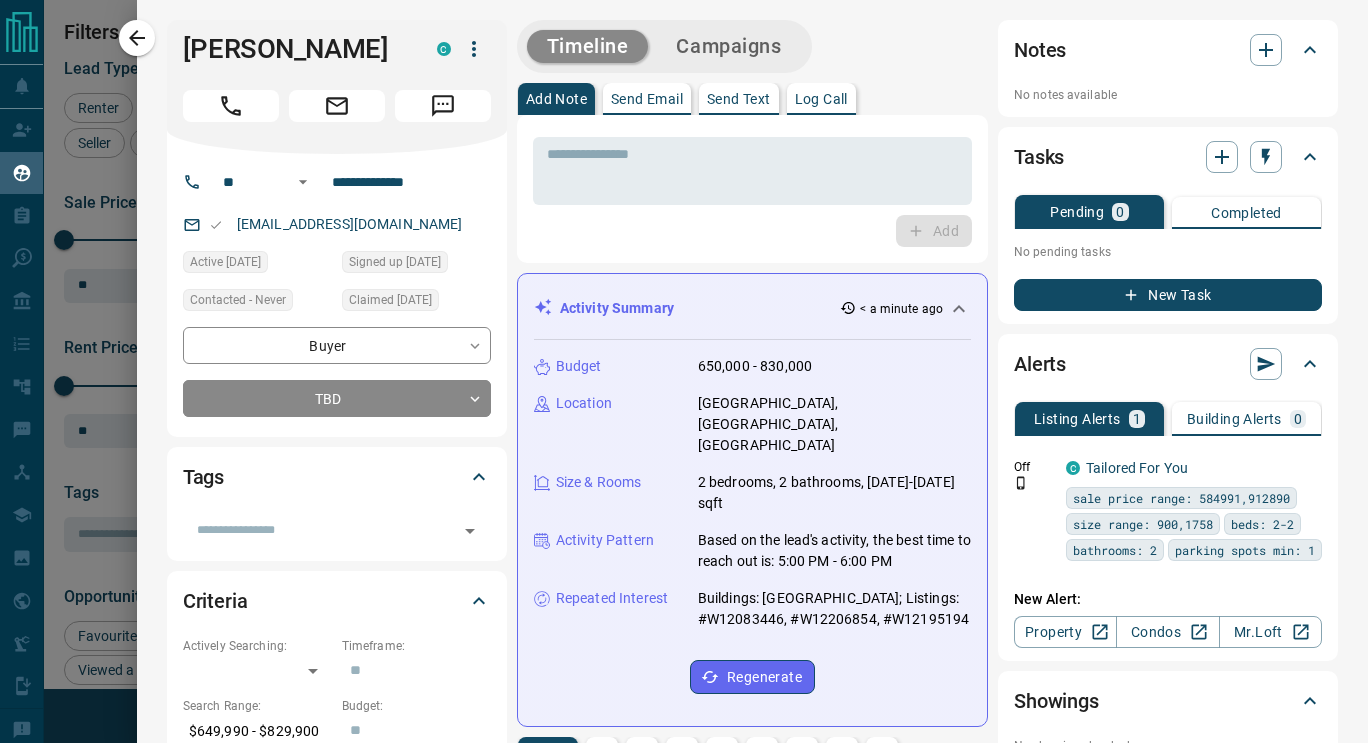 scroll, scrollTop: 16, scrollLeft: 16, axis: both 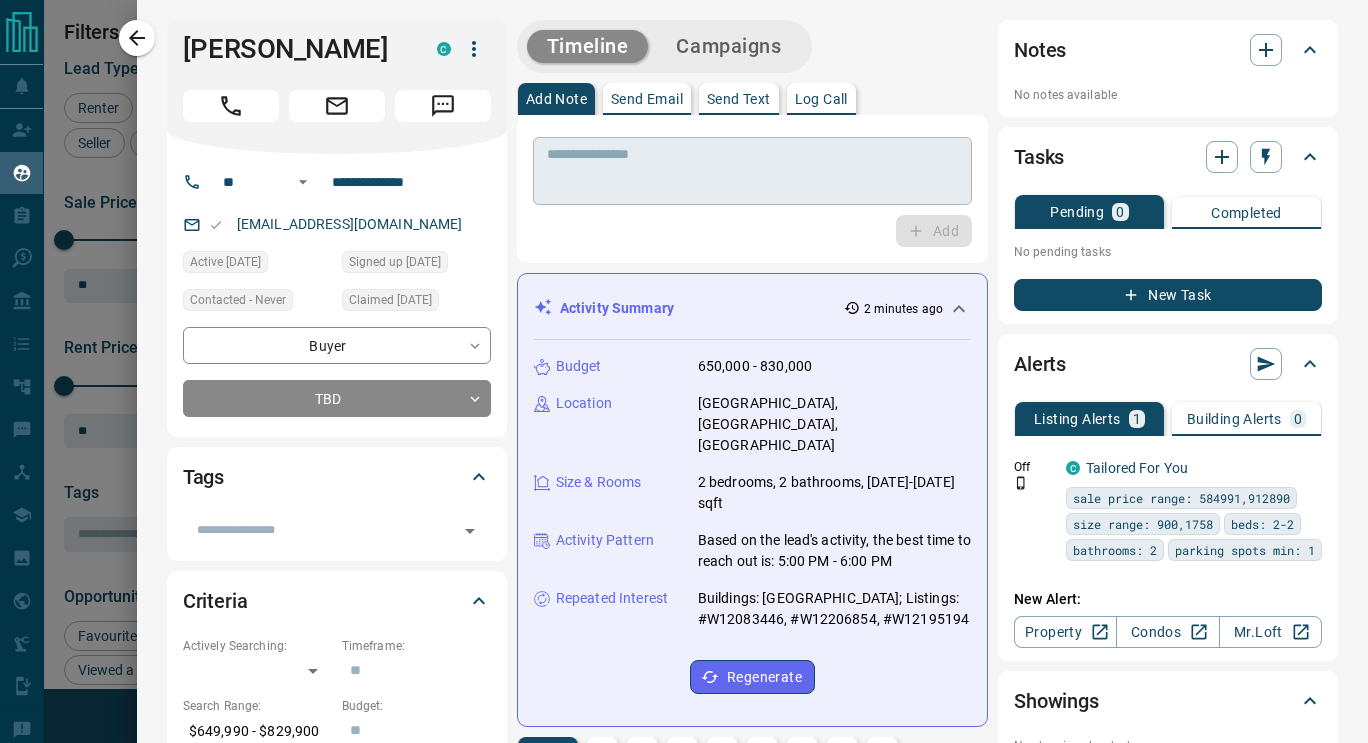 click at bounding box center [752, 171] 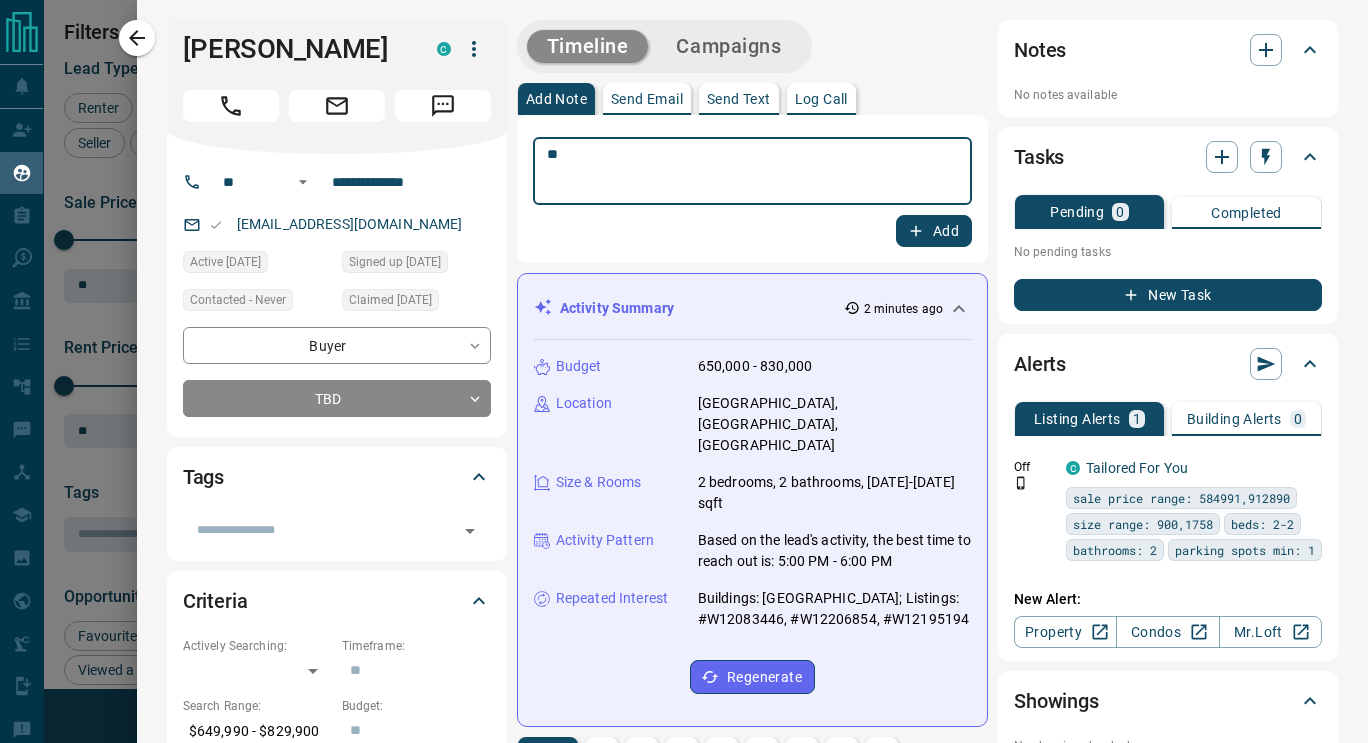type on "*" 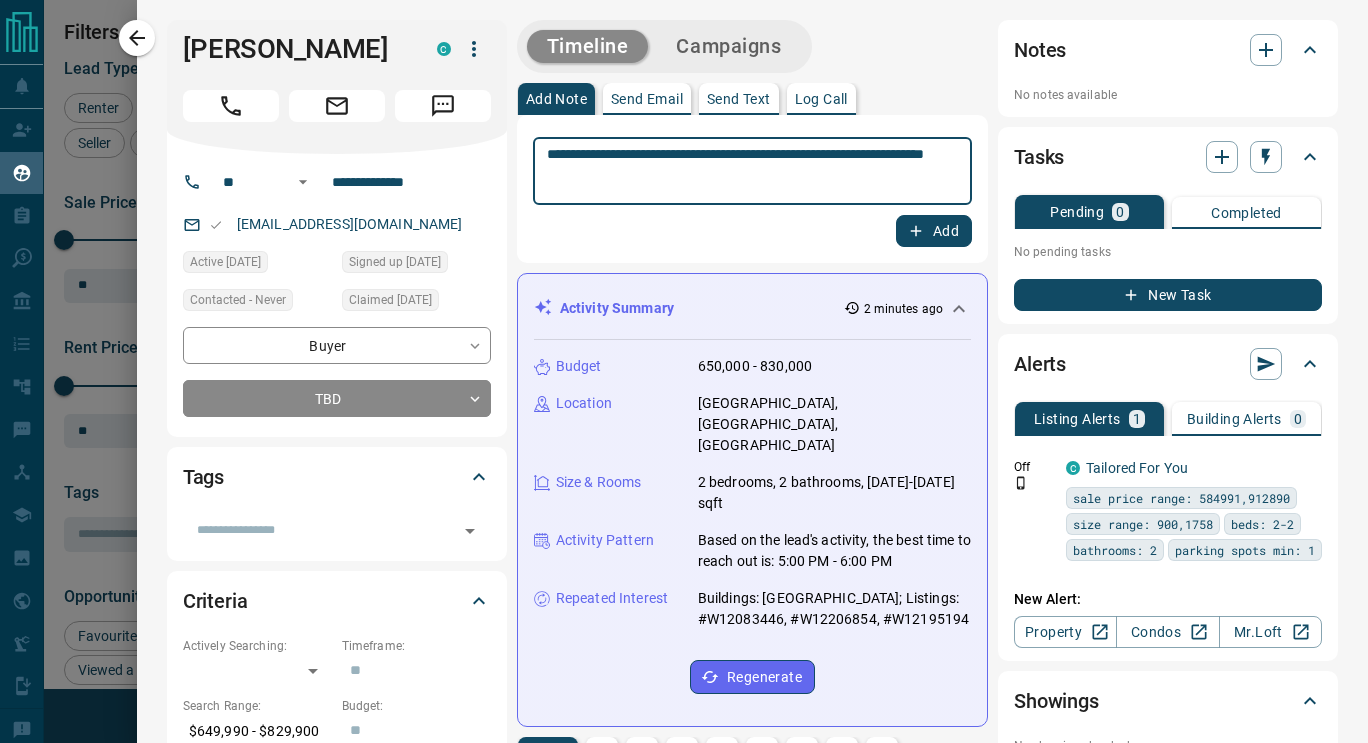 type on "**********" 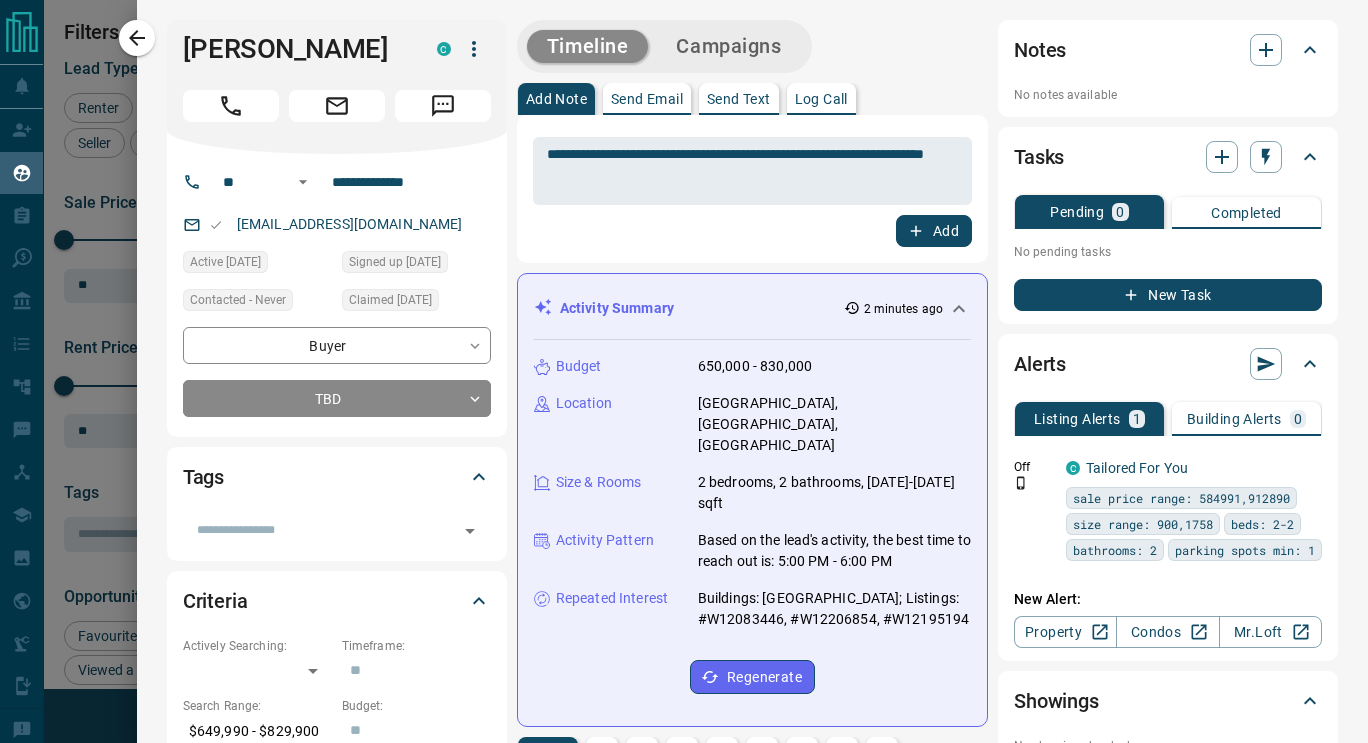 click on "Add" at bounding box center [934, 231] 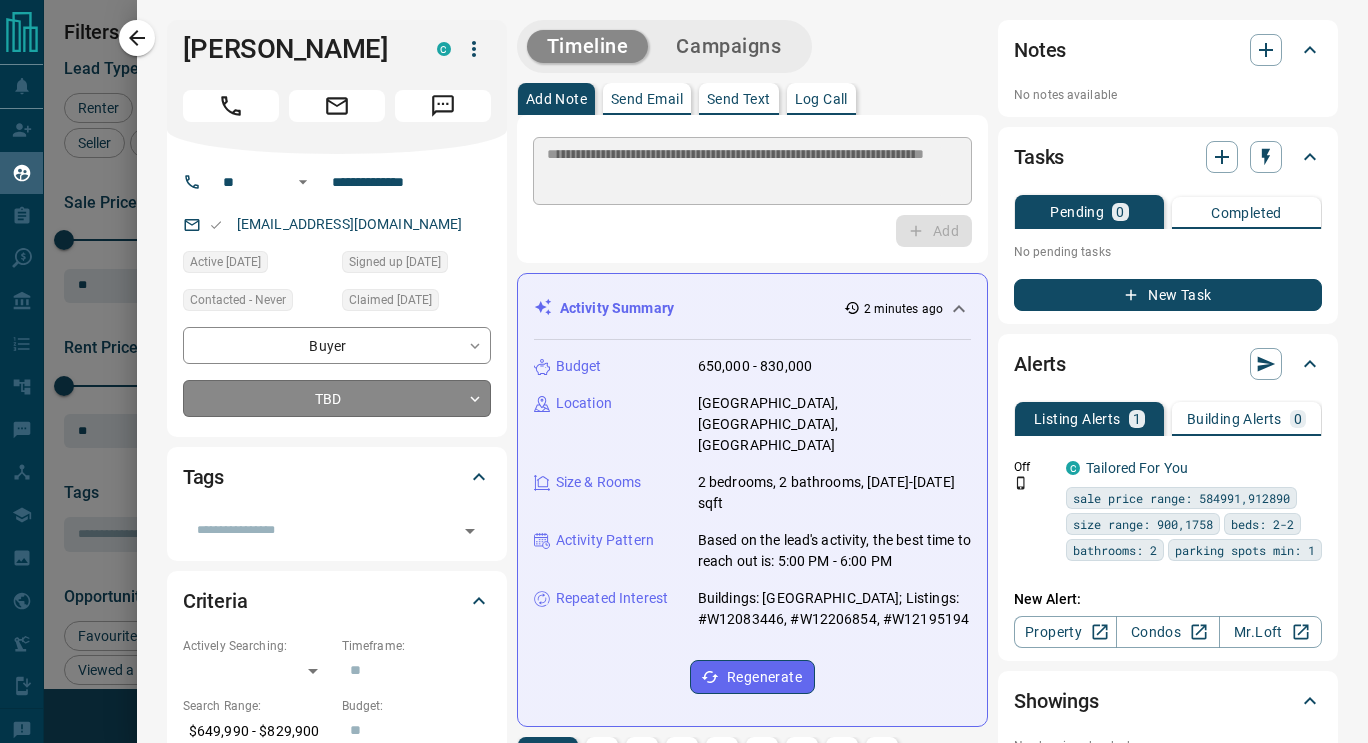 type 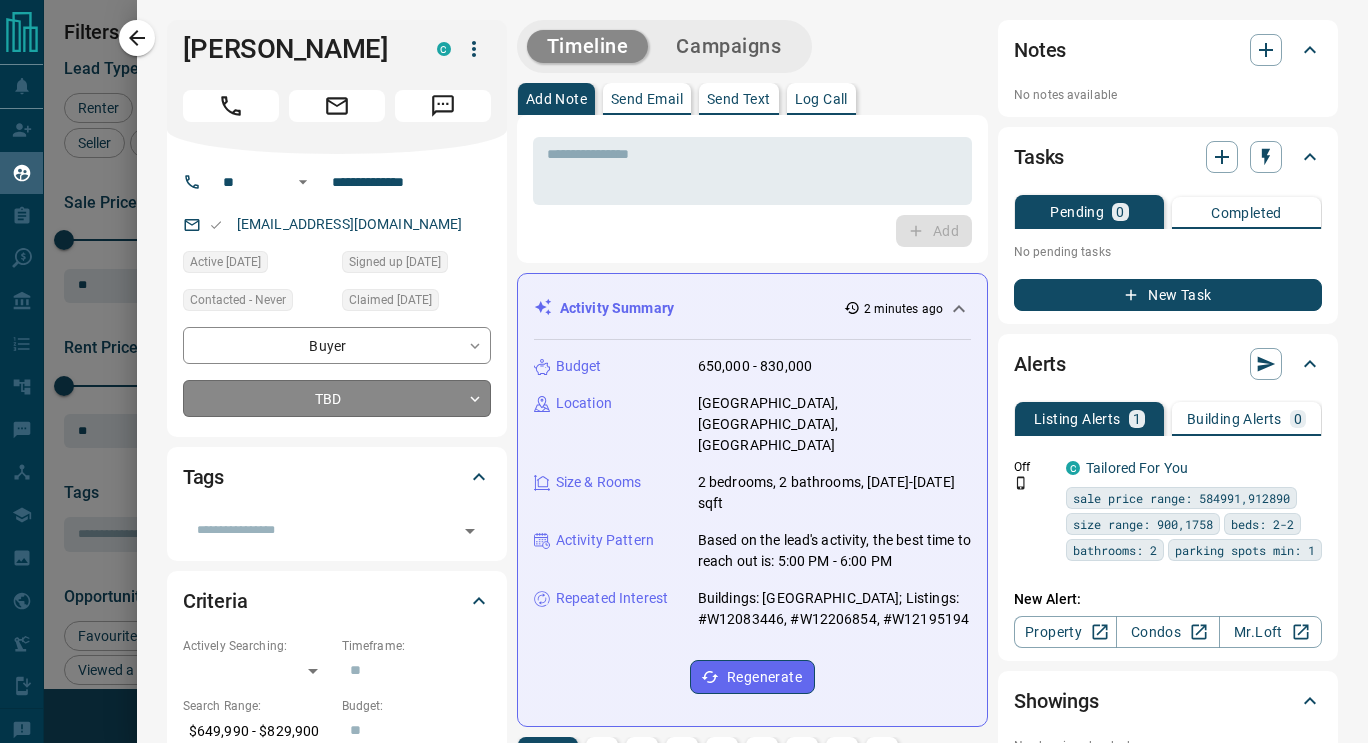 click on "Lead Transfers Claim Leads My Leads Tasks Opportunities Deals Campaigns Automations Messages Broker Bay Training Media Services Agent Resources Precon Worksheet Mobile Apps Disclosure Logout My Leads Filters 1 Manage Tabs New Lead All 7817 TBD 12 Do Not Contact - Not Responsive 4372 Bogus 429 Just Browsing 2186 Criteria Obtained 438 Future Follow Up 107 Warm 28 HOT 25 Taken on Showings 30 Submitted Offer - Client 190 Name Details Last Active Claimed Date Status Tags [PERSON_NAME] C $2K - $3K [GEOGRAPHIC_DATA] [DATE] Contacted [DATE] [DATE] Signed up [DATE] TBD + [PERSON_NAME] Renter C $3K - $3K [GEOGRAPHIC_DATA] [DATE] Contacted [DATE] [DATE] Signed up [DATE] TBD + [PERSON_NAME][DATE] Renter C $3K - $4K [GEOGRAPHIC_DATA] [DATE] Contacted [DATE] [DATE] Signed up [DATE] TBD + [PERSON_NAME] Renter C $2K - $3K [GEOGRAPHIC_DATA] [DATE] Contacted [DATE] [DATE] Signed up [DATE] TBD + [PERSON_NAME] Buyer C $549K - $549K [GEOGRAPHIC_DATA] [DATE] Contacted [DATE] [DATE] Signed up [DATE] TBD + Buyer" at bounding box center [684, 359] 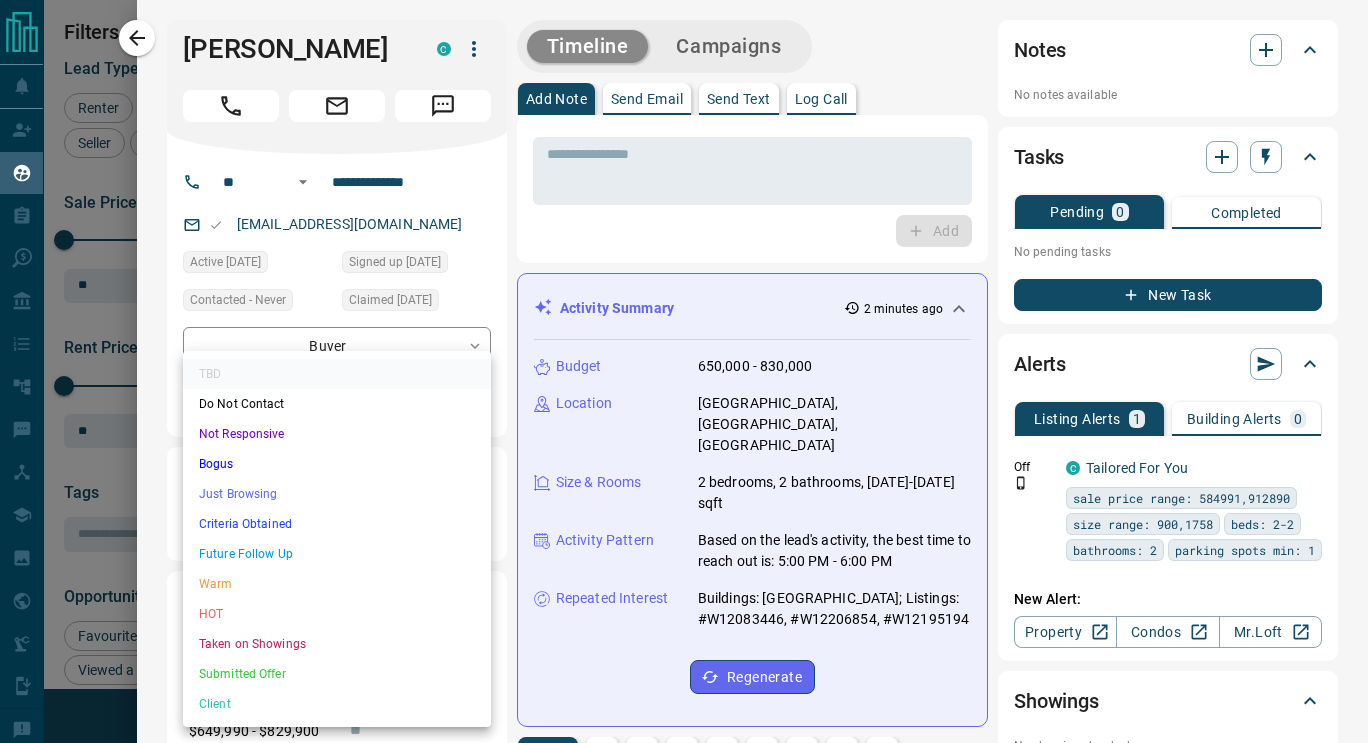 click on "Just Browsing" at bounding box center [337, 494] 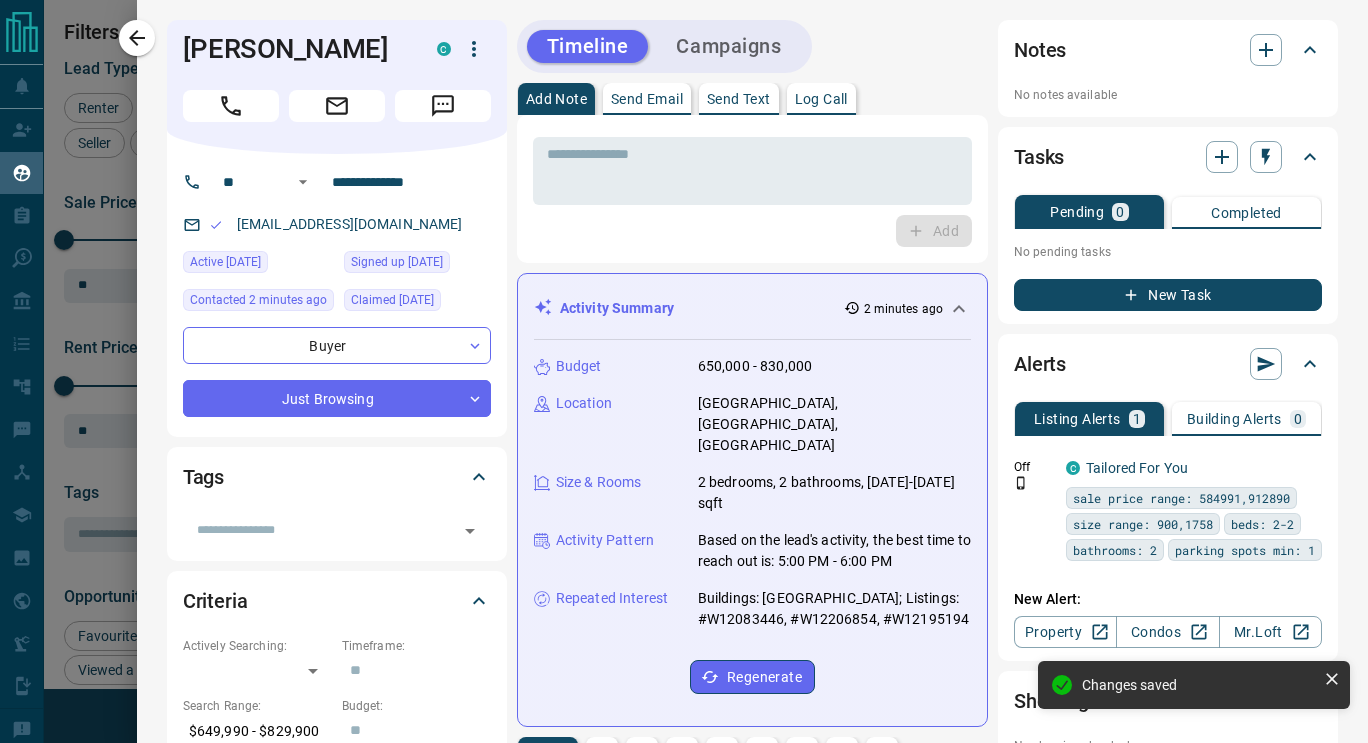 type on "*" 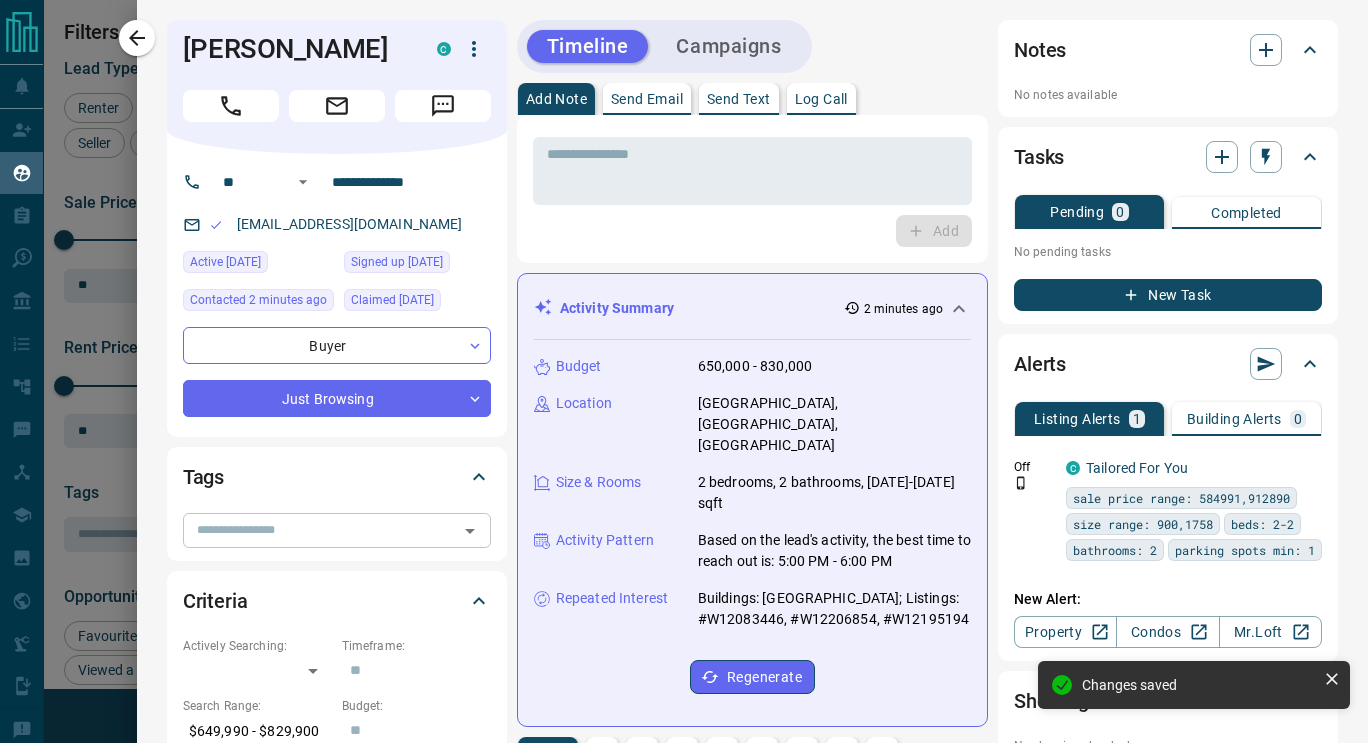 scroll, scrollTop: 46, scrollLeft: 0, axis: vertical 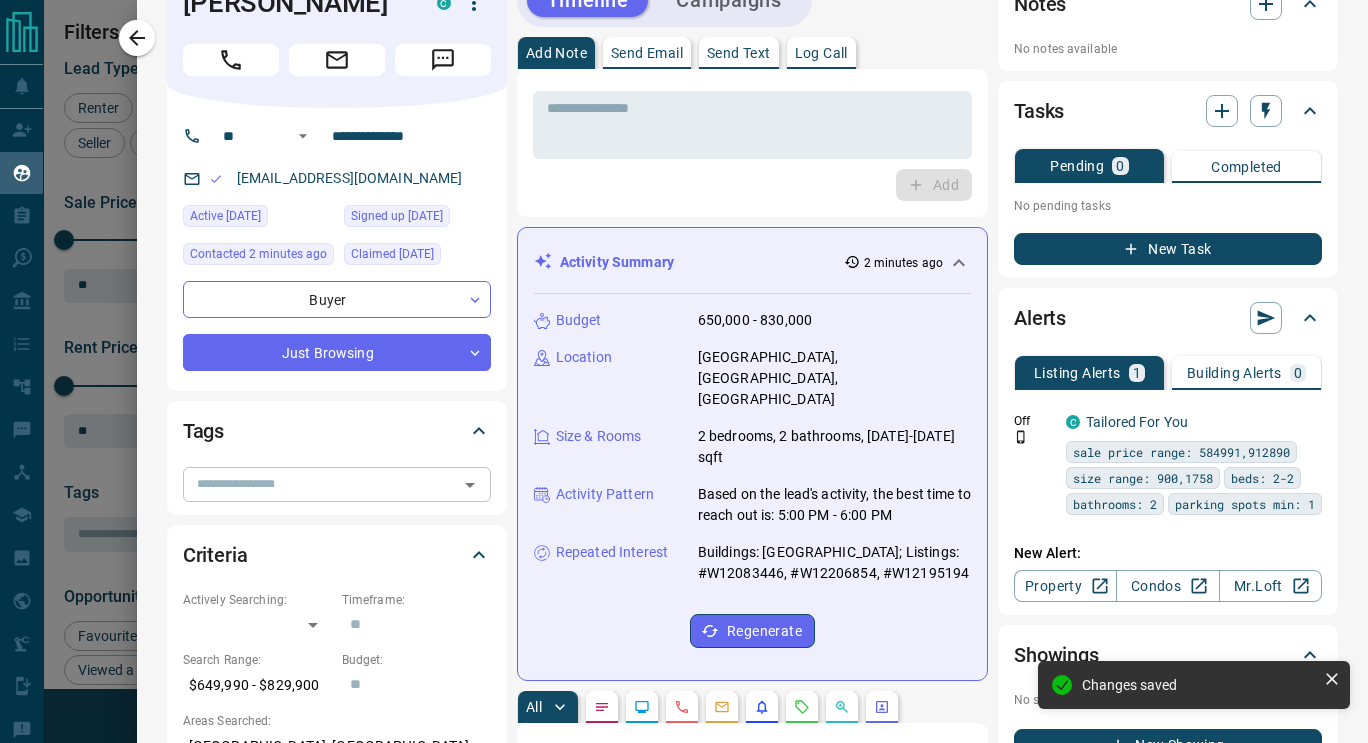 click at bounding box center [320, 484] 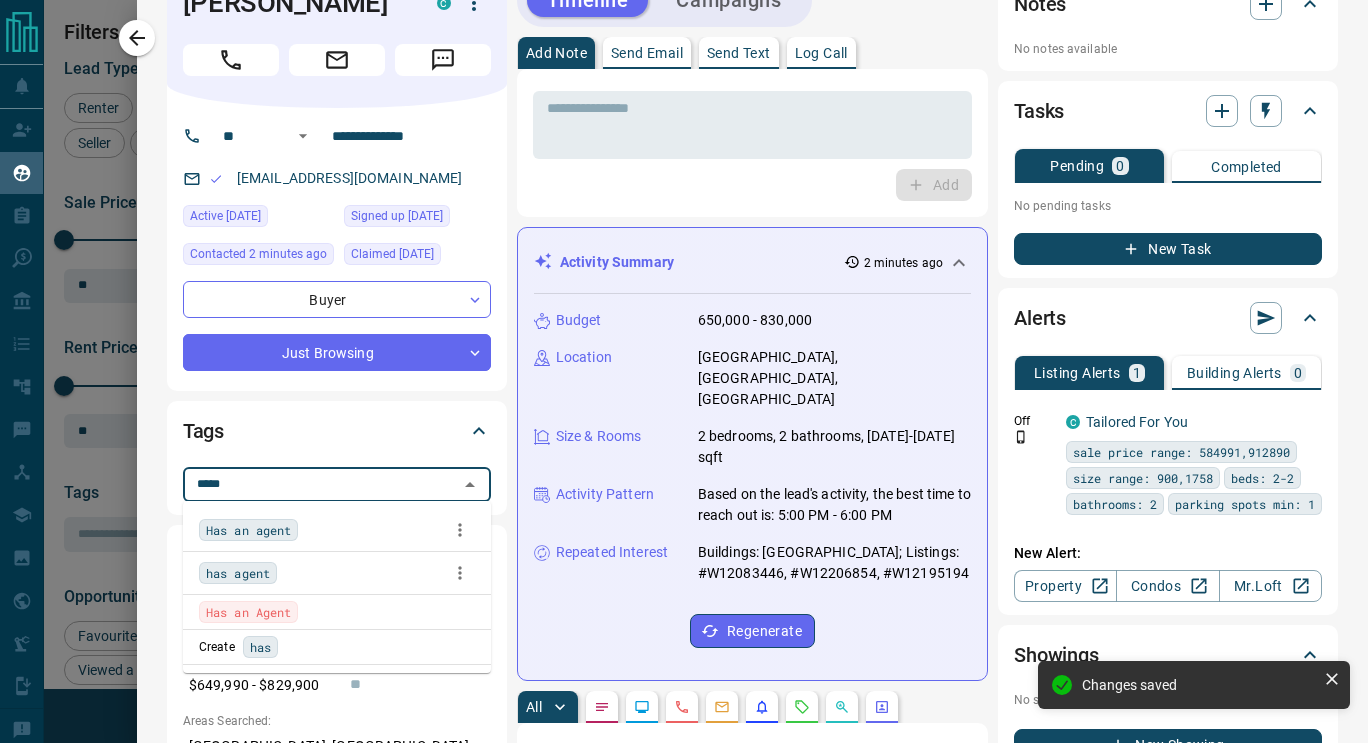 type on "******" 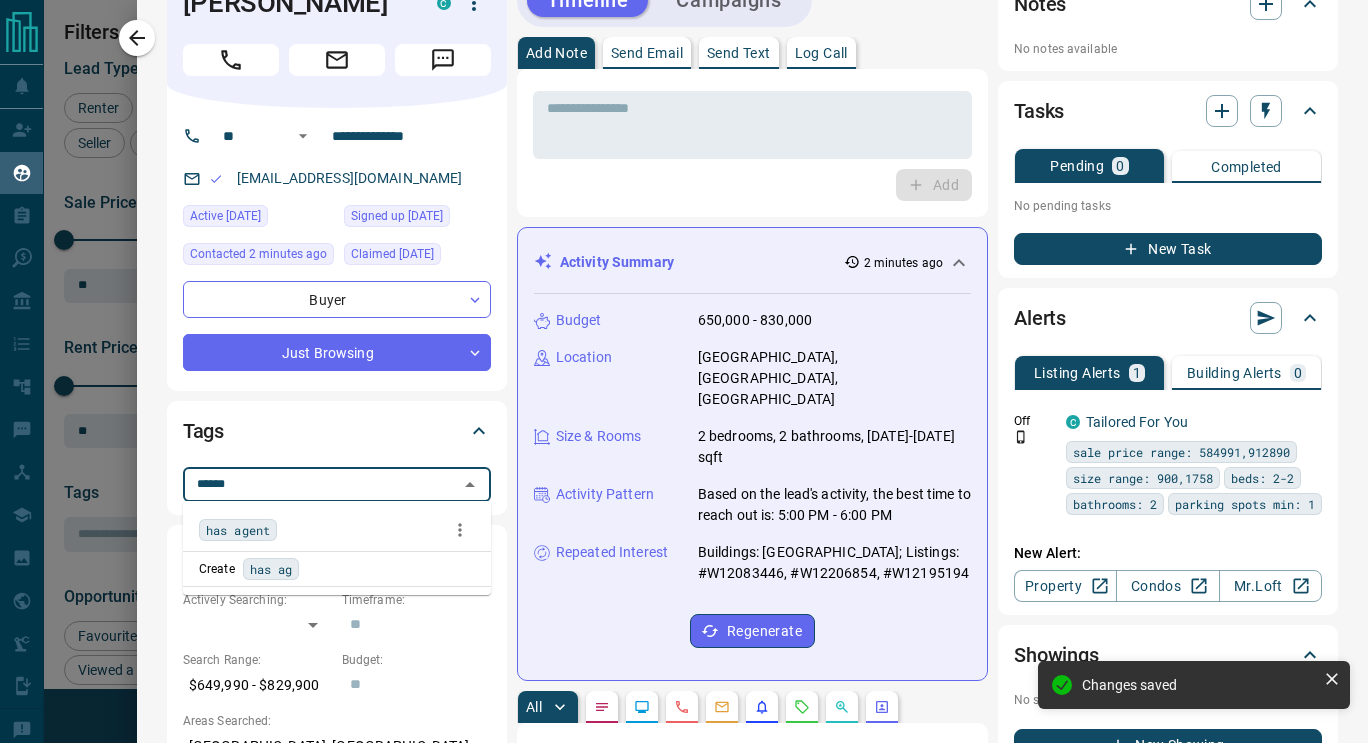 click on "has agent" at bounding box center (238, 530) 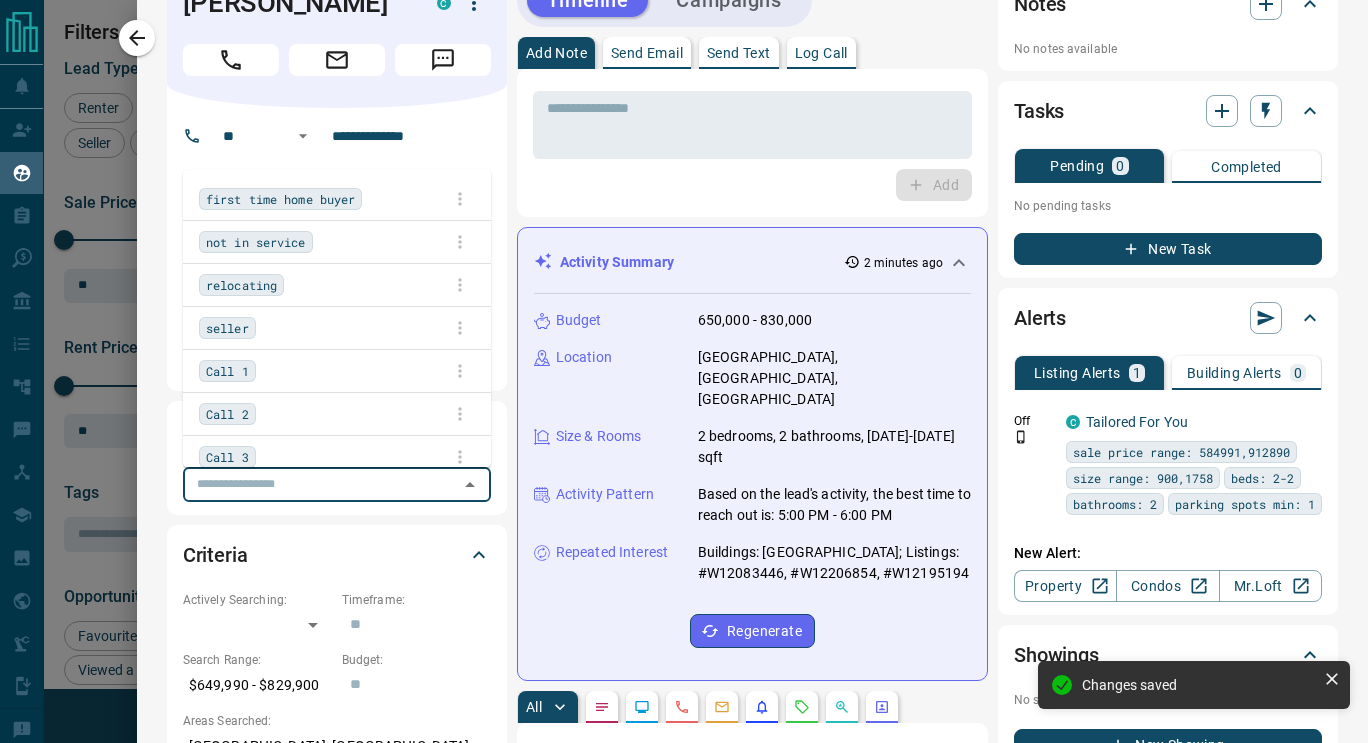 scroll, scrollTop: 549, scrollLeft: 975, axis: both 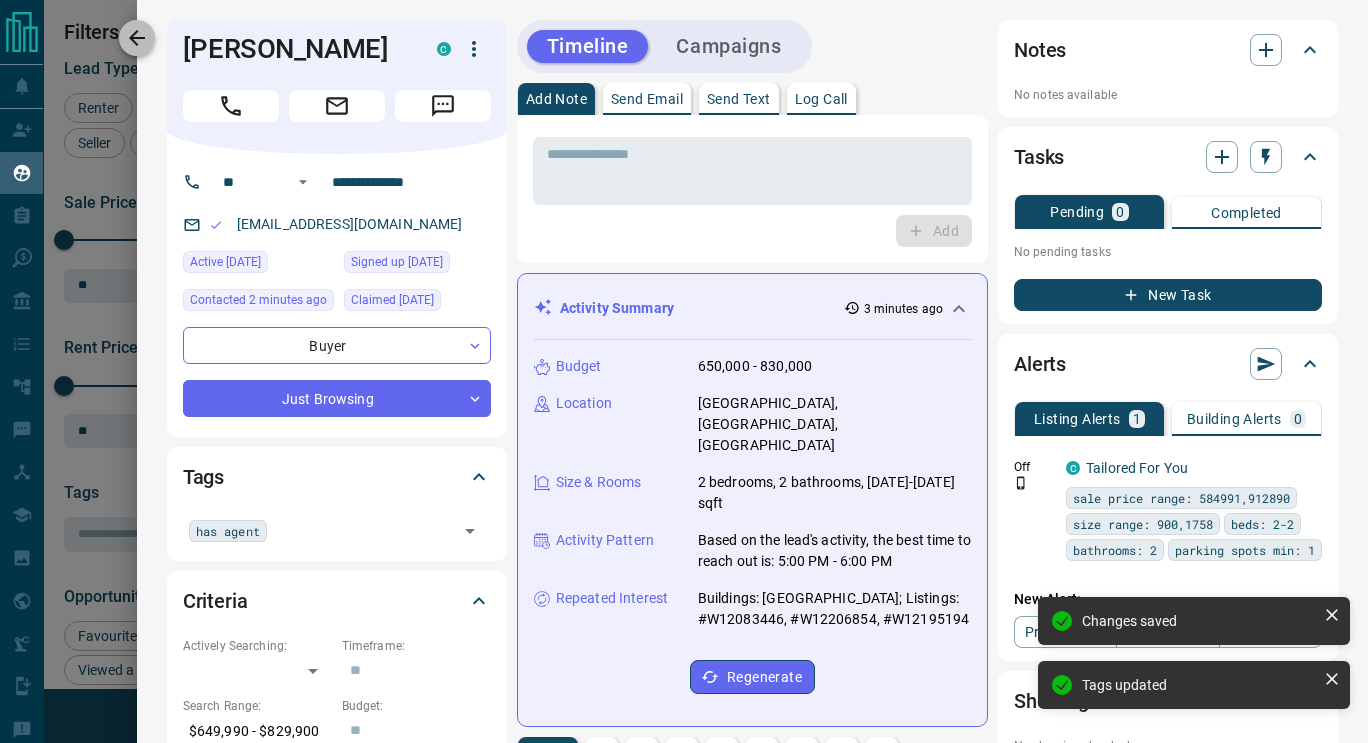 click 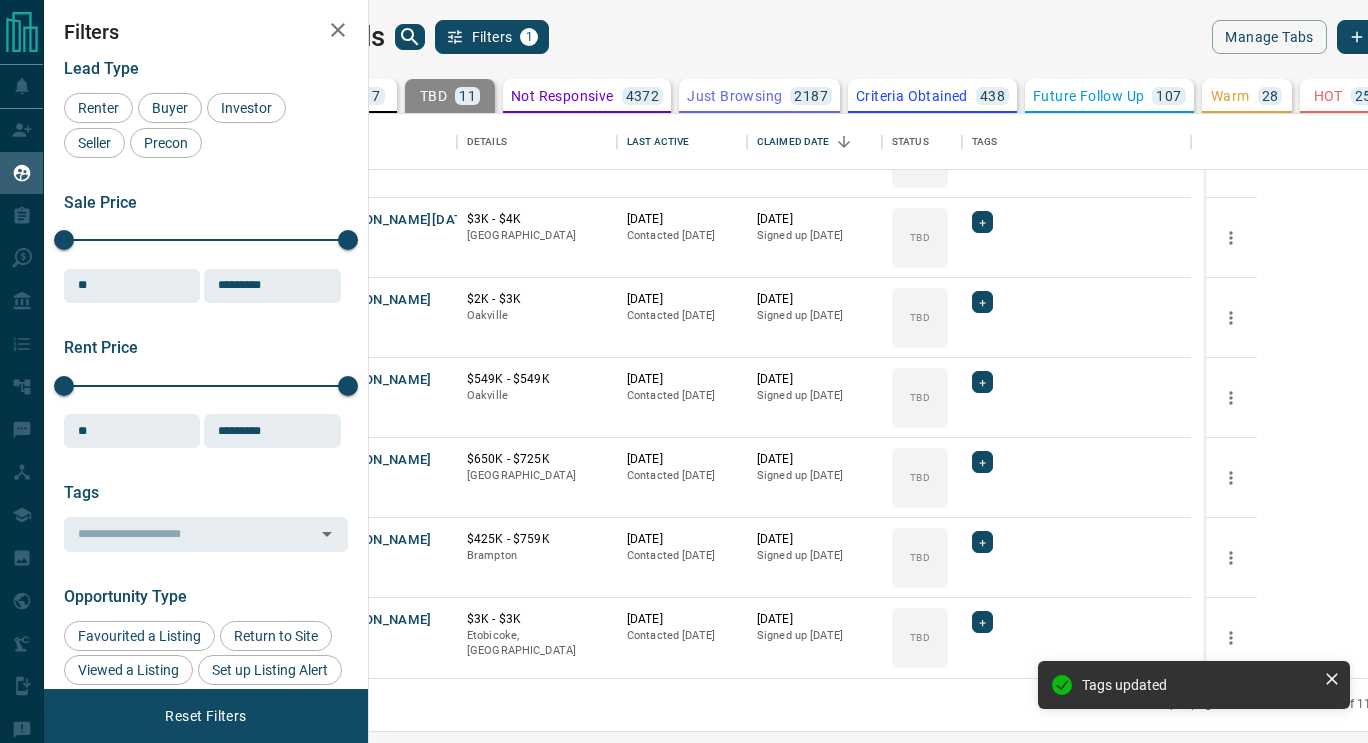 scroll, scrollTop: 372, scrollLeft: 0, axis: vertical 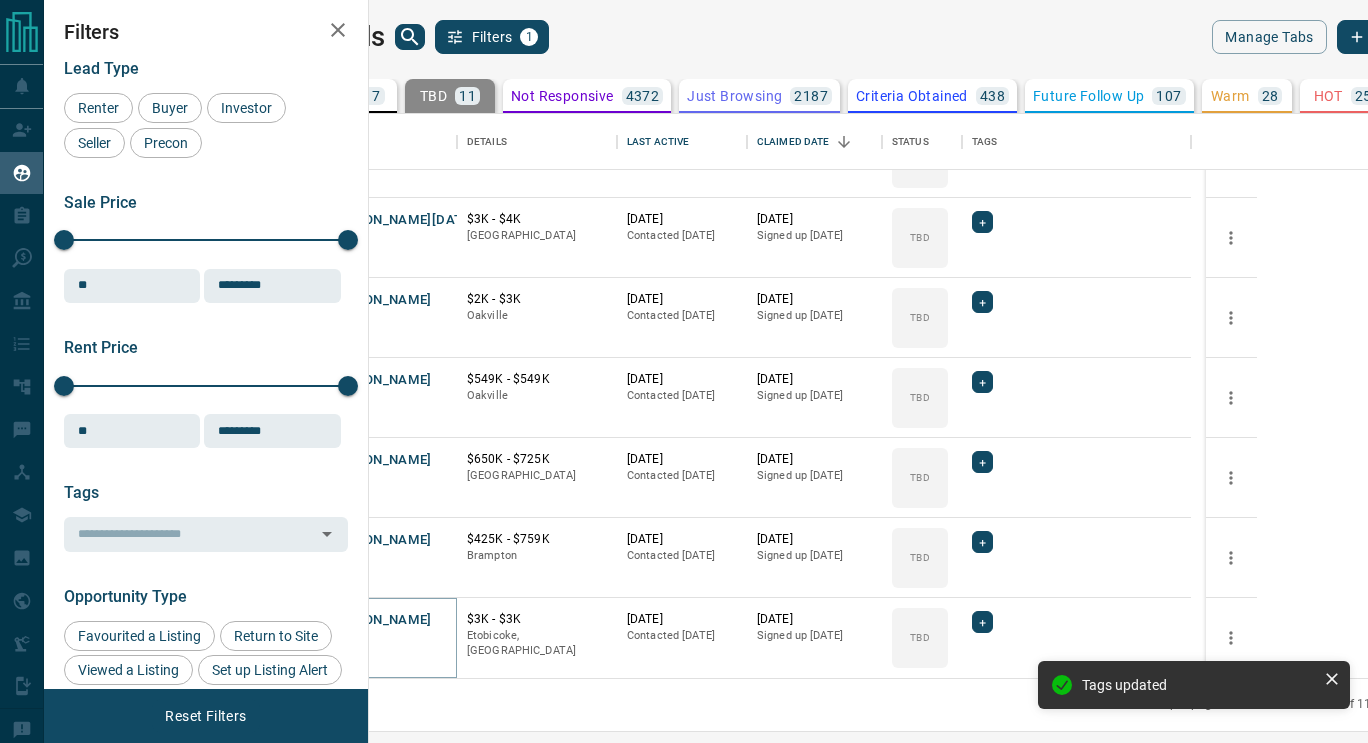 click on "[PERSON_NAME]" at bounding box center (379, 620) 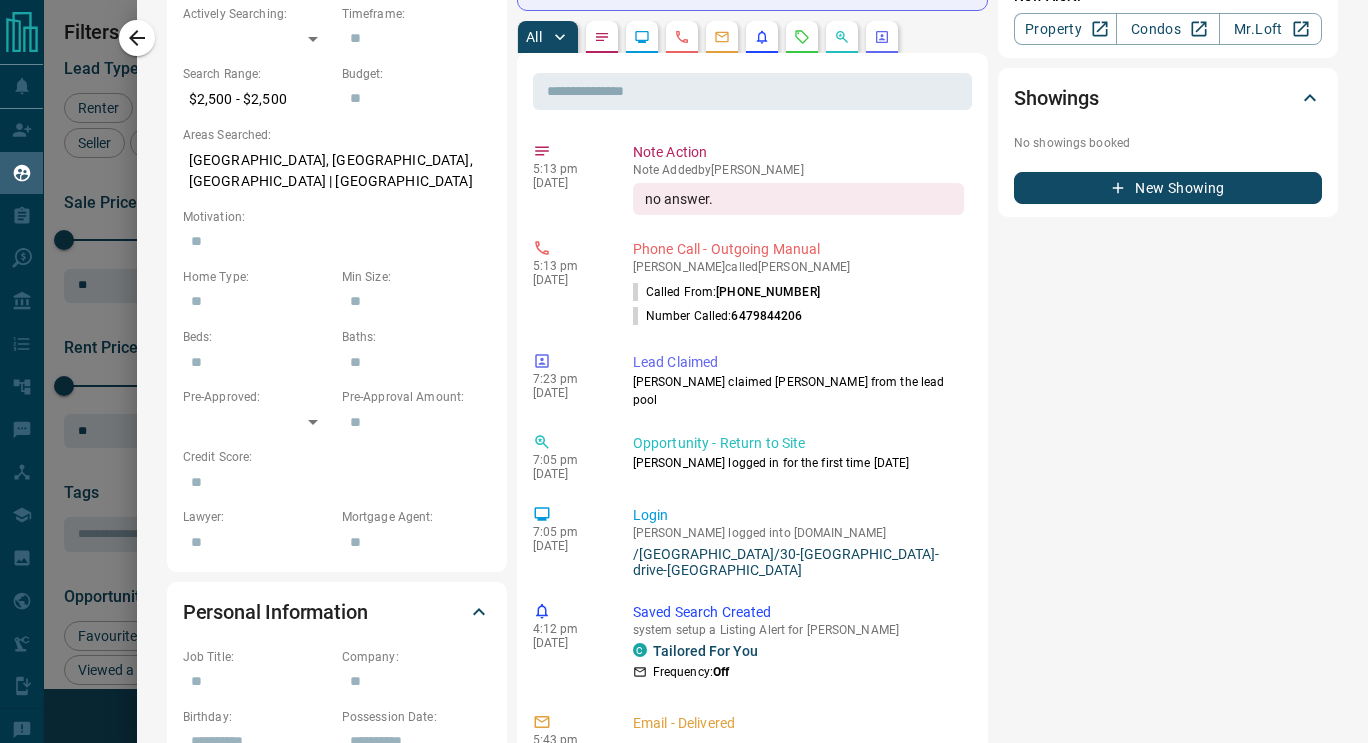 scroll, scrollTop: 634, scrollLeft: 0, axis: vertical 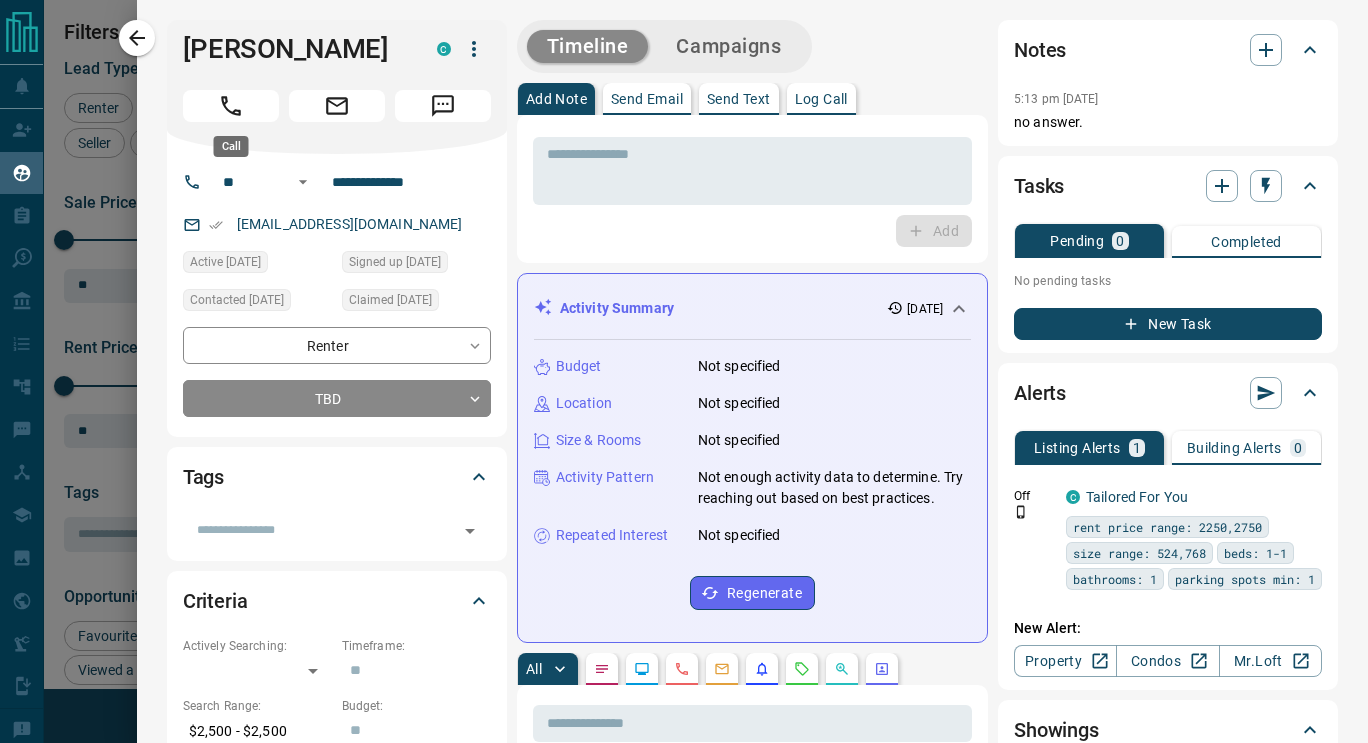 click 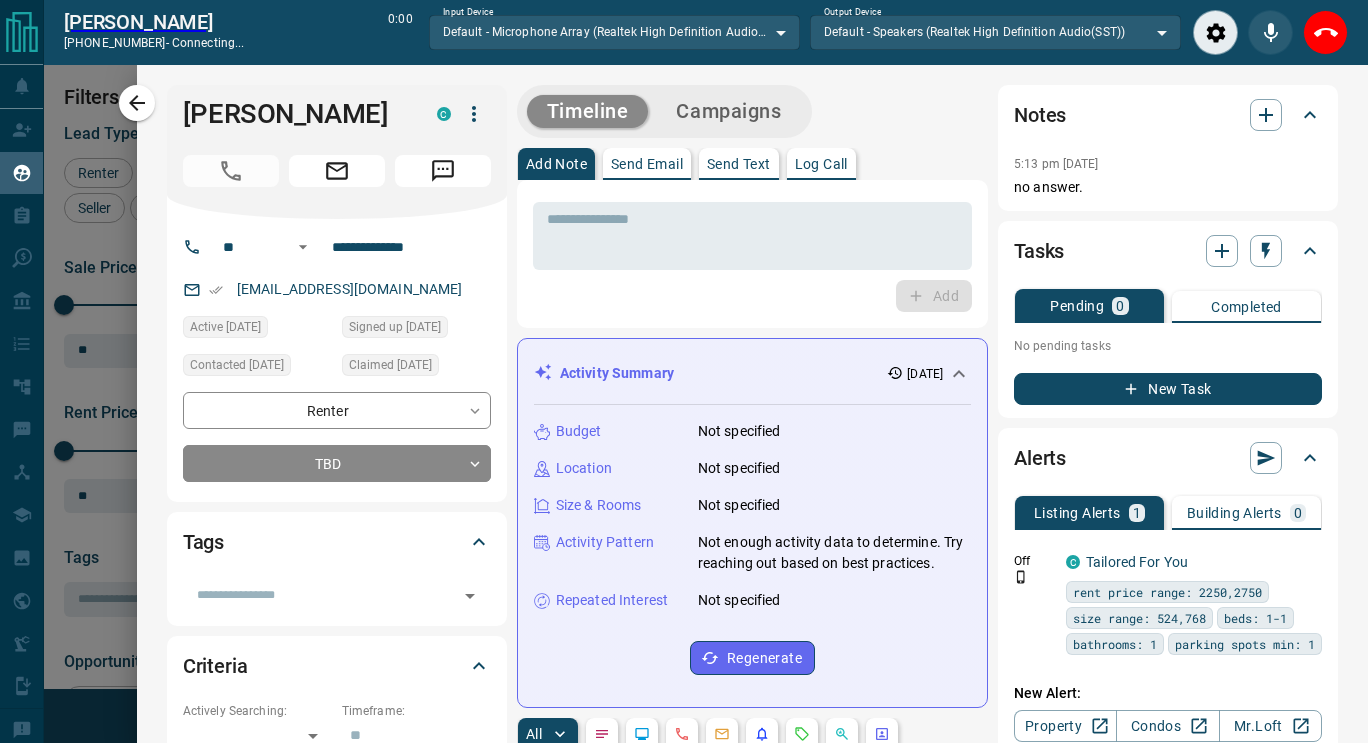 scroll, scrollTop: 487, scrollLeft: 975, axis: both 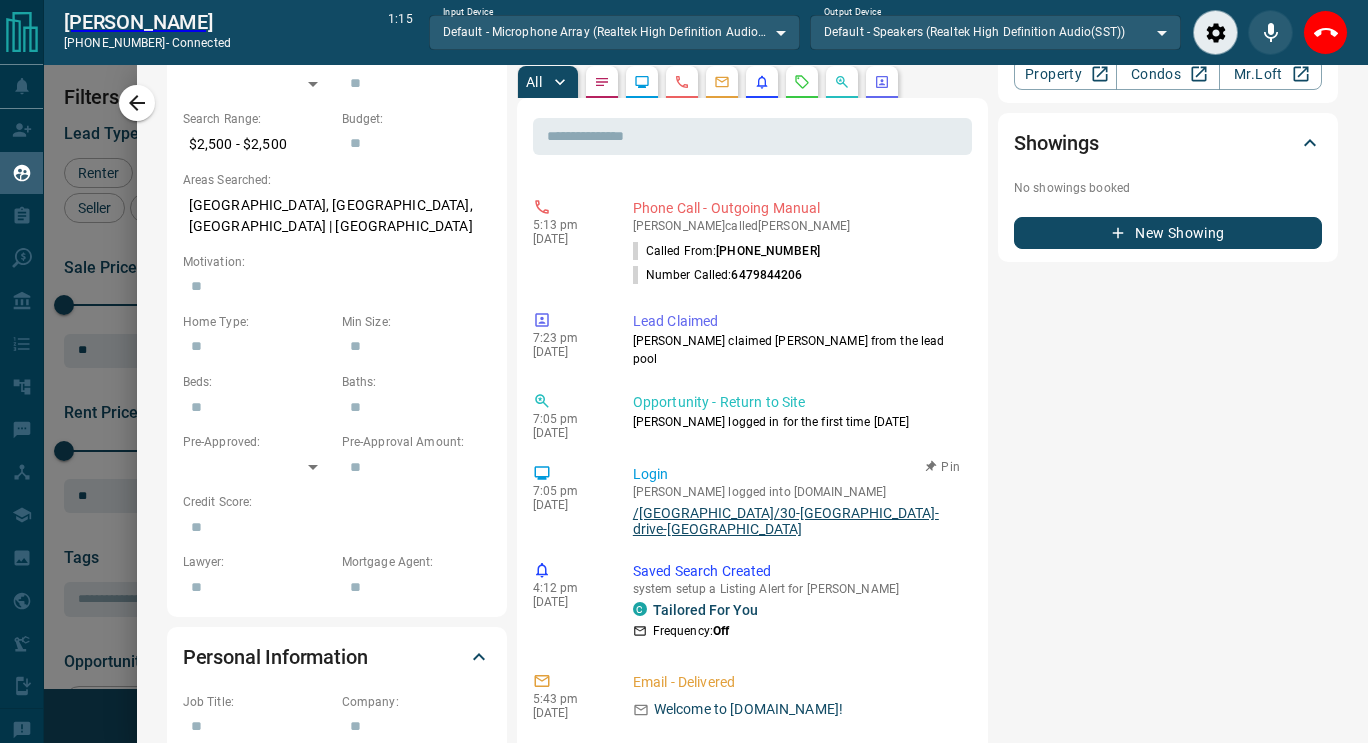 click on "/[GEOGRAPHIC_DATA]/30-[GEOGRAPHIC_DATA]-drive-[GEOGRAPHIC_DATA]" at bounding box center [798, 521] 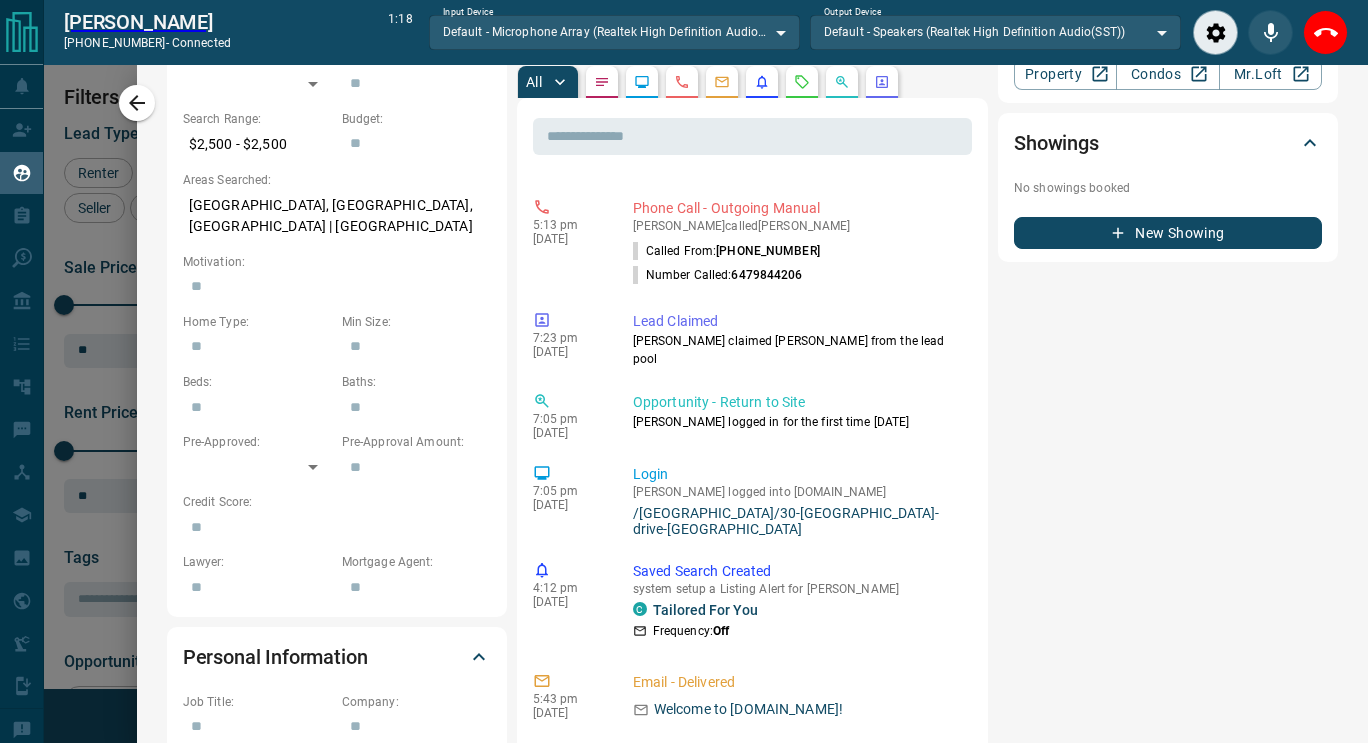 scroll, scrollTop: 0, scrollLeft: 0, axis: both 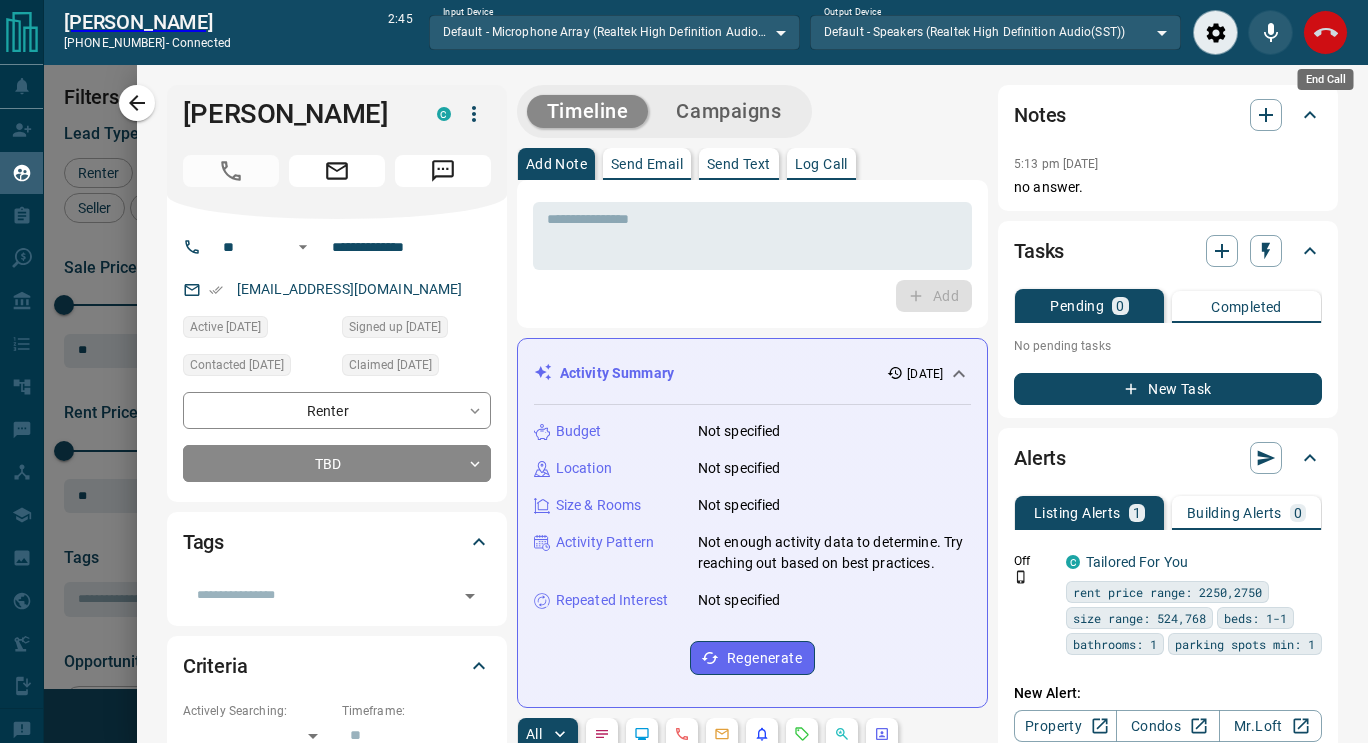 click 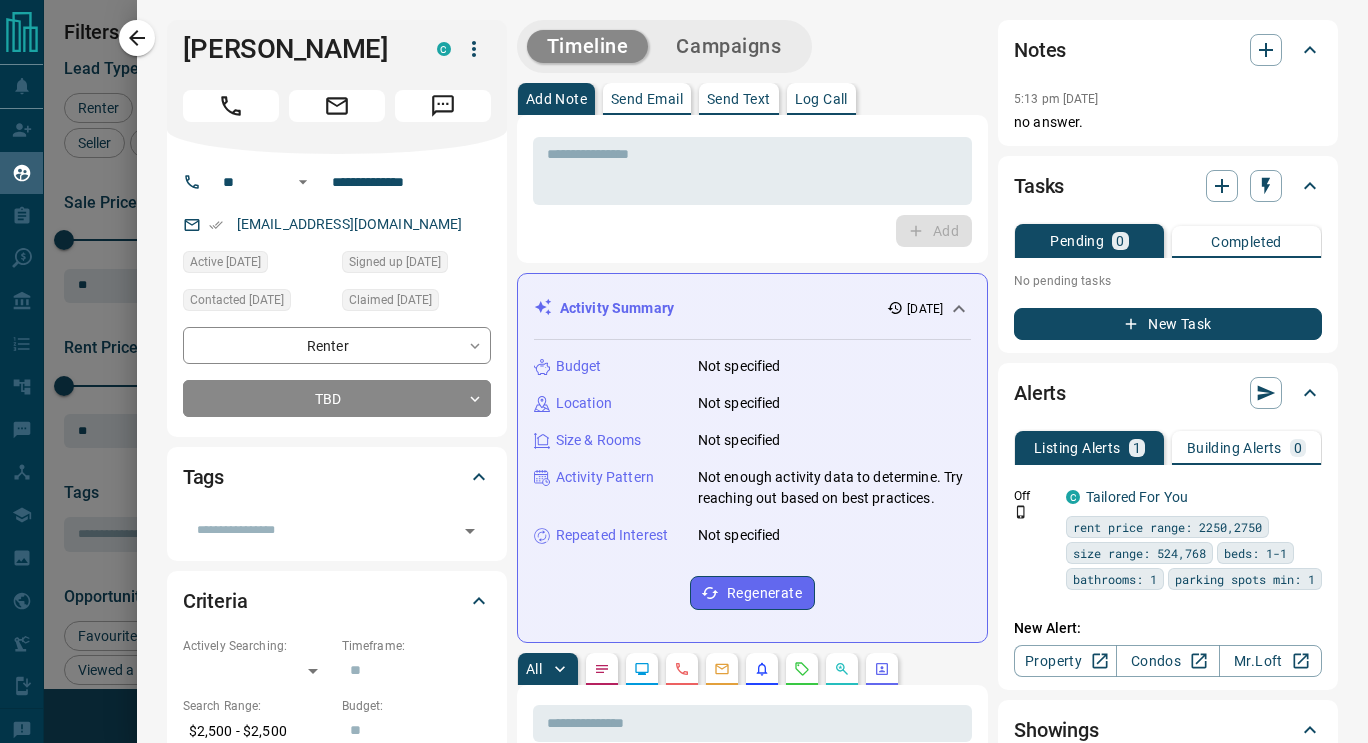 scroll, scrollTop: 16, scrollLeft: 16, axis: both 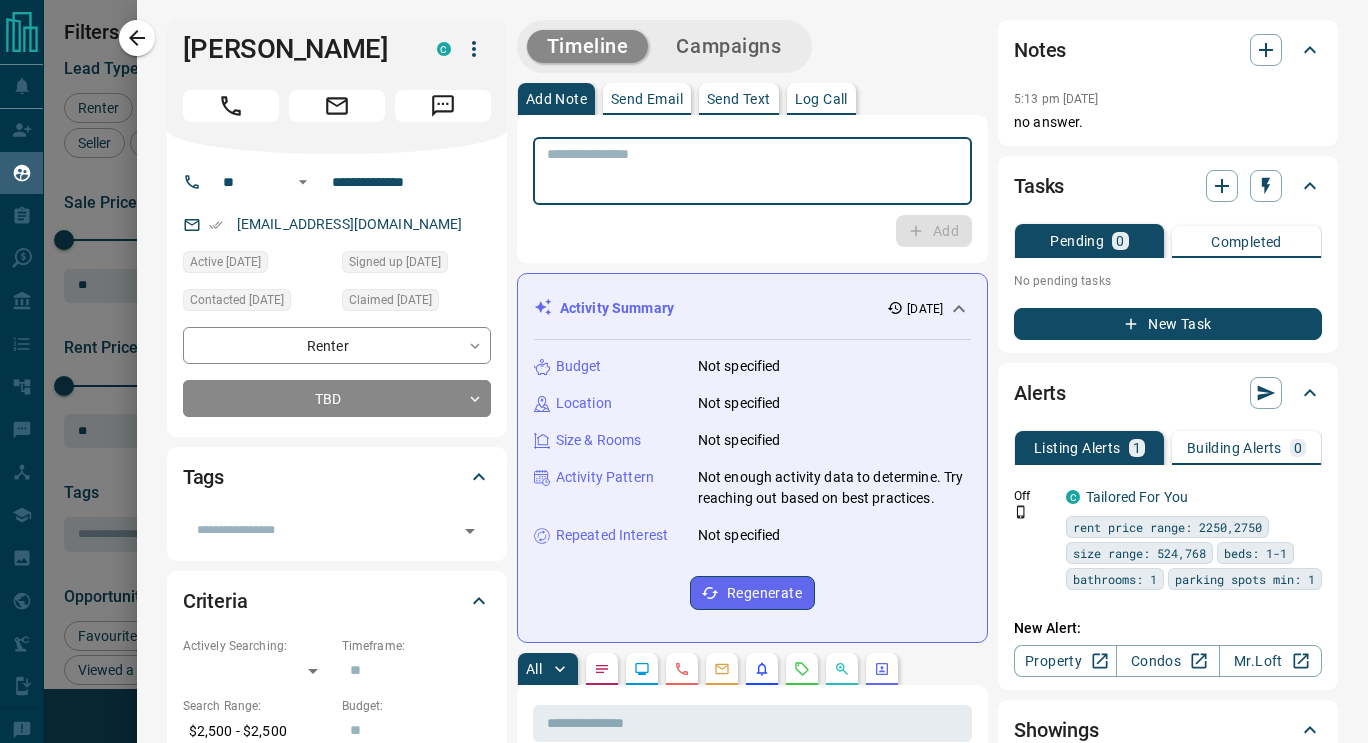 click at bounding box center [752, 171] 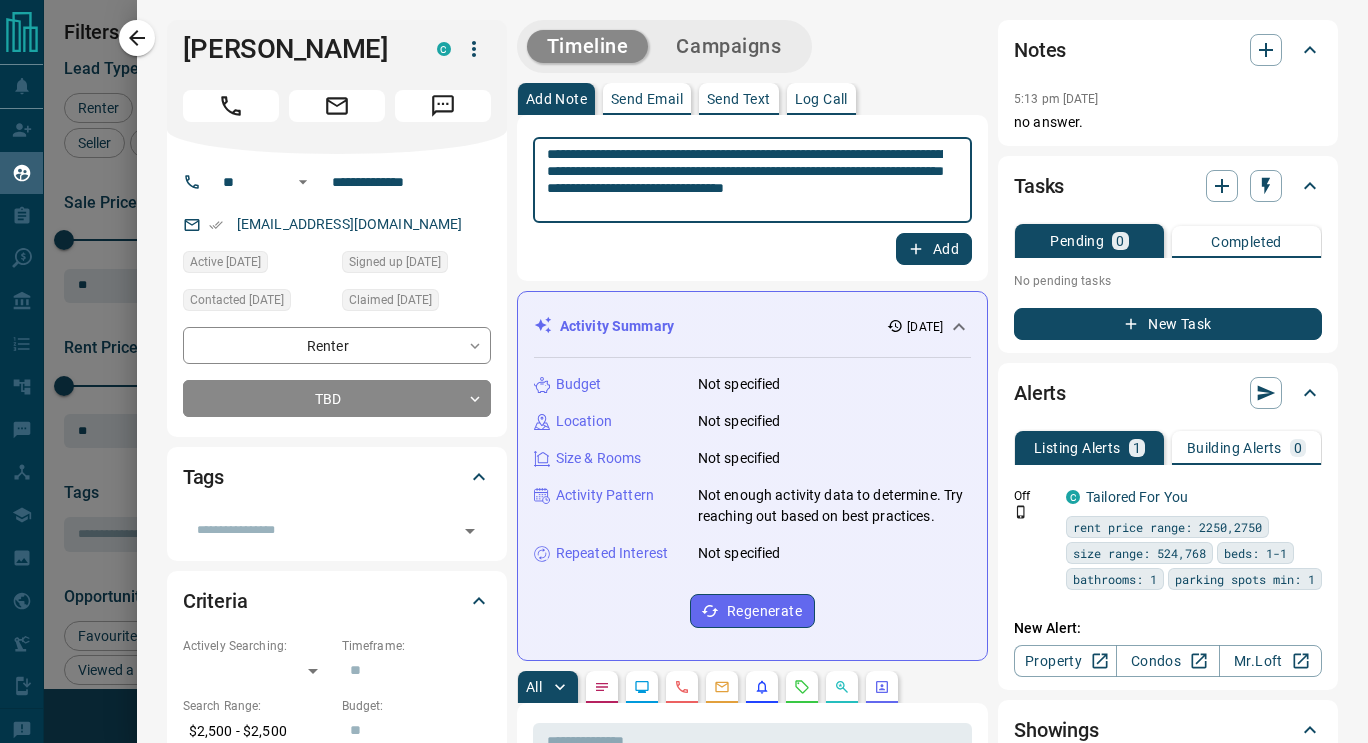 type on "**********" 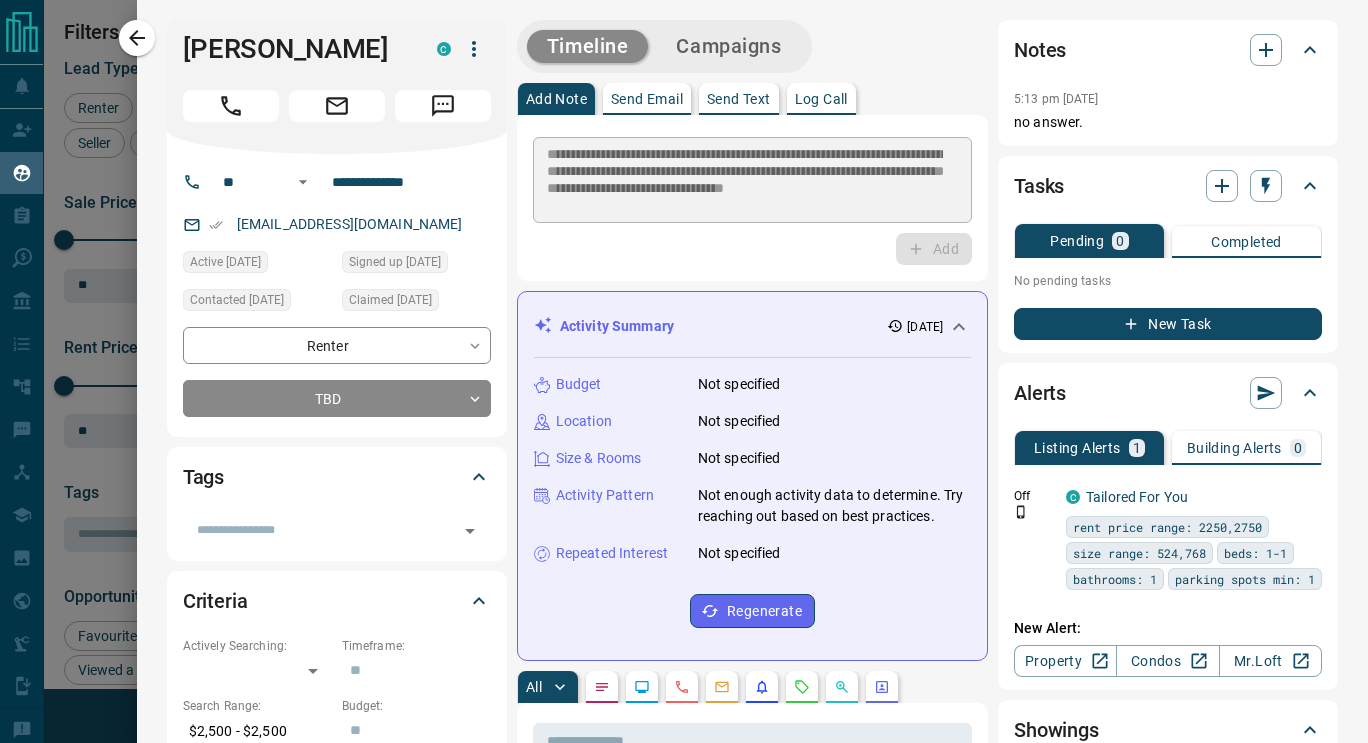 type 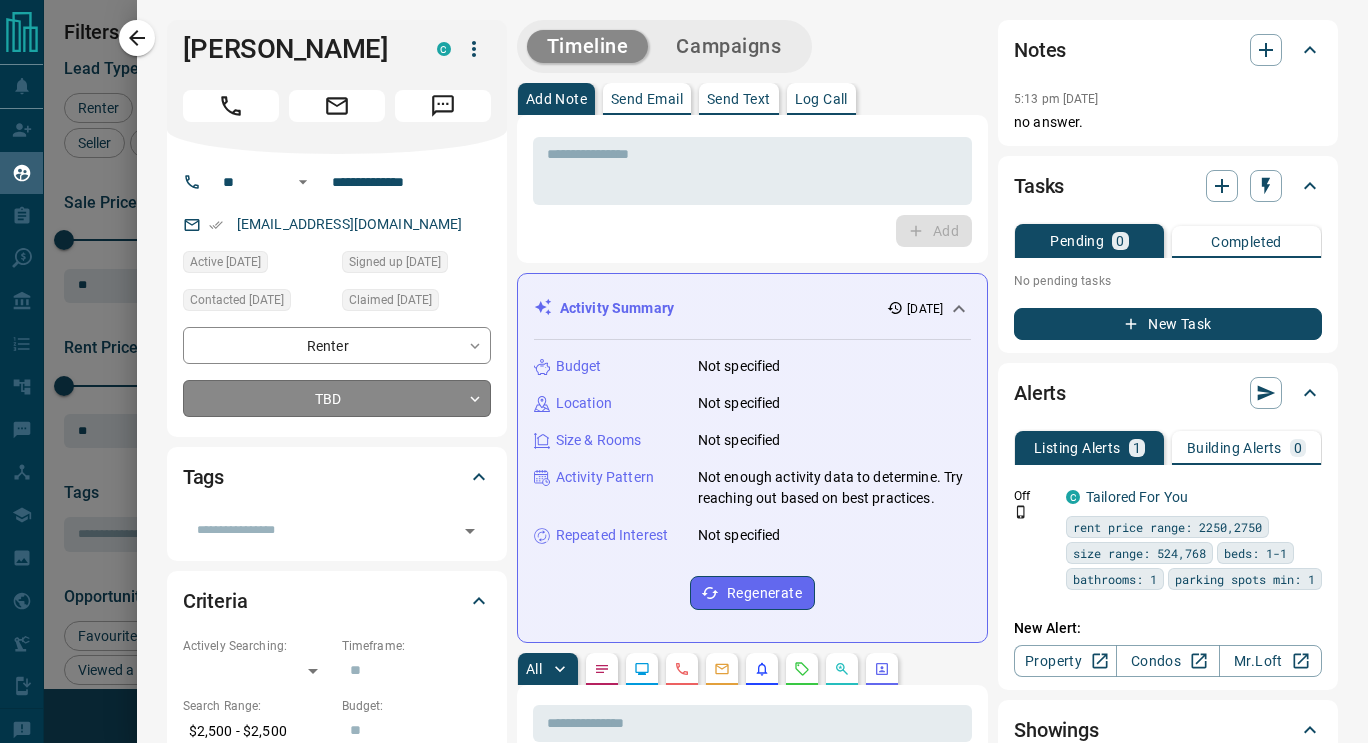 click on "Lead Transfers Claim Leads My Leads Tasks Opportunities Deals Campaigns Automations Messages Broker Bay Training Media Services Agent Resources Precon Worksheet Mobile Apps Disclosure Logout My Leads Filters 1 Manage Tabs New Lead All 7817 TBD 11 Do Not Contact - Not Responsive 4372 Bogus 429 Just Browsing 2187 Criteria Obtained 438 Future Follow Up 107 Warm 28 HOT 25 Taken on Showings 30 Submitted Offer - Client 190 Name Details Last Active Claimed Date Status Tags [PERSON_NAME] Buyer C $1M - $2M Oakville [DATE] Contacted 13 hours ago [DATE] Signed up [DATE] TBD + [PERSON_NAME] C $2K - $3K [GEOGRAPHIC_DATA] [DATE] Contacted [DATE] [DATE] Signed up [DATE] TBD + [PERSON_NAME] Renter C $3K - $3K [GEOGRAPHIC_DATA] [DATE] Contacted [DATE] [DATE] Signed up [DATE] TBD + [PERSON_NAME][DATE] Renter C $3K - $4K [GEOGRAPHIC_DATA] [DATE] Contacted [DATE] [DATE] Signed up [DATE] TBD + [PERSON_NAME] Renter C $2K - $3K Oakville [DATE] Contacted [DATE] [DATE] Signed up [DATE] TBD + Buyer C +" at bounding box center [684, 359] 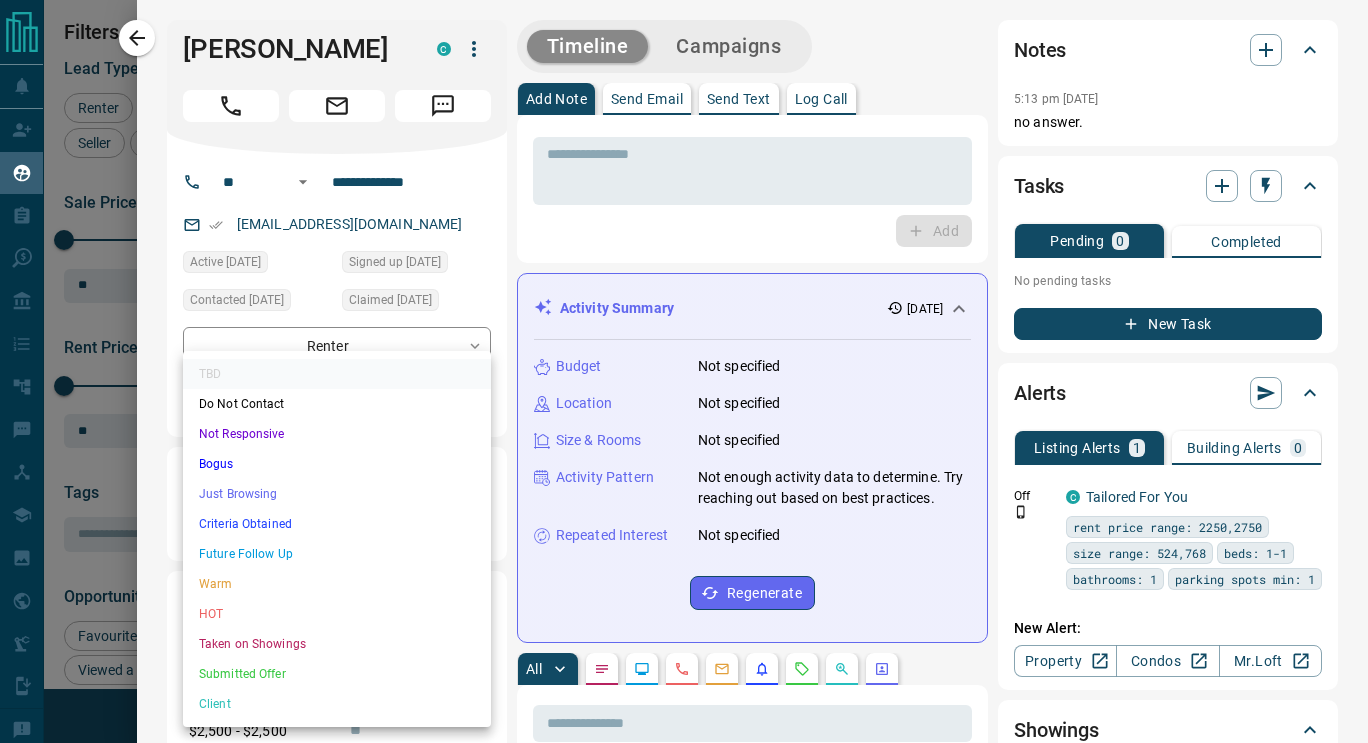 click on "Just Browsing" at bounding box center (337, 494) 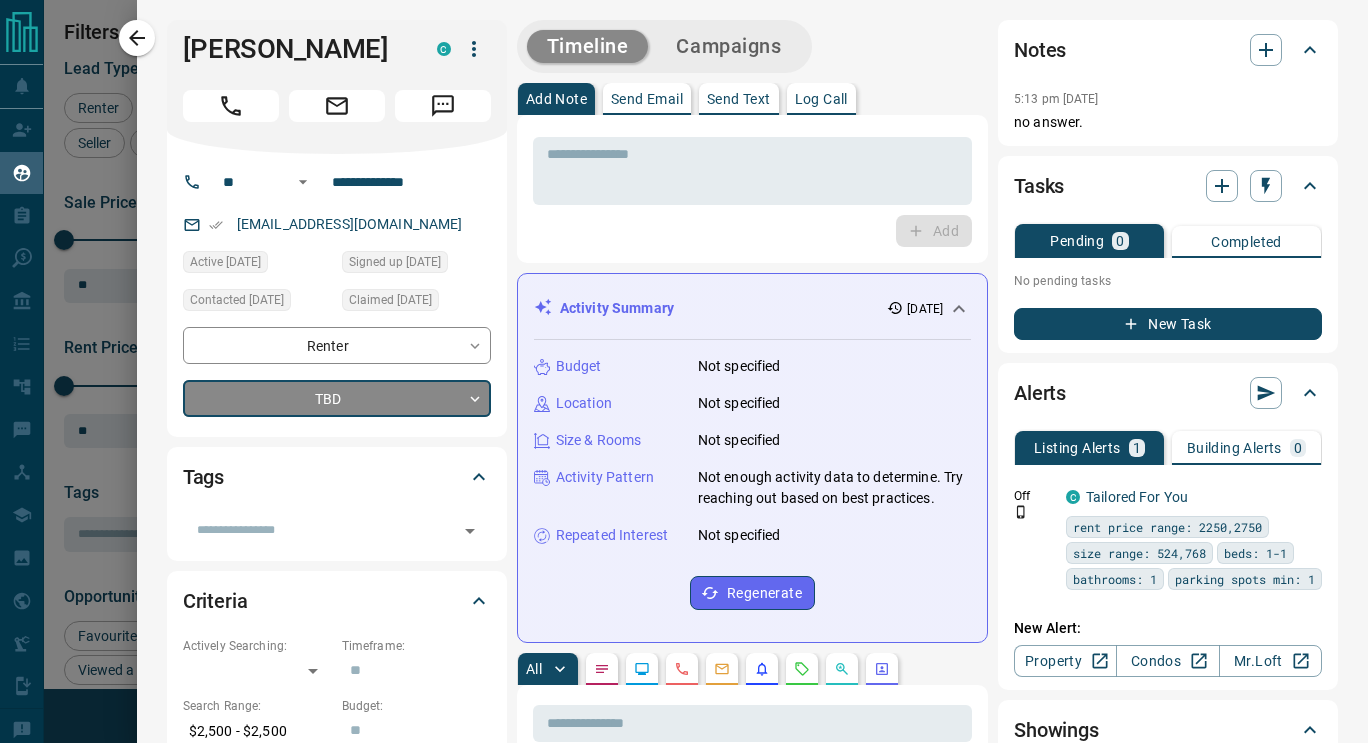click 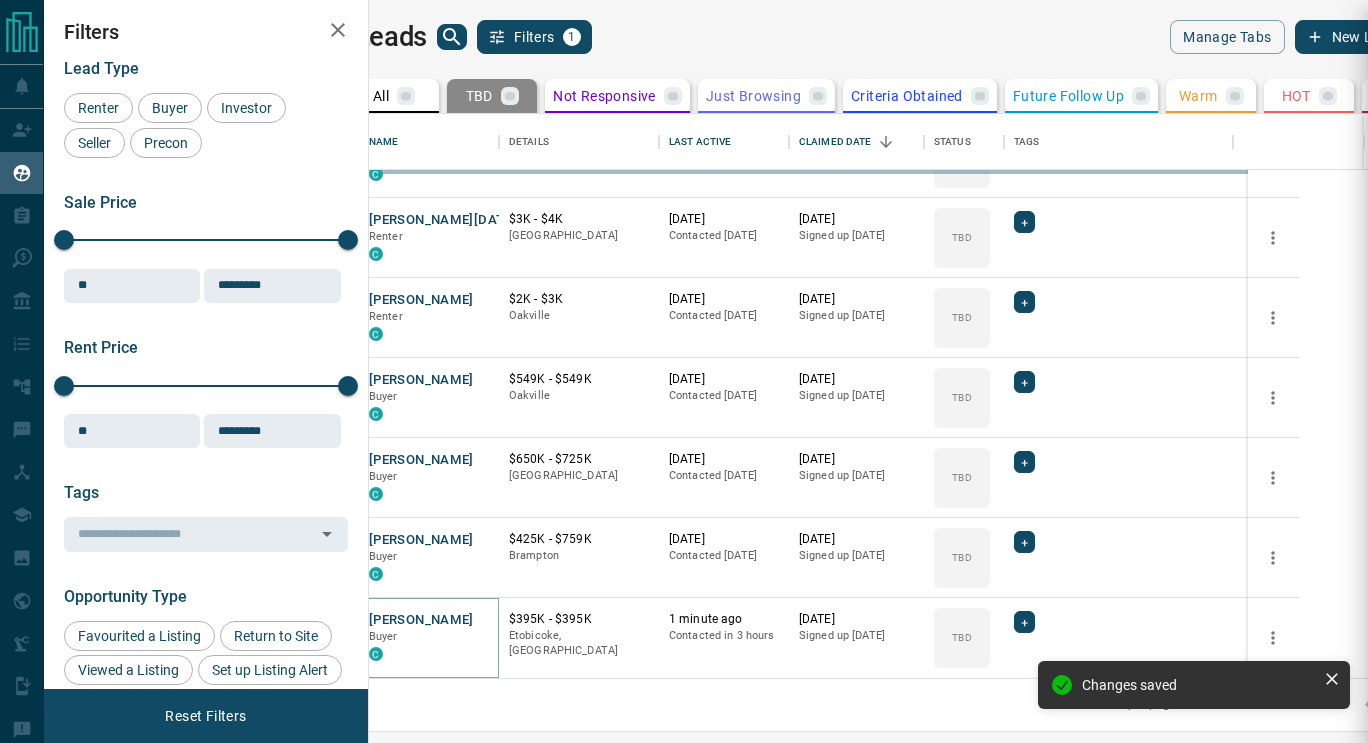 type on "**********" 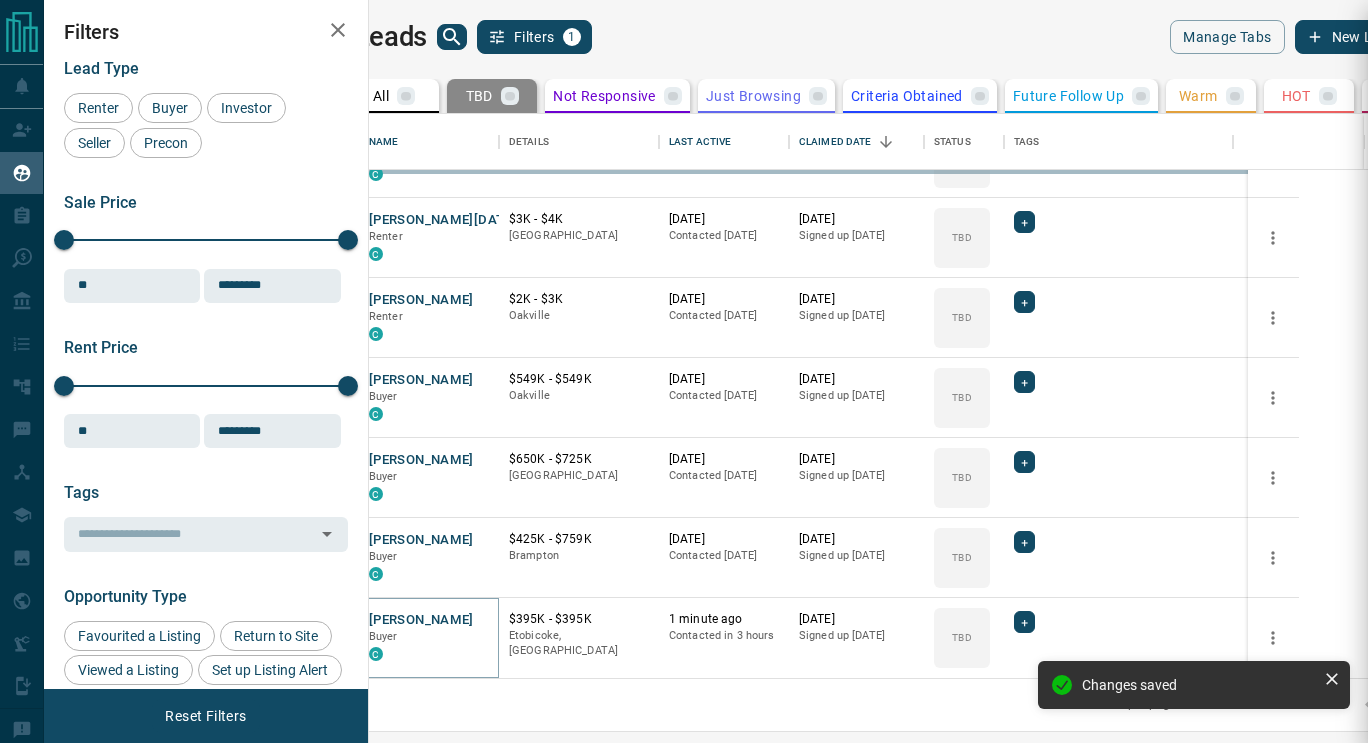 type on "*" 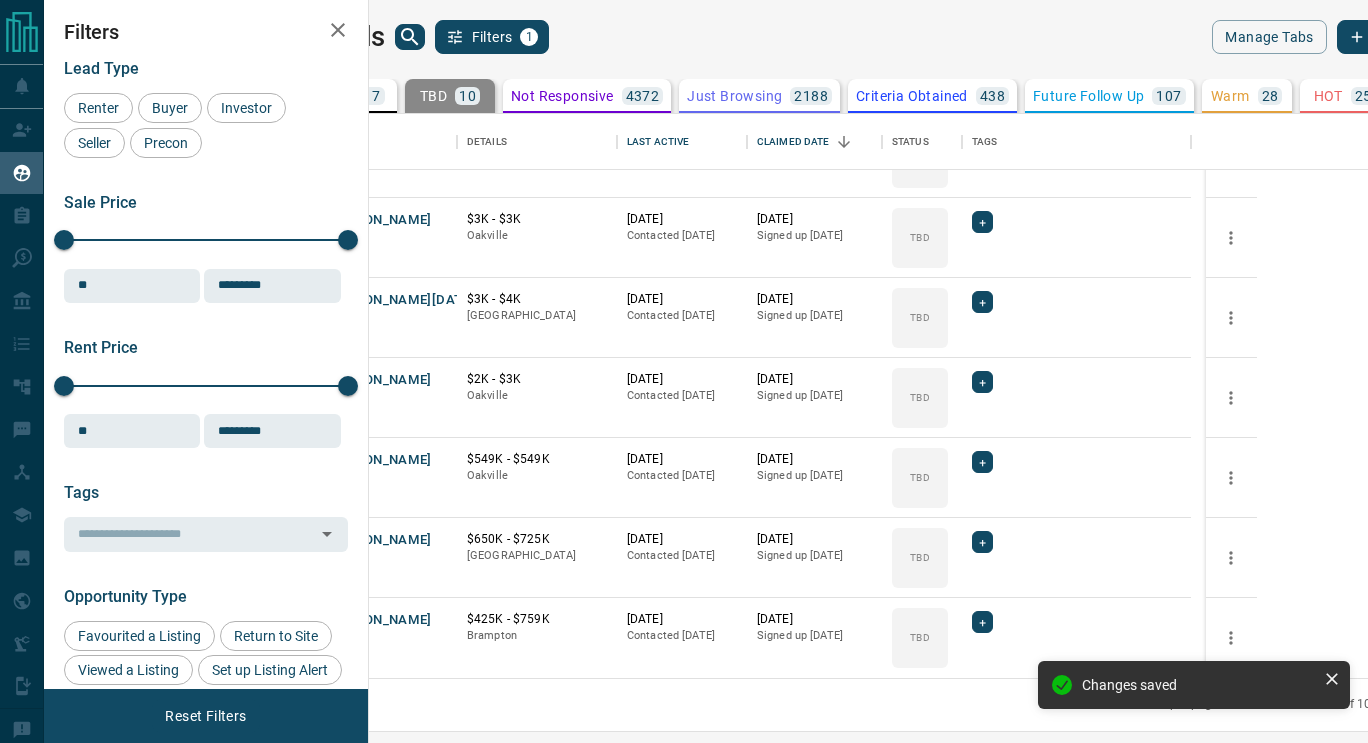 scroll, scrollTop: 292, scrollLeft: 0, axis: vertical 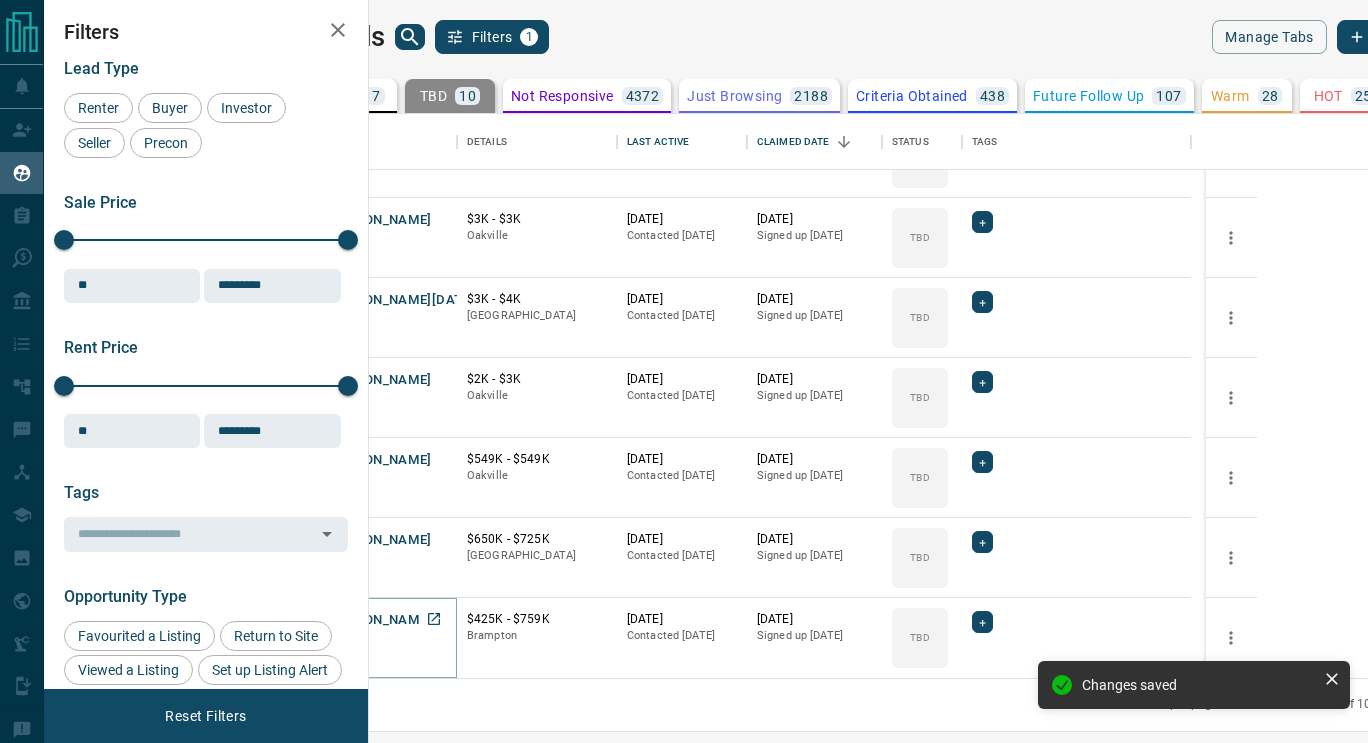 click on "[PERSON_NAME]" at bounding box center (379, 620) 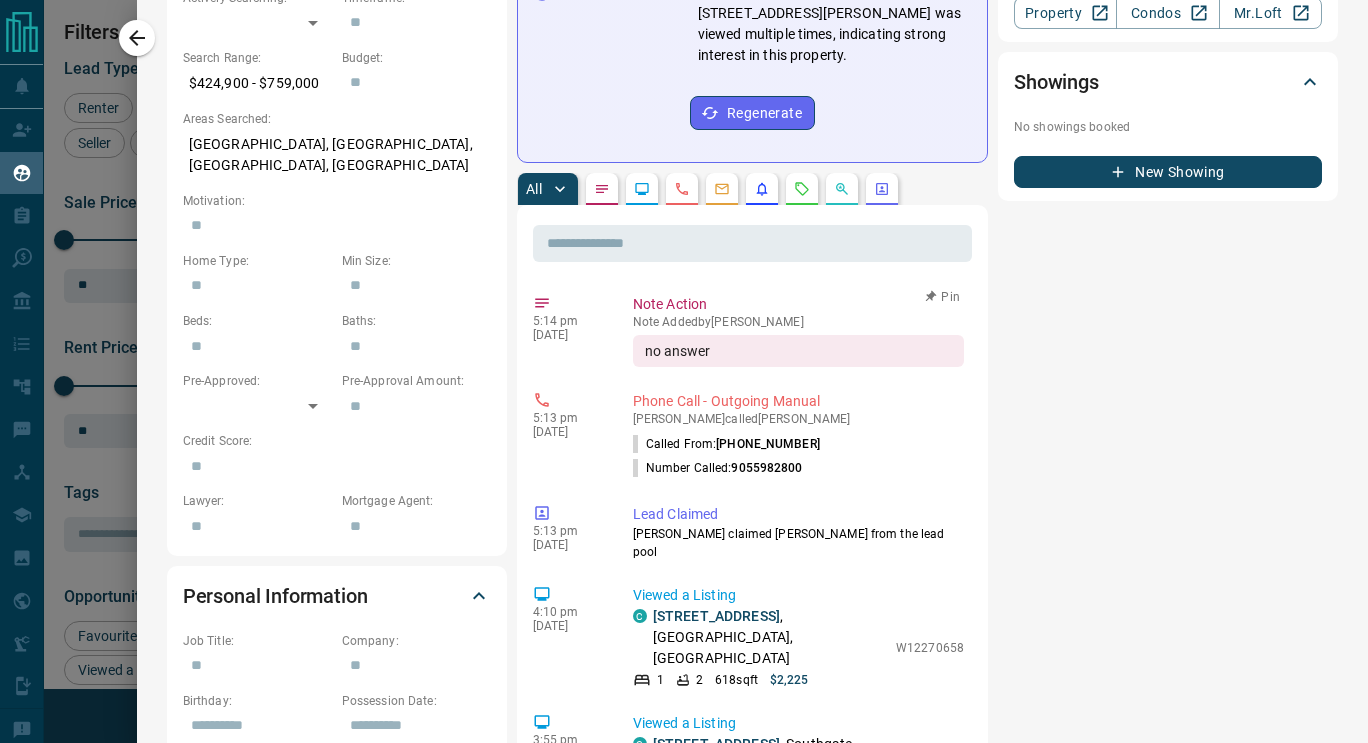 scroll, scrollTop: 649, scrollLeft: 0, axis: vertical 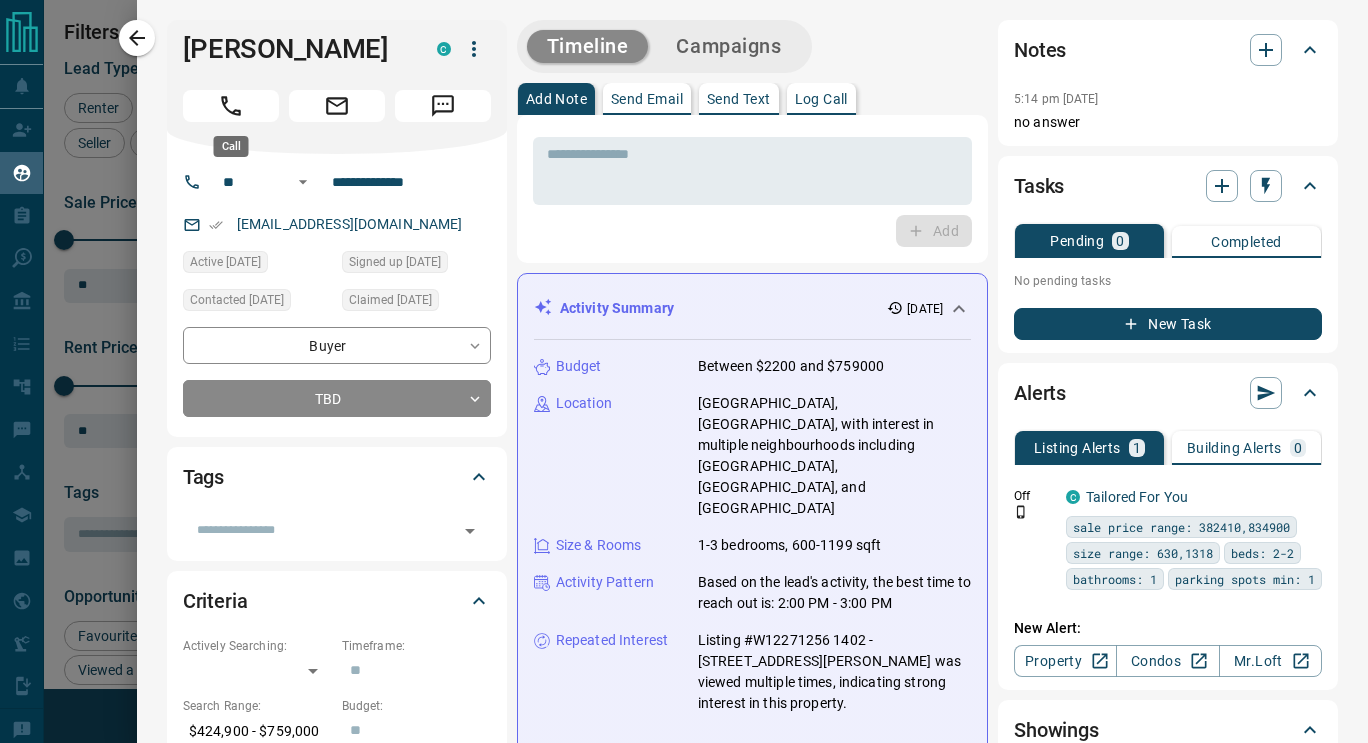 click 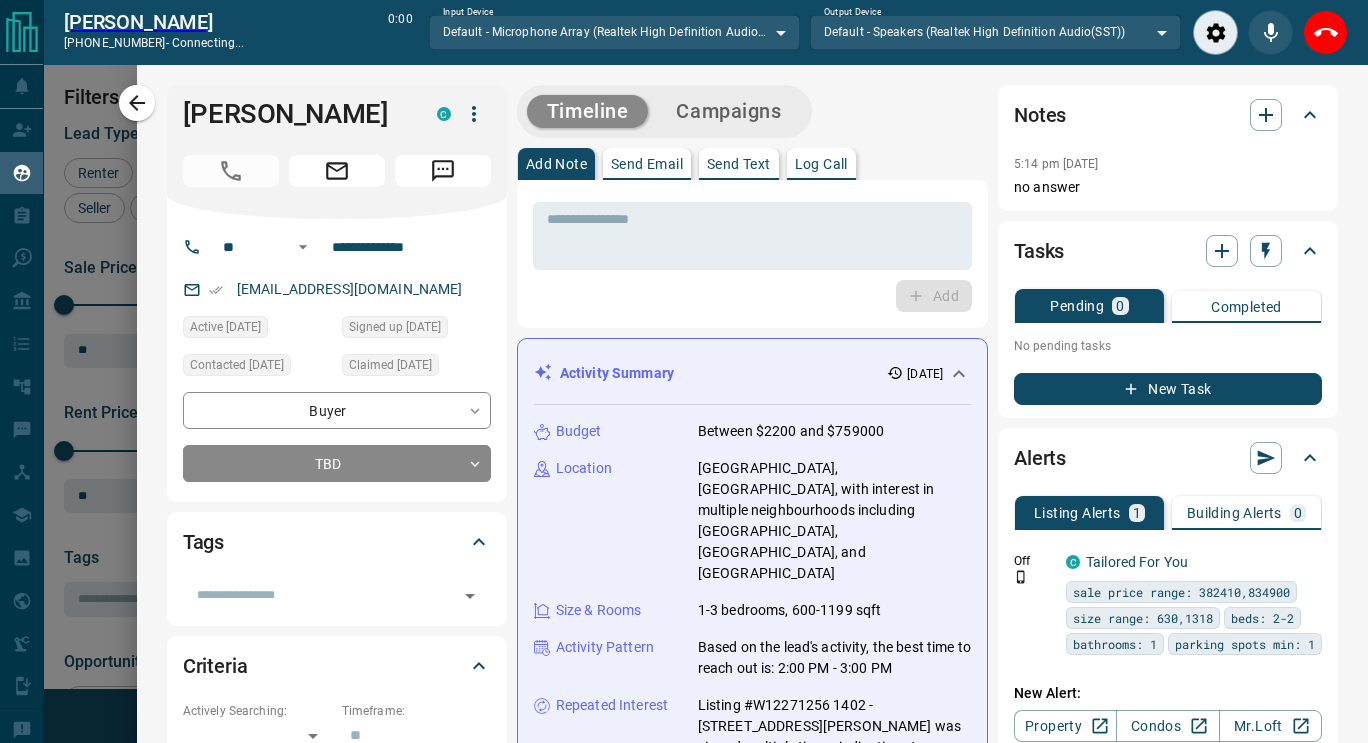 scroll, scrollTop: 487, scrollLeft: 975, axis: both 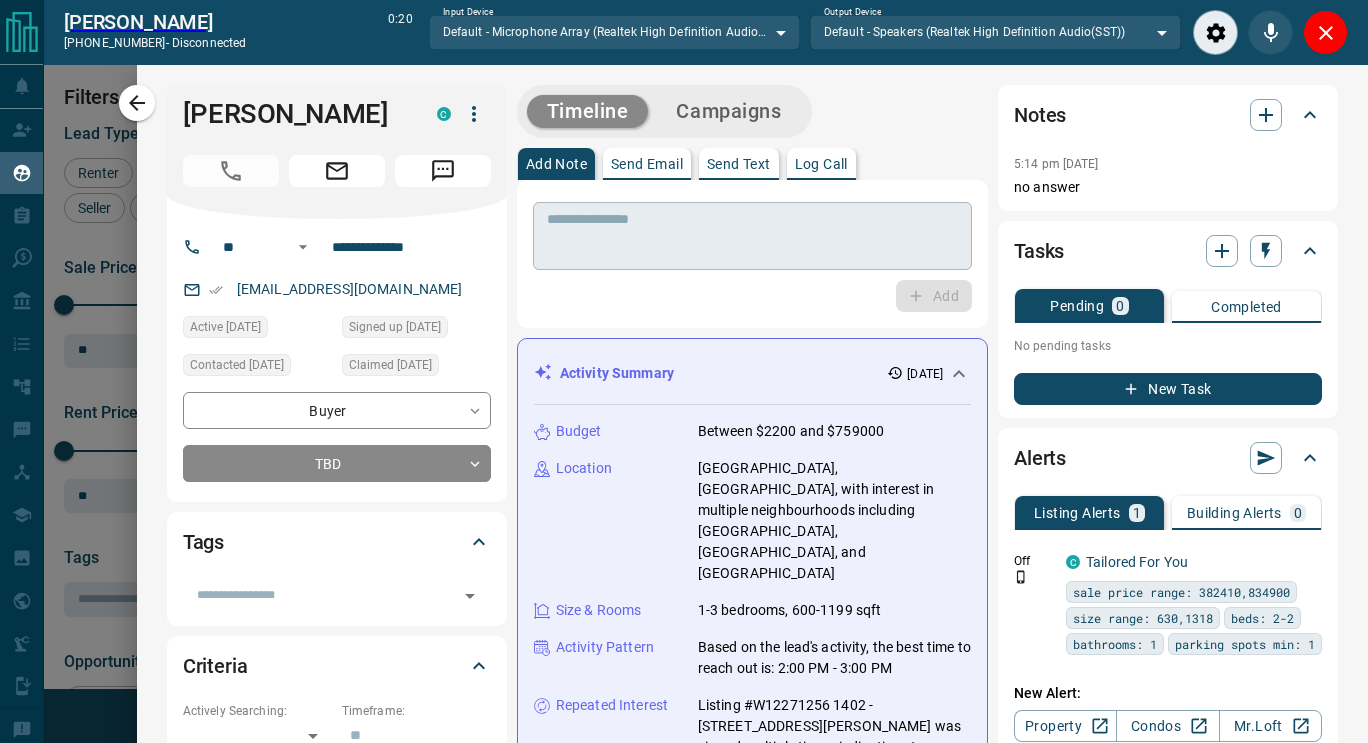 click at bounding box center (752, 236) 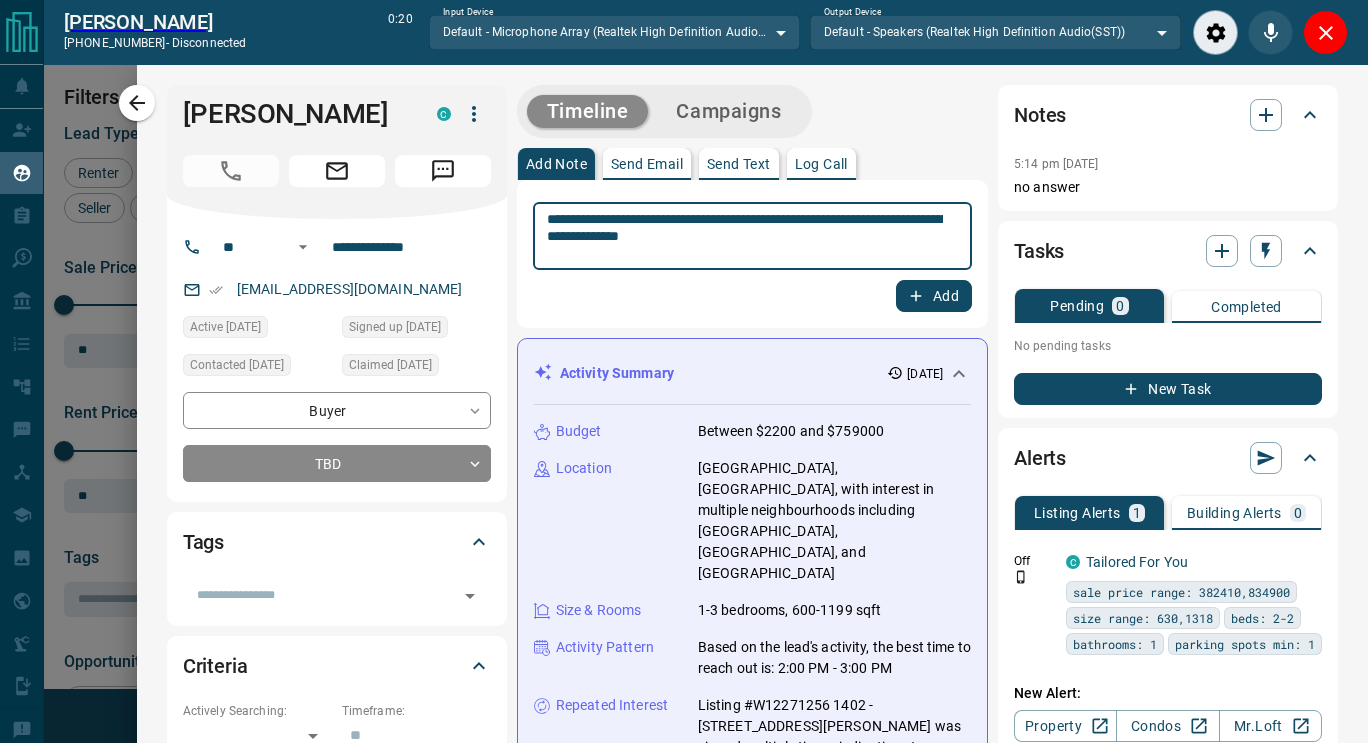 type on "**********" 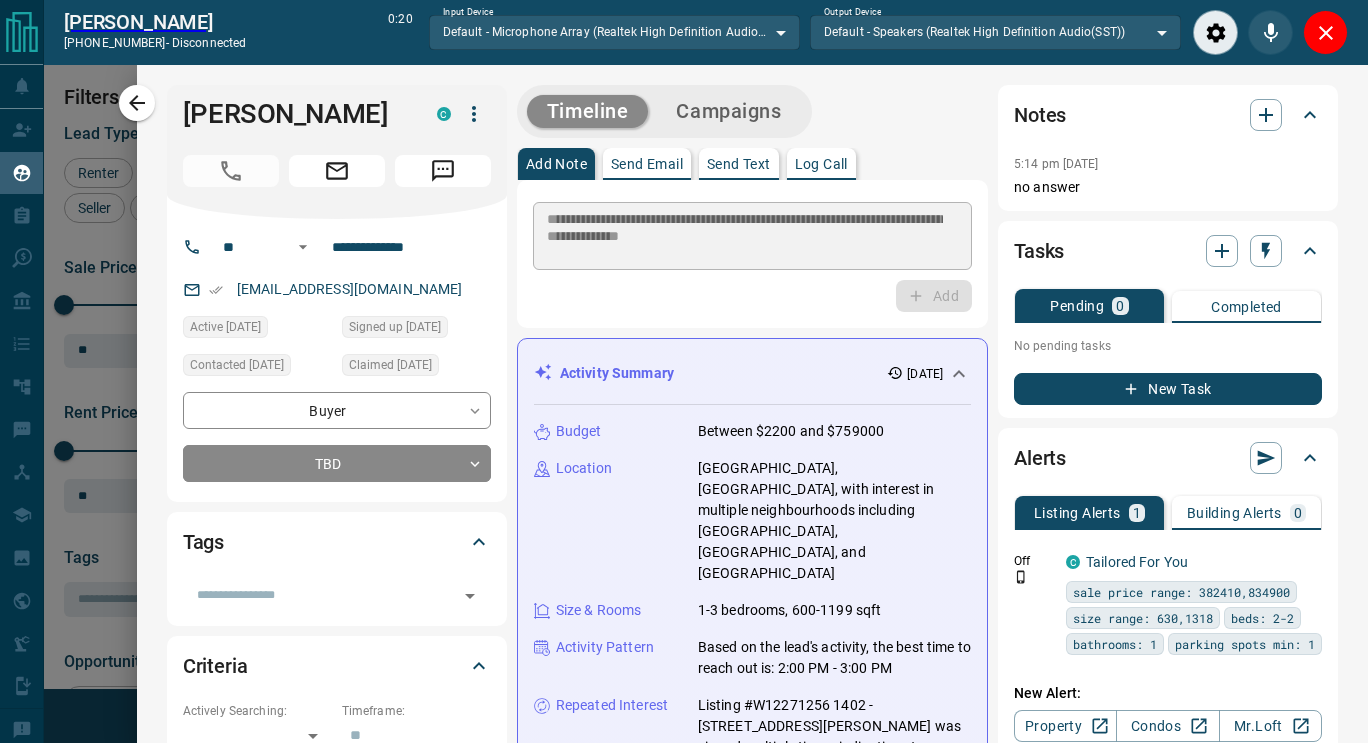 type 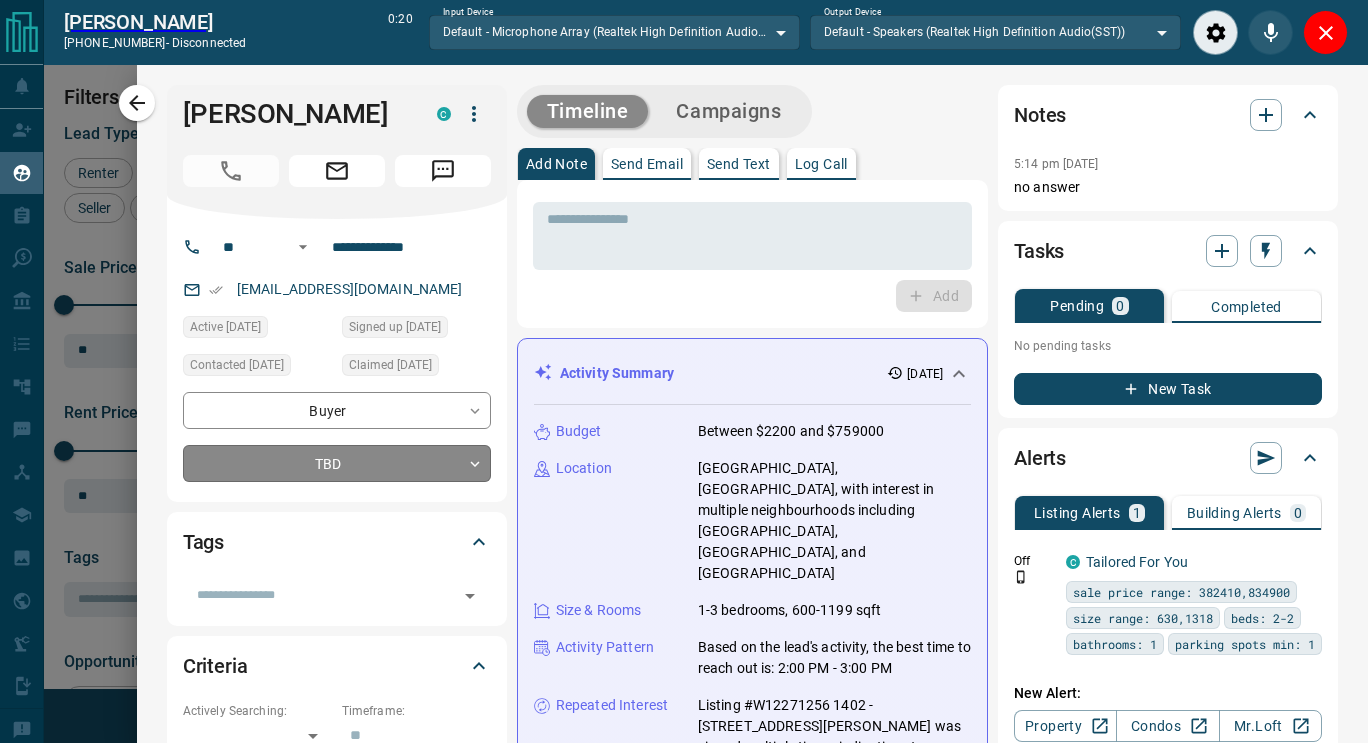 click on "Lead Transfers Claim Leads My Leads Tasks Opportunities Deals Campaigns Automations Messages Broker Bay Training Media Services Agent Resources Precon Worksheet Mobile Apps Disclosure Logout [PERSON_NAME] [PHONE_NUMBER]  -   disconnected 0:20 Input Device Default - Microphone Array (Realtek High Definition Audio(SST)) ******* ​ Output Device Default - Speakers (Realtek High Definition Audio(SST)) ******* ​ My Leads Filters 1 Manage Tabs New Lead All 7817 TBD 10 Do Not Contact - Not Responsive 4372 Bogus 429 Just Browsing 2188 Criteria Obtained 438 Future Follow Up 107 Warm 28 HOT 25 Taken on Showings 30 Submitted Offer - Client 190 Name Details Last Active Claimed Date Status Tags [PERSON_NAME] Renter C $2K - $3K Etobicoke, [GEOGRAPHIC_DATA] 17 hours ago Contacted 19 hours ago 23 hours ago Signed up [DATE] TBD + [PERSON_NAME] Buyer C $1M - $2M Oakville [DATE] Contacted 13 hours ago [DATE] Signed up [DATE] TBD + [PERSON_NAME] C $2K - $3K Oakville [DATE] Contacted [DATE] [DATE] TBD + C +" at bounding box center [684, 360] 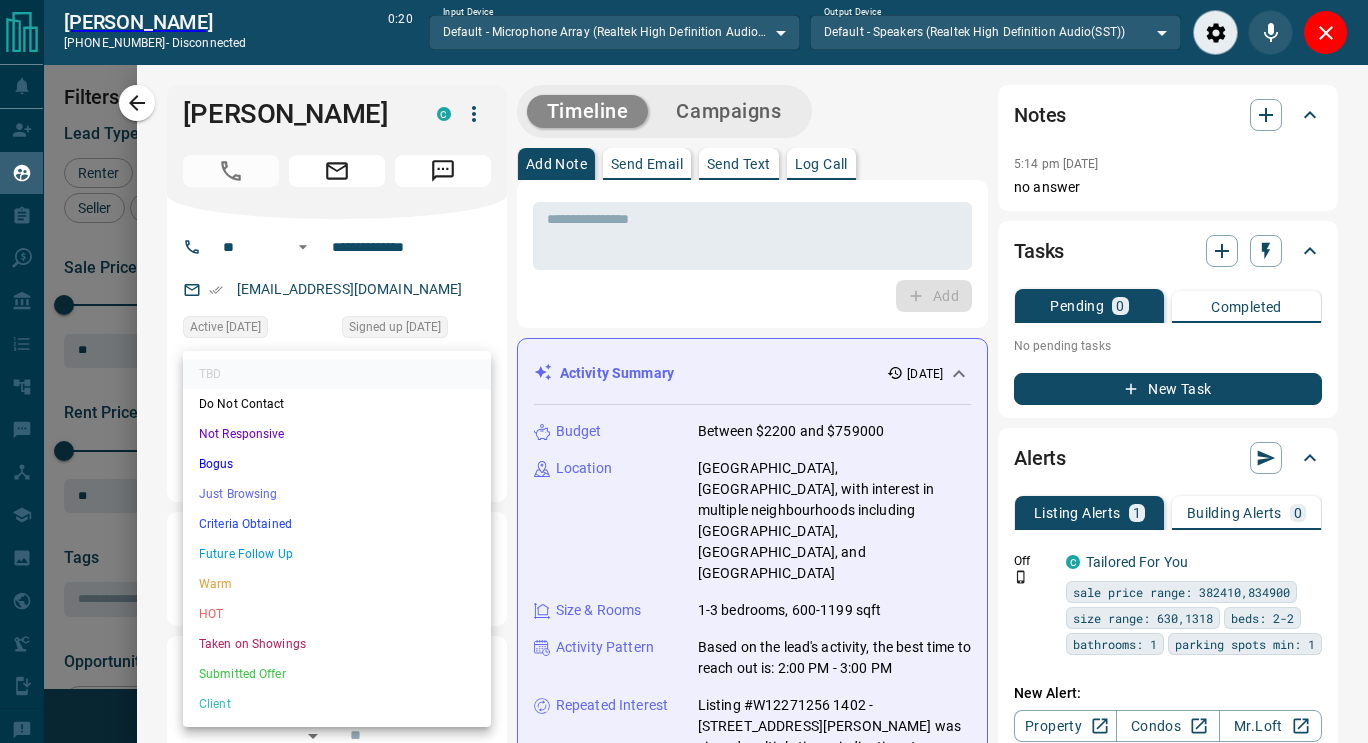 click on "Just Browsing" at bounding box center [337, 494] 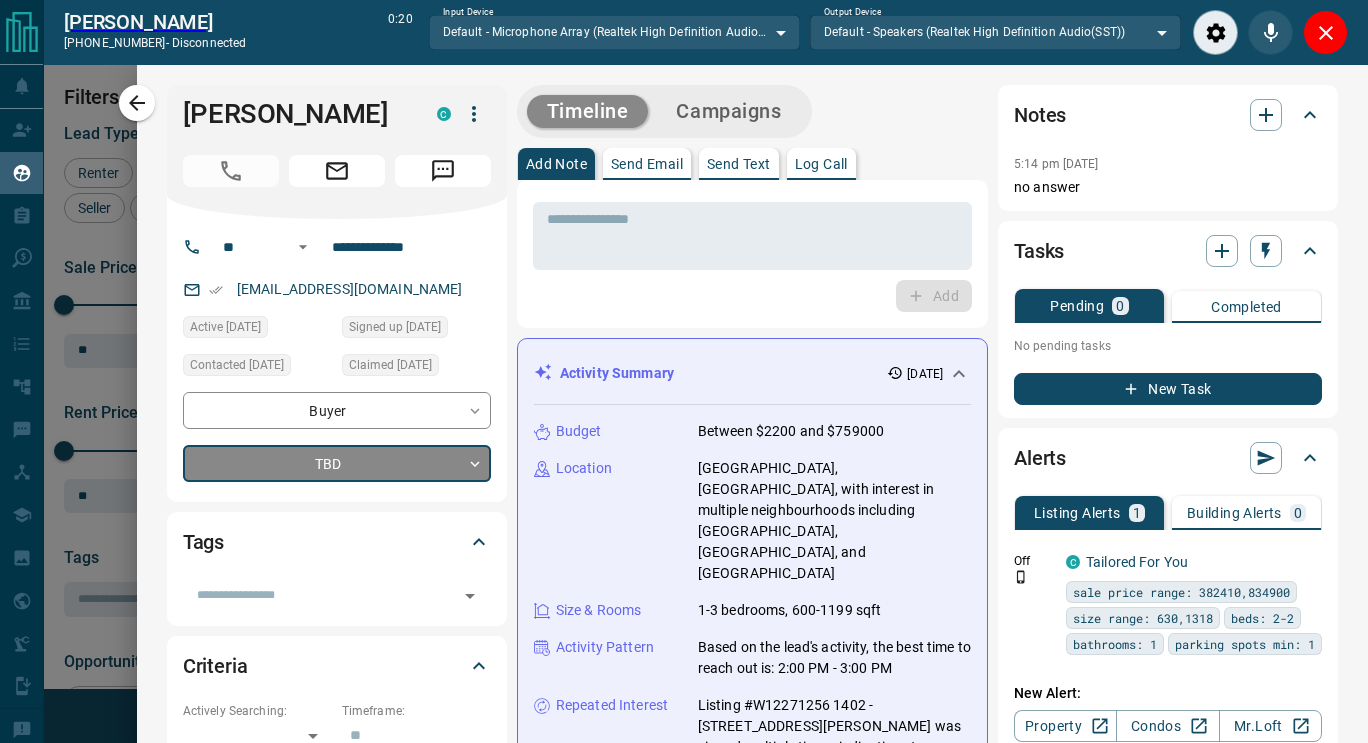 type on "*" 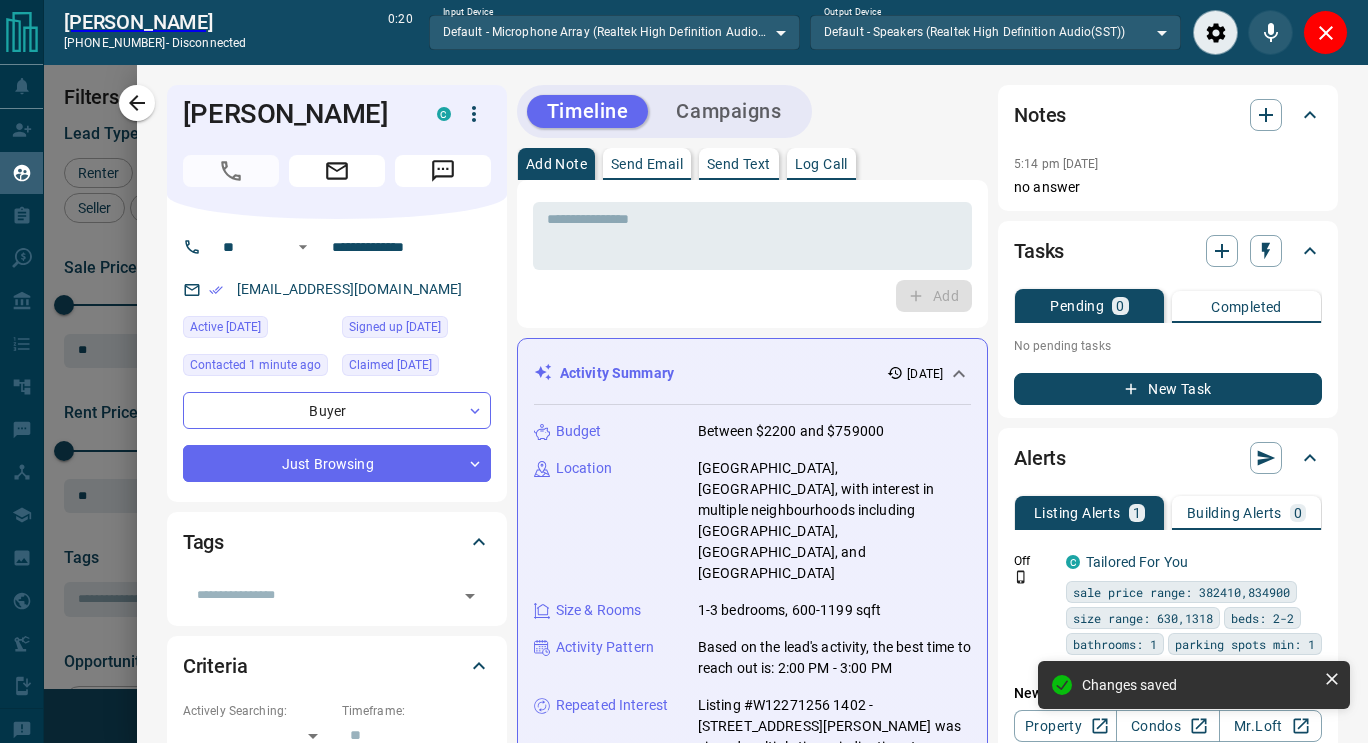 scroll, scrollTop: 615, scrollLeft: 0, axis: vertical 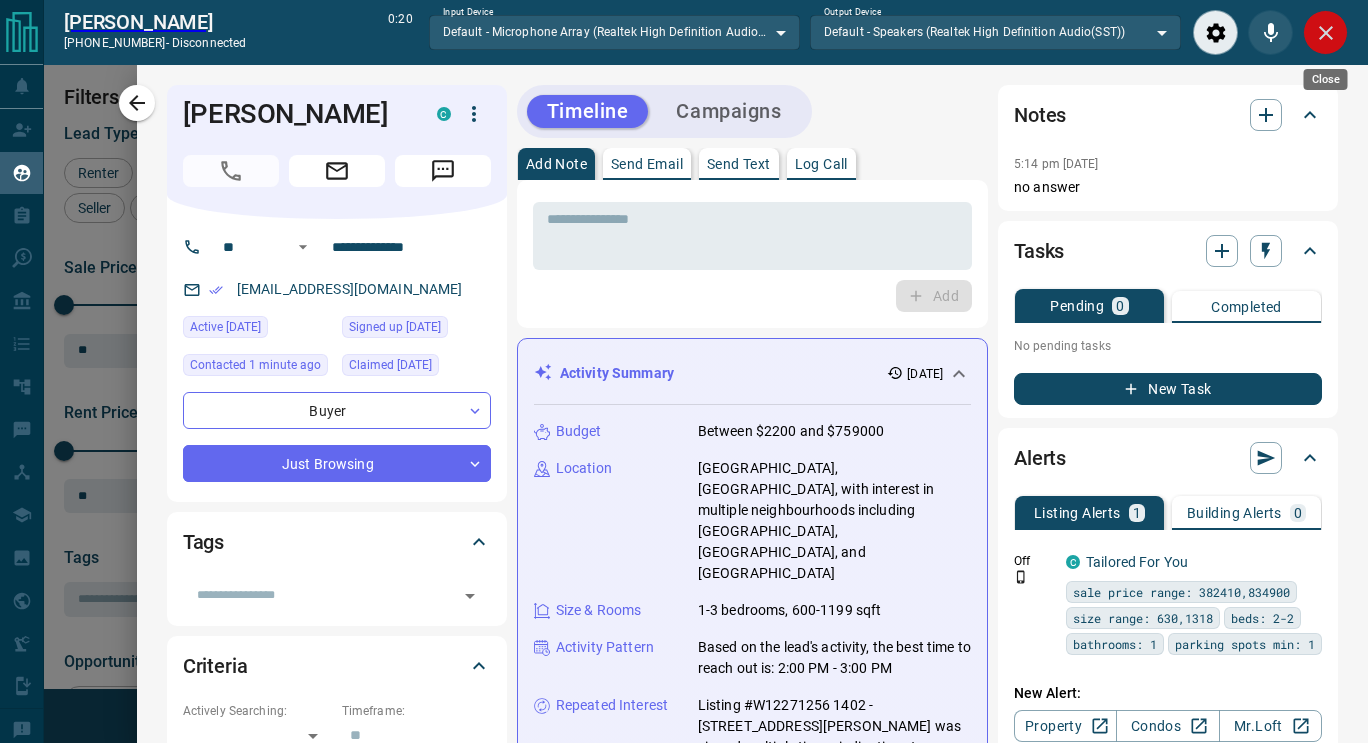 click 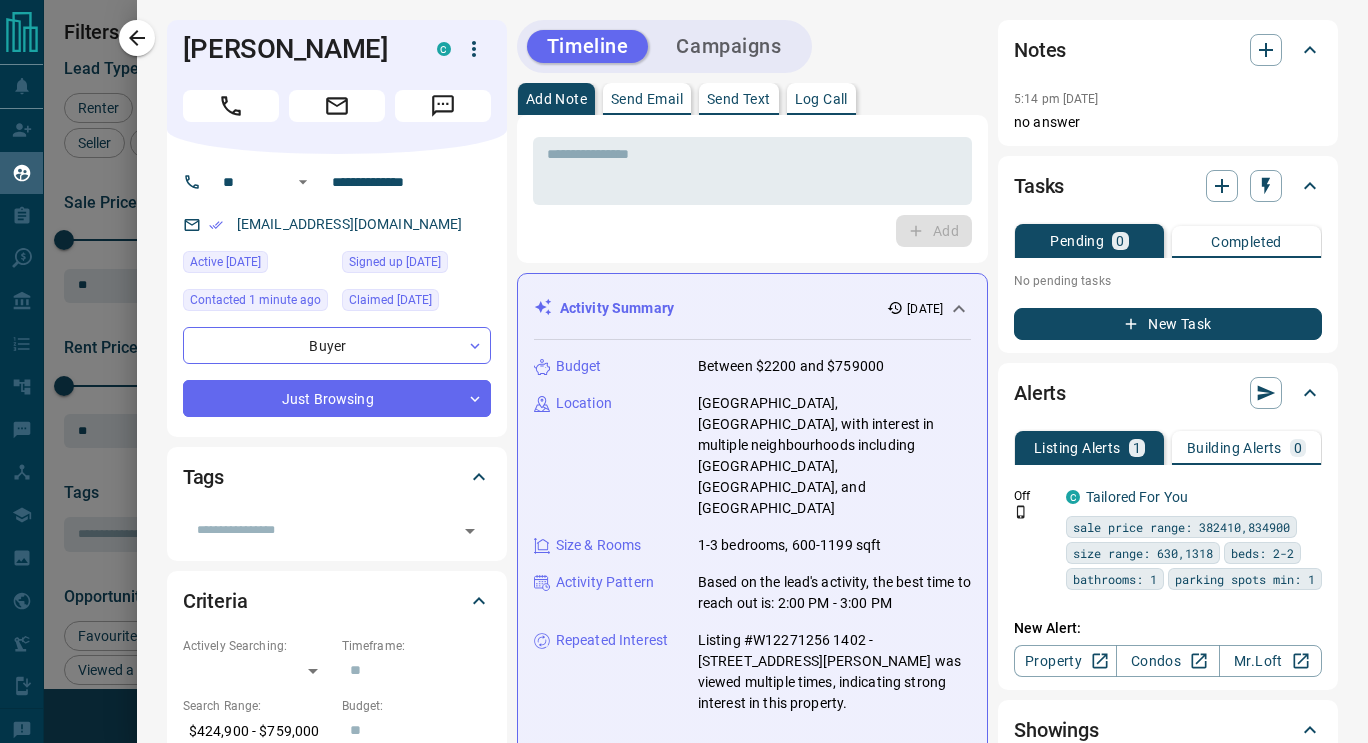scroll, scrollTop: 16, scrollLeft: 16, axis: both 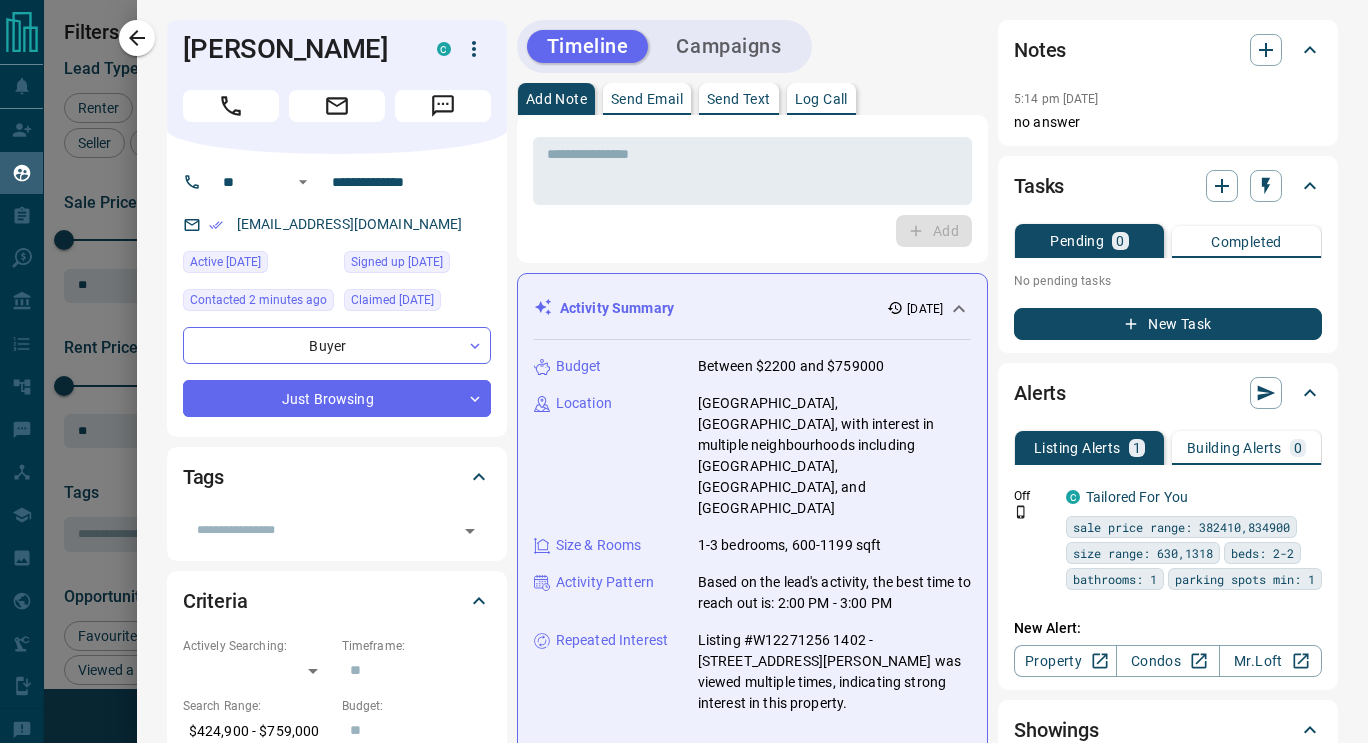 click 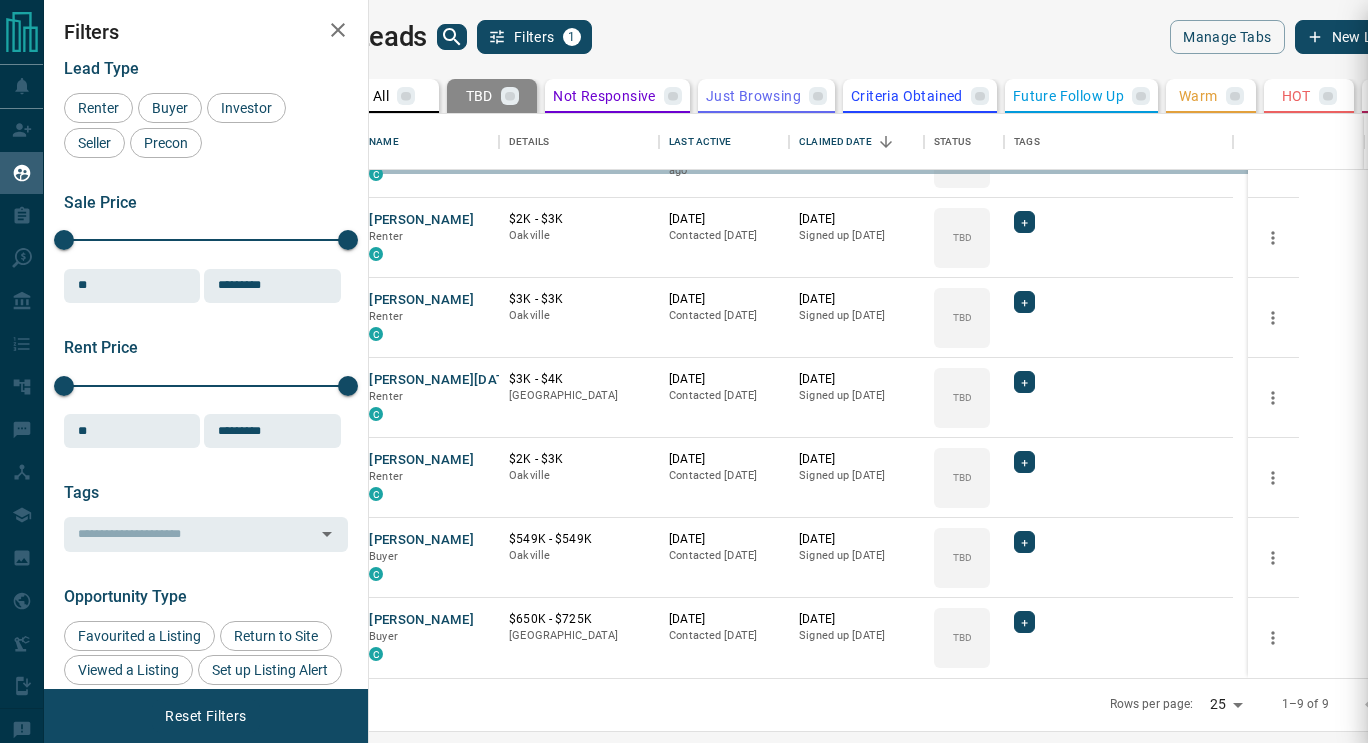 click on "**********" at bounding box center (684, 371) 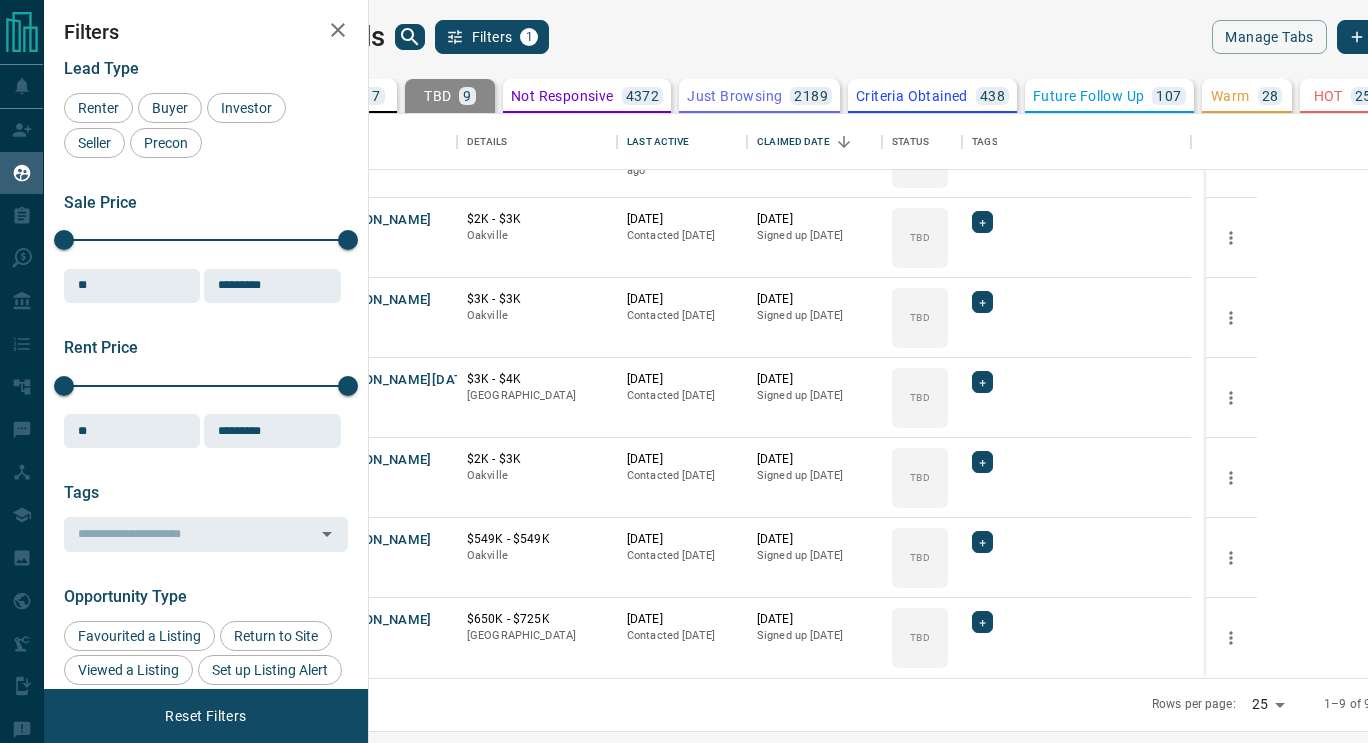 scroll, scrollTop: 212, scrollLeft: 0, axis: vertical 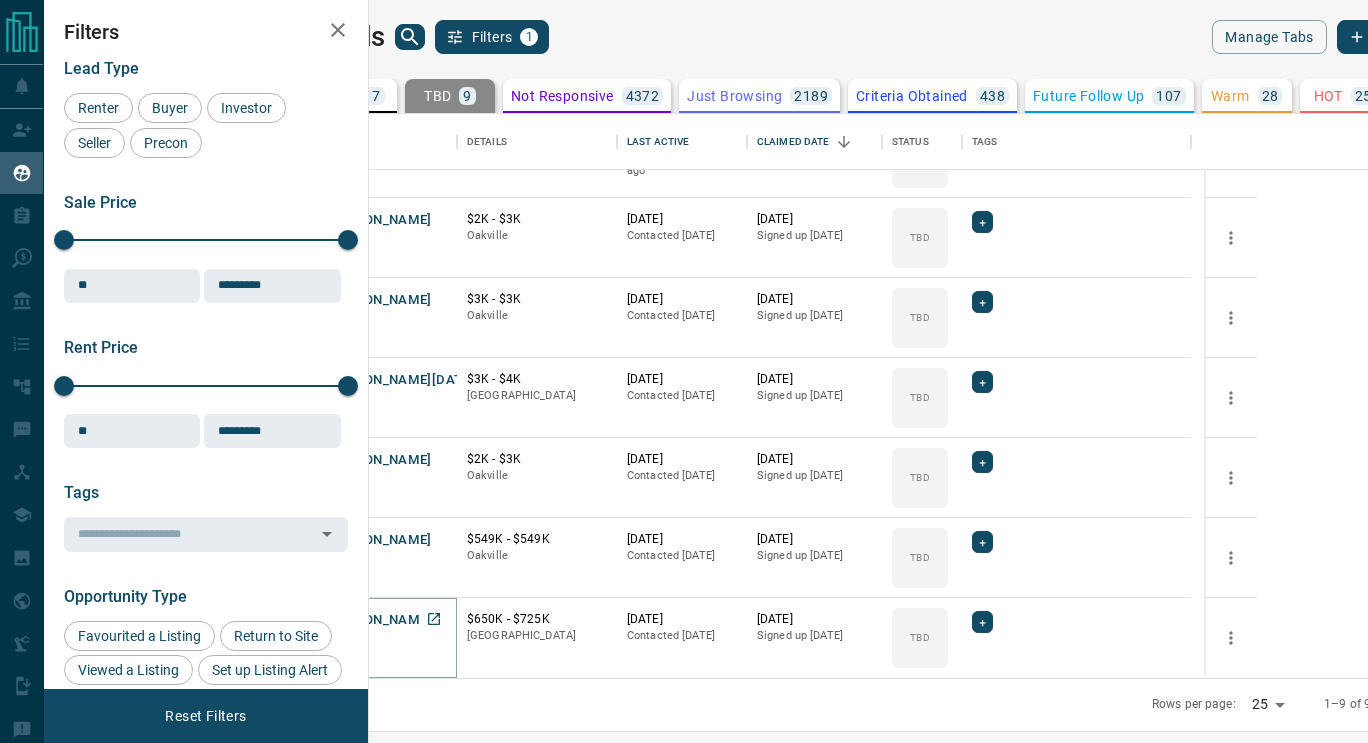click on "[PERSON_NAME]" at bounding box center [379, 620] 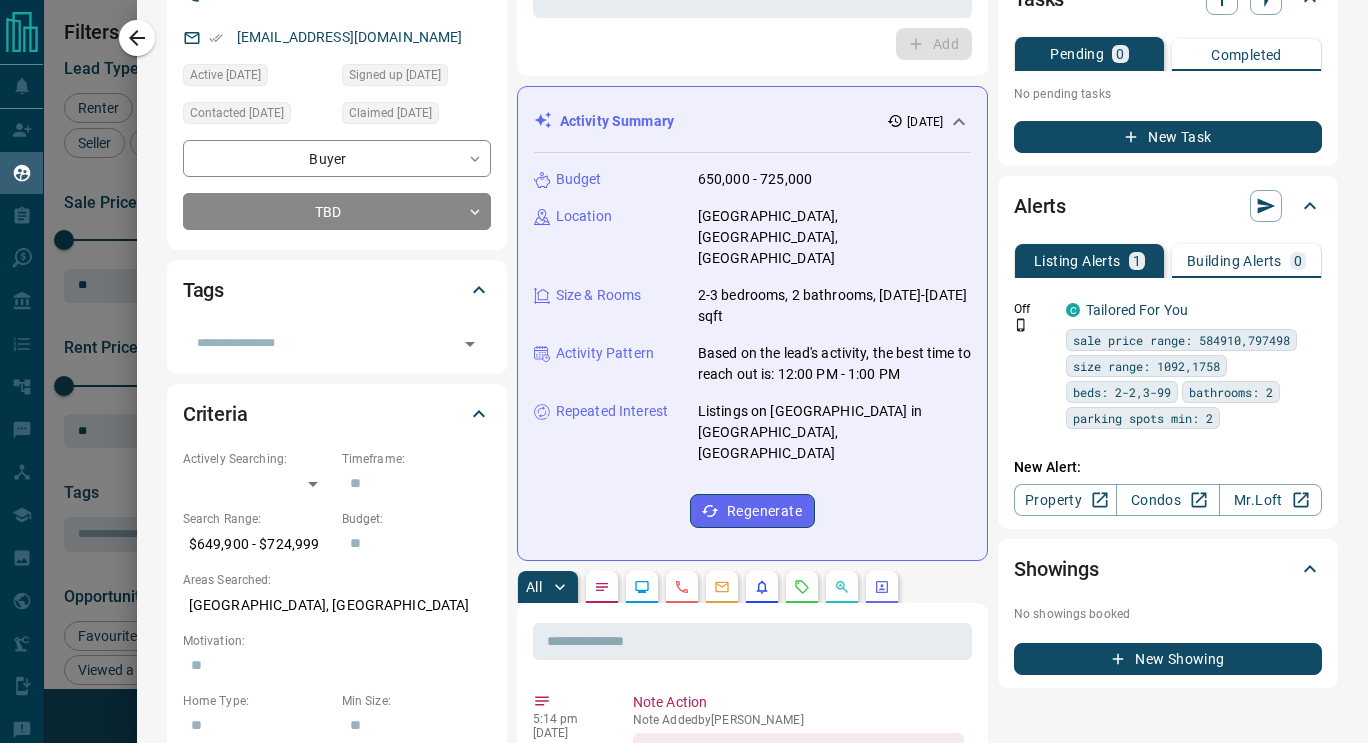 scroll, scrollTop: 0, scrollLeft: 0, axis: both 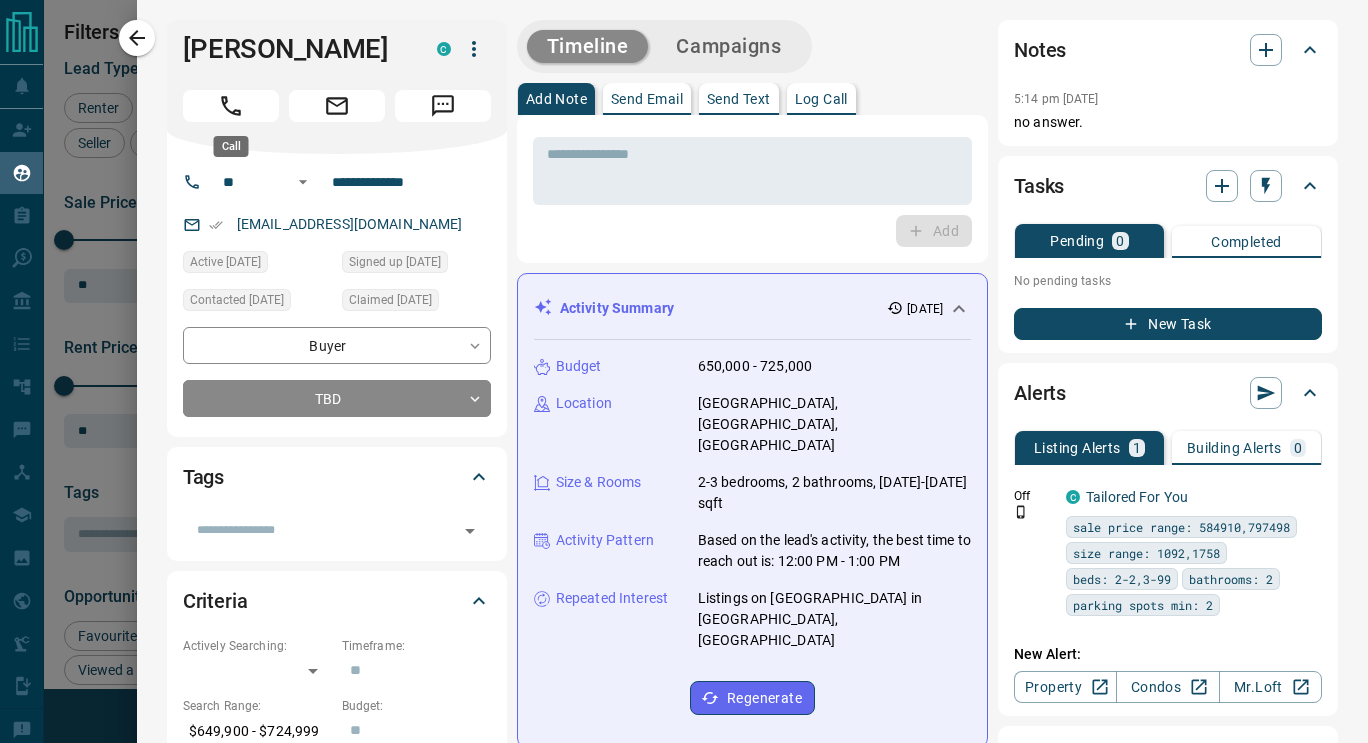 click 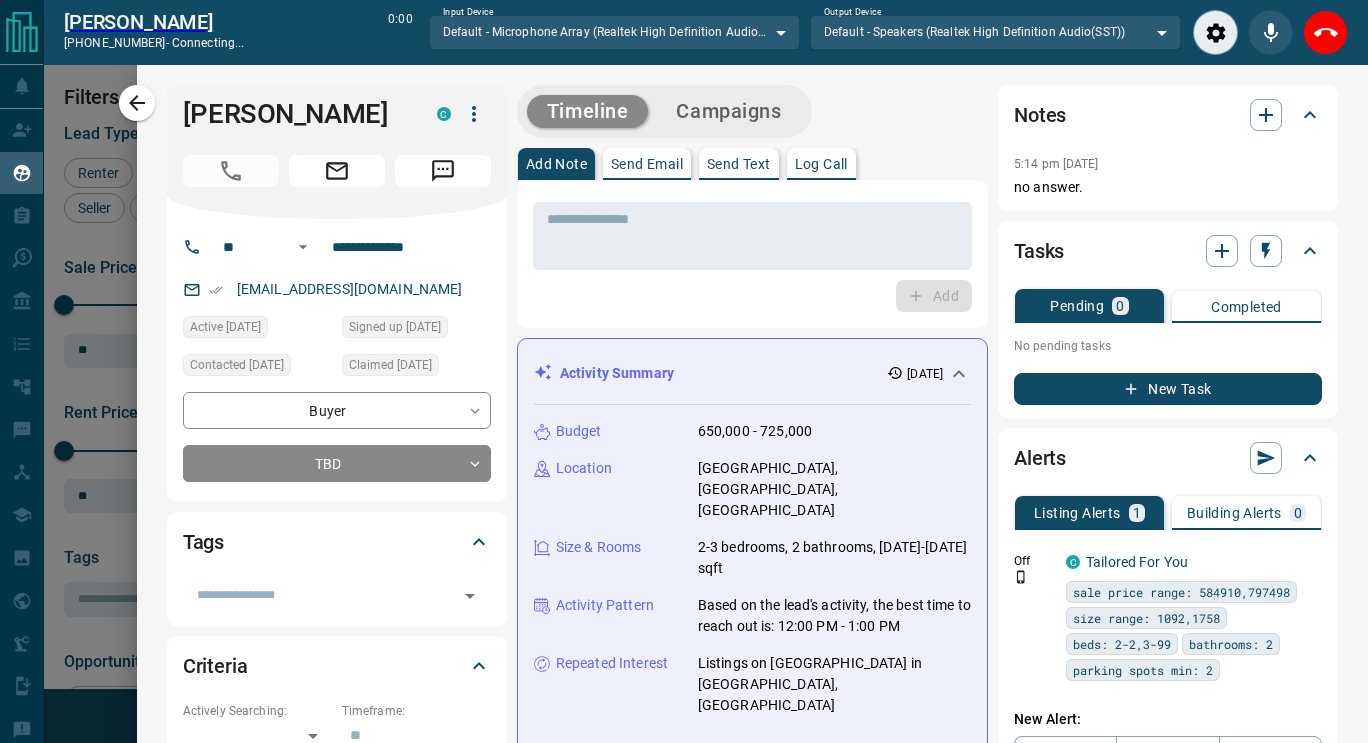 scroll, scrollTop: 487, scrollLeft: 975, axis: both 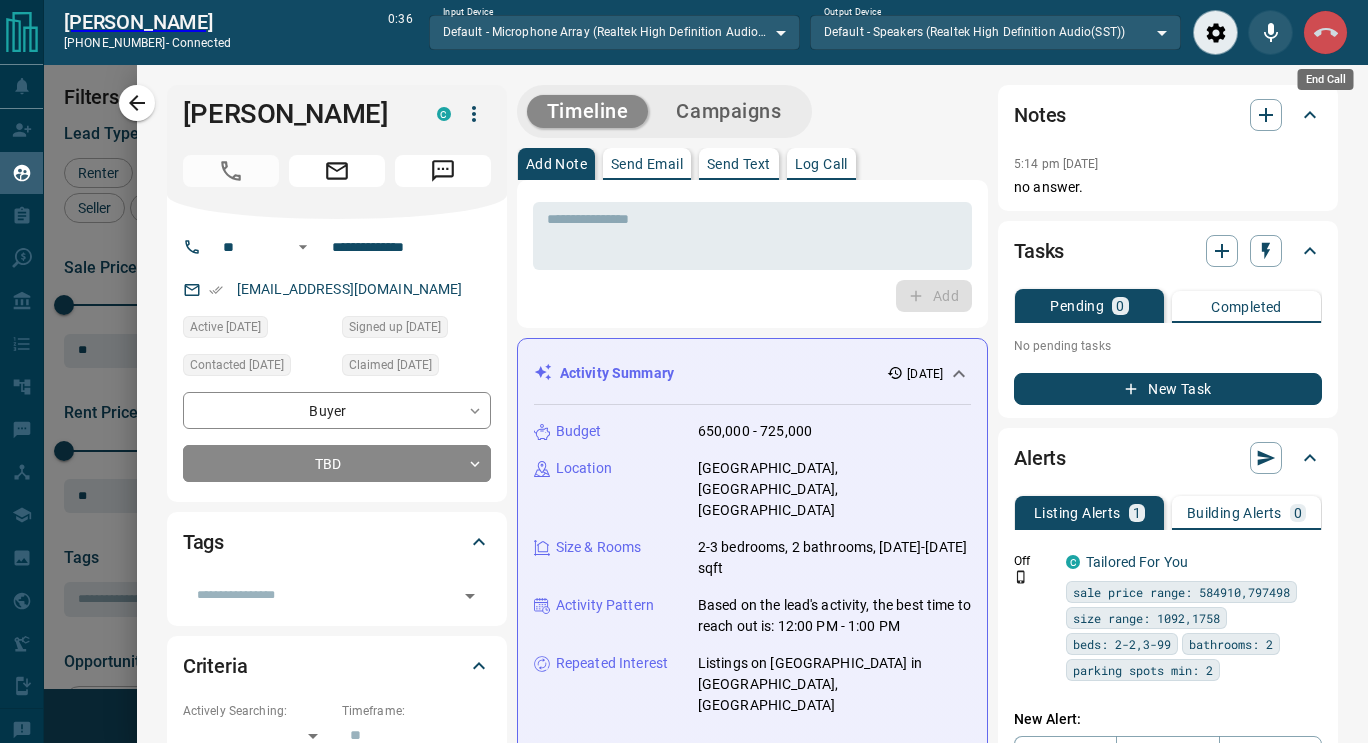 click 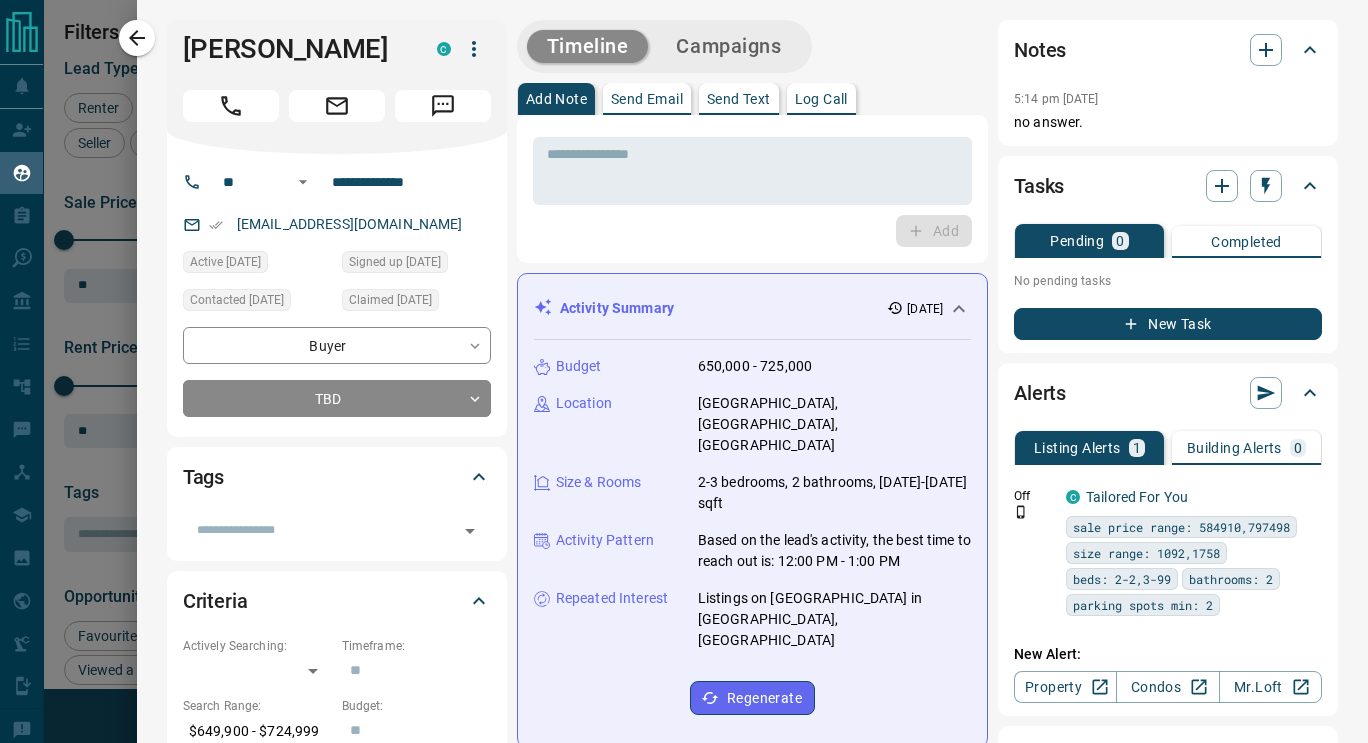 scroll, scrollTop: 16, scrollLeft: 16, axis: both 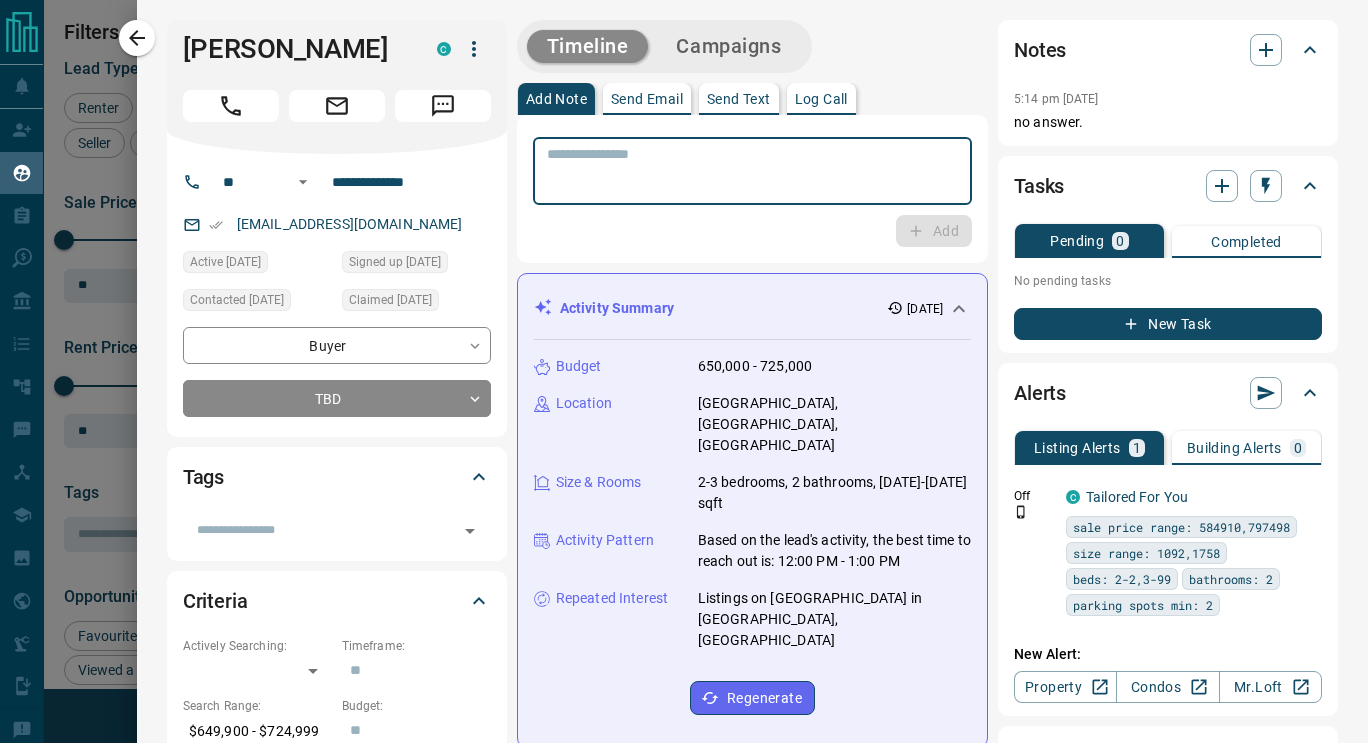 click at bounding box center (752, 171) 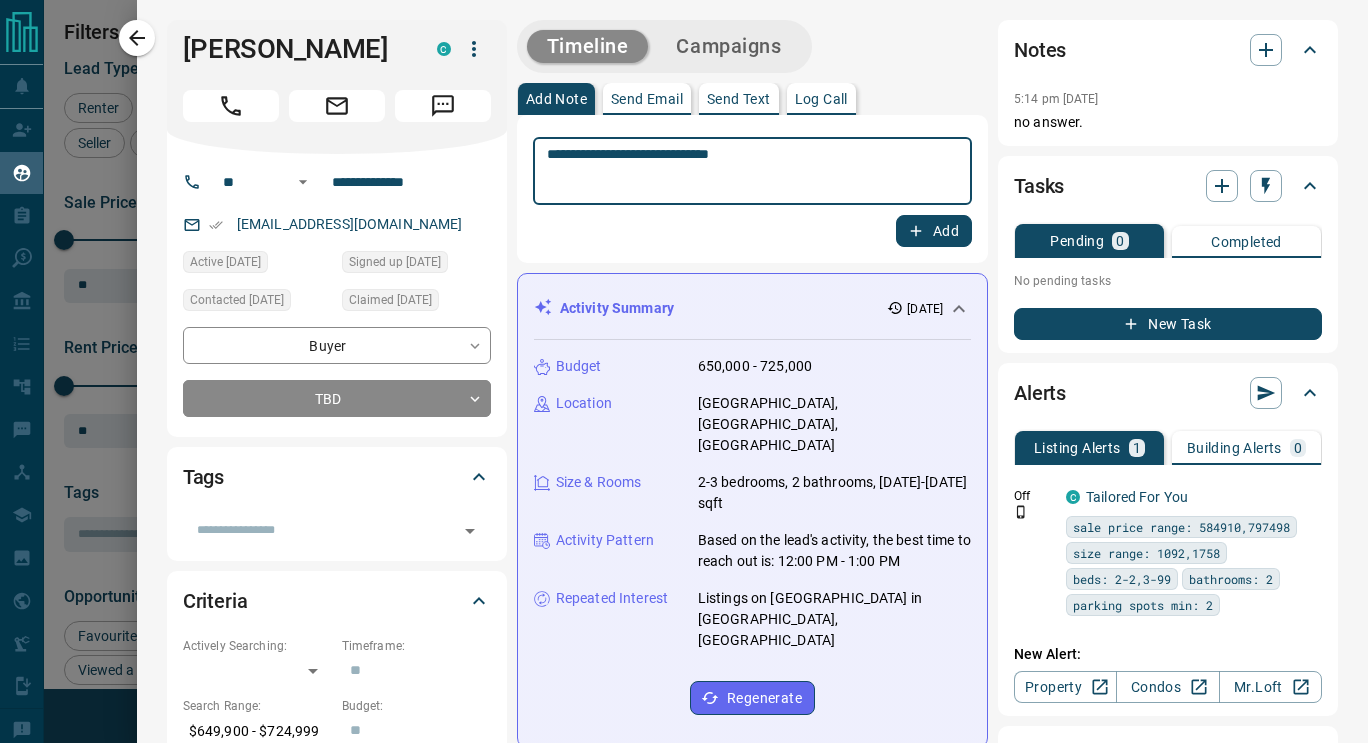 type on "**********" 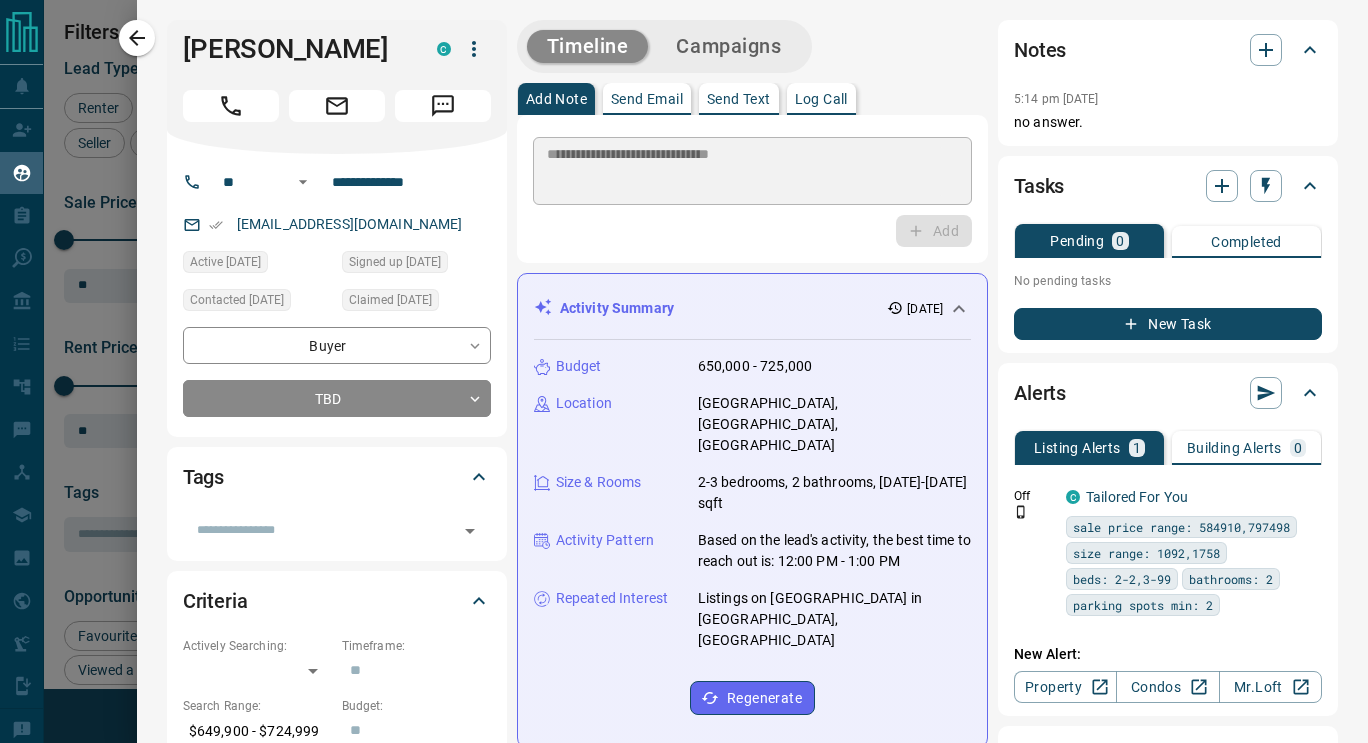 type 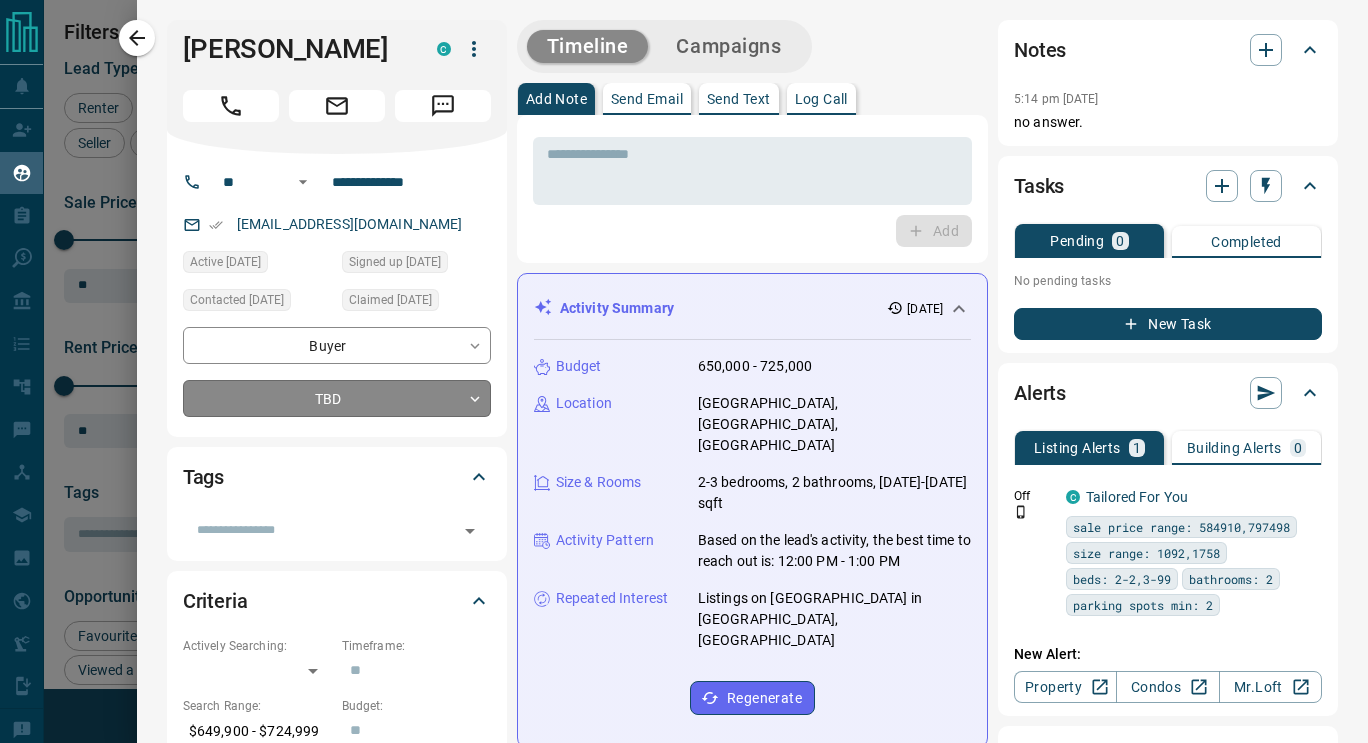 click on "Lead Transfers Claim Leads My Leads Tasks Opportunities Deals Campaigns Automations Messages Broker Bay Training Media Services Agent Resources Precon Worksheet Mobile Apps Disclosure Logout My Leads Filters 1 Manage Tabs New Lead All 7817 TBD 9 Do Not Contact - Not Responsive 4372 Bogus 429 Just Browsing 2189 Criteria Obtained 438 Future Follow Up 107 Warm 28 HOT 25 Taken on Showings 30 Submitted Offer - Client 190 Name Details Last Active Claimed Date Status Tags [PERSON_NAME], Renter C $--- 19 hours ago 20 hours ago Signed up 20 hours ago TBD + [PERSON_NAME] Renter C $2K - $3K Etobicoke, [GEOGRAPHIC_DATA] 17 hours ago Contacted 19 hours ago 23 hours ago Signed up [DATE] TBD + [PERSON_NAME] Buyer C $1M - $2M [GEOGRAPHIC_DATA] [DATE] Contacted 13 hours ago [DATE] Signed up [DATE] TBD + [PERSON_NAME] C $2K - $3K [GEOGRAPHIC_DATA] [DATE] Contacted [DATE] [DATE] Signed up [DATE] TBD + [PERSON_NAME] Renter C $3K - $3K [GEOGRAPHIC_DATA] [DATE] Contacted [DATE] [DATE] Signed up [DATE] TBD + C +" at bounding box center (684, 359) 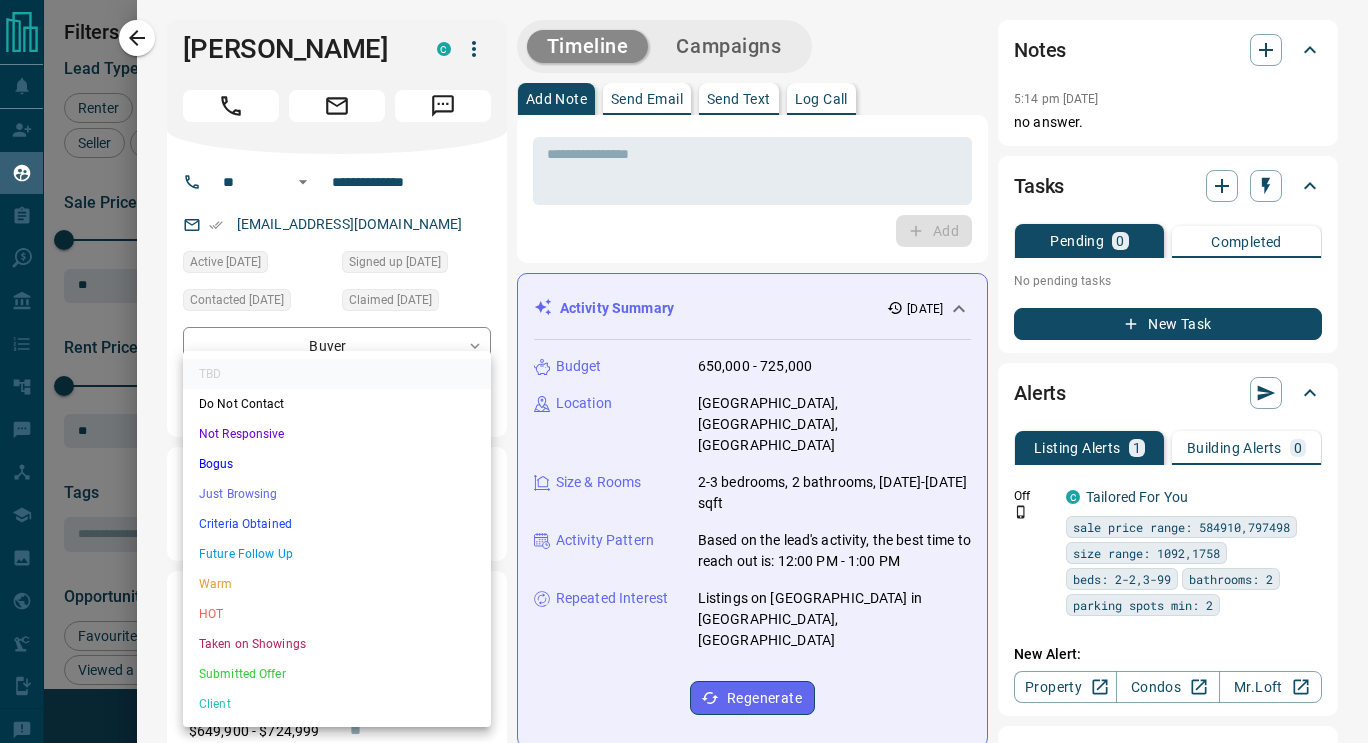 click on "Not Responsive" at bounding box center (337, 434) 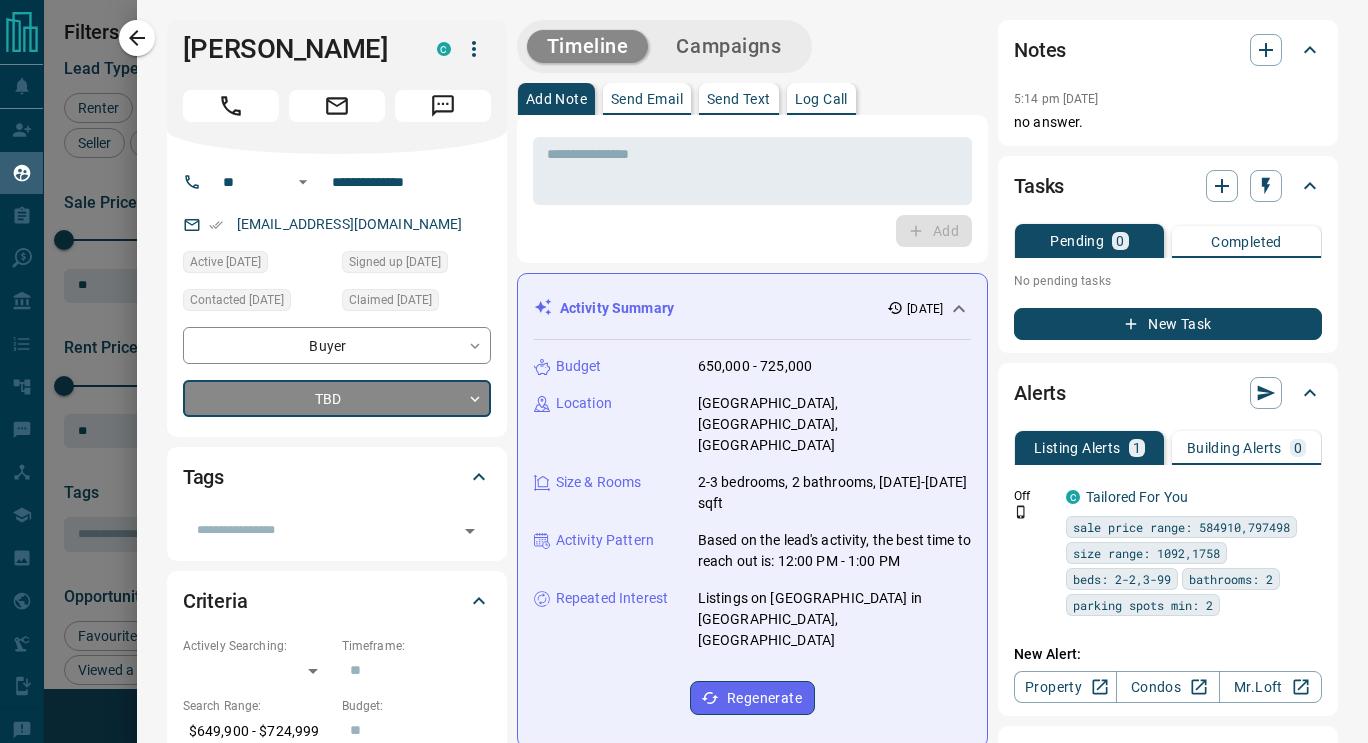 type on "*" 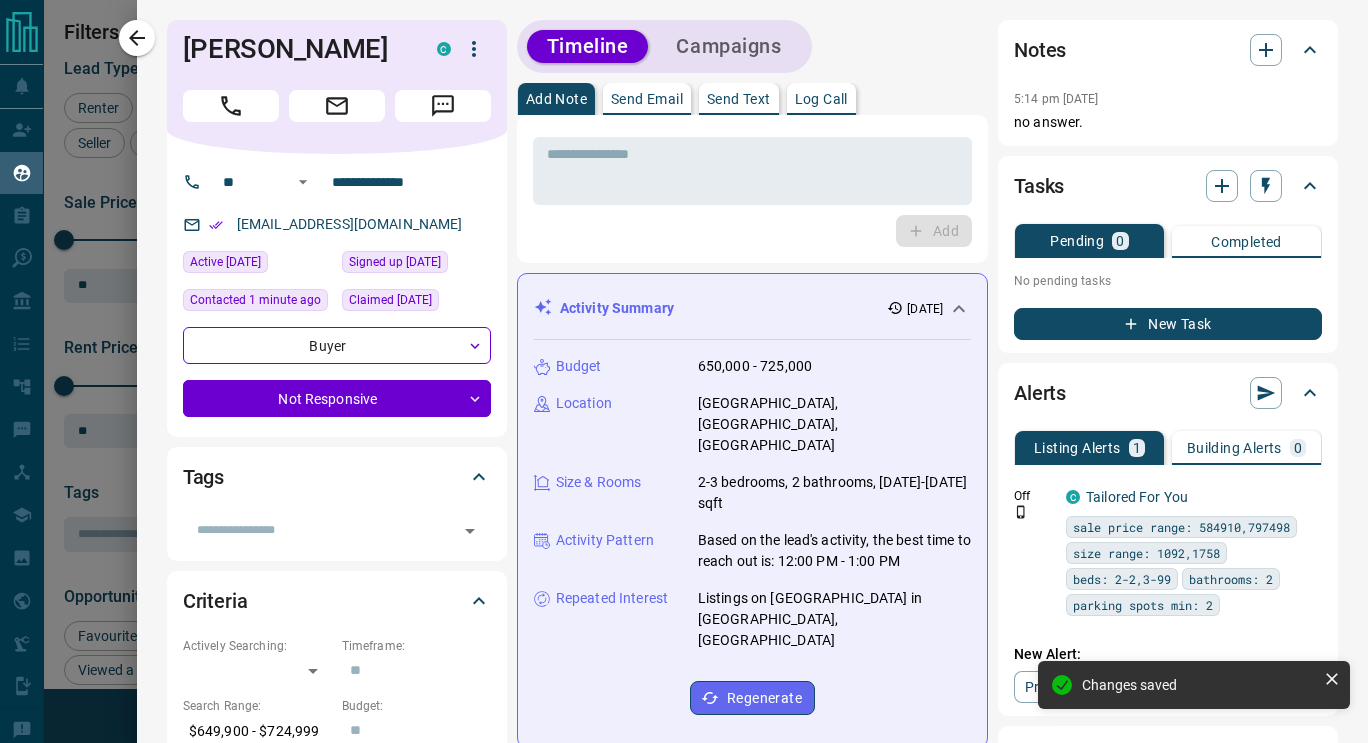 scroll, scrollTop: 132, scrollLeft: 0, axis: vertical 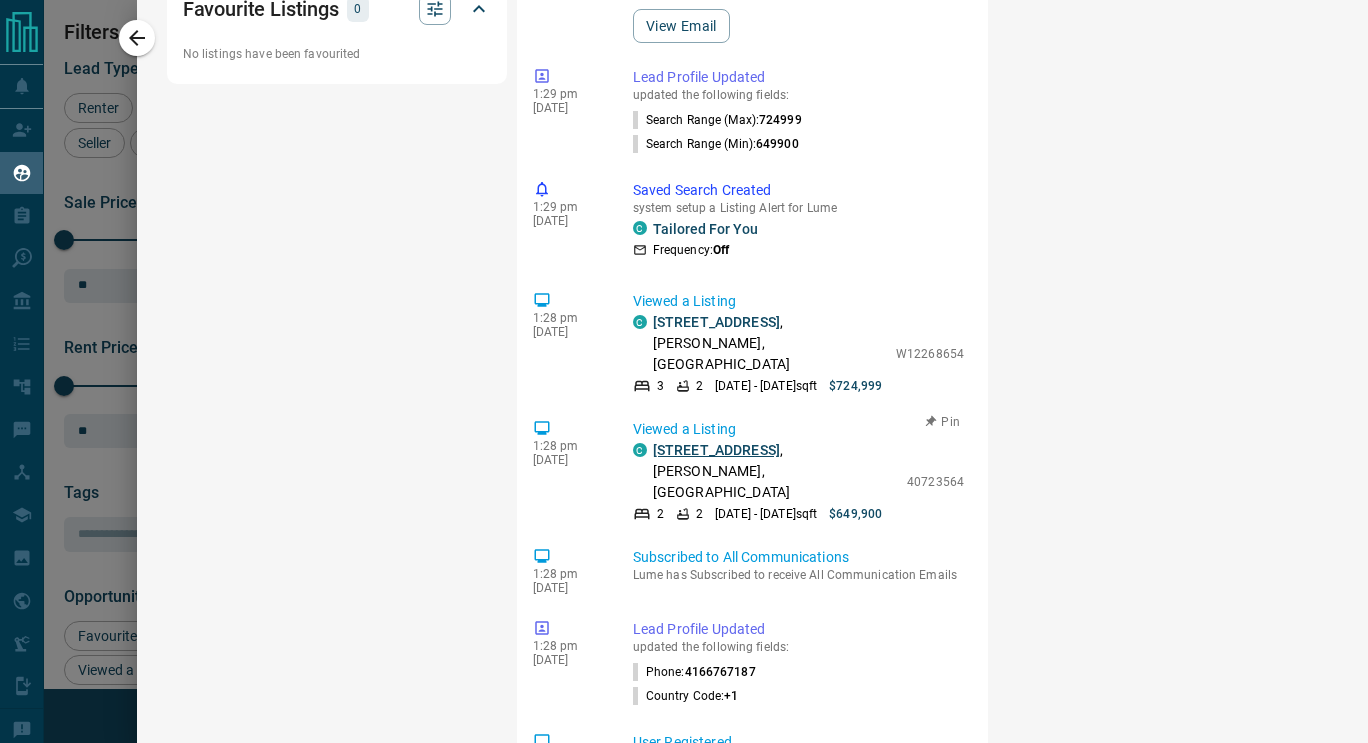 click on "[STREET_ADDRESS]" at bounding box center (716, 450) 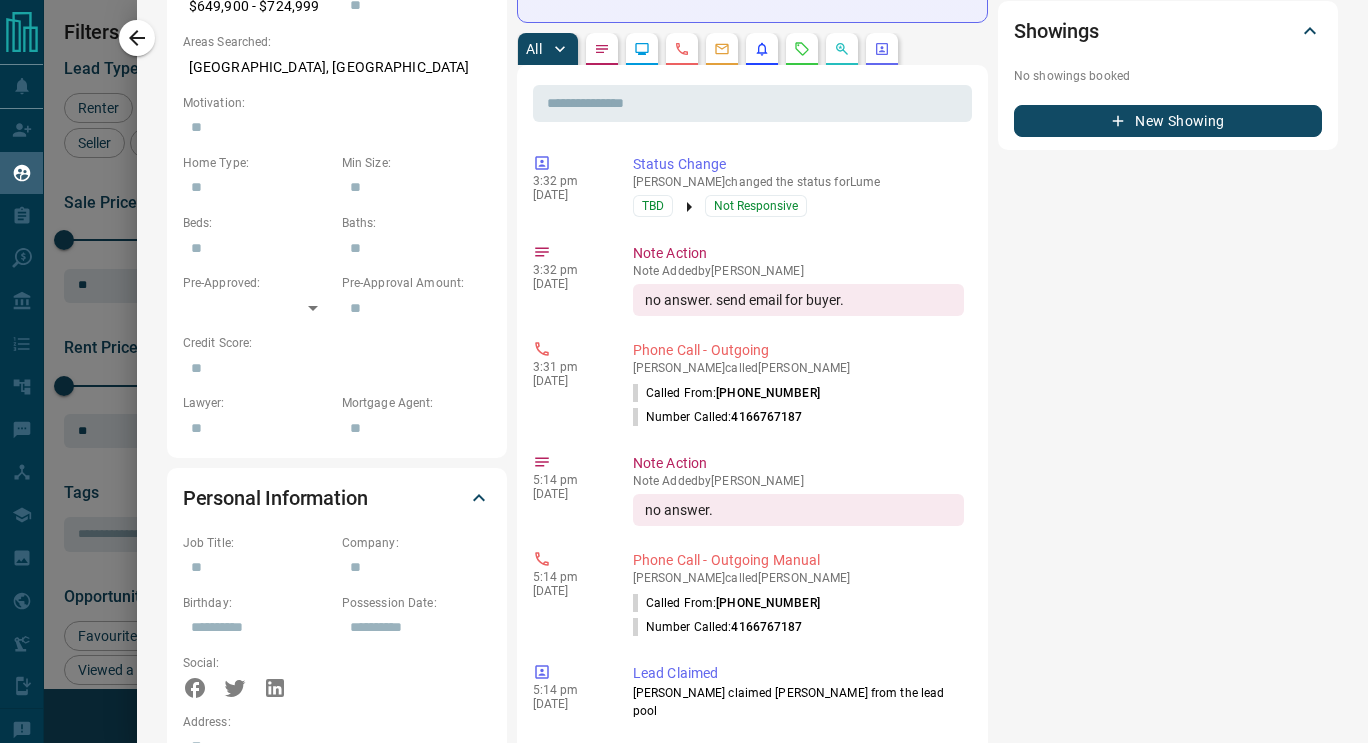 scroll, scrollTop: 0, scrollLeft: 0, axis: both 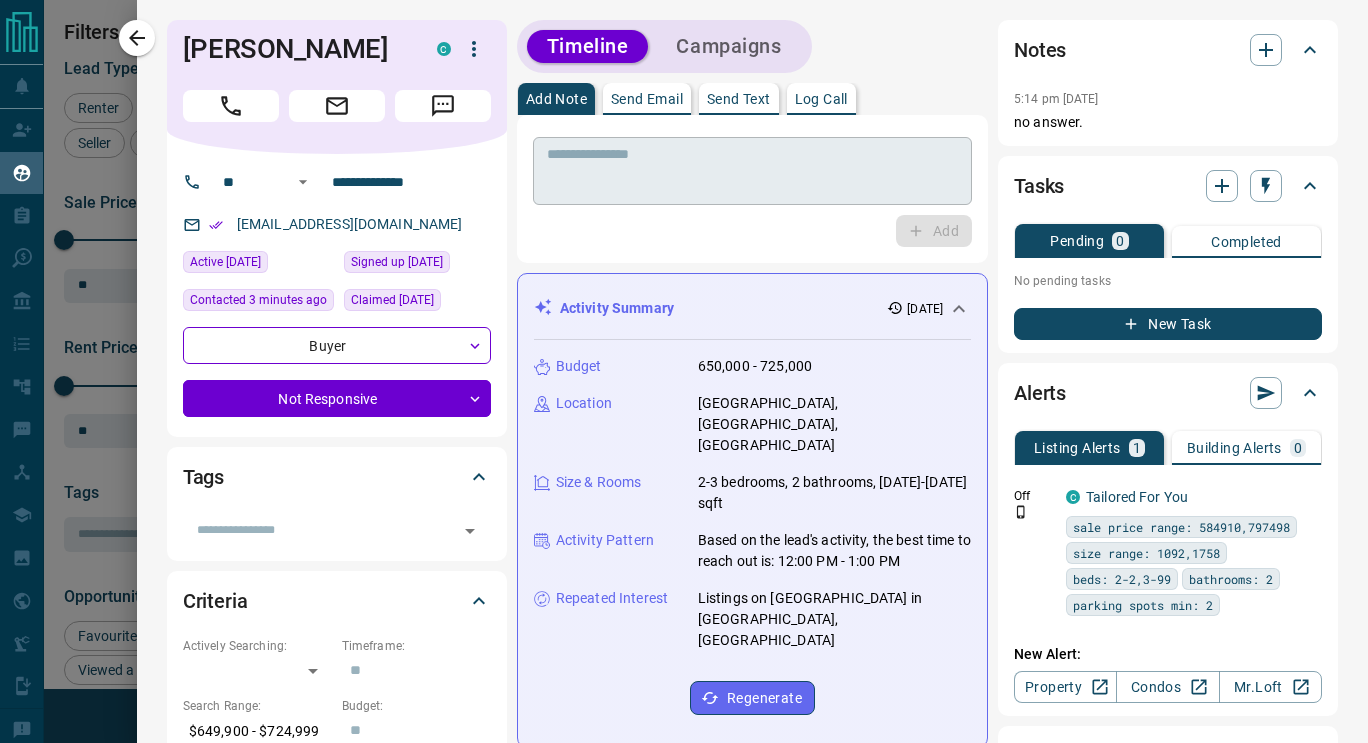 click at bounding box center [745, 171] 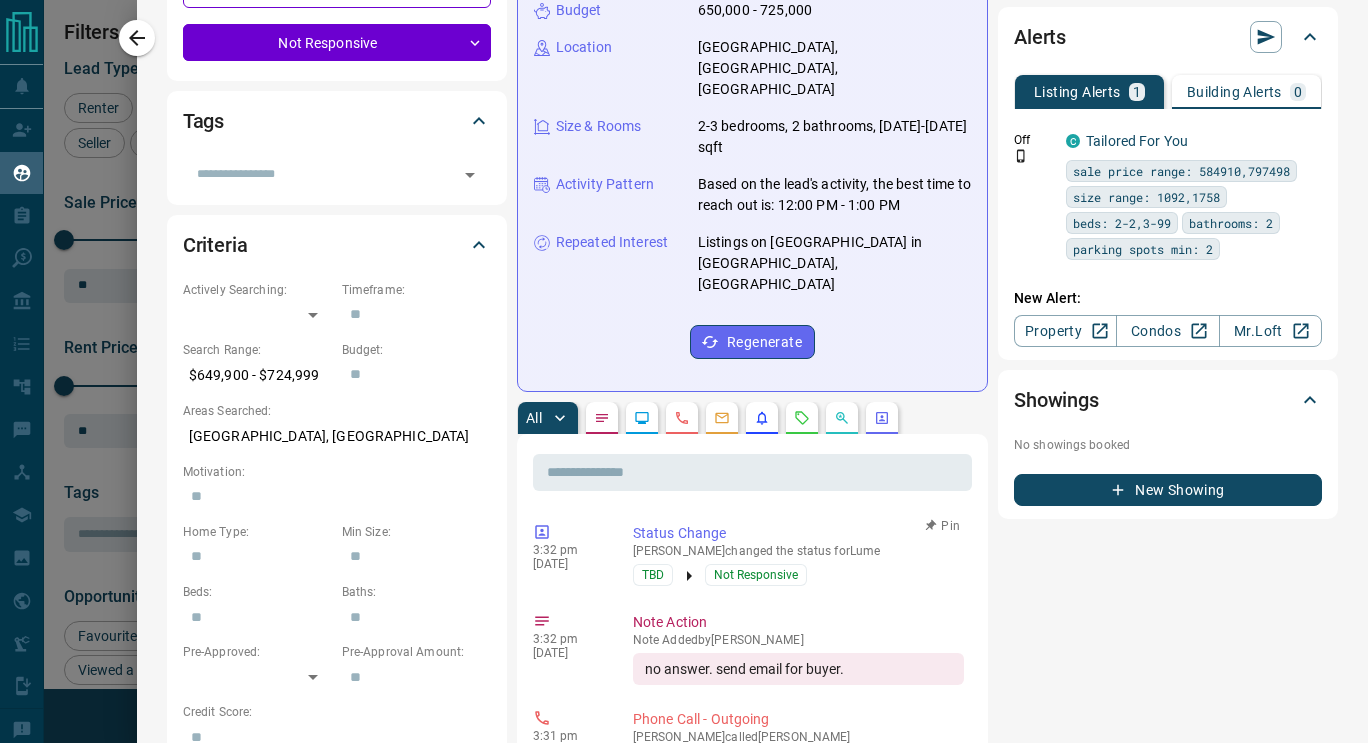 scroll, scrollTop: 0, scrollLeft: 0, axis: both 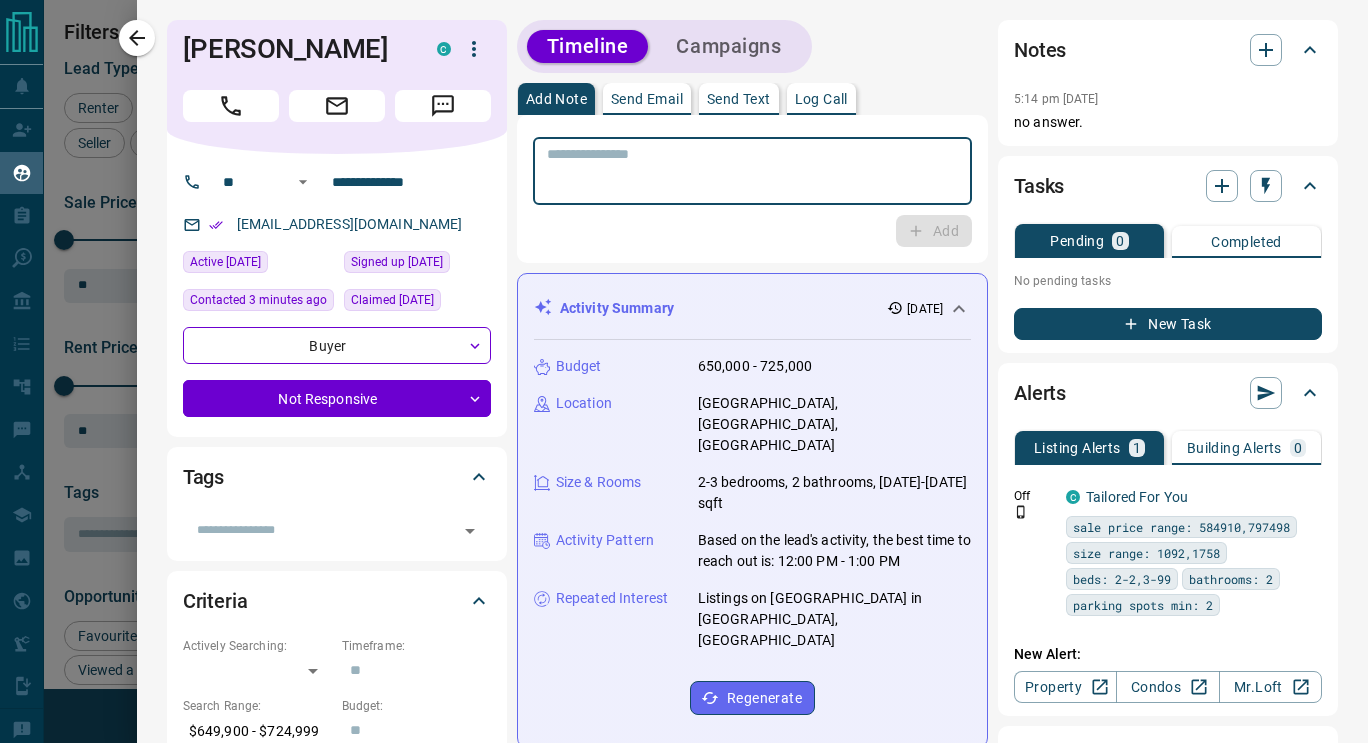 click 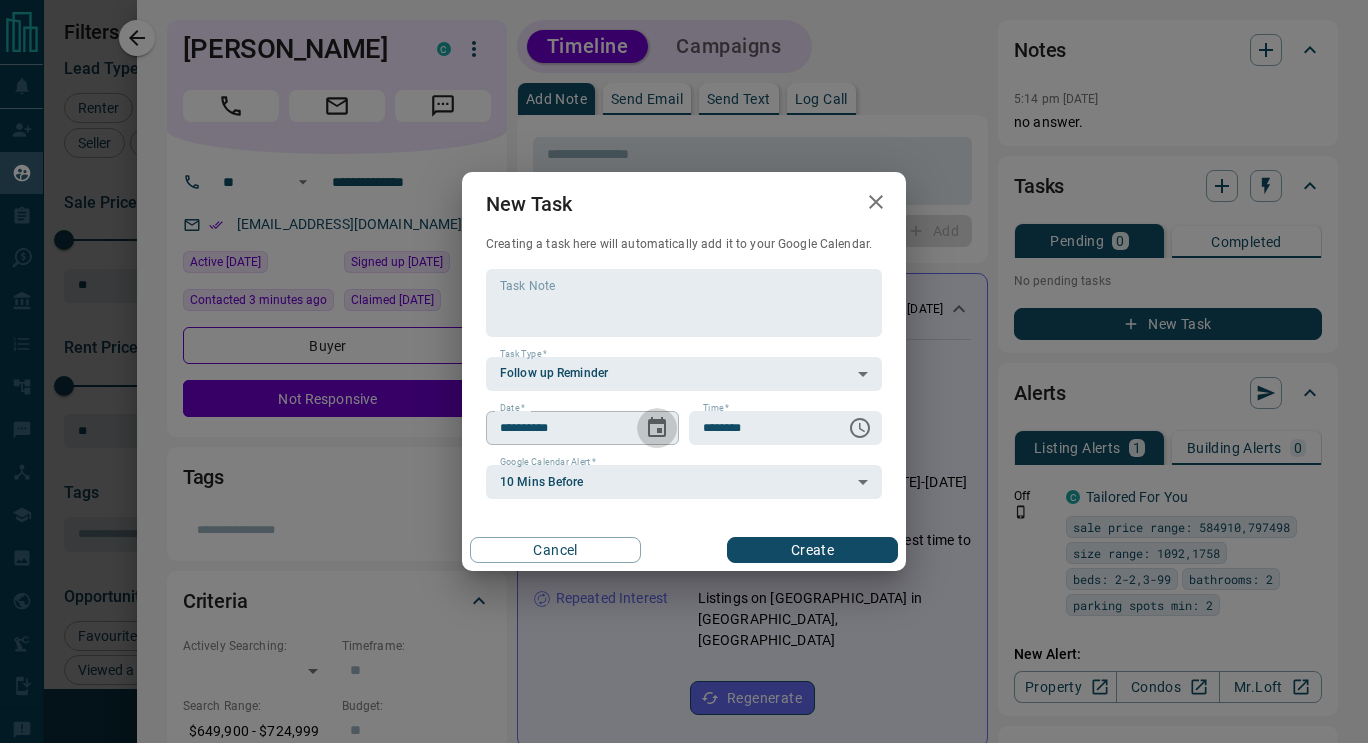 click 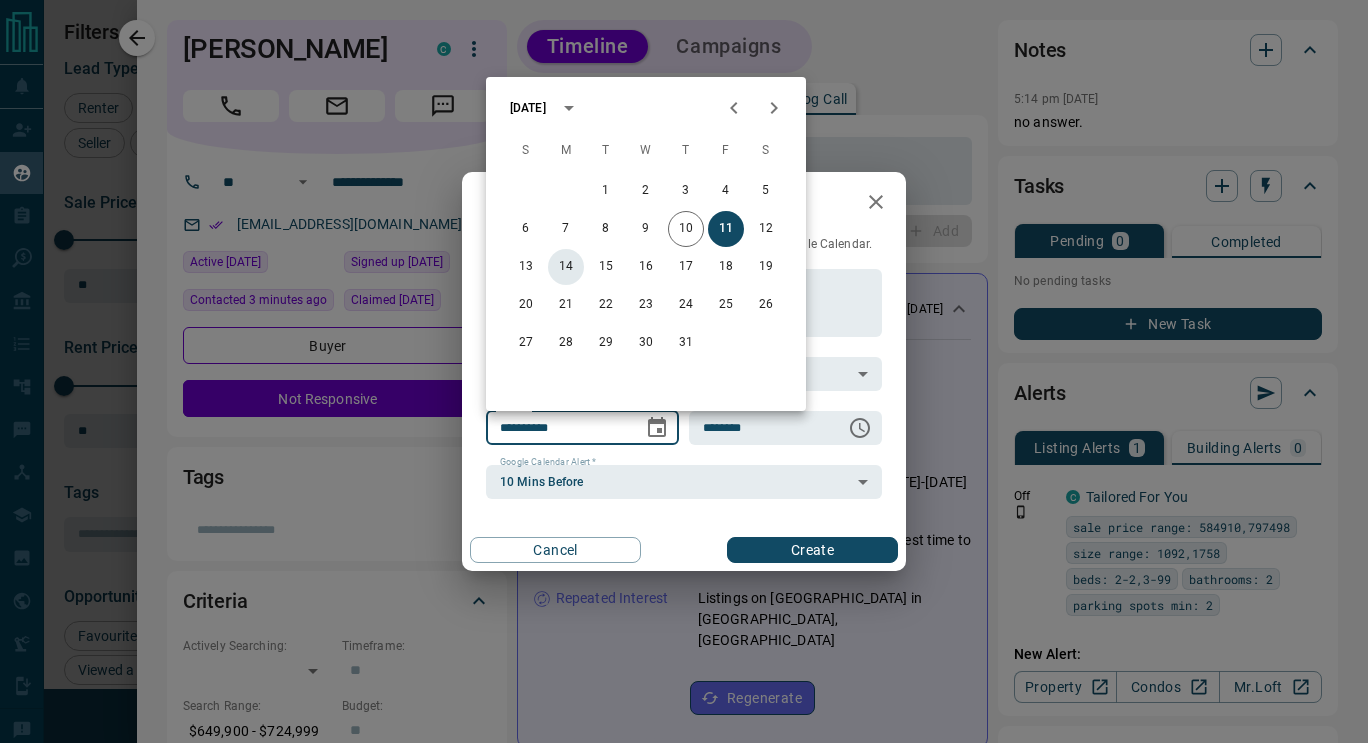 click on "14" at bounding box center (566, 267) 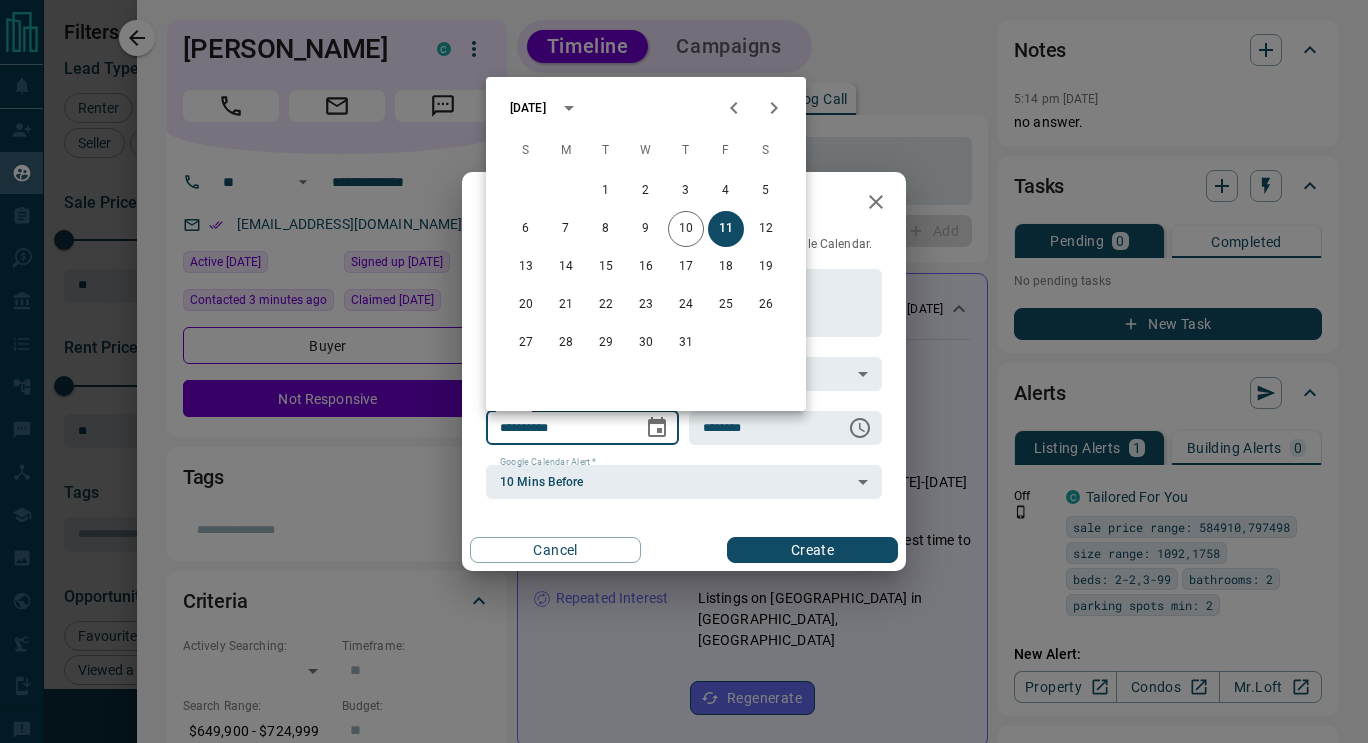 type on "**********" 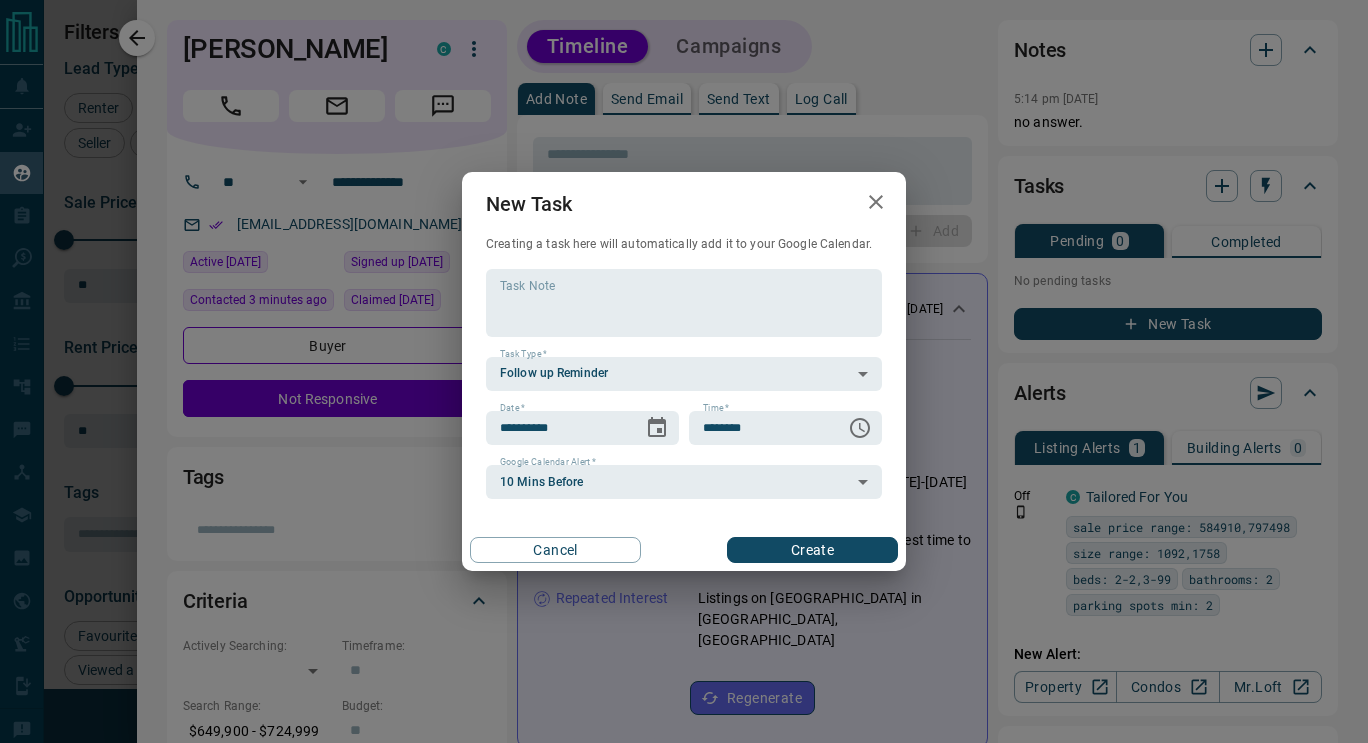click on "Cancel Create" at bounding box center [684, 550] 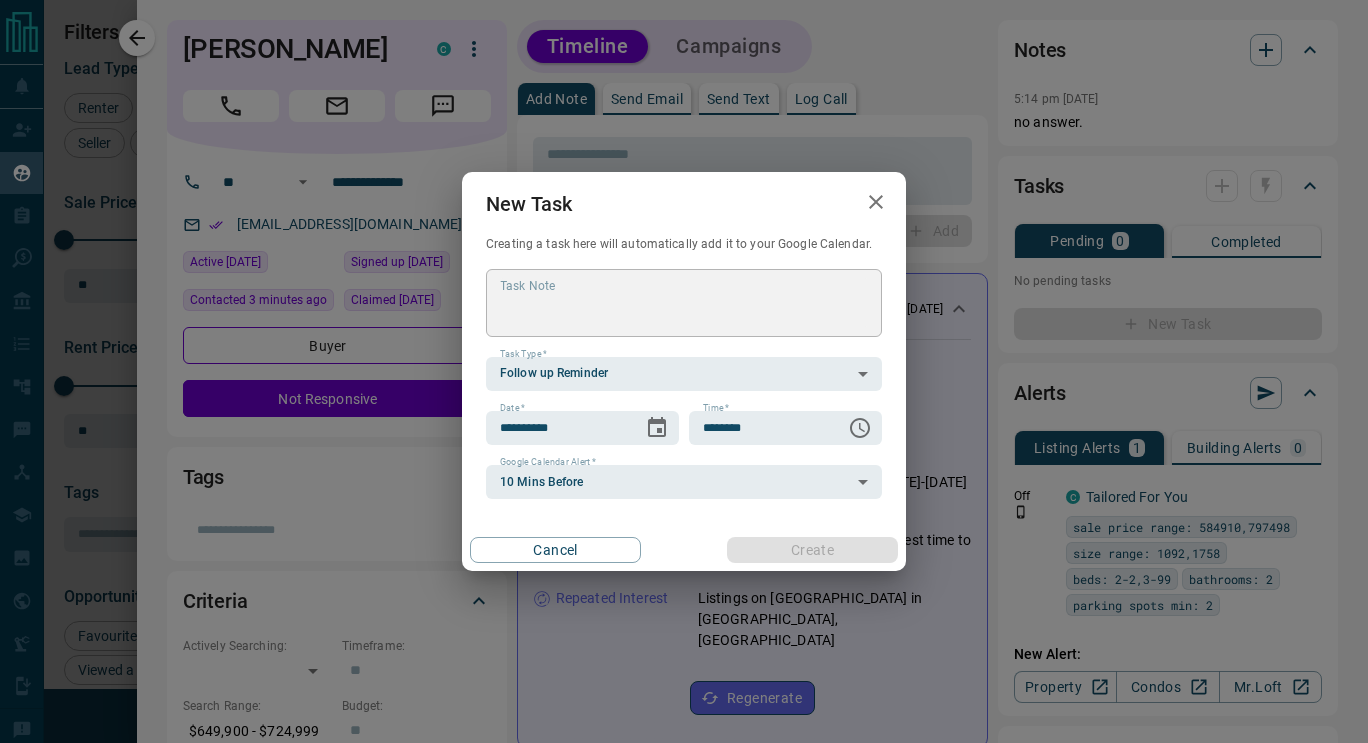 click on "**********" at bounding box center (684, 371) 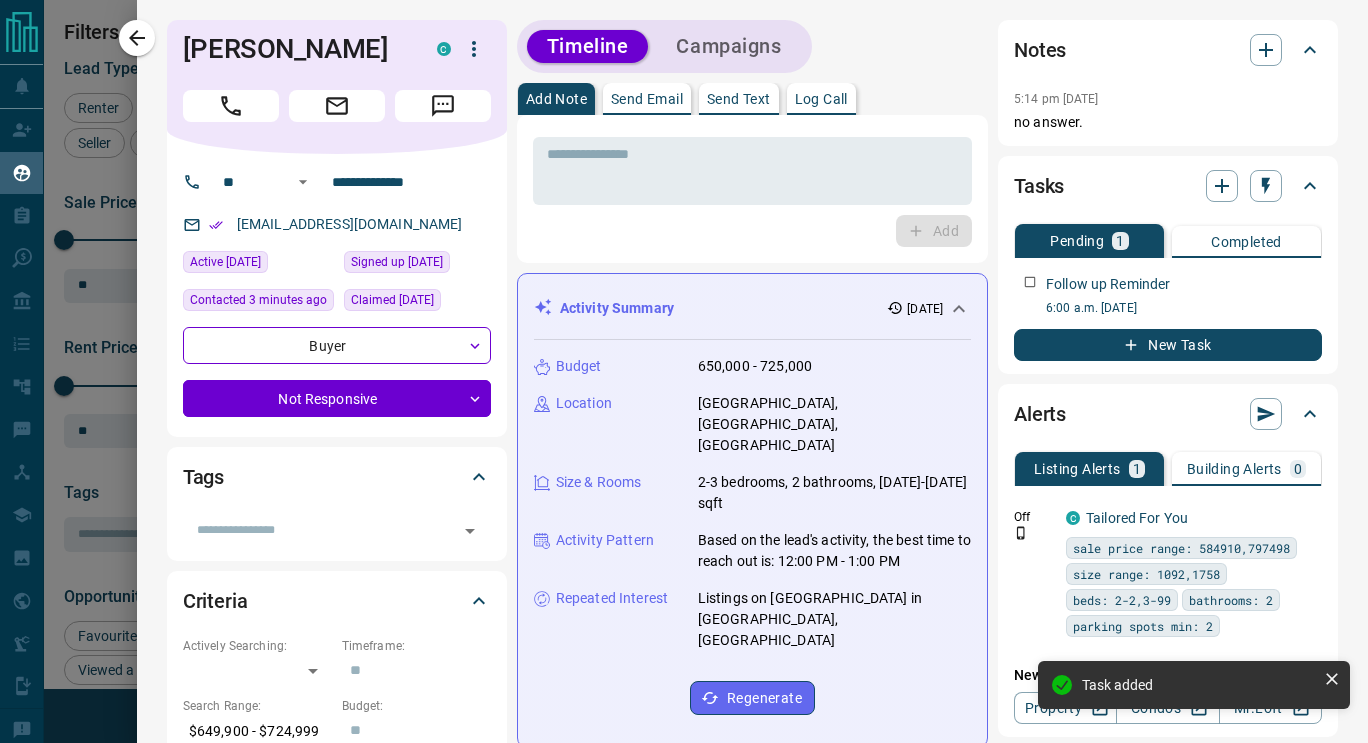click 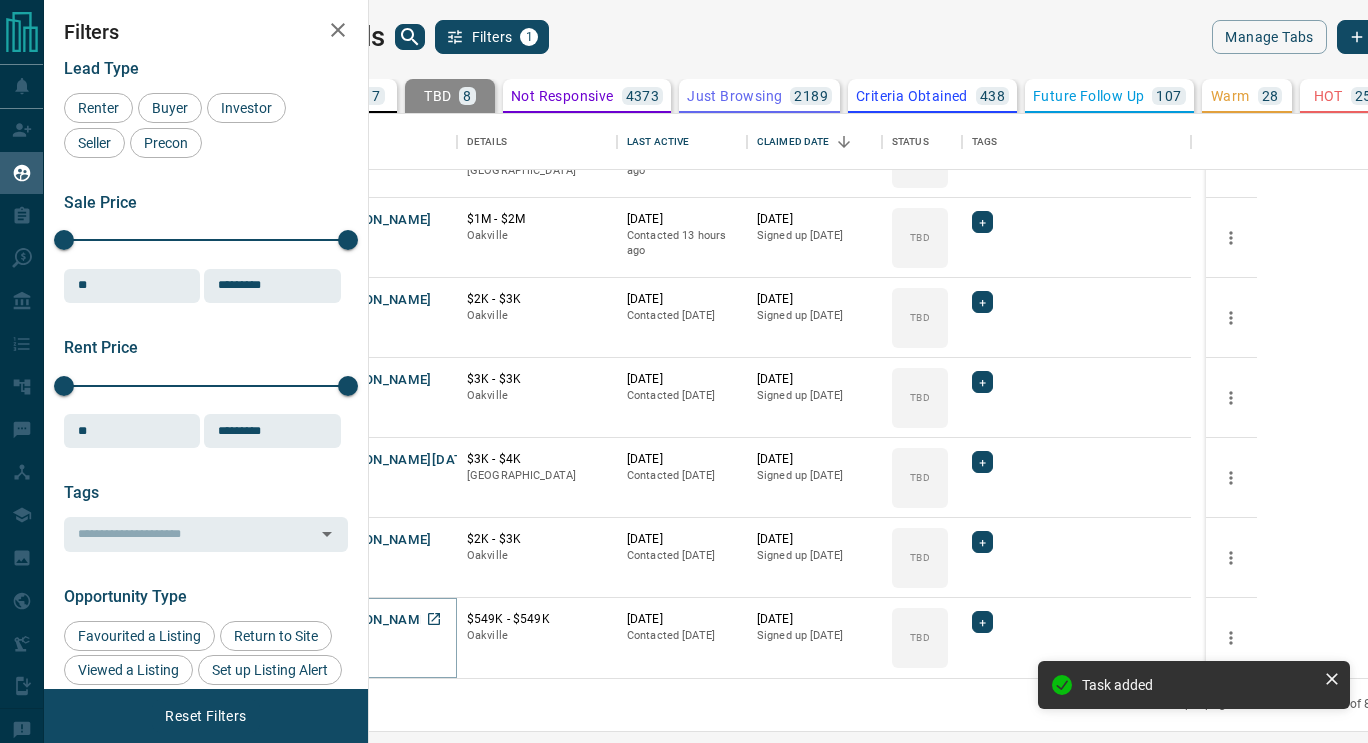 click on "[PERSON_NAME]" at bounding box center (379, 620) 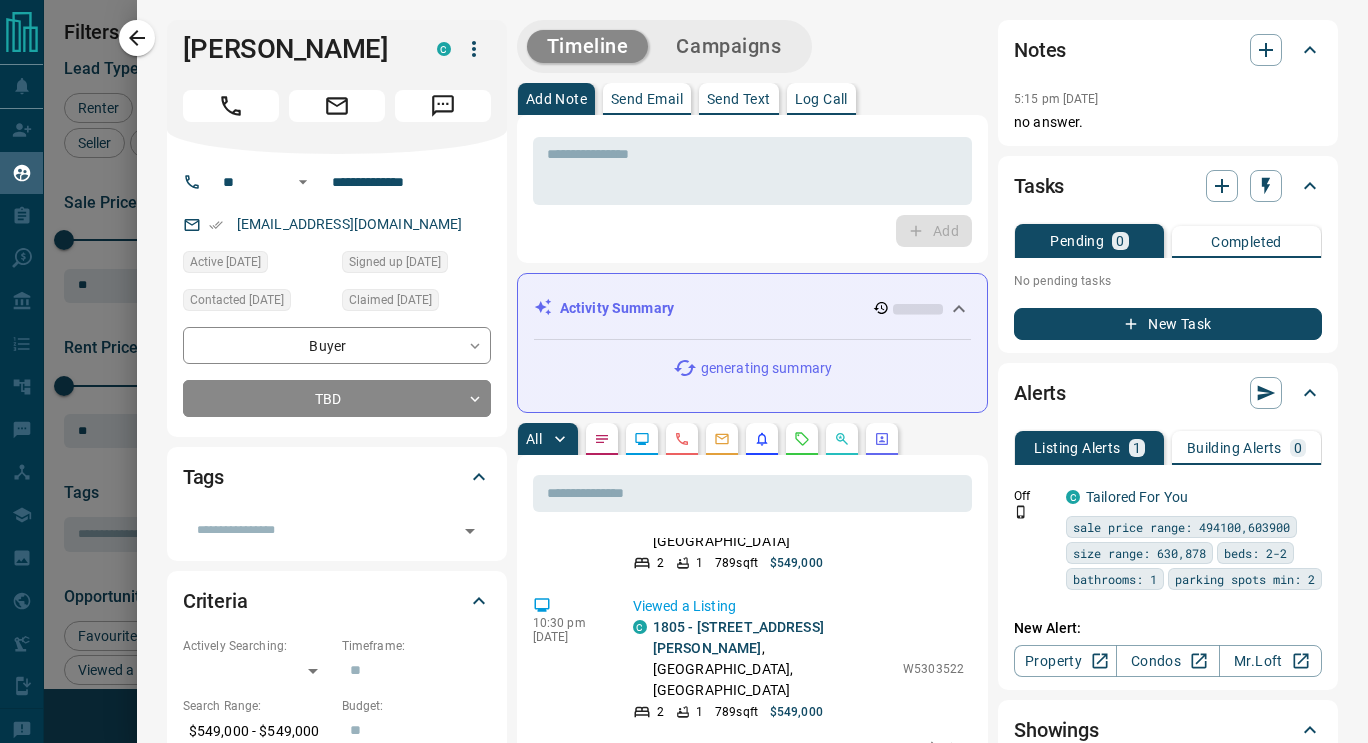 scroll, scrollTop: 431, scrollLeft: 0, axis: vertical 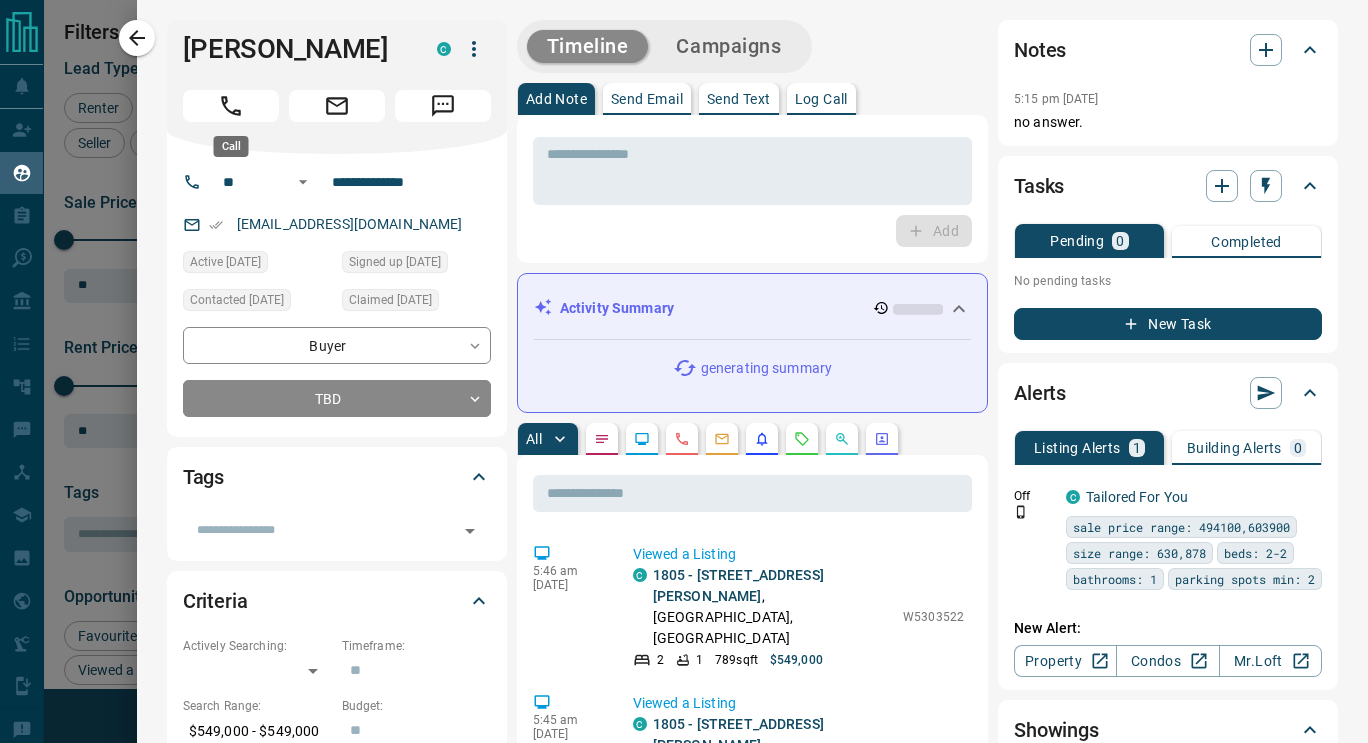 click 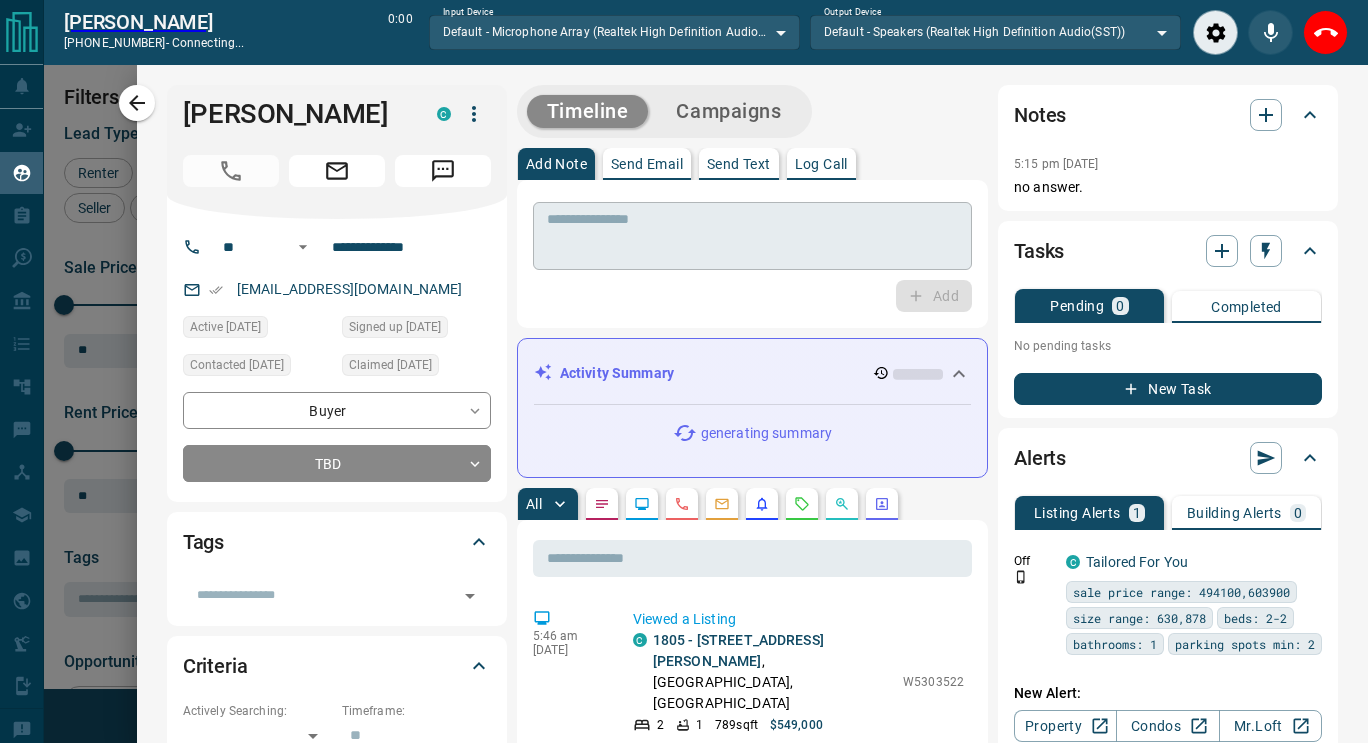 scroll, scrollTop: 487, scrollLeft: 975, axis: both 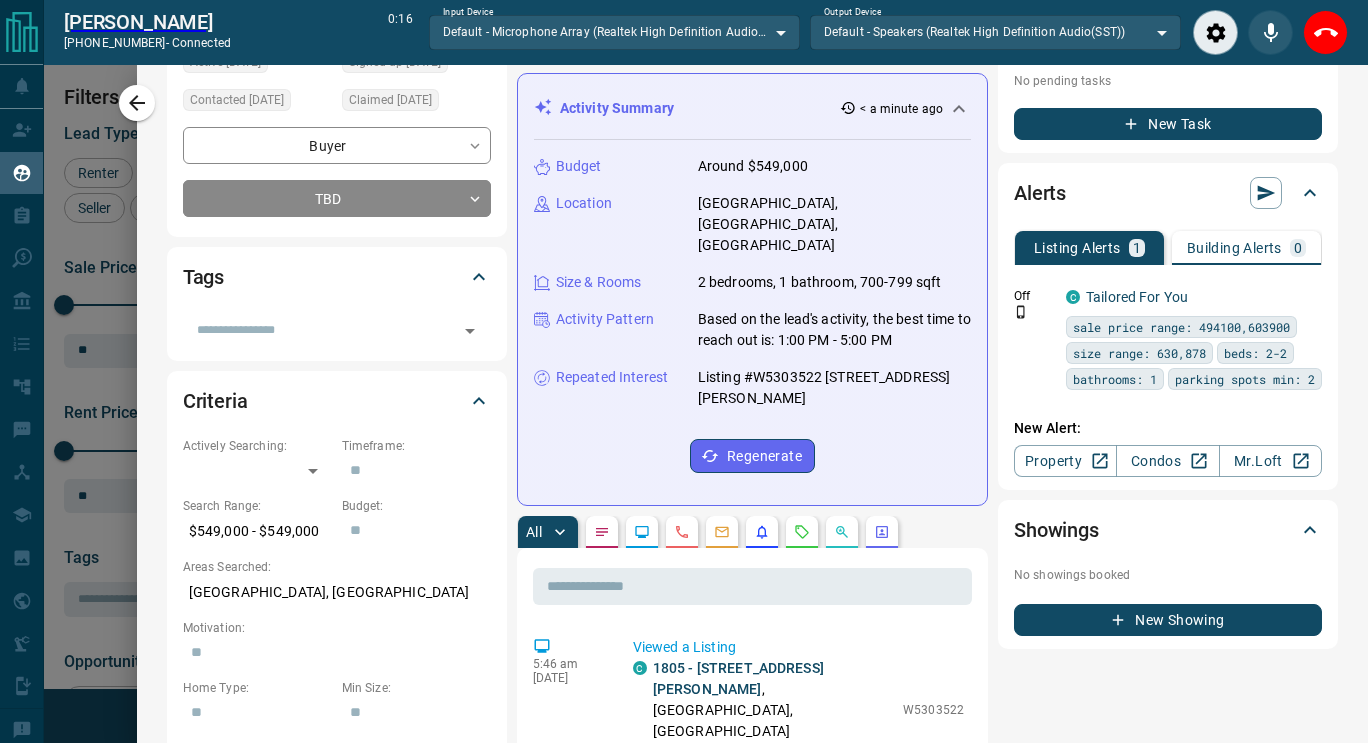 click 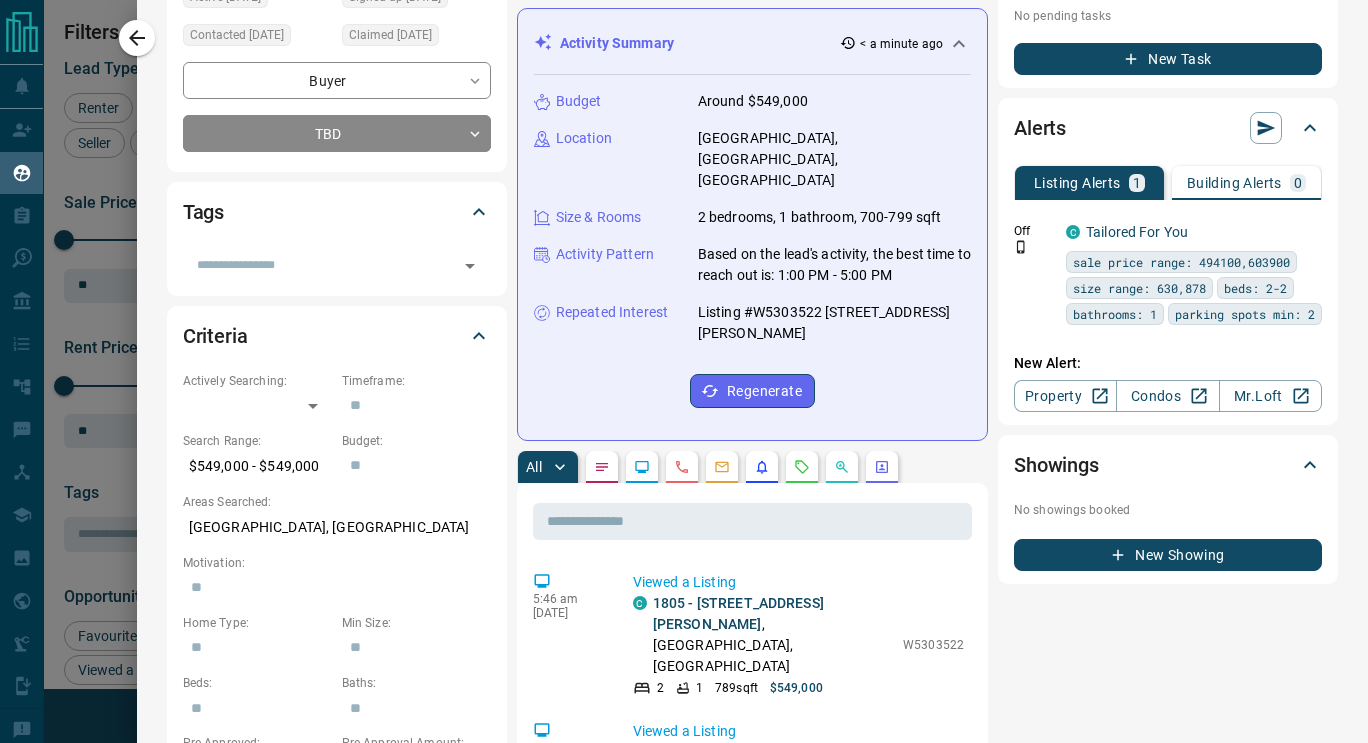 scroll, scrollTop: 16, scrollLeft: 16, axis: both 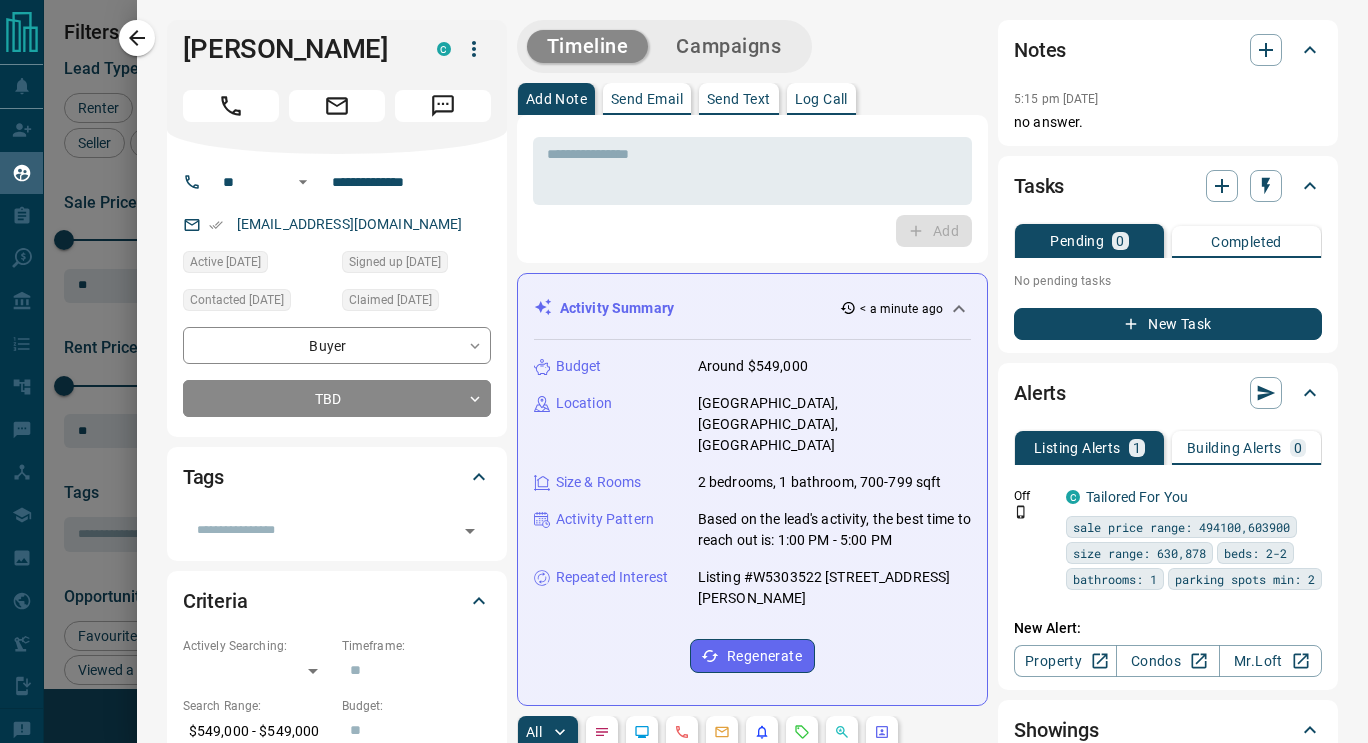 click on "Add" at bounding box center (752, 231) 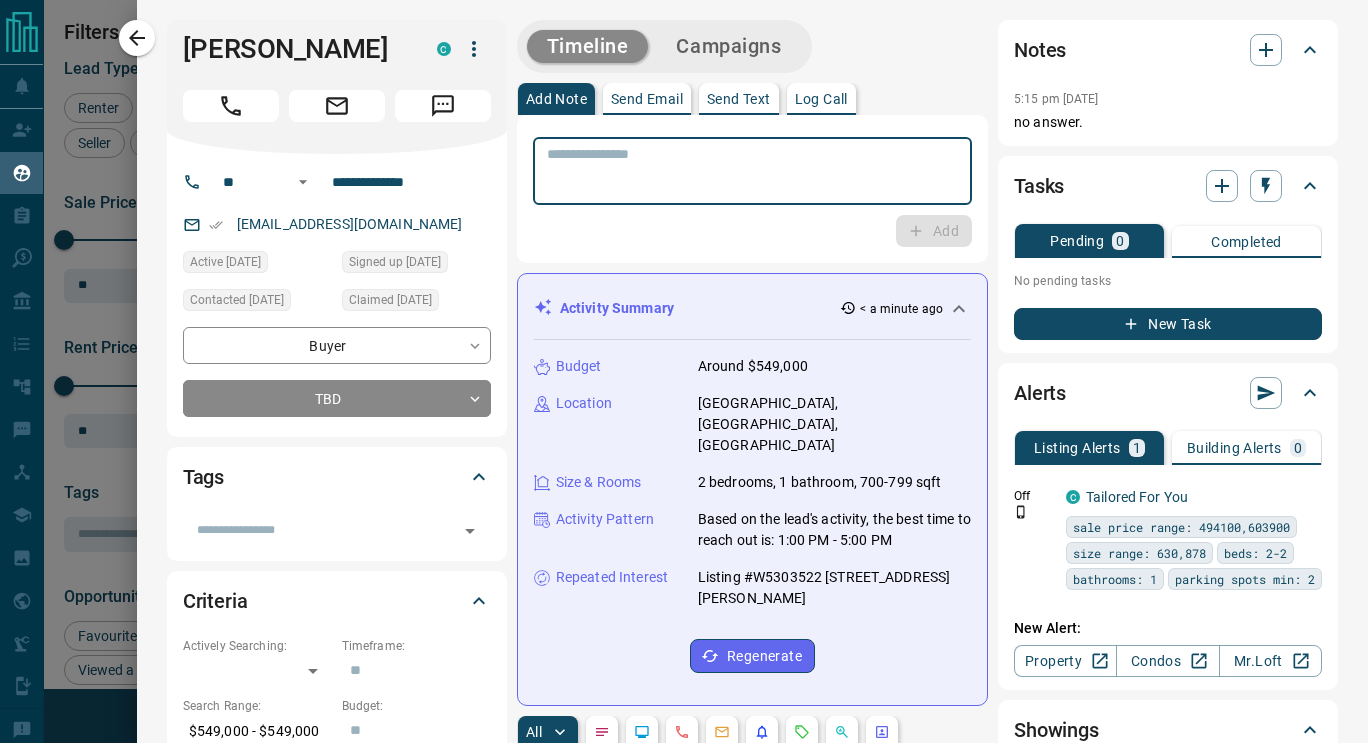 click at bounding box center [752, 171] 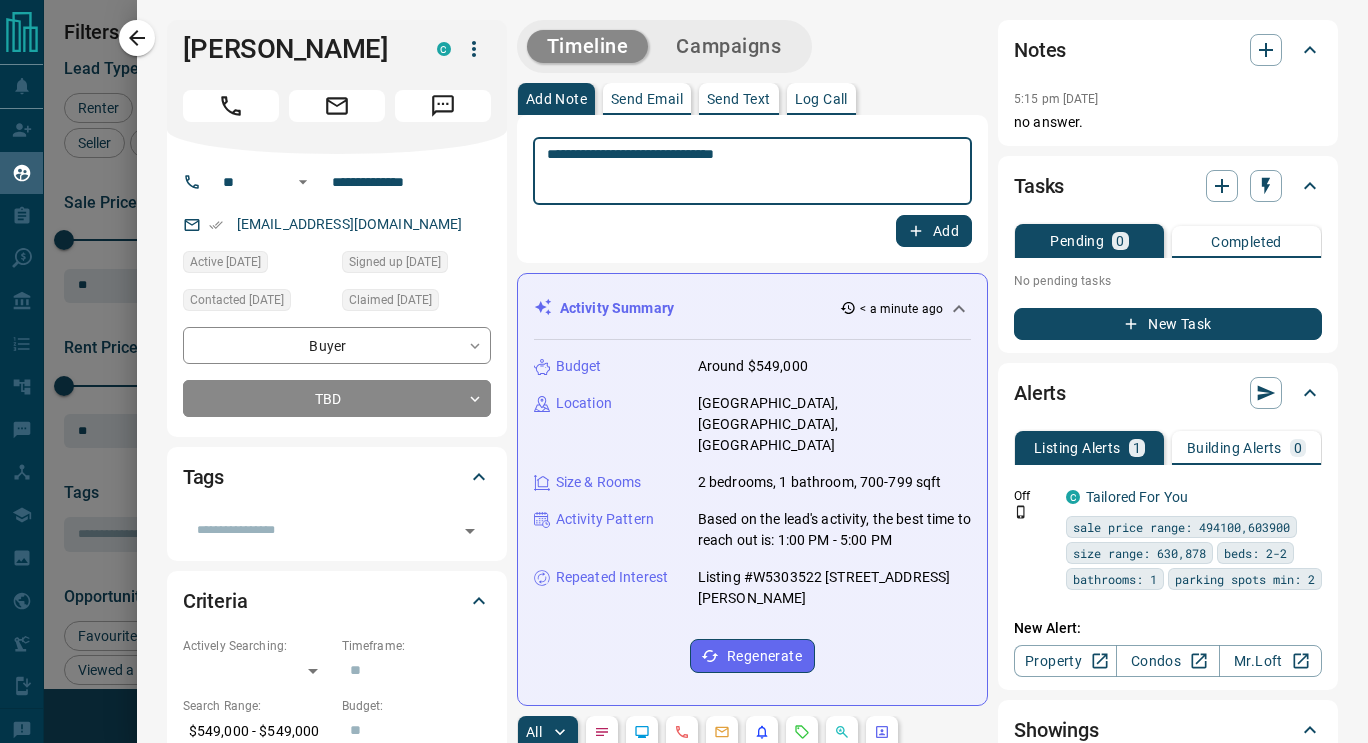 type on "**********" 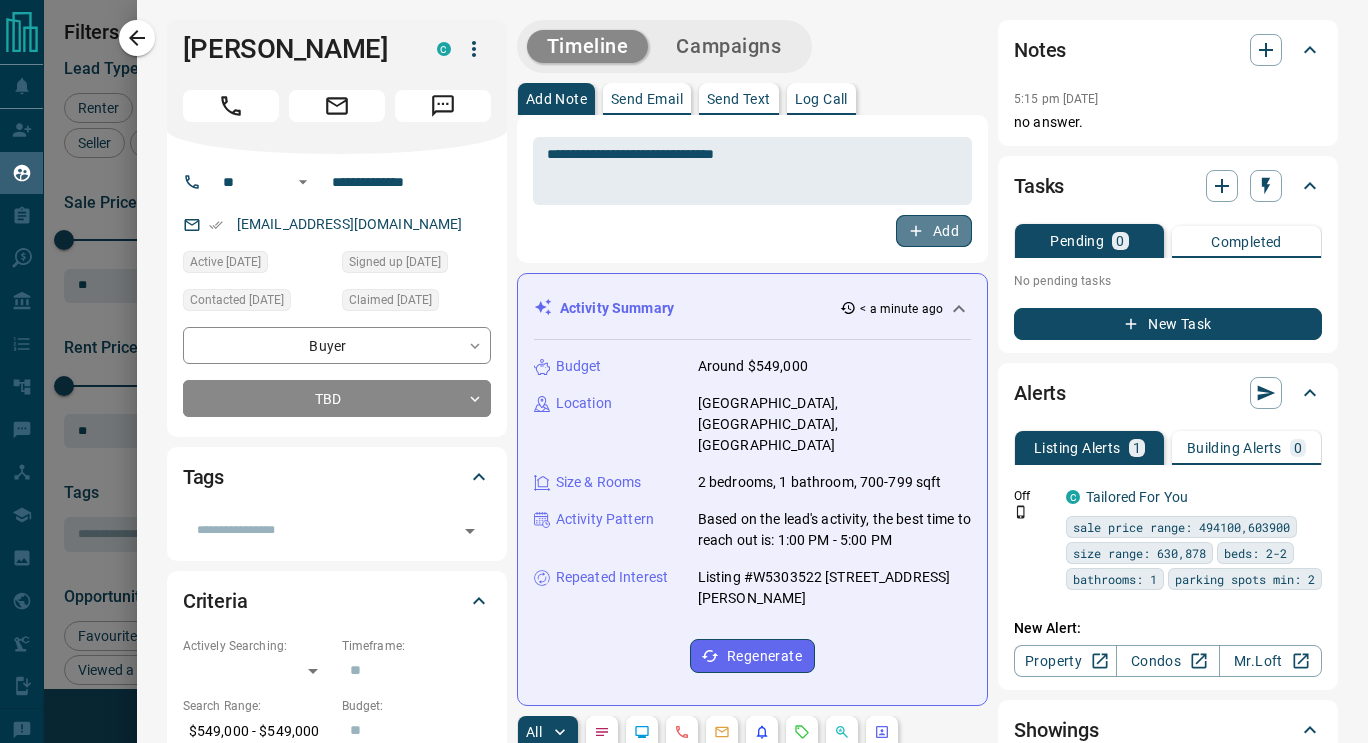 click on "Add" at bounding box center (934, 231) 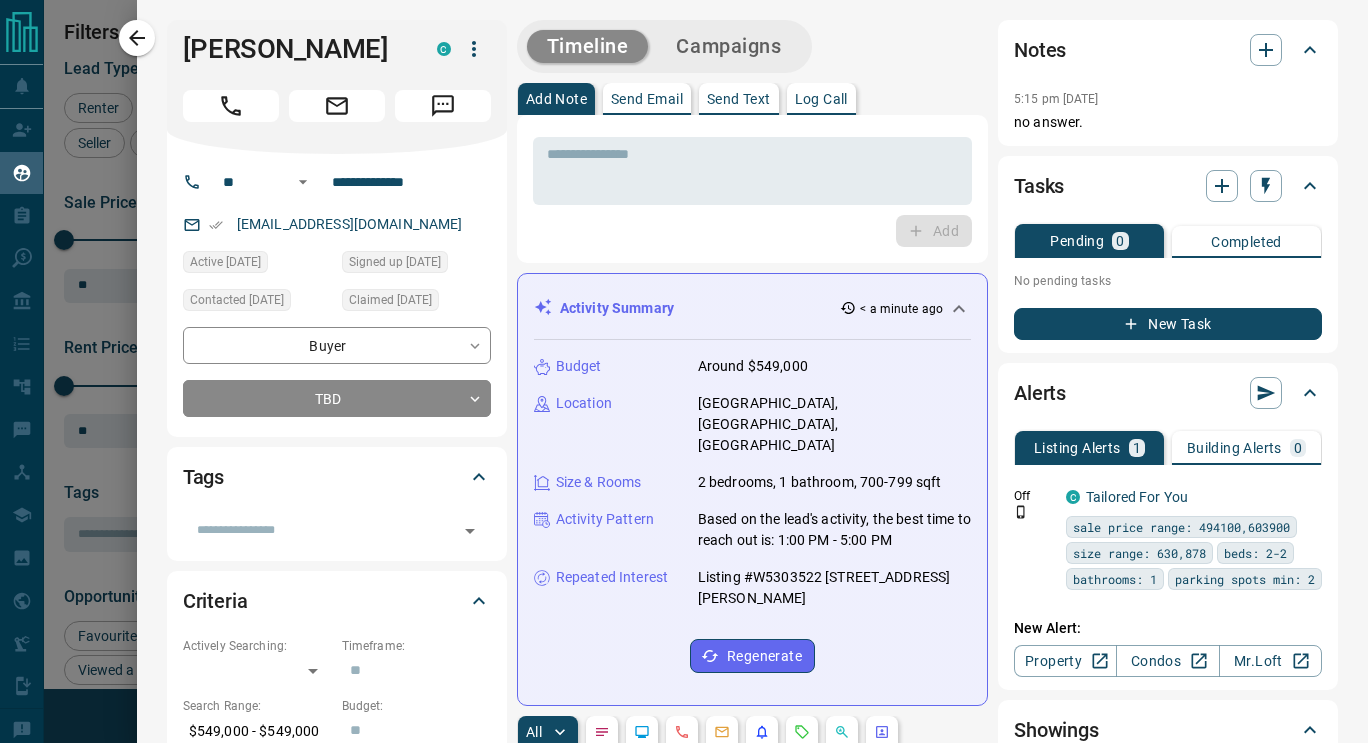 scroll, scrollTop: 456, scrollLeft: 0, axis: vertical 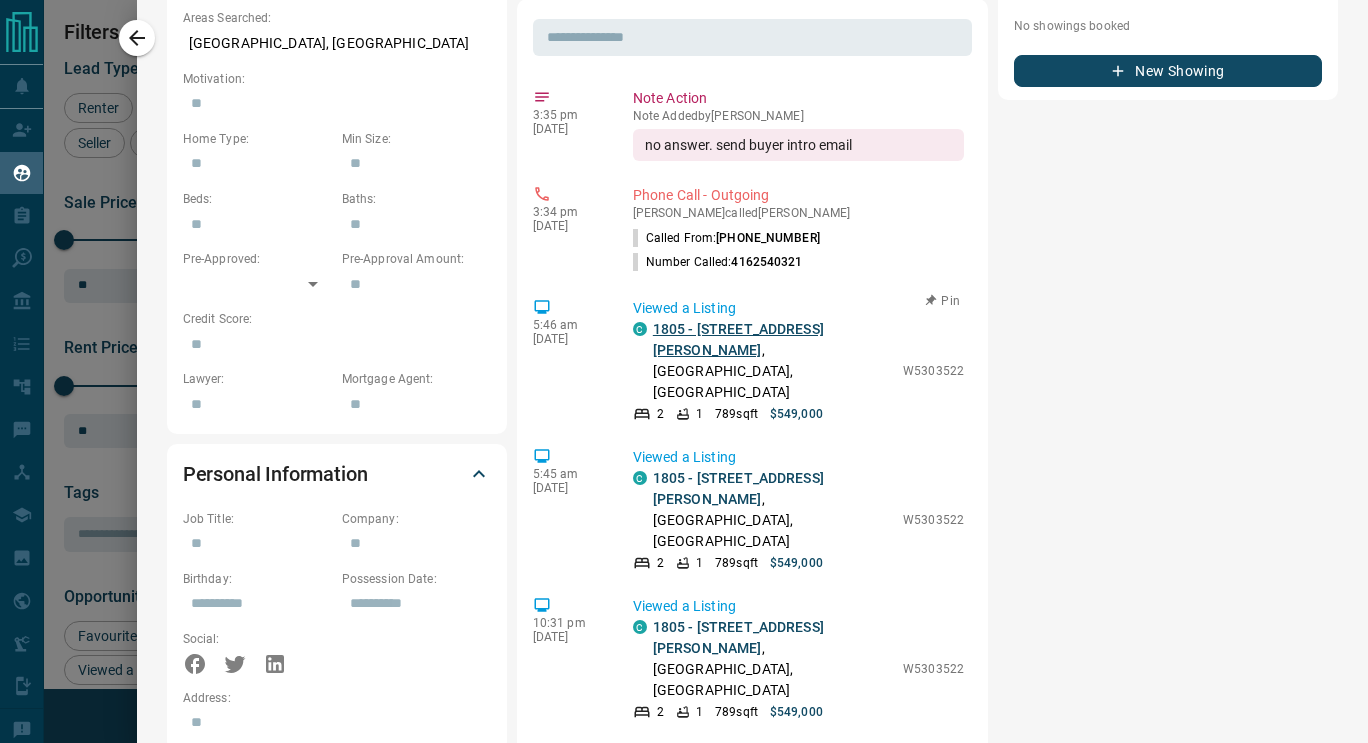 click on "1805 - [STREET_ADDRESS][PERSON_NAME]" at bounding box center [738, 339] 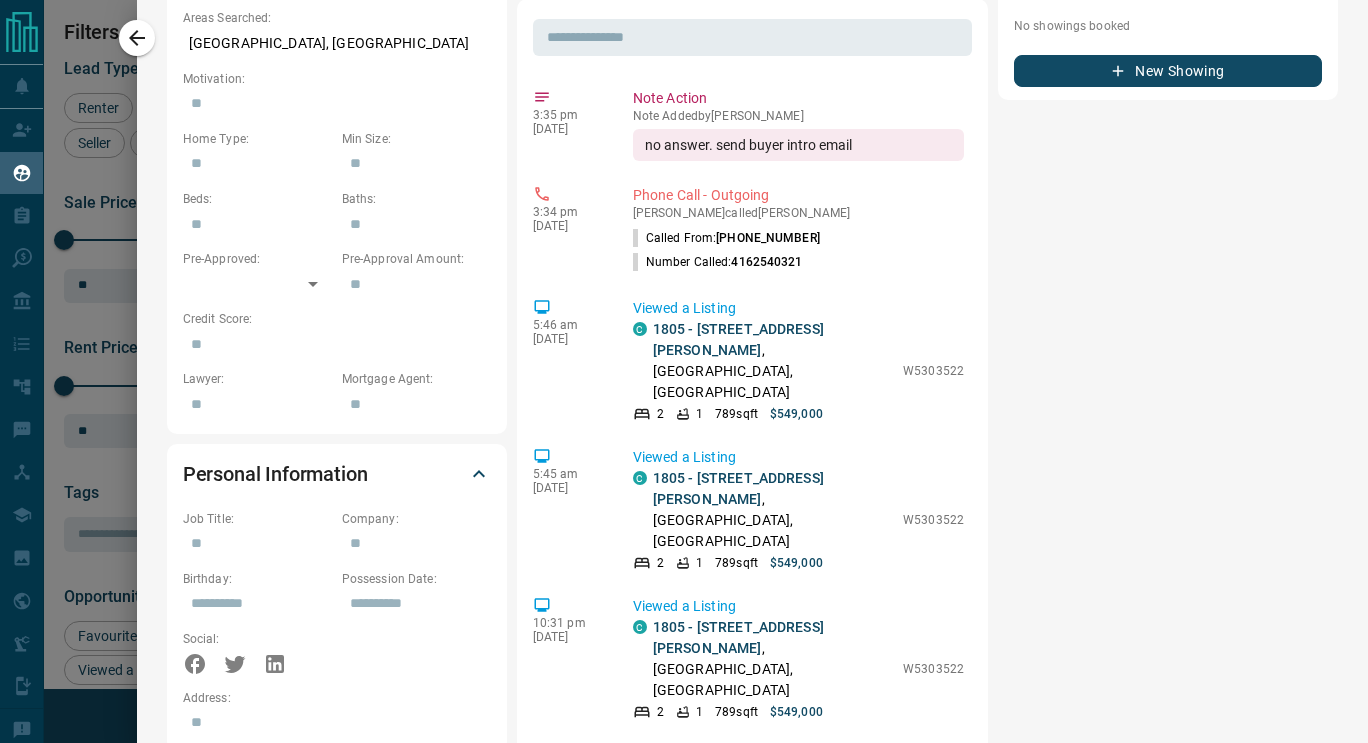 scroll, scrollTop: 0, scrollLeft: 0, axis: both 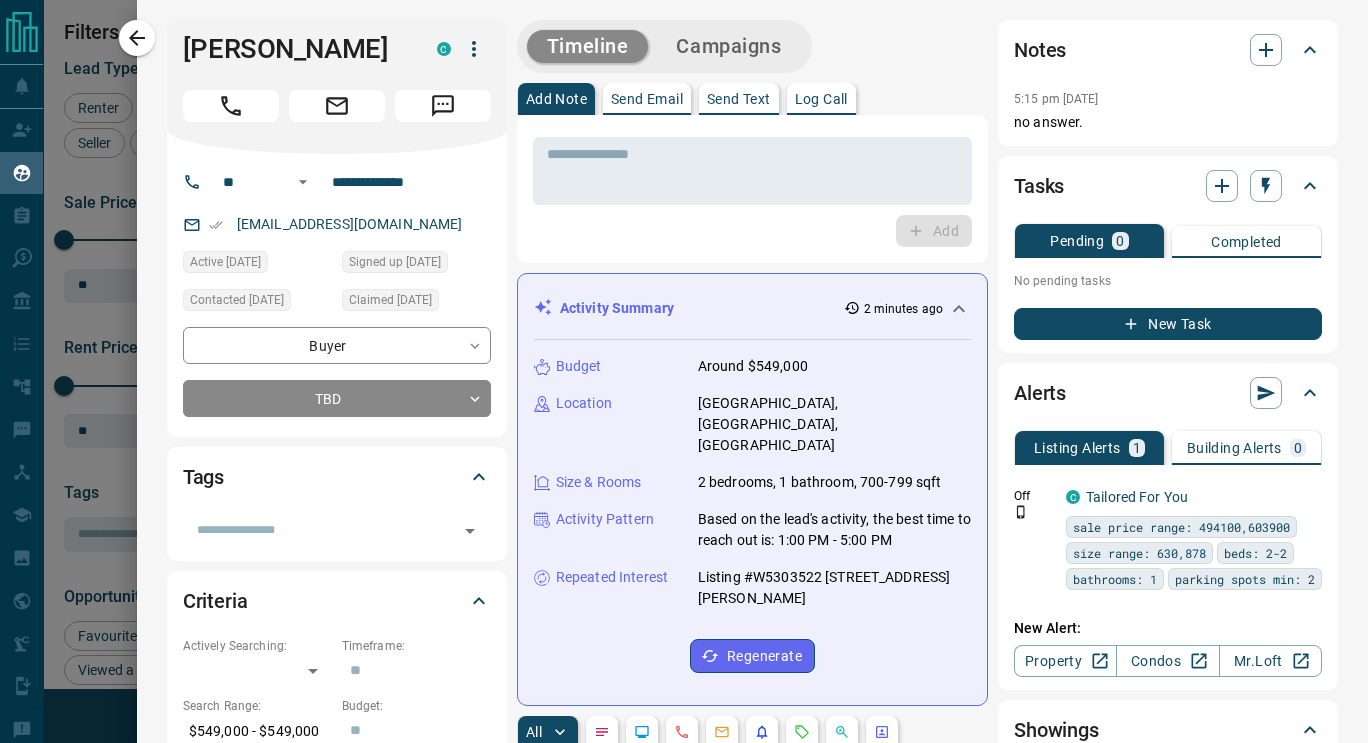 click on "New Task" at bounding box center [1168, 324] 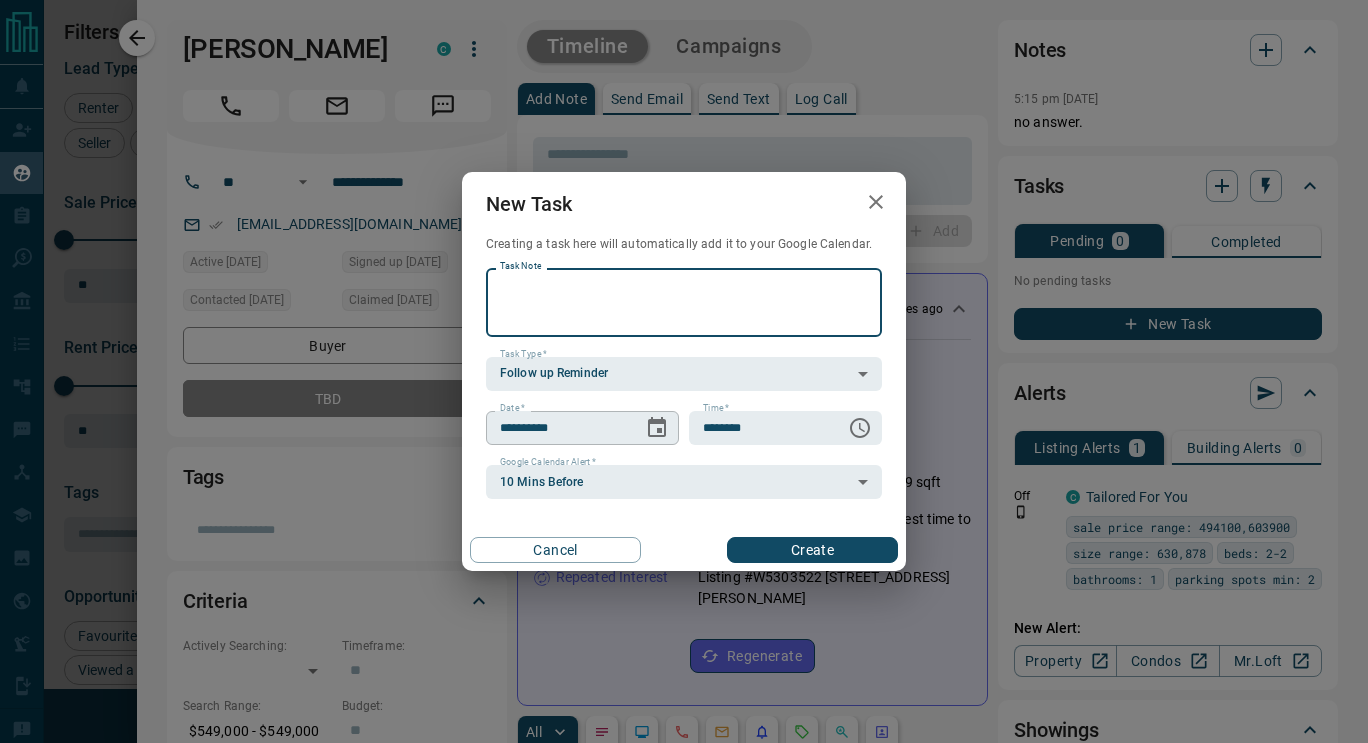 click 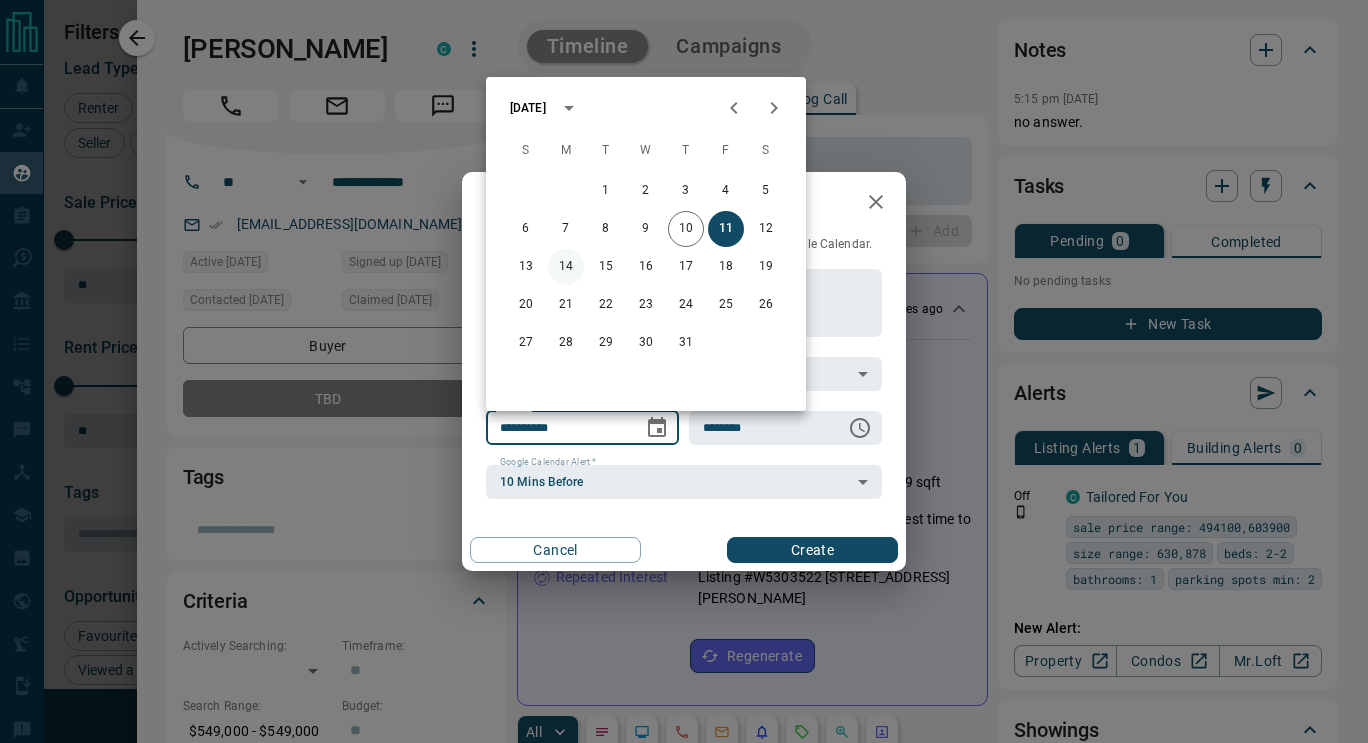 click on "14" at bounding box center (566, 267) 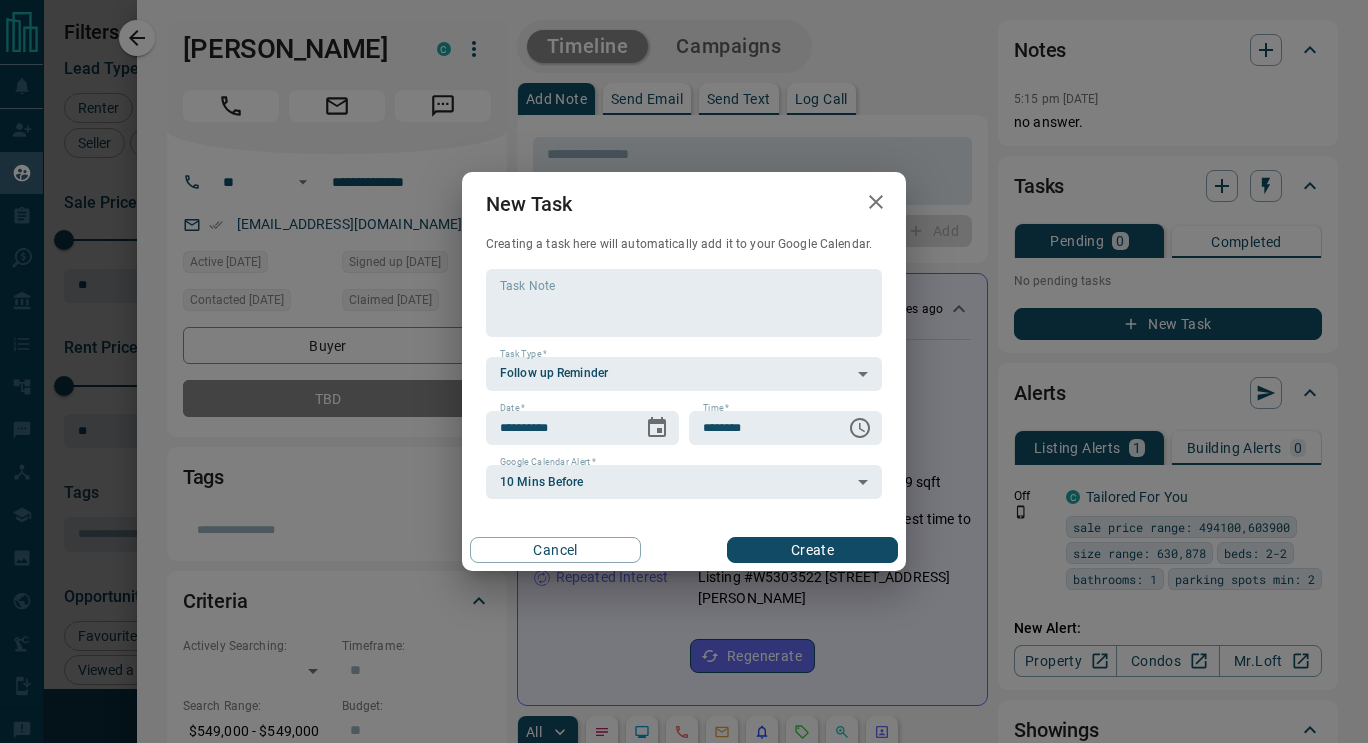click on "Create" at bounding box center (812, 550) 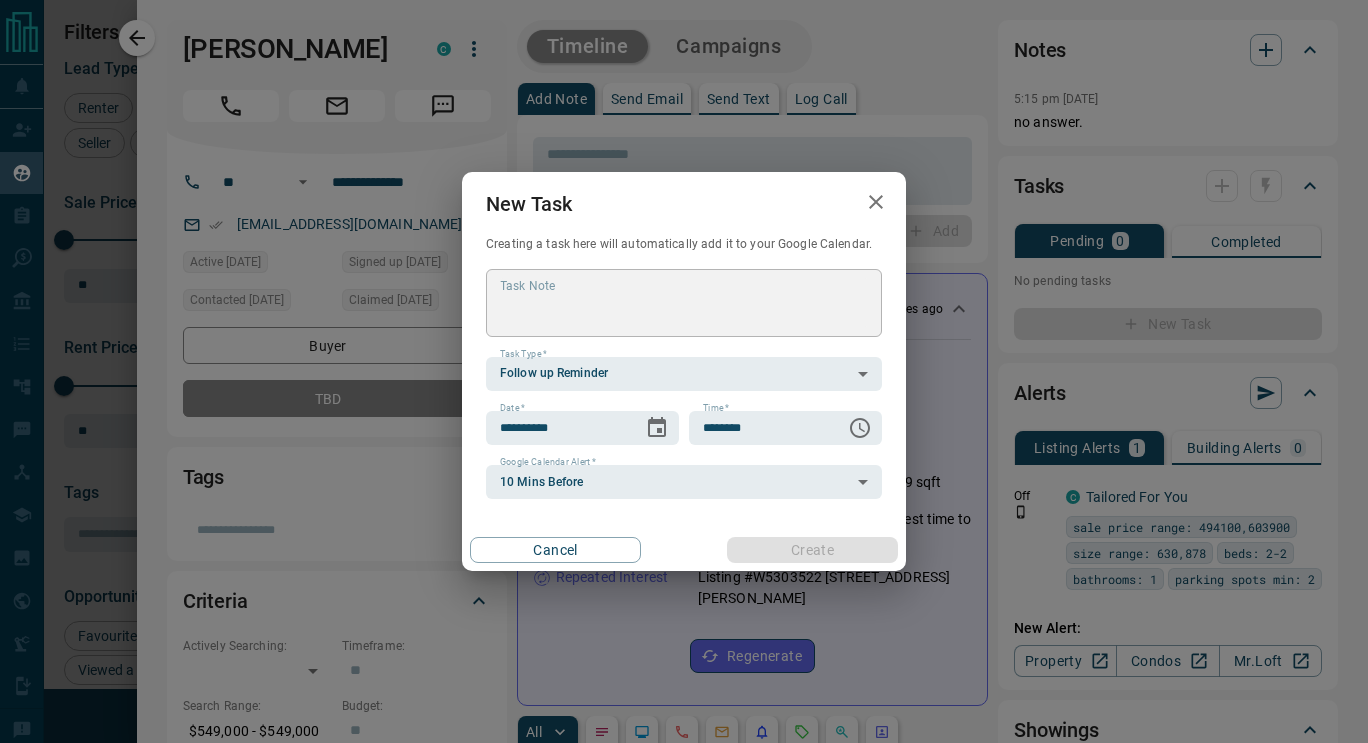 click on "**********" at bounding box center [684, 371] 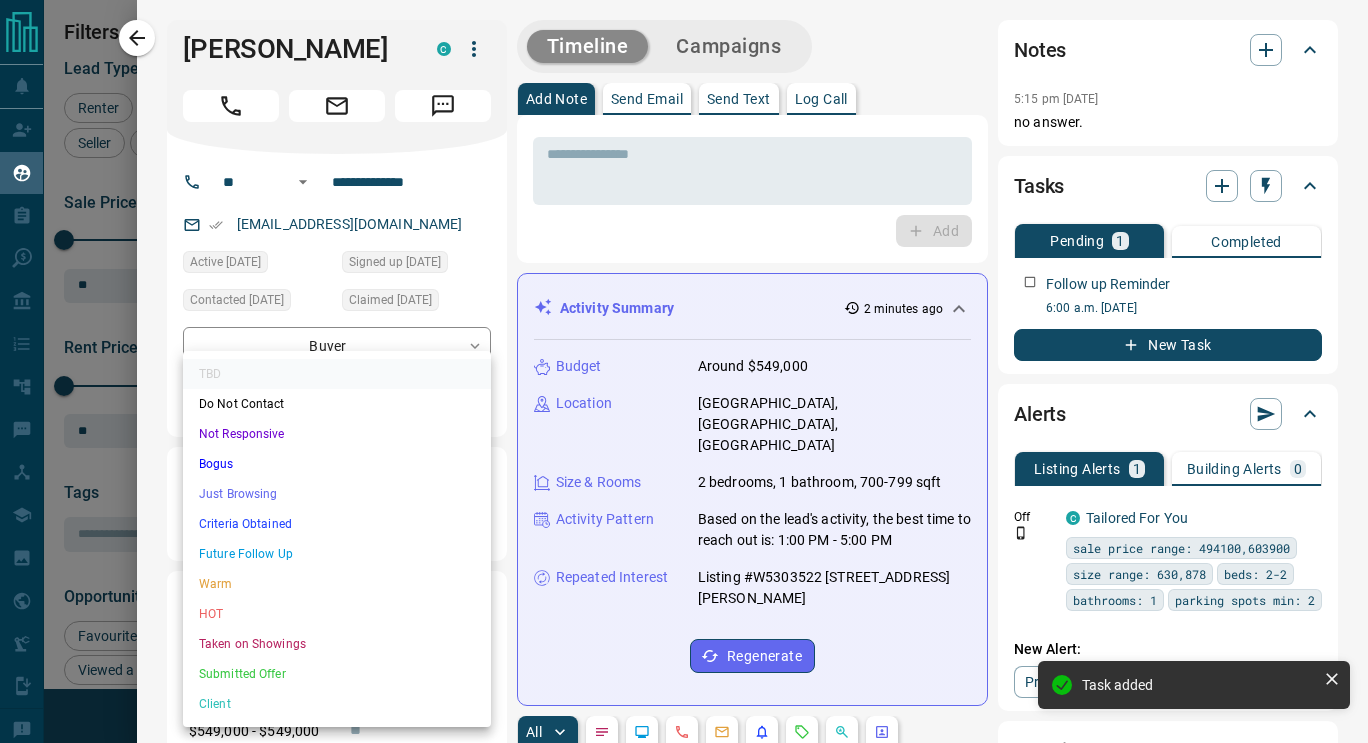 click on "Lead Transfers Claim Leads My Leads Tasks Opportunities Deals Campaigns Automations Messages Broker Bay Training Media Services Agent Resources Precon Worksheet Mobile Apps Disclosure Logout My Leads Filters 1 Manage Tabs New Lead All 7817 TBD 8 Do Not Contact - Not Responsive 4373 Bogus 429 Just Browsing 2189 Criteria Obtained 438 Future Follow Up 107 Warm 28 HOT 25 Taken on Showings 30 Submitted Offer - Client 190 Name Details Last Active Claimed Date Status Tags [PERSON_NAME], Renter C $--- 19 hours ago 20 hours ago Signed up 20 hours ago TBD + [PERSON_NAME] Renter C $2K - $3K Etobicoke, [GEOGRAPHIC_DATA] 17 hours ago Contacted 19 hours ago 23 hours ago Signed up [DATE] TBD + [PERSON_NAME] Buyer C $1M - $2M [GEOGRAPHIC_DATA] [DATE] Contacted 13 hours ago [DATE] Signed up [DATE] TBD + [PERSON_NAME] C $2K - $3K [GEOGRAPHIC_DATA] [DATE] Contacted [DATE] [DATE] Signed up [DATE] TBD + [PERSON_NAME] Renter C $3K - $3K [GEOGRAPHIC_DATA] [DATE] Contacted [DATE] [DATE] Signed up [DATE] TBD + C +" at bounding box center (684, 359) 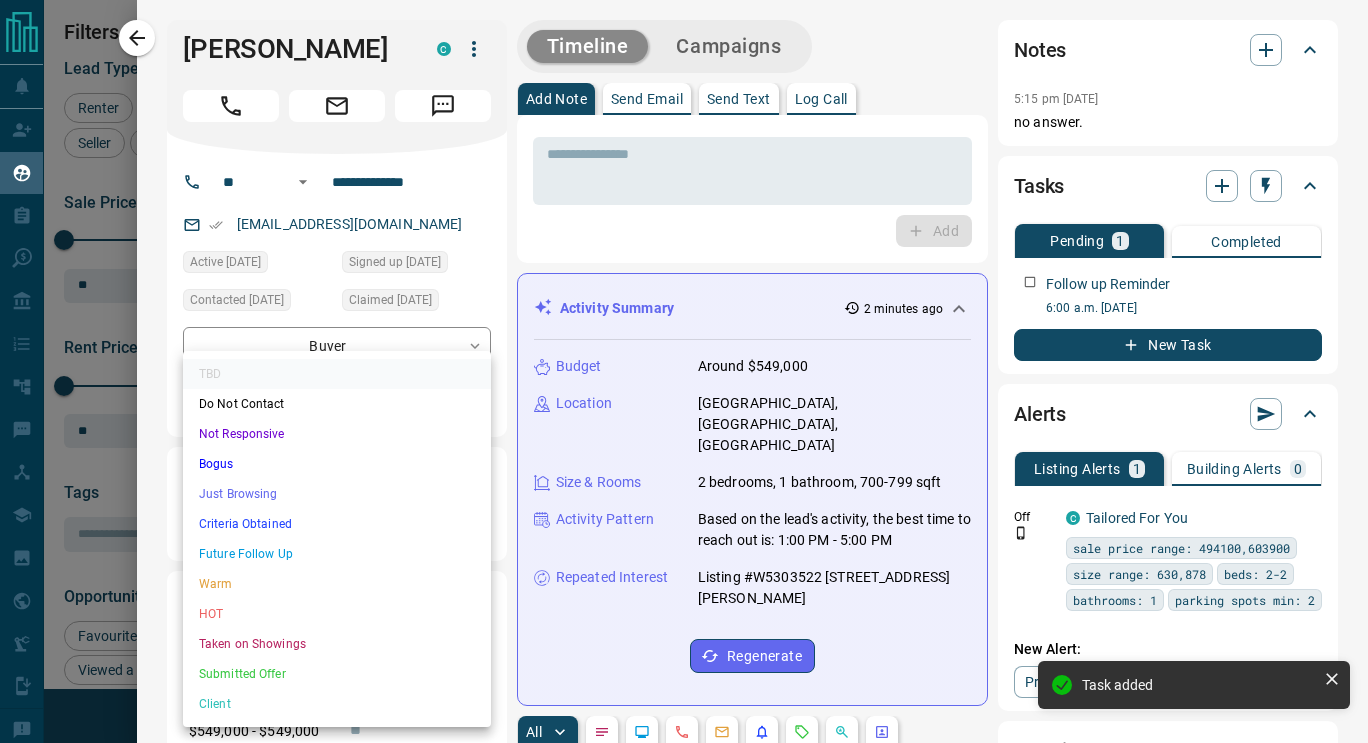 click on "Not Responsive" at bounding box center [337, 434] 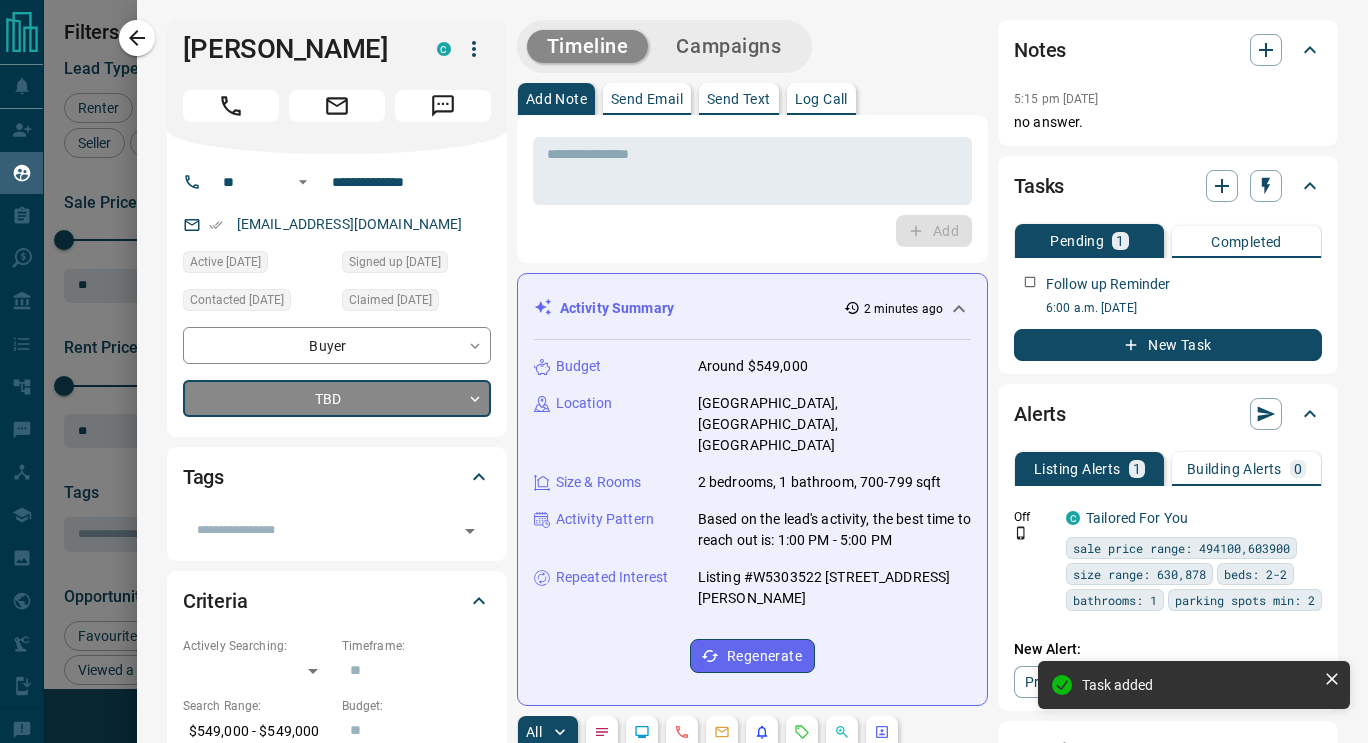 click 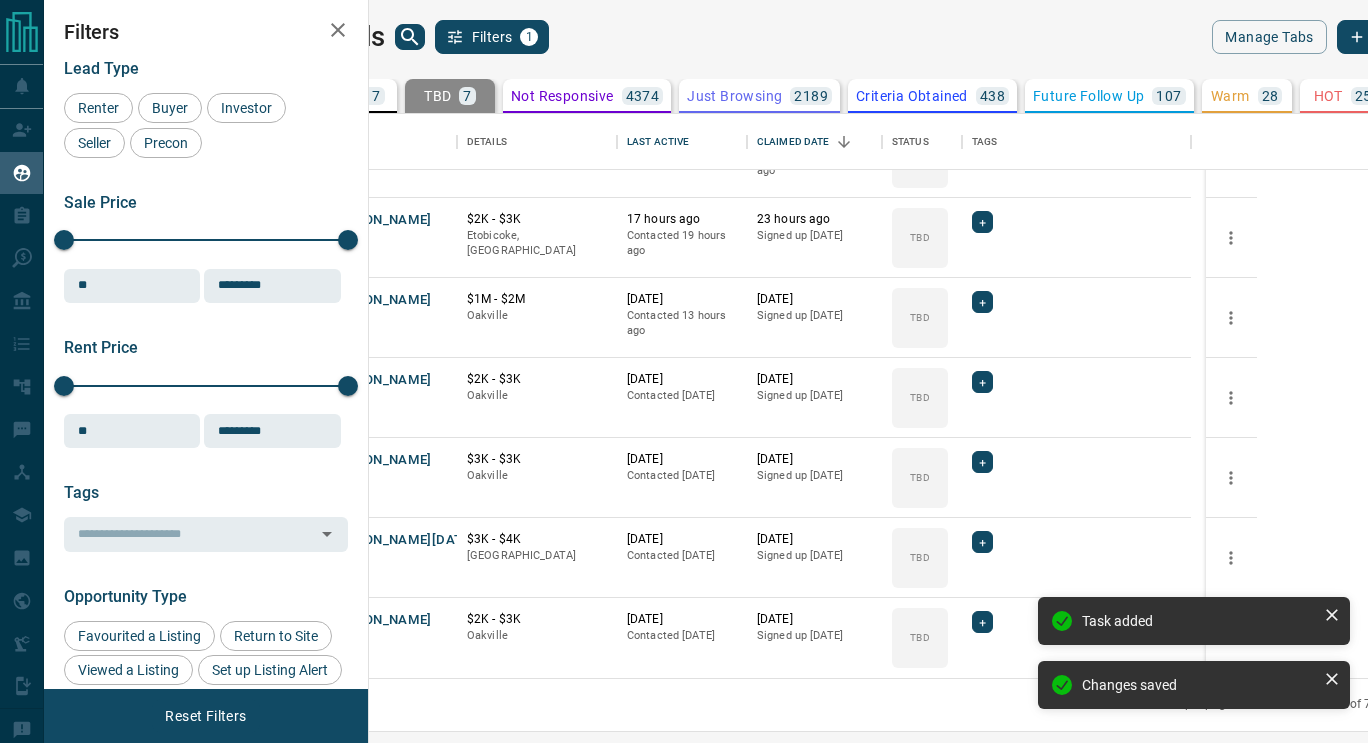scroll, scrollTop: 52, scrollLeft: 0, axis: vertical 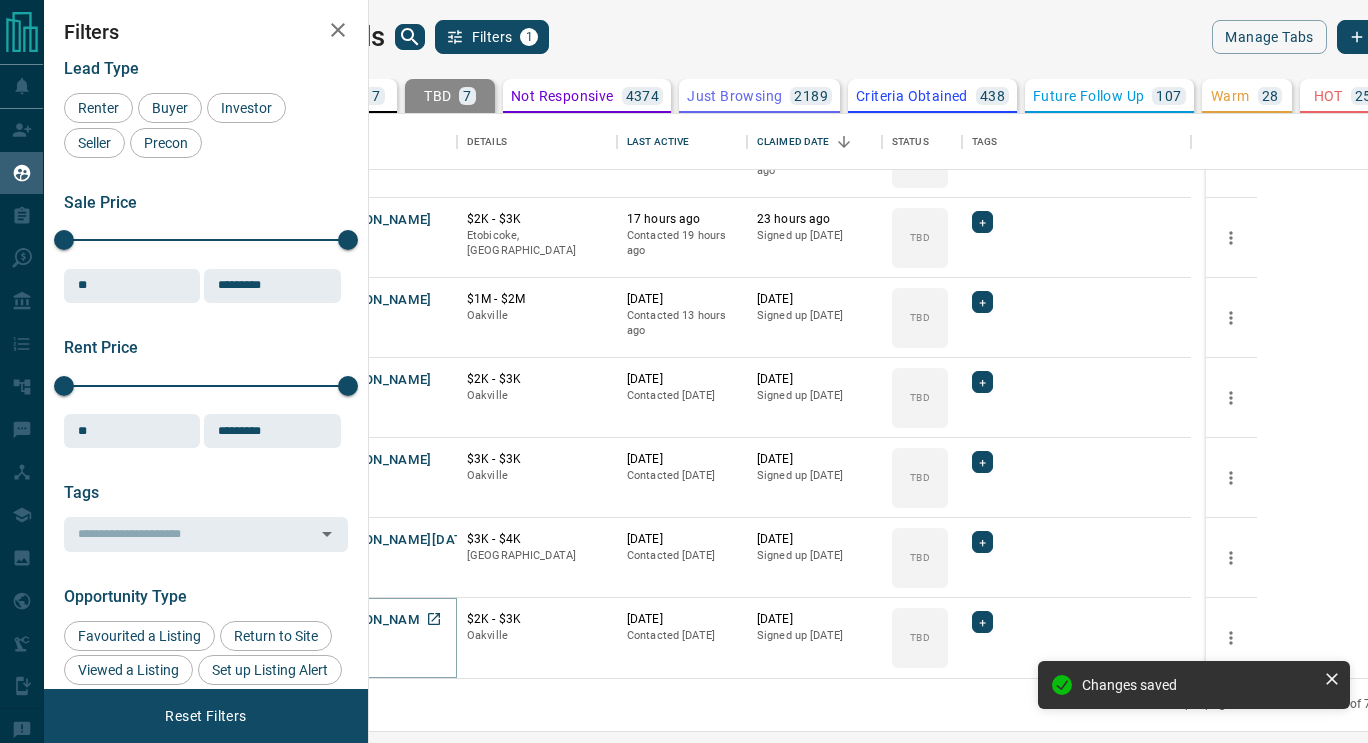click on "[PERSON_NAME]" at bounding box center [379, 620] 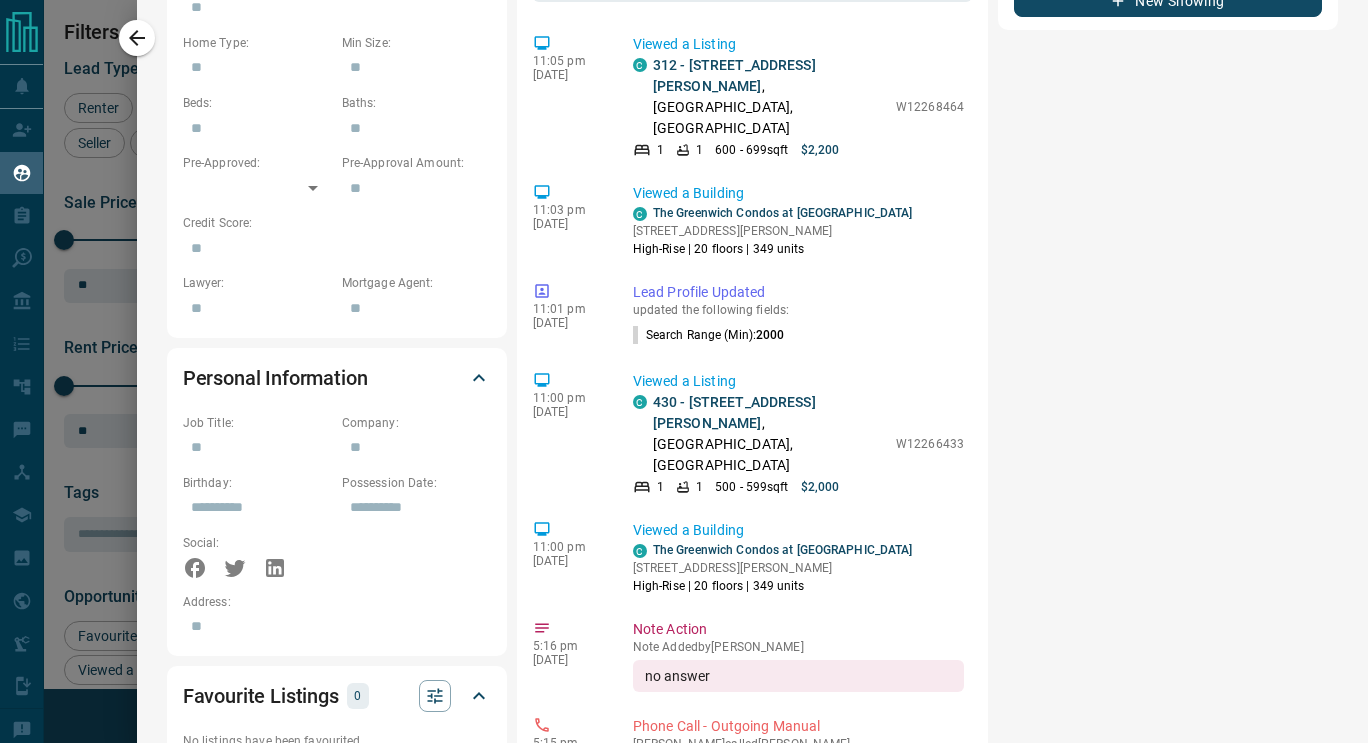 scroll, scrollTop: 852, scrollLeft: 0, axis: vertical 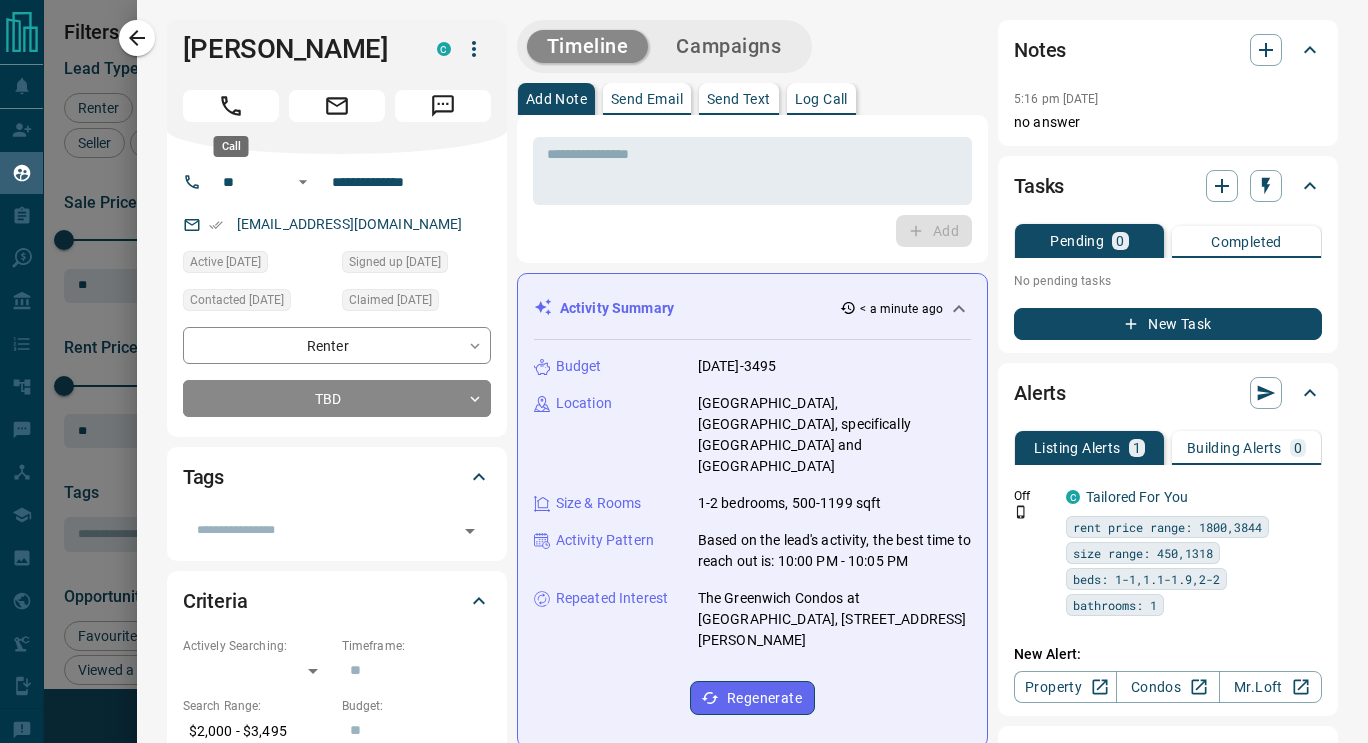 click at bounding box center (231, 106) 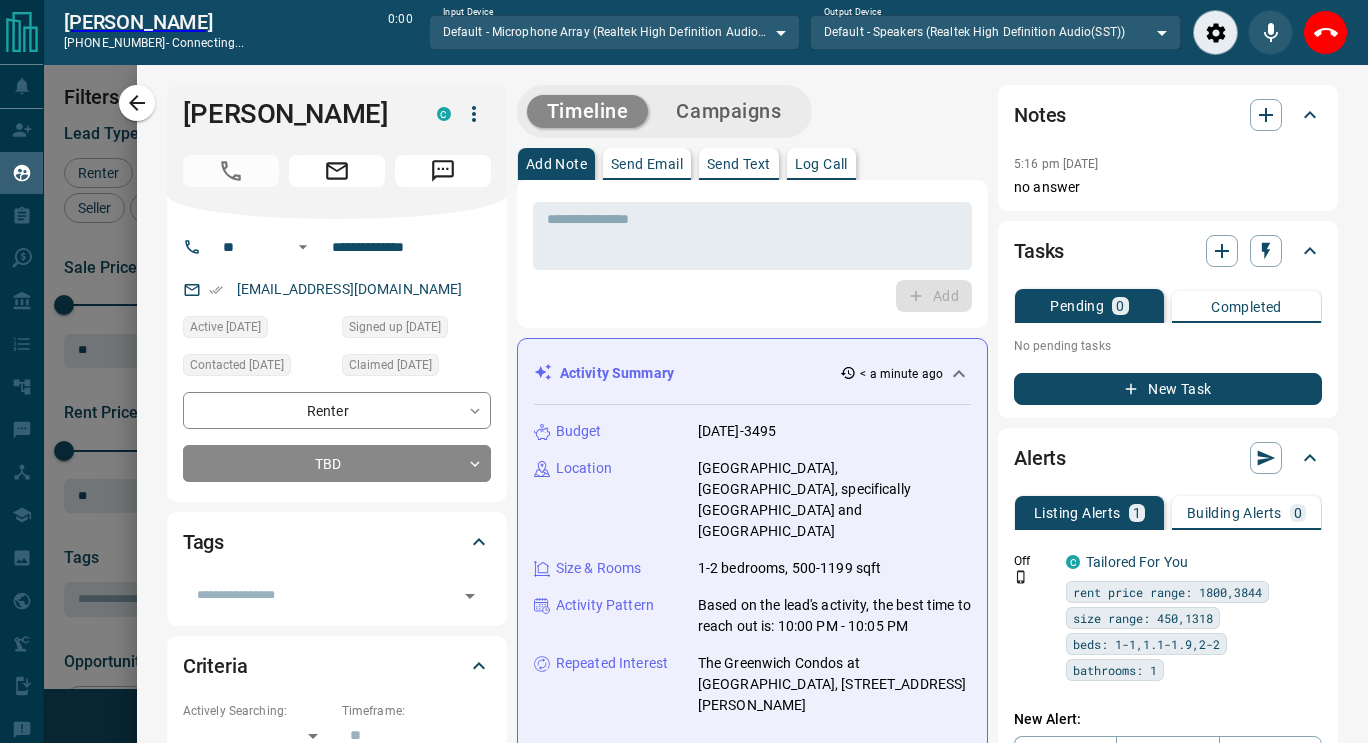 scroll, scrollTop: 487, scrollLeft: 975, axis: both 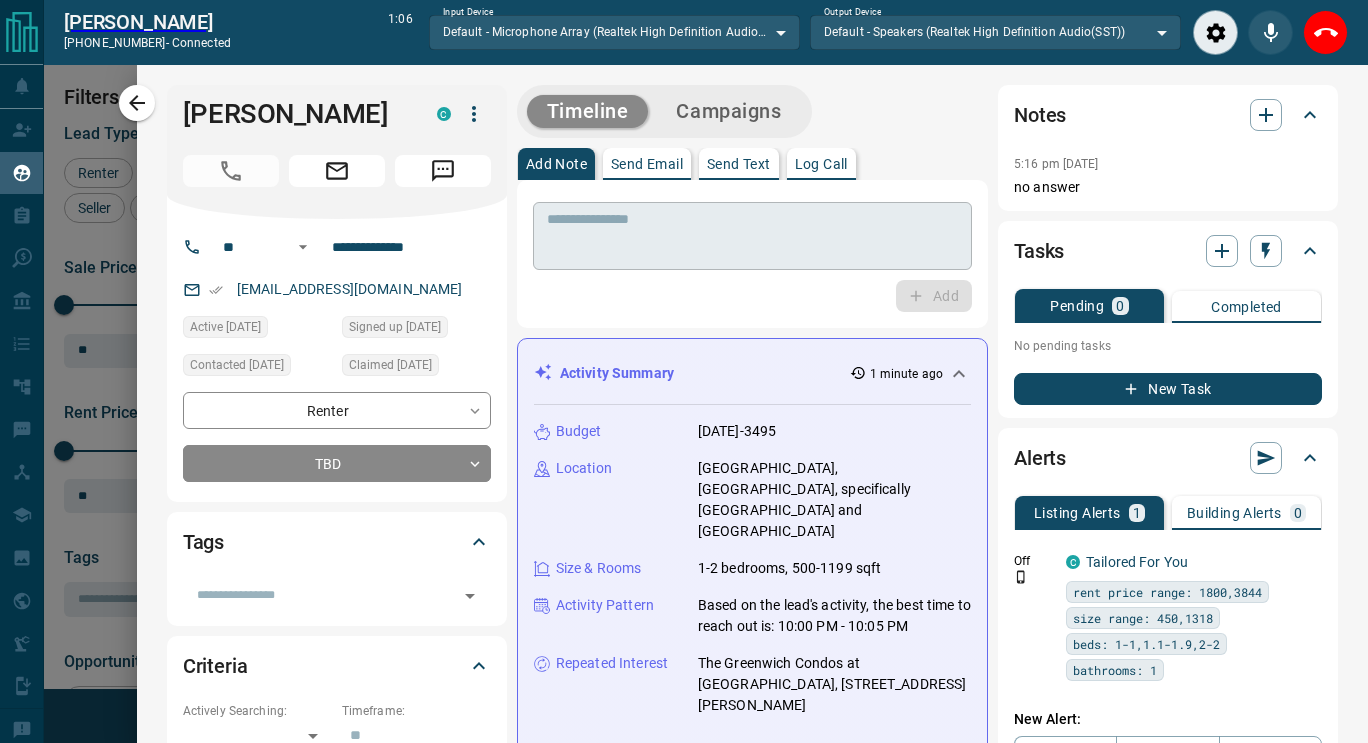 click at bounding box center (752, 236) 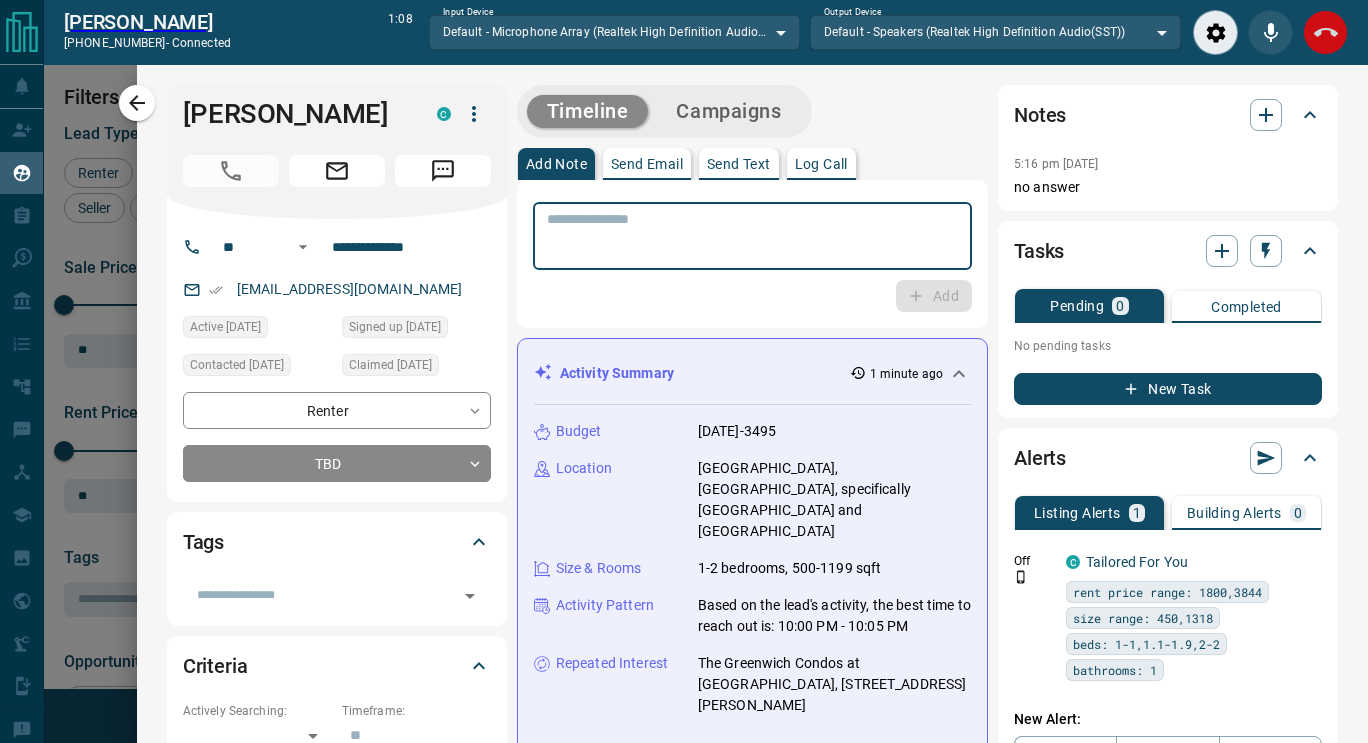 click 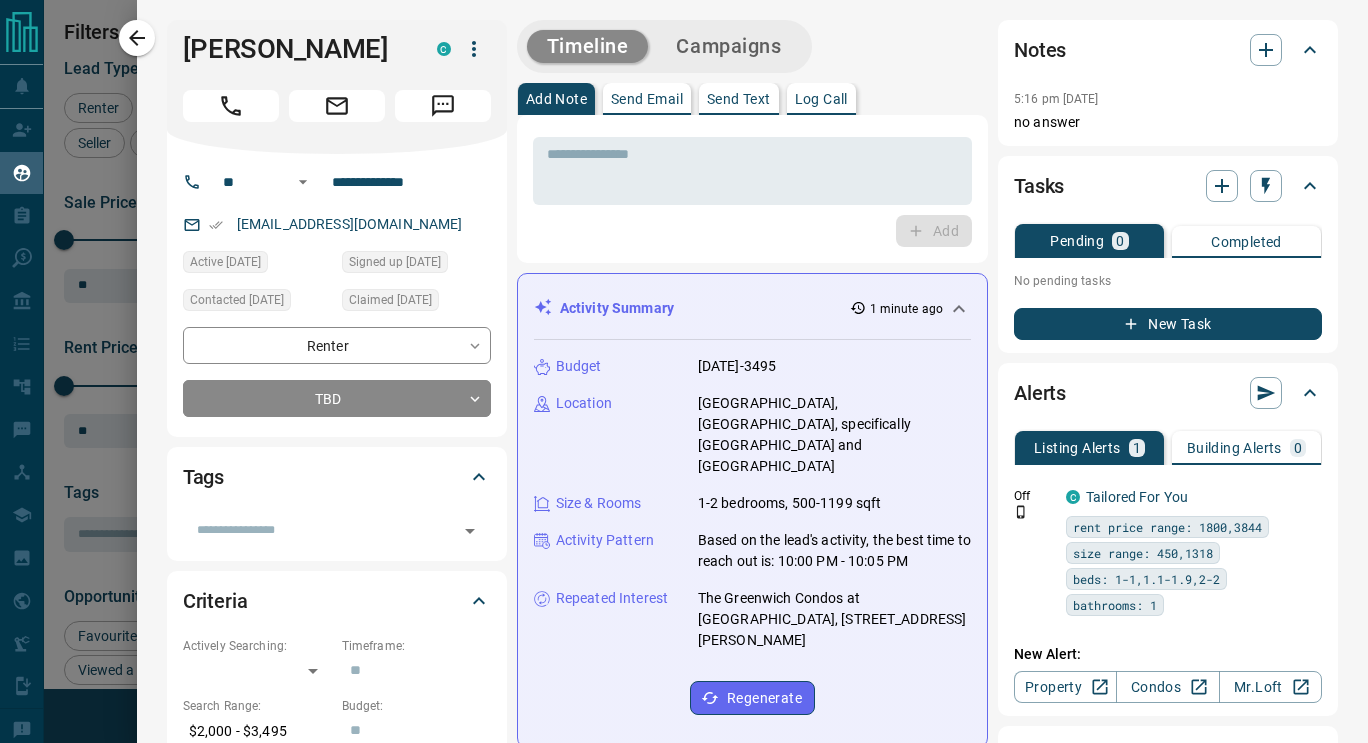 scroll, scrollTop: 16, scrollLeft: 16, axis: both 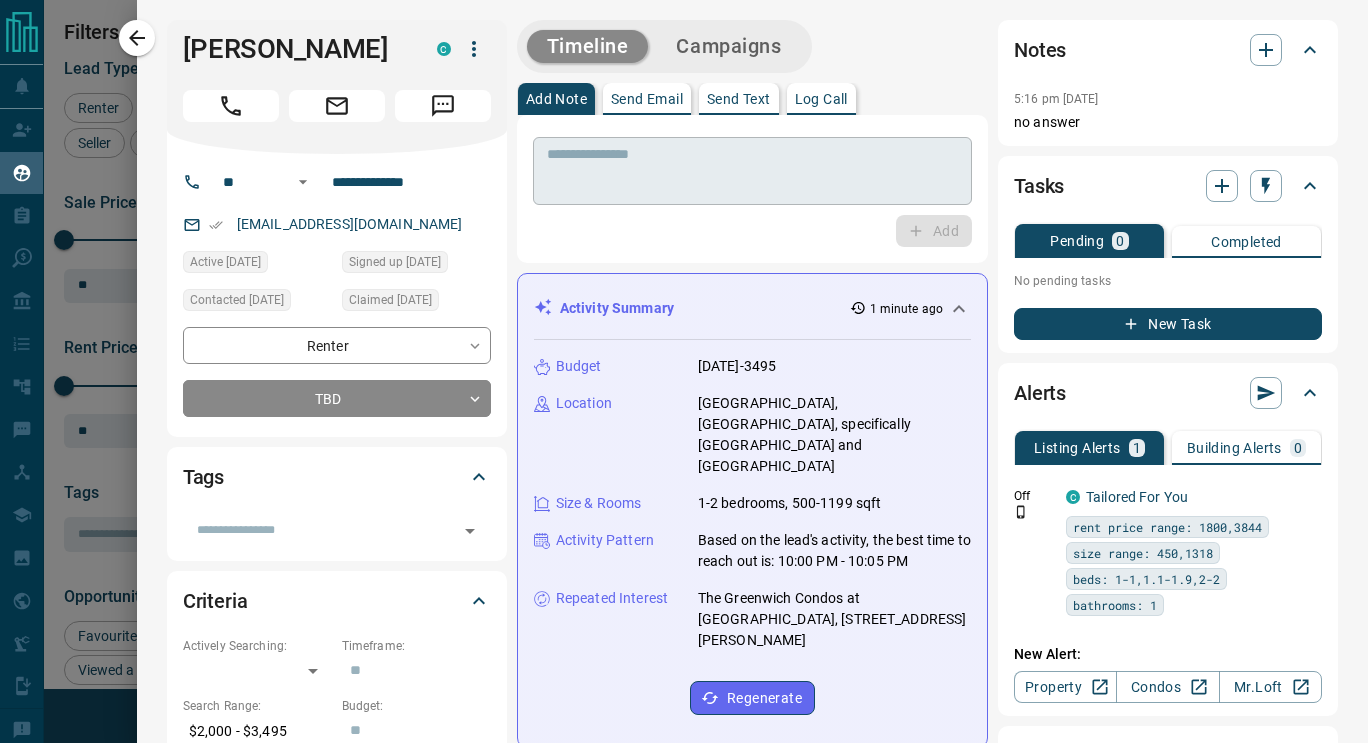 click at bounding box center (752, 171) 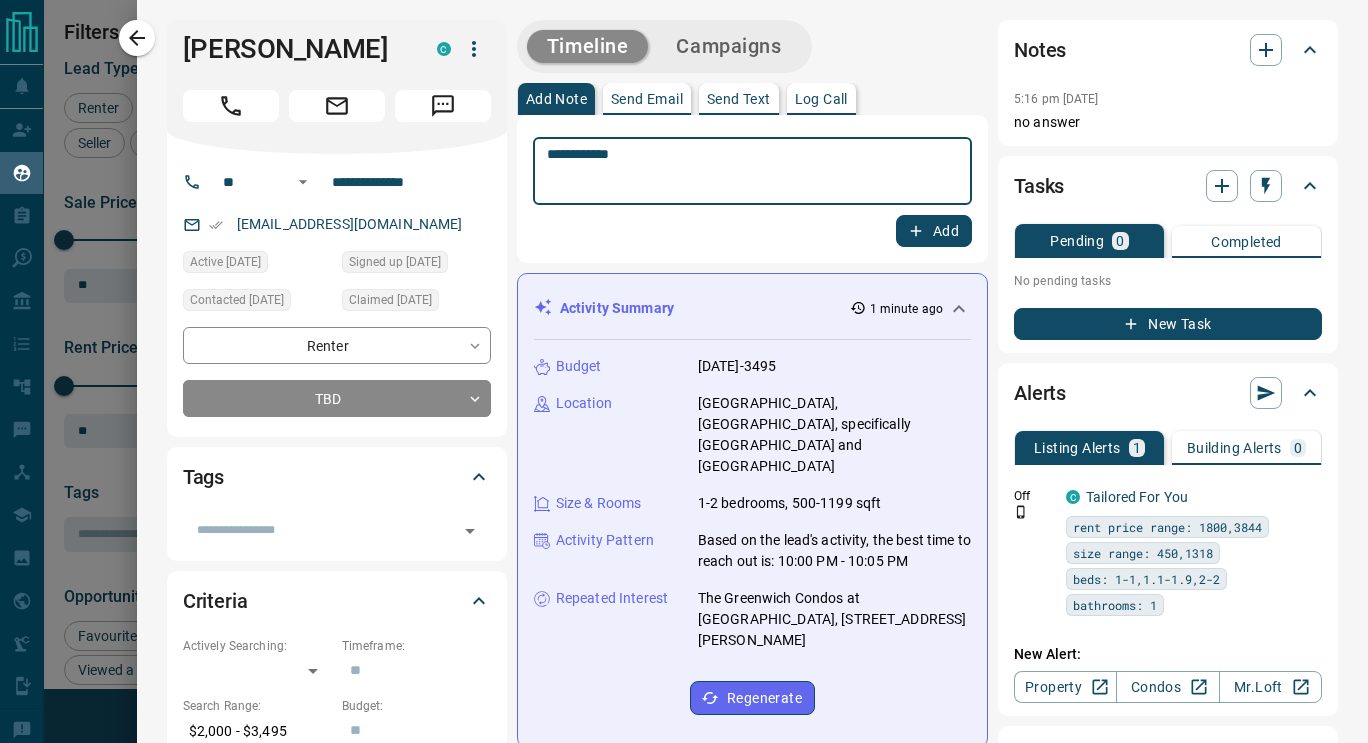 type on "**********" 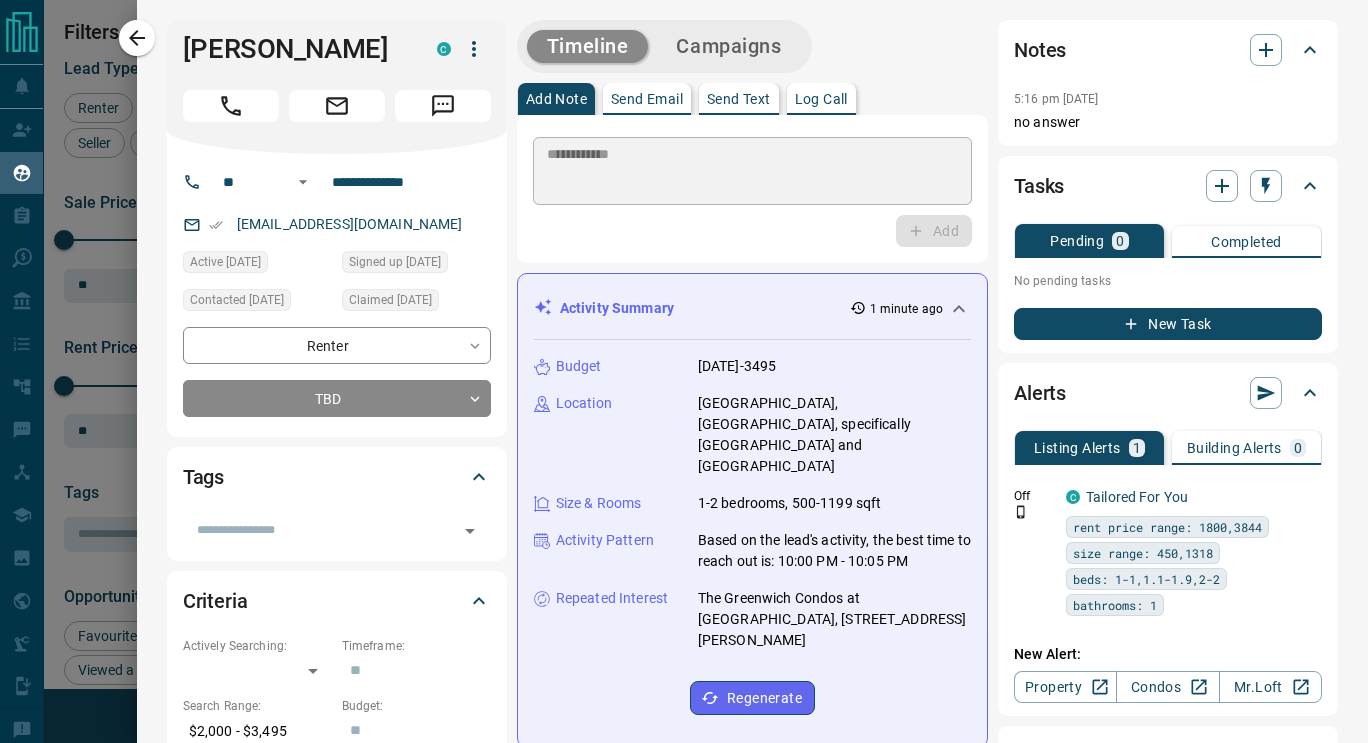 type 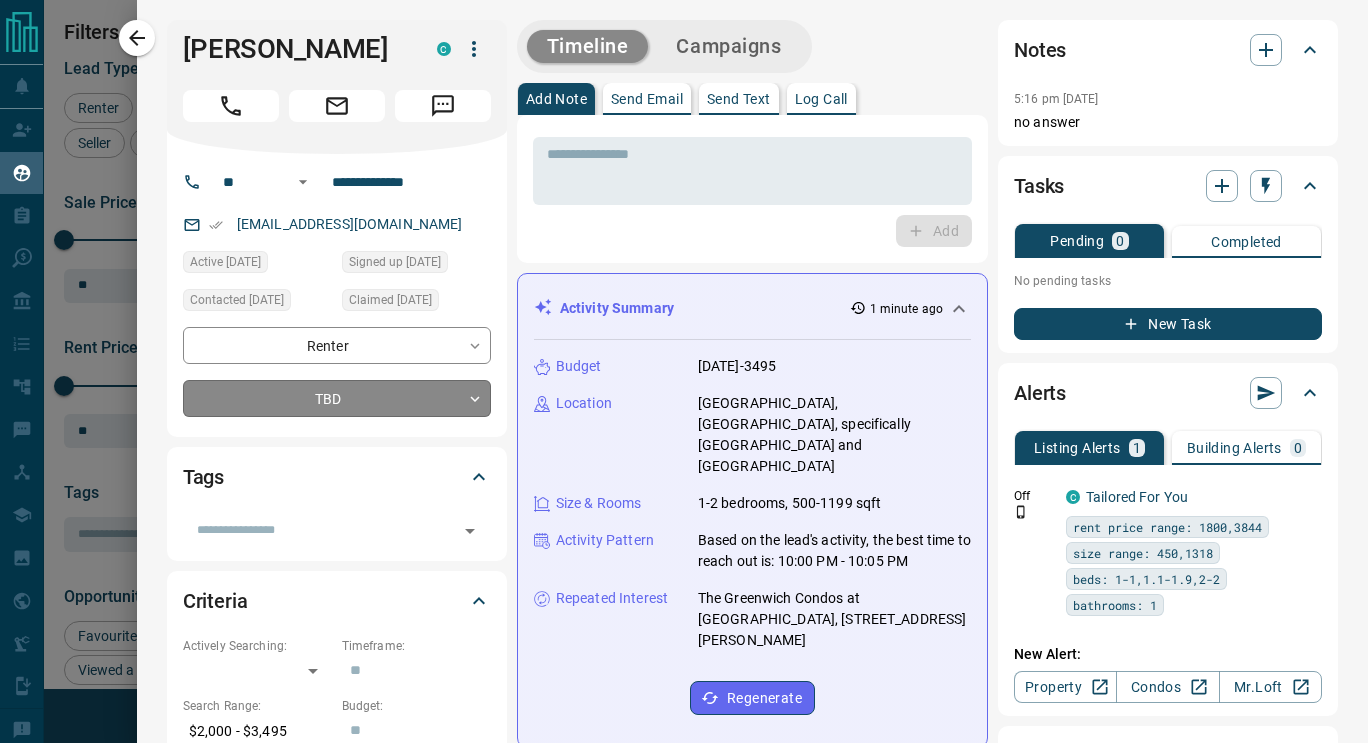 click on "Lead Transfers Claim Leads My Leads Tasks Opportunities Deals Campaigns Automations Messages Broker Bay Training Media Services Agent Resources Precon Worksheet Mobile Apps Disclosure Logout My Leads Filters 1 Manage Tabs New Lead All 7817 TBD 7 Do Not Contact - Not Responsive 4374 Bogus 429 Just Browsing 2189 Criteria Obtained 438 Future Follow Up 107 Warm 28 HOT 25 Taken on Showings 30 Submitted Offer - Client 190 Name Details Last Active Claimed Date Status Tags [PERSON_NAME], Renter C $--- 19 hours ago 20 hours ago Signed up 20 hours ago TBD + [PERSON_NAME] Renter C $2K - $3K Etobicoke, [GEOGRAPHIC_DATA] 17 hours ago Contacted 19 hours ago 23 hours ago Signed up [DATE] TBD + [PERSON_NAME] Buyer C $1M - $2M [GEOGRAPHIC_DATA] [DATE] Contacted 13 hours ago [DATE] Signed up [DATE] TBD + [PERSON_NAME] C $2K - $3K [GEOGRAPHIC_DATA] [DATE] Contacted [DATE] [DATE] Signed up [DATE] TBD + [PERSON_NAME] Renter C $3K - $3K [GEOGRAPHIC_DATA] [DATE] Contacted [DATE] [DATE] Signed up [DATE] TBD + C +" at bounding box center [684, 359] 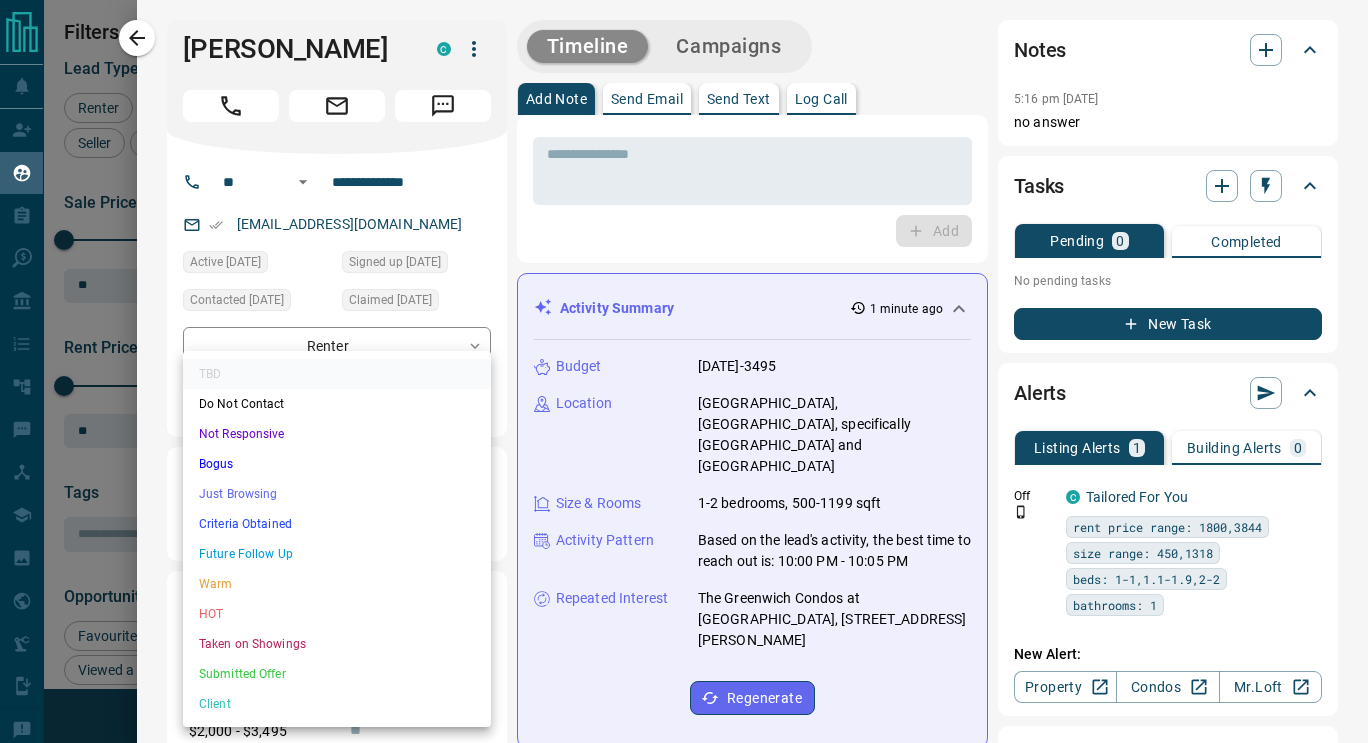 click on "Just Browsing" at bounding box center [337, 494] 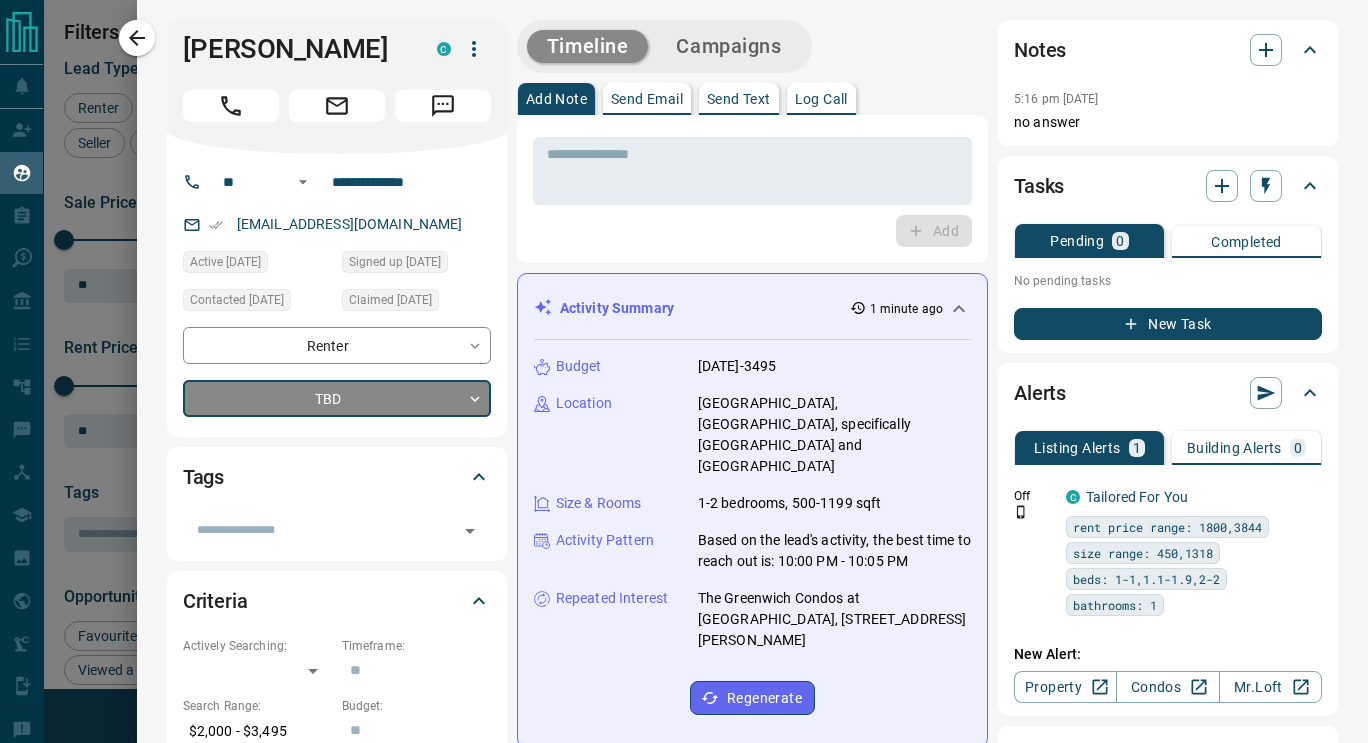 click 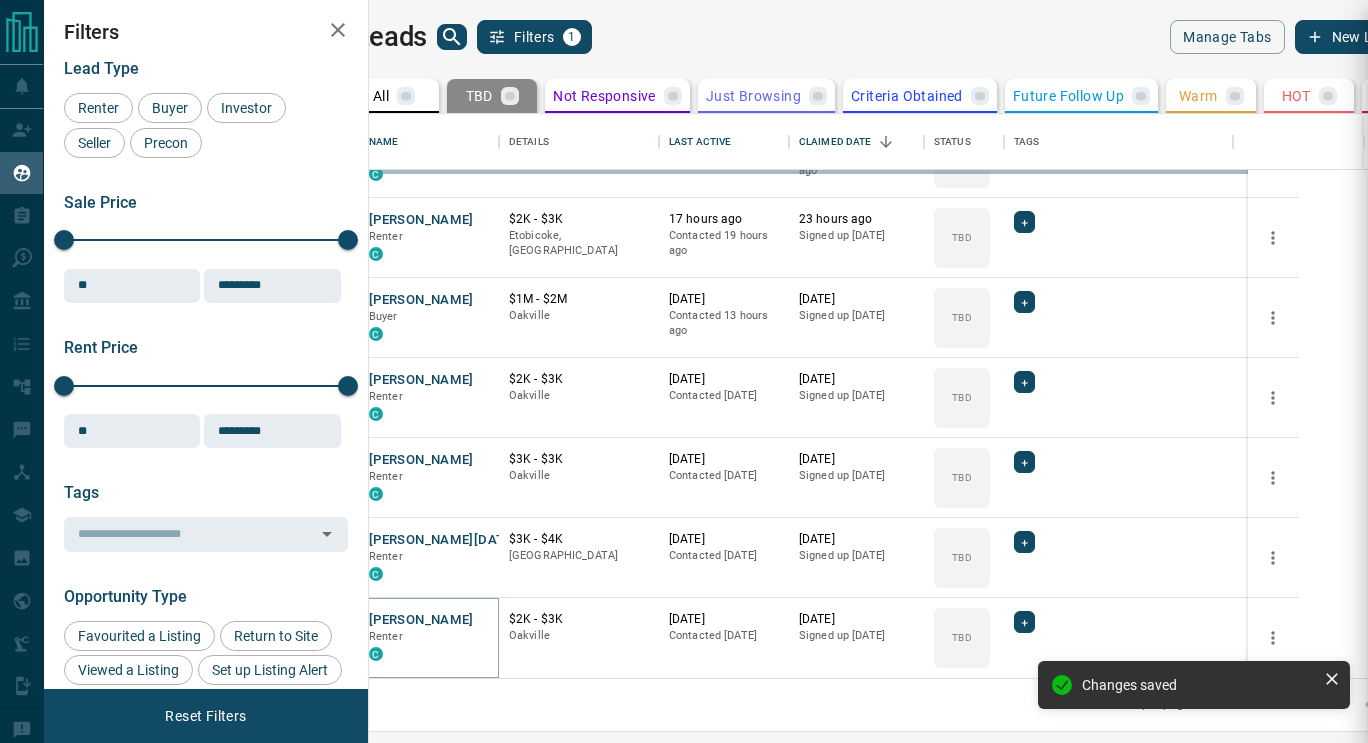 type on "*" 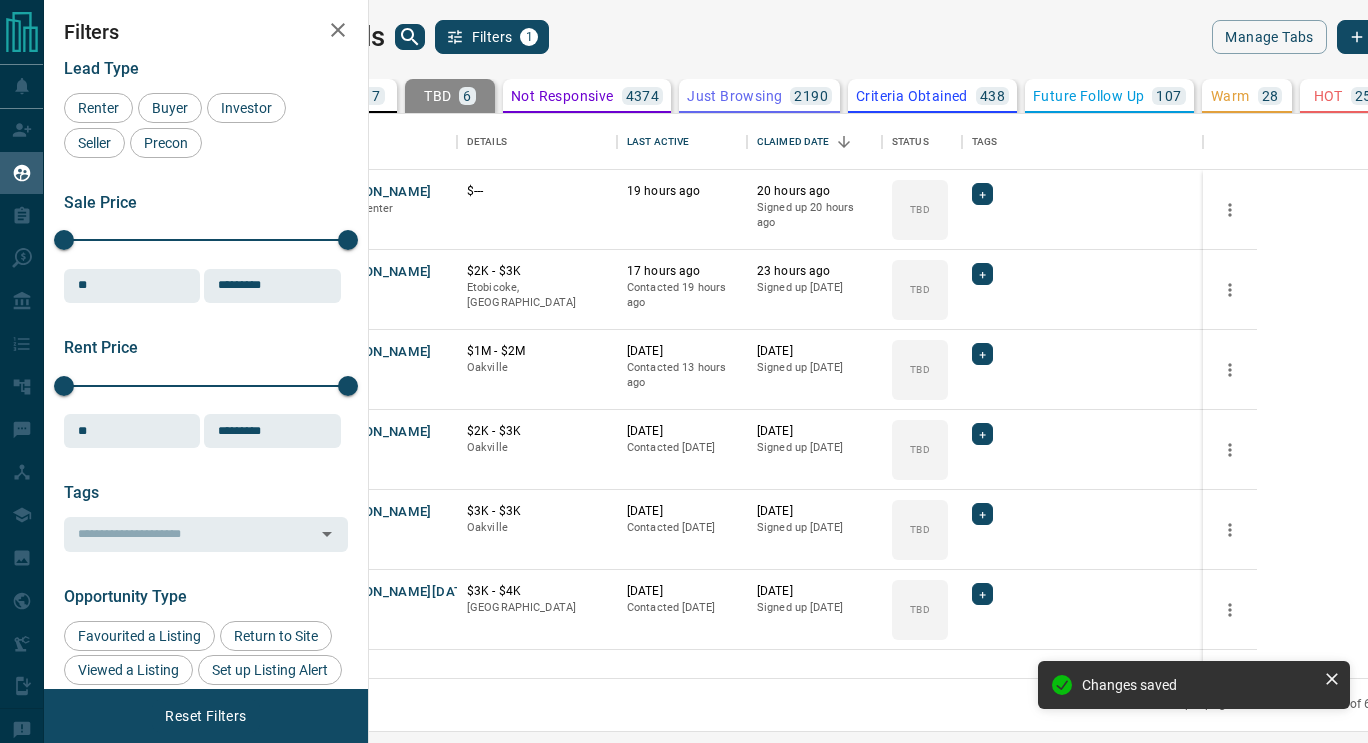 scroll, scrollTop: 0, scrollLeft: 0, axis: both 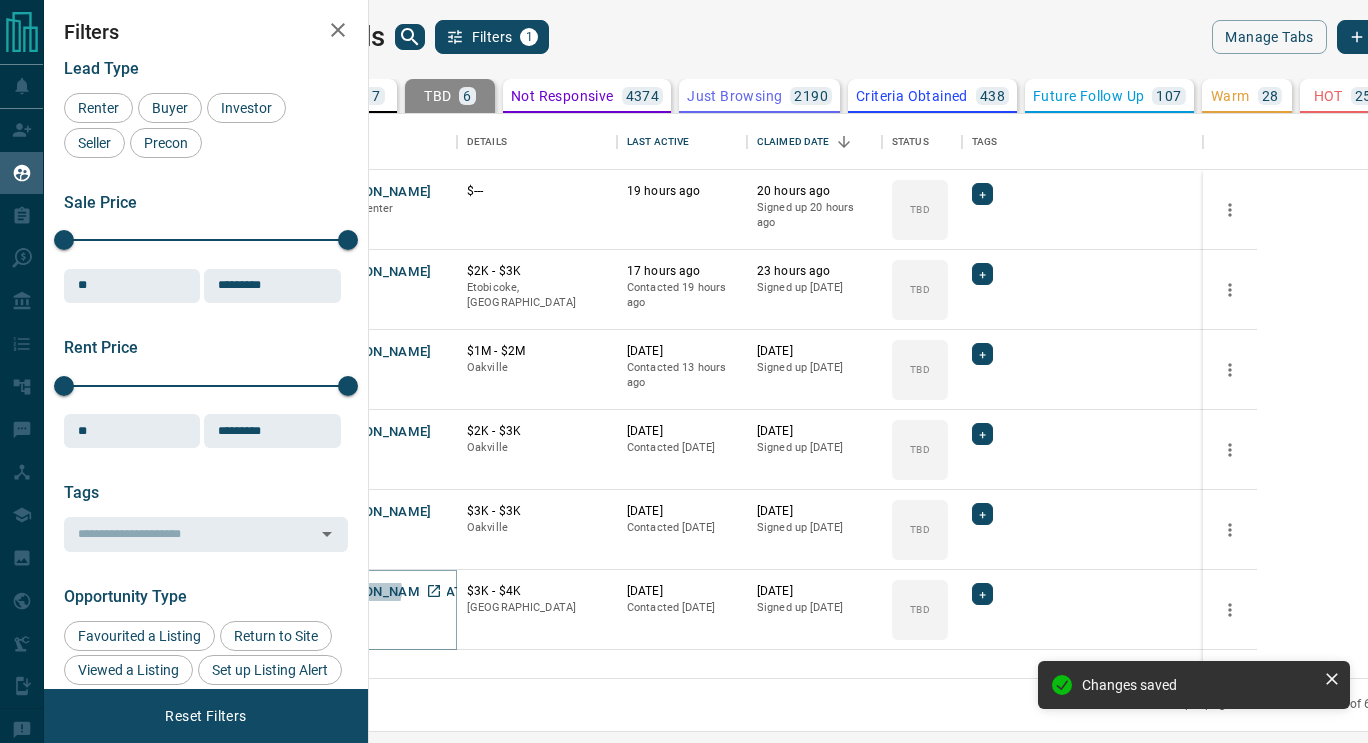 click on "[PERSON_NAME][DATE]" at bounding box center (400, 592) 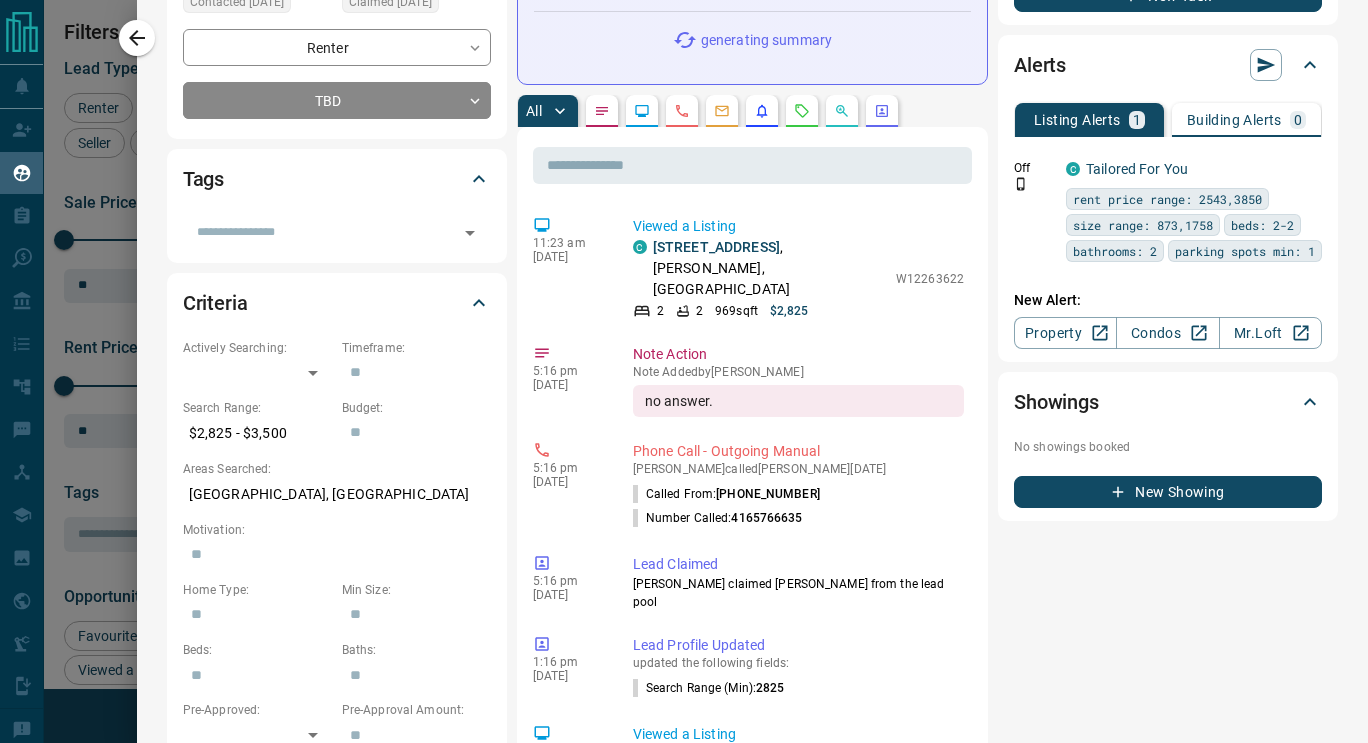 scroll, scrollTop: 0, scrollLeft: 0, axis: both 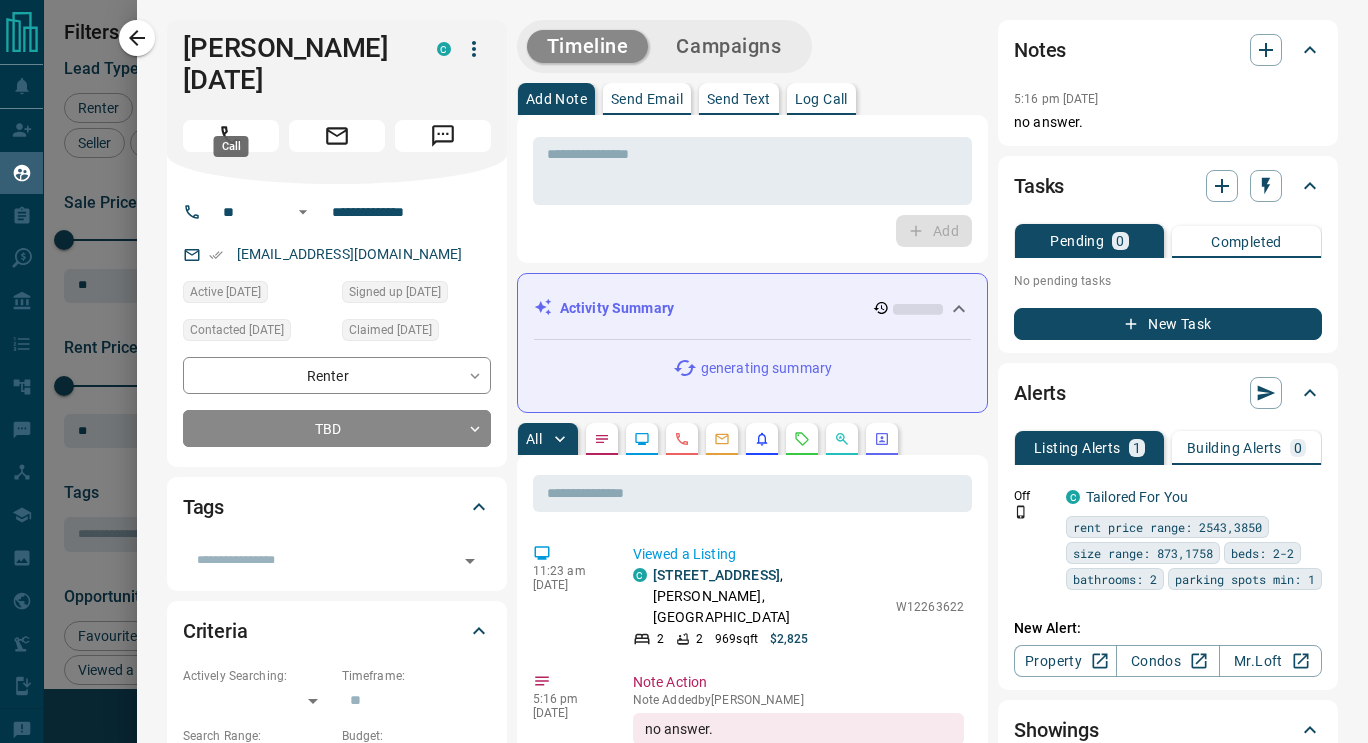 click 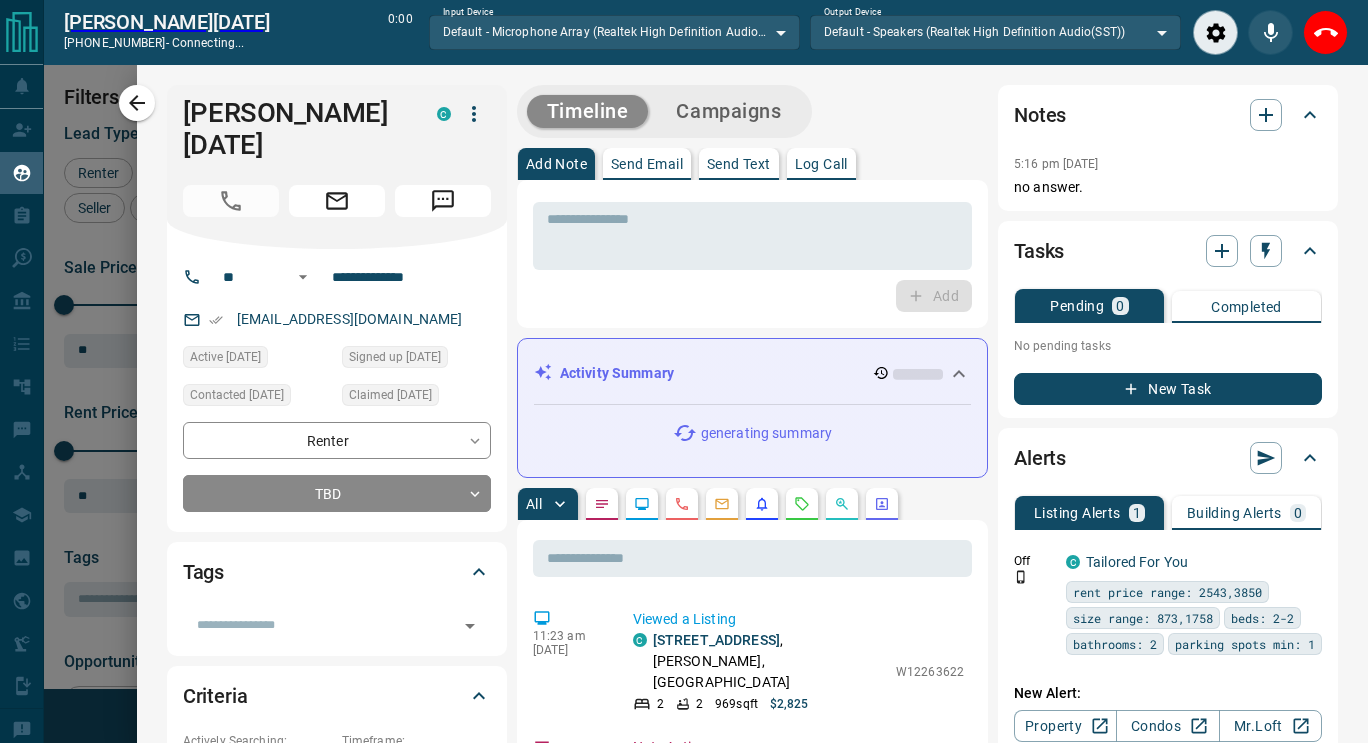 scroll, scrollTop: 487, scrollLeft: 975, axis: both 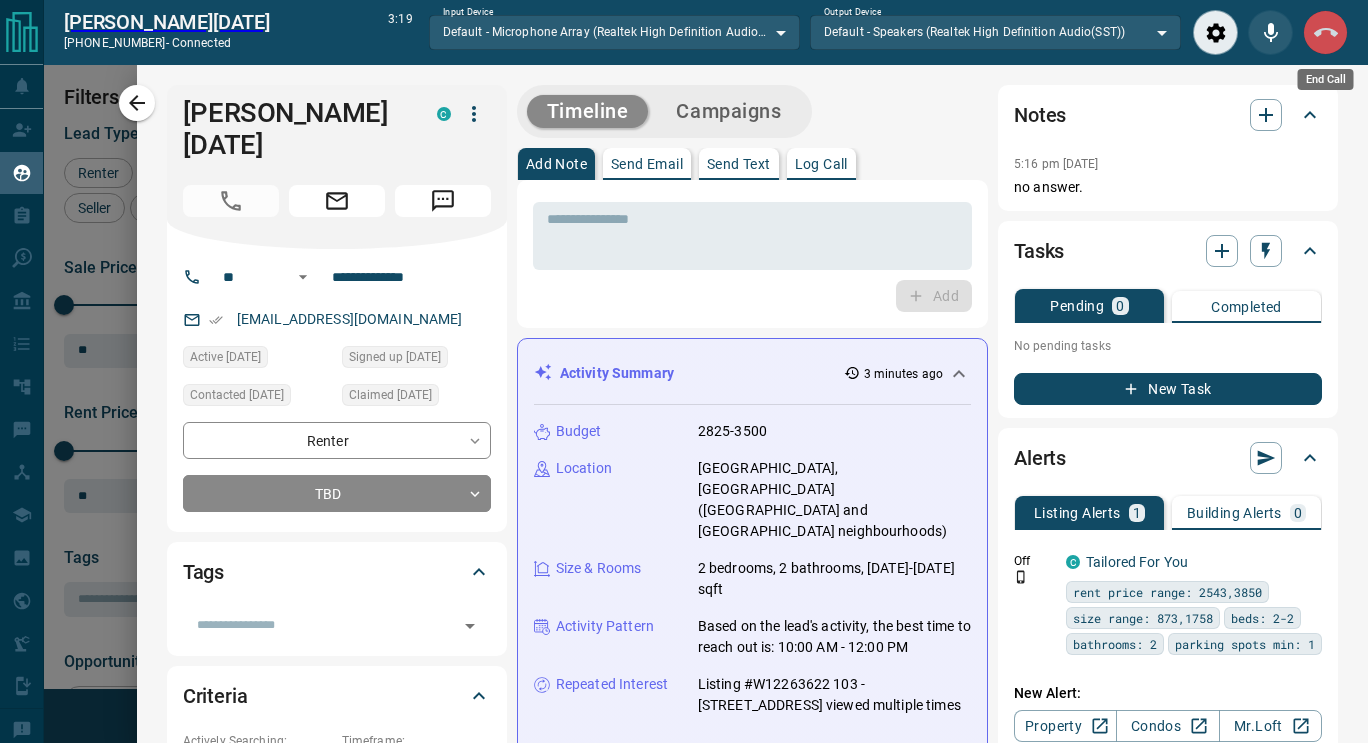 click 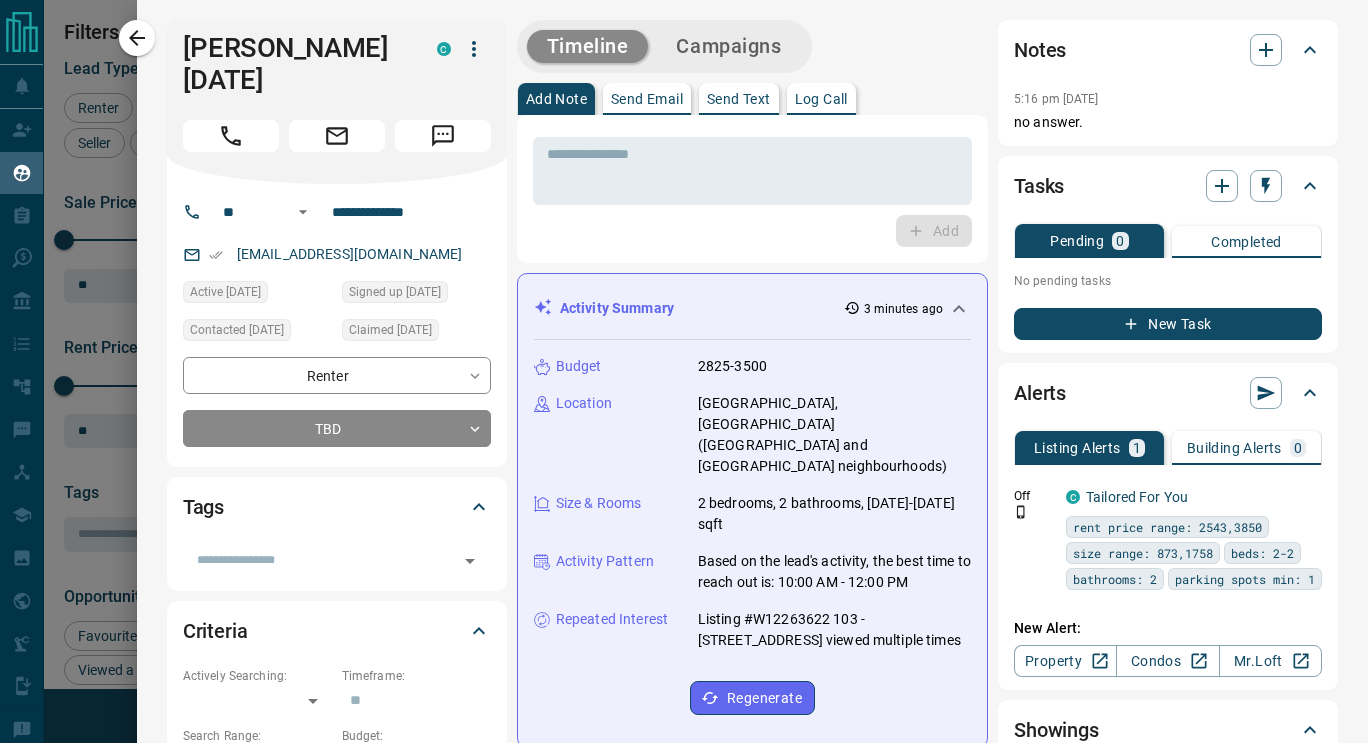 scroll, scrollTop: 16, scrollLeft: 16, axis: both 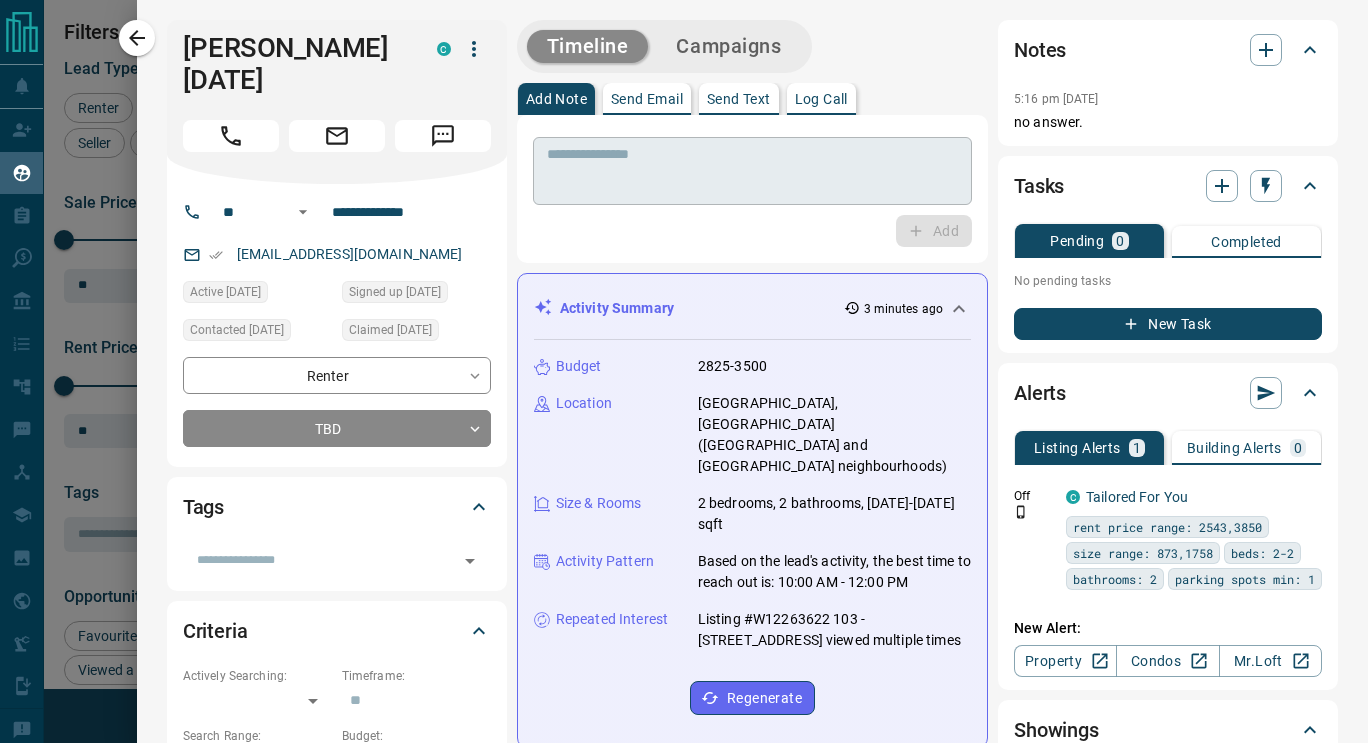 click at bounding box center (752, 171) 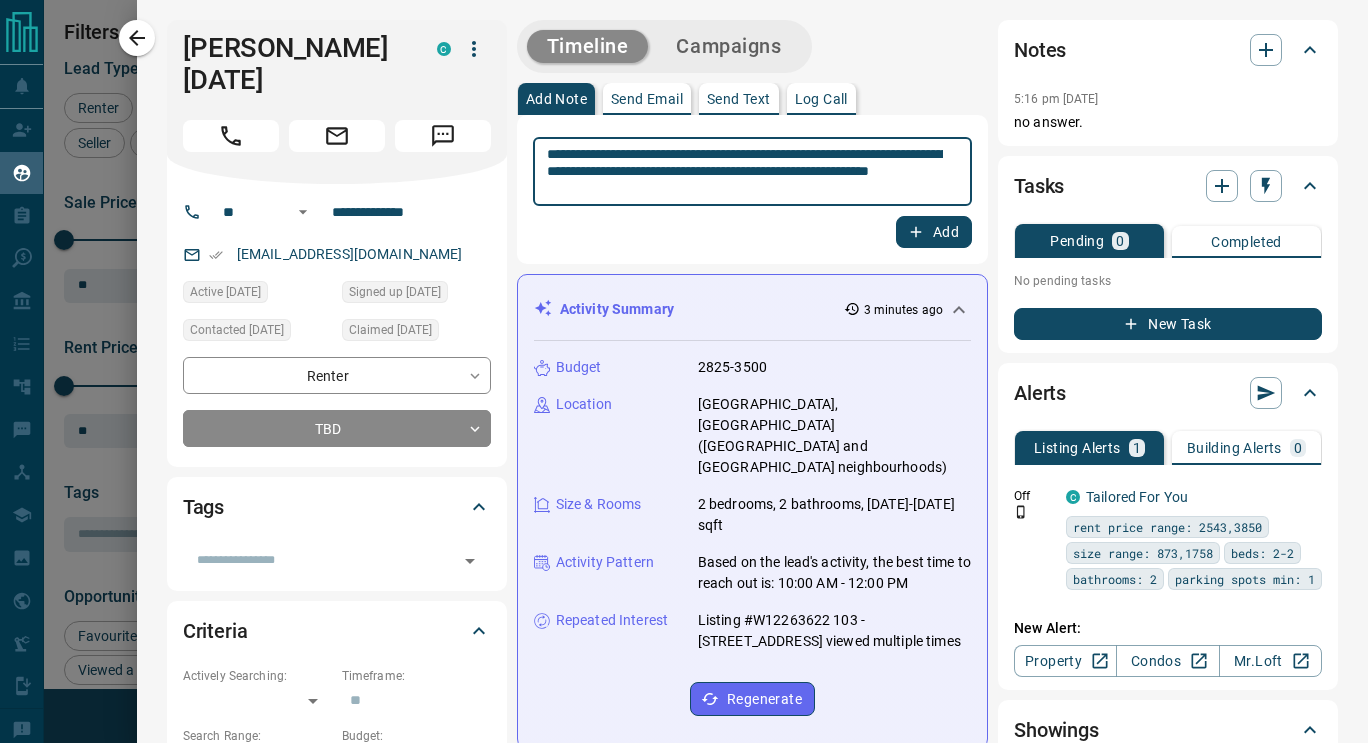 type on "**********" 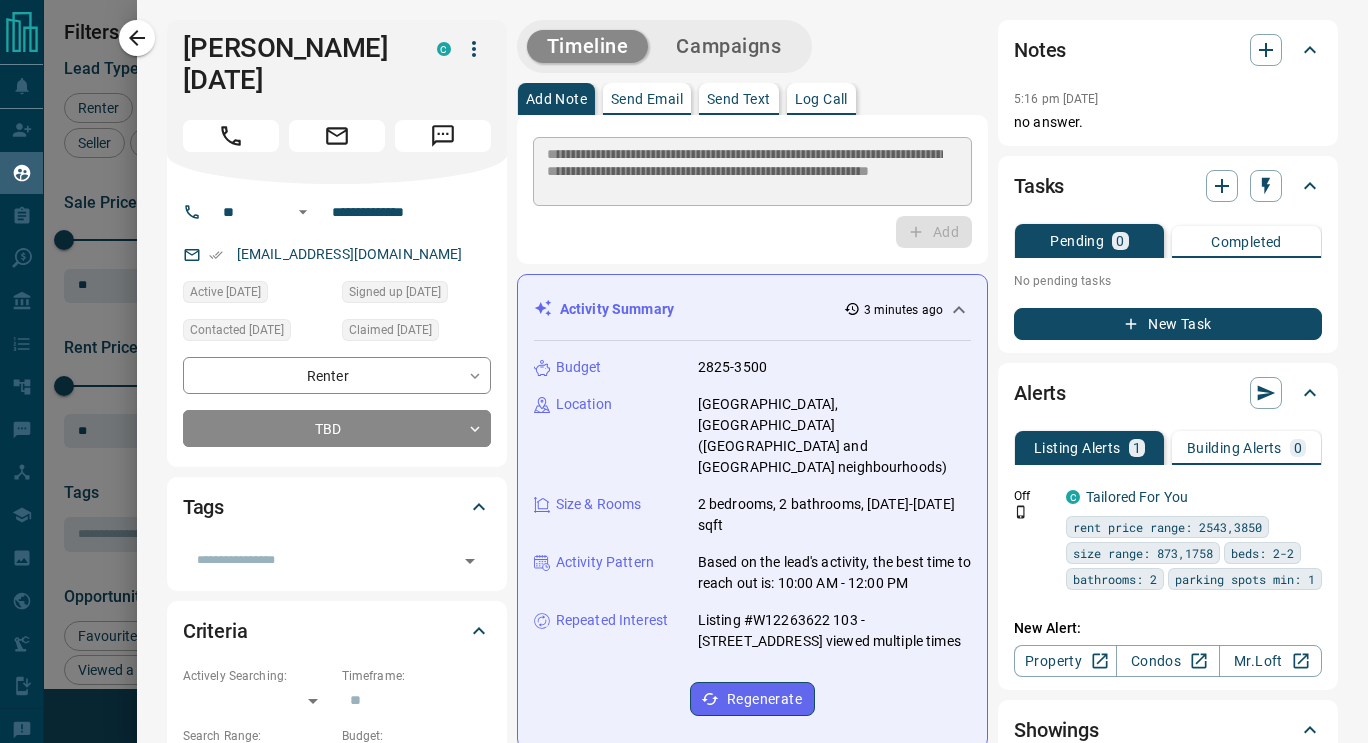 type 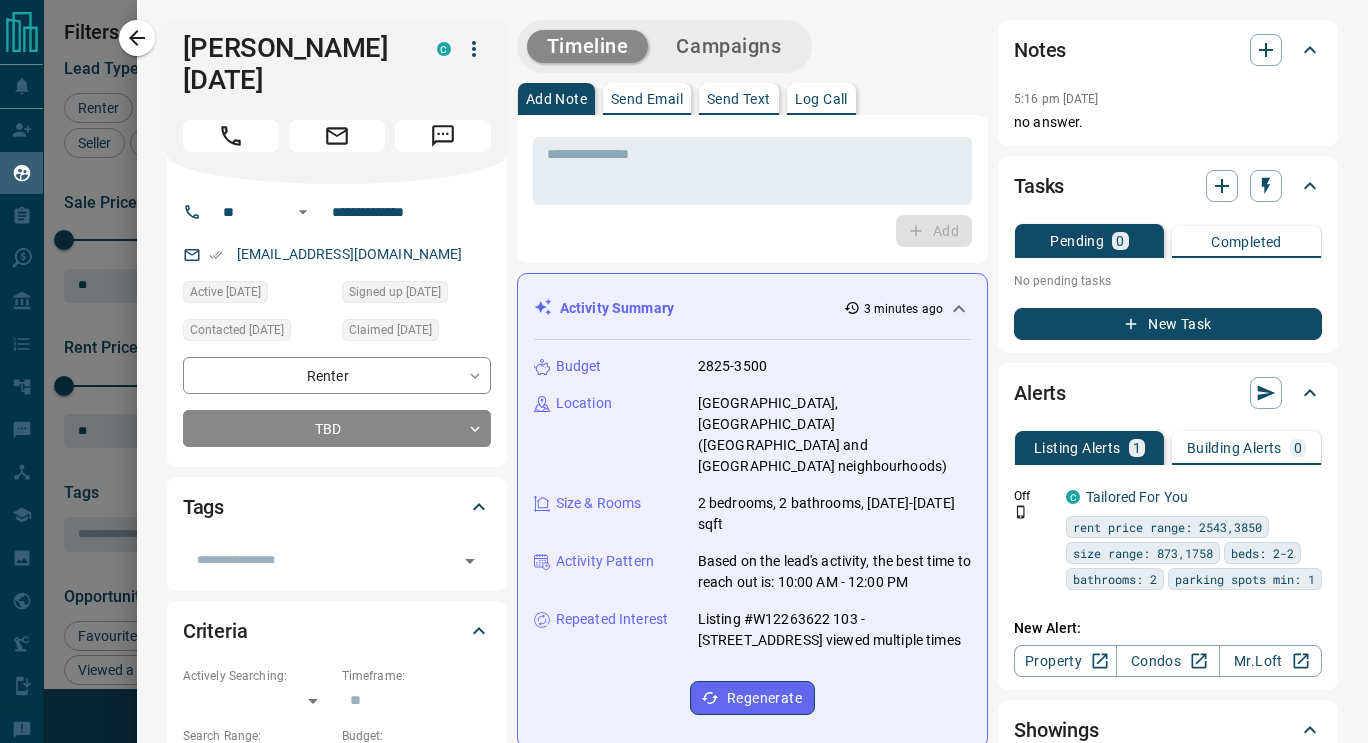 click on "New Task" at bounding box center (1168, 324) 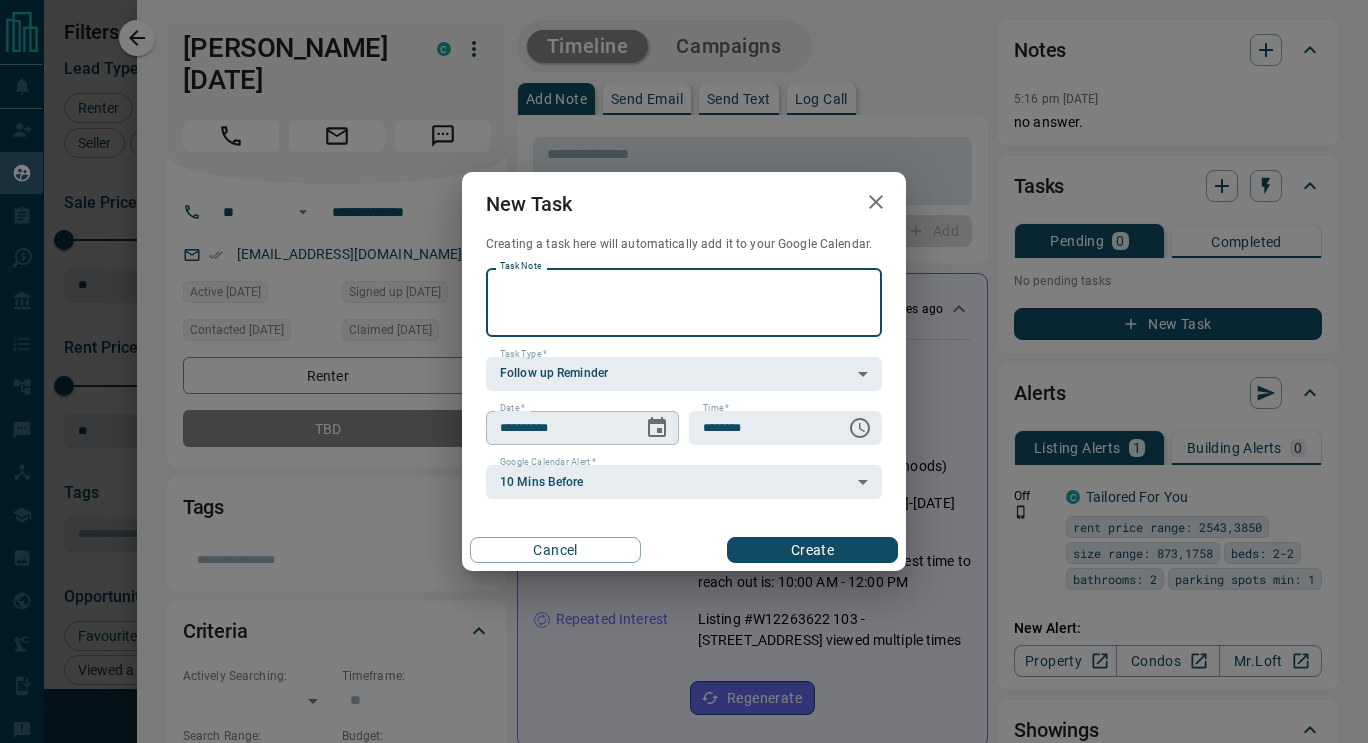 click 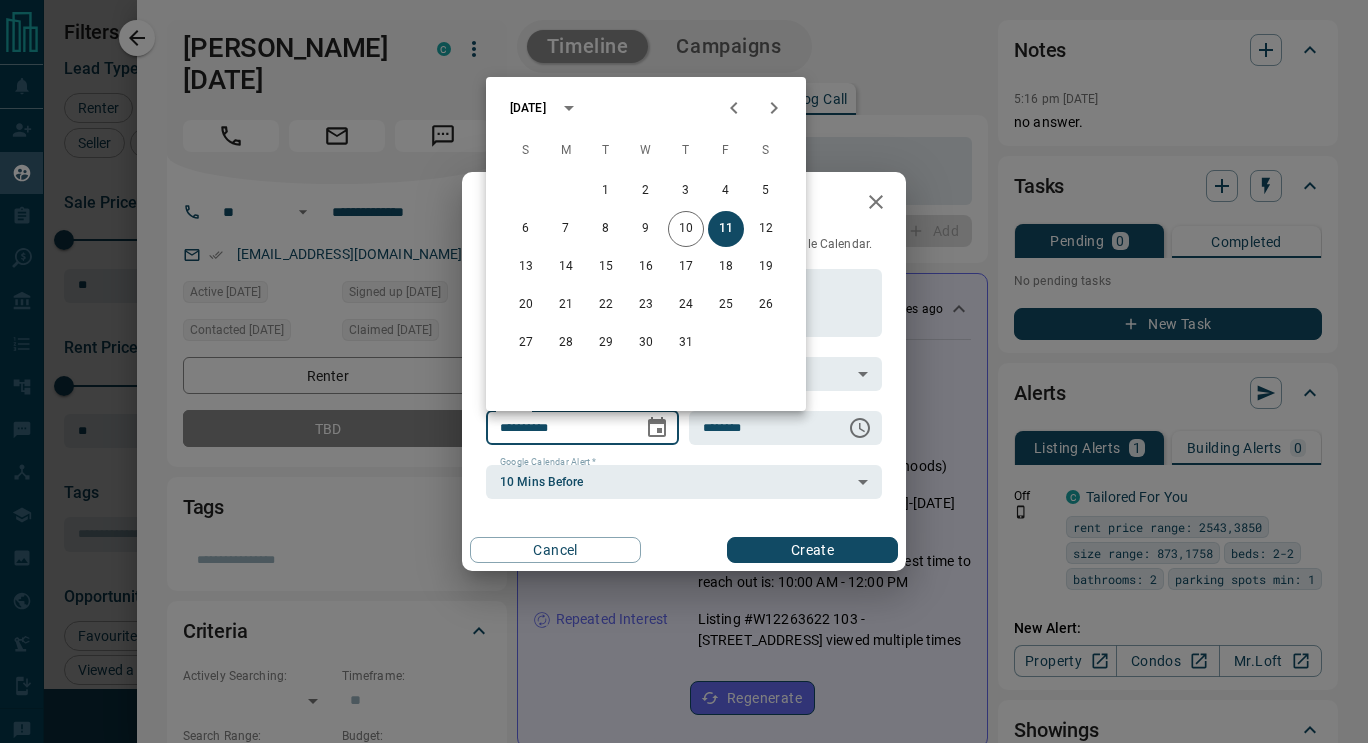 click 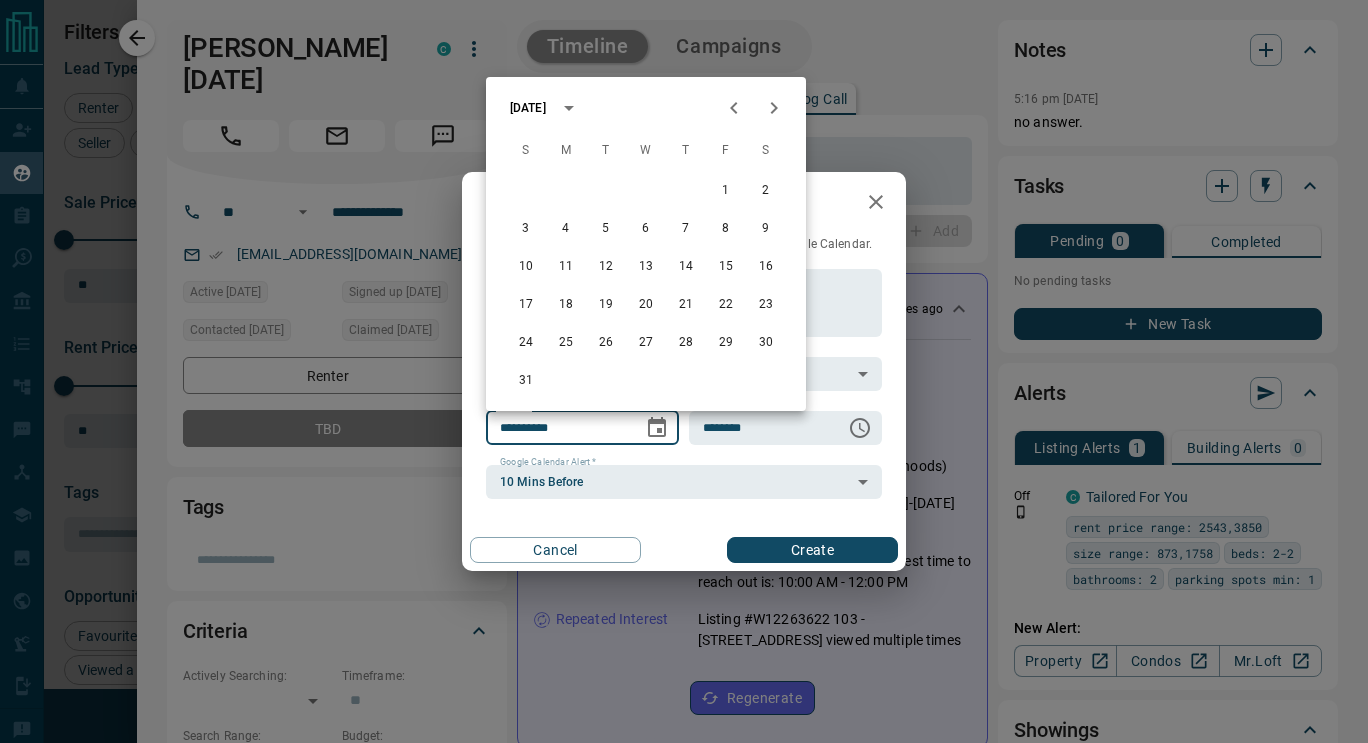 click 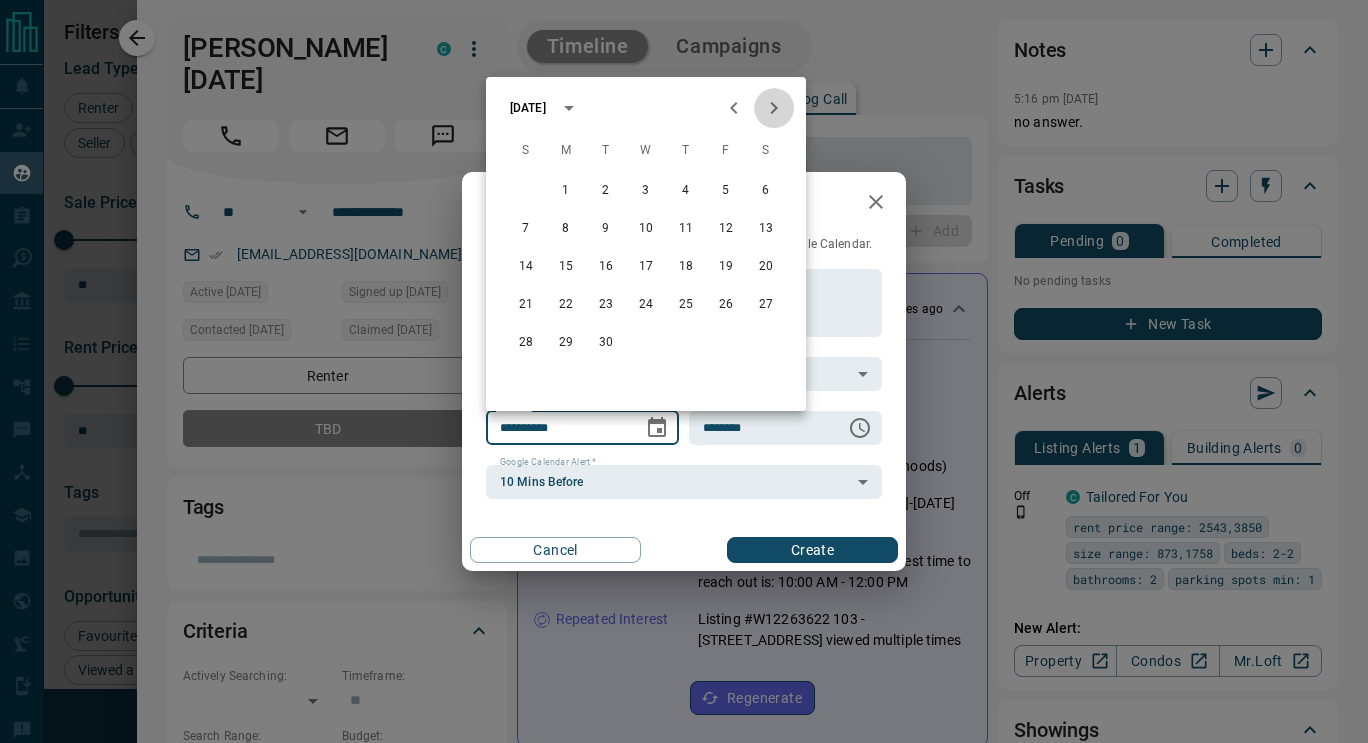 click 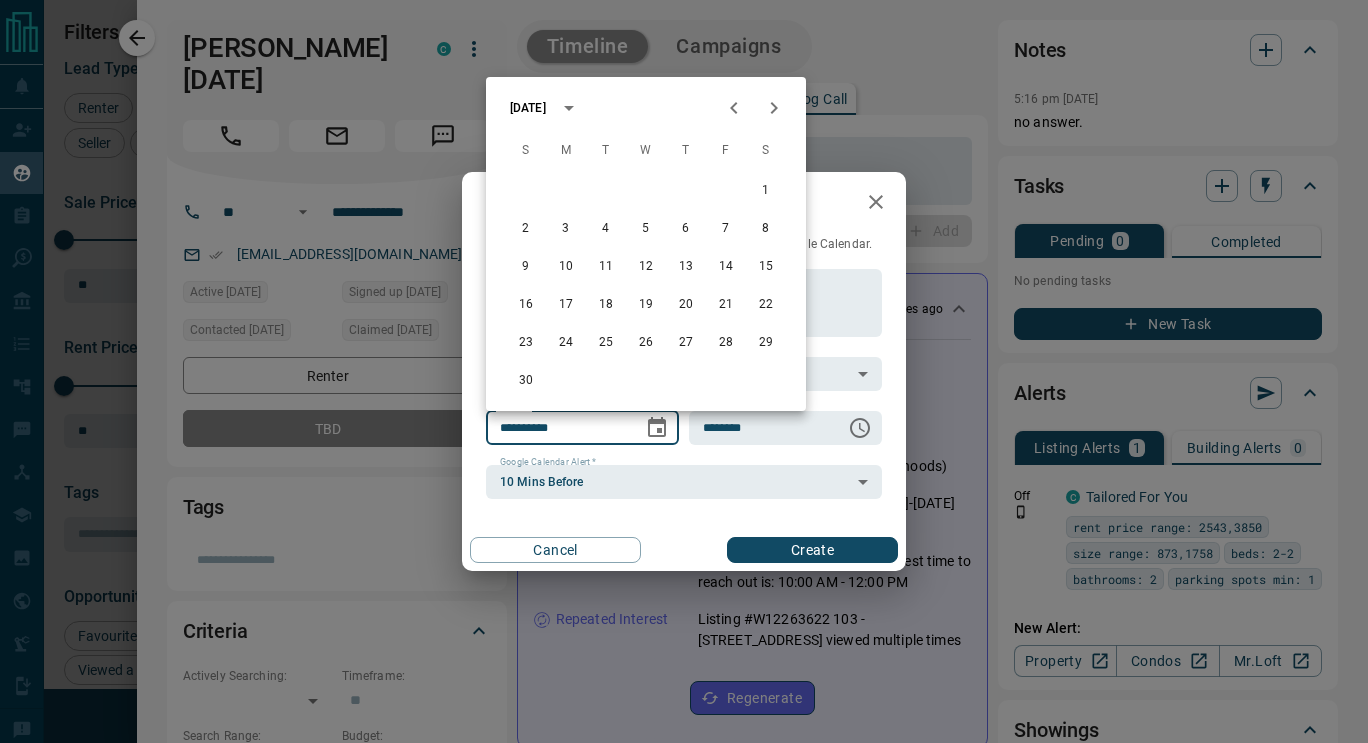 click 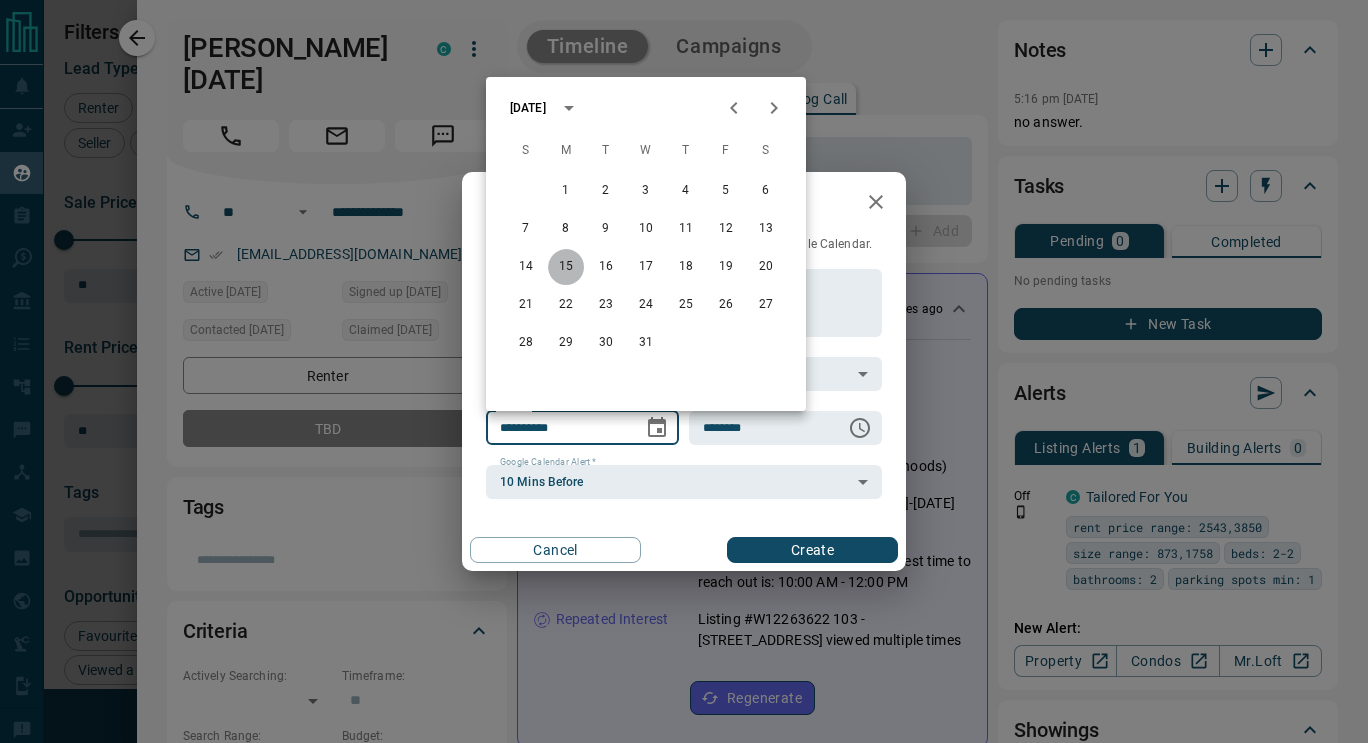 click on "15" at bounding box center [566, 267] 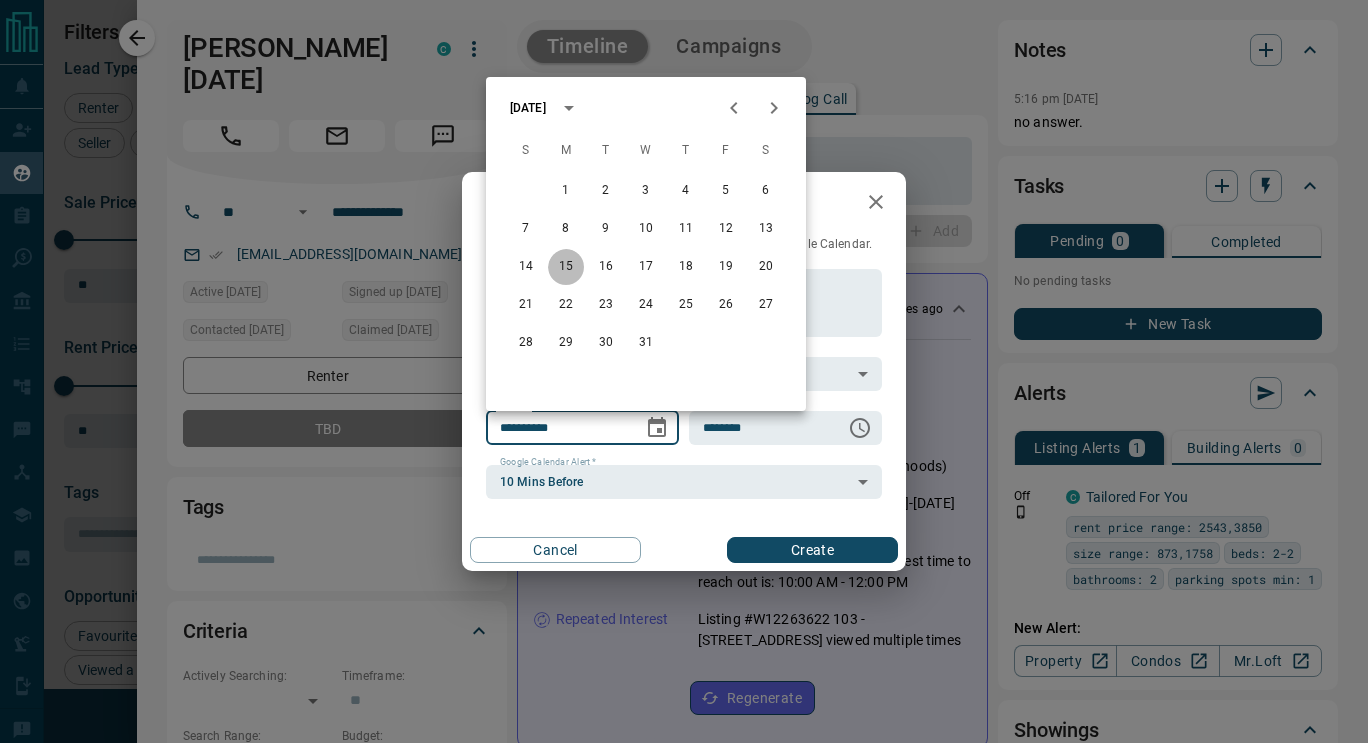 type on "**********" 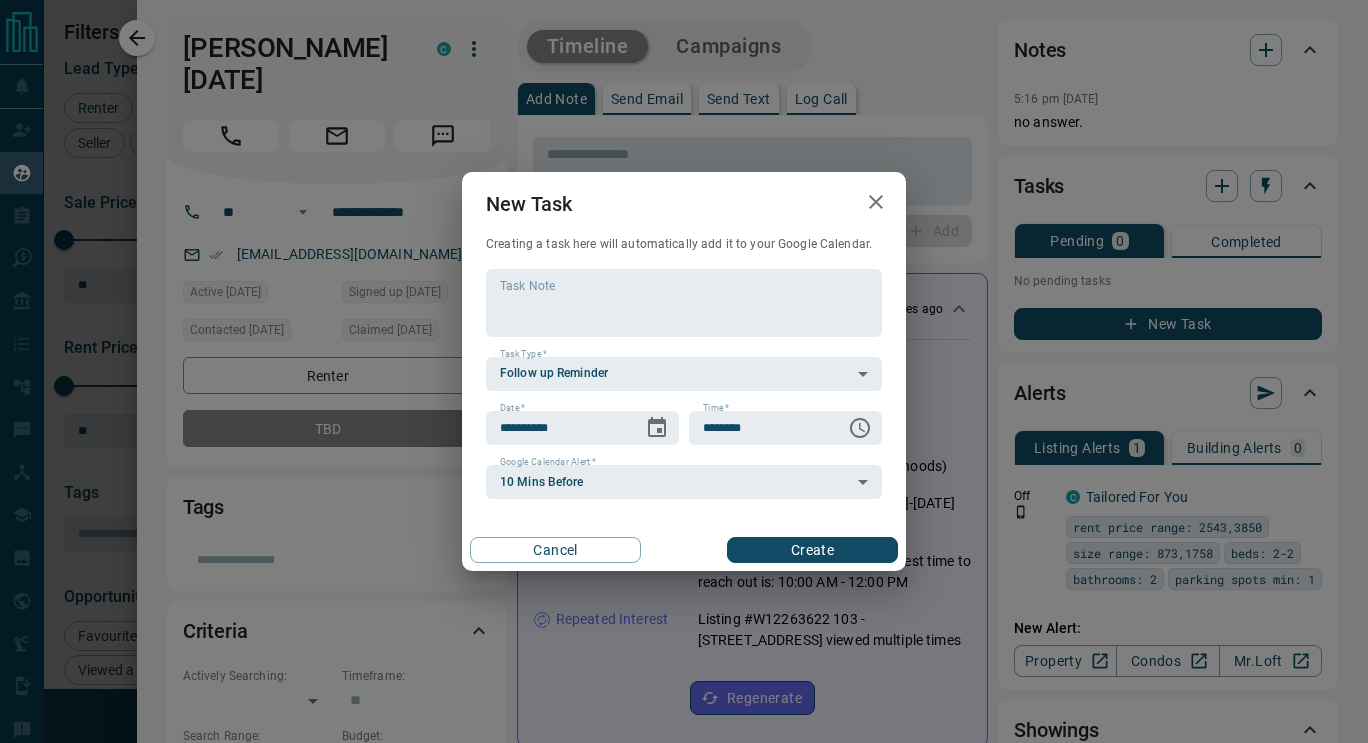 click on "Create" at bounding box center (812, 550) 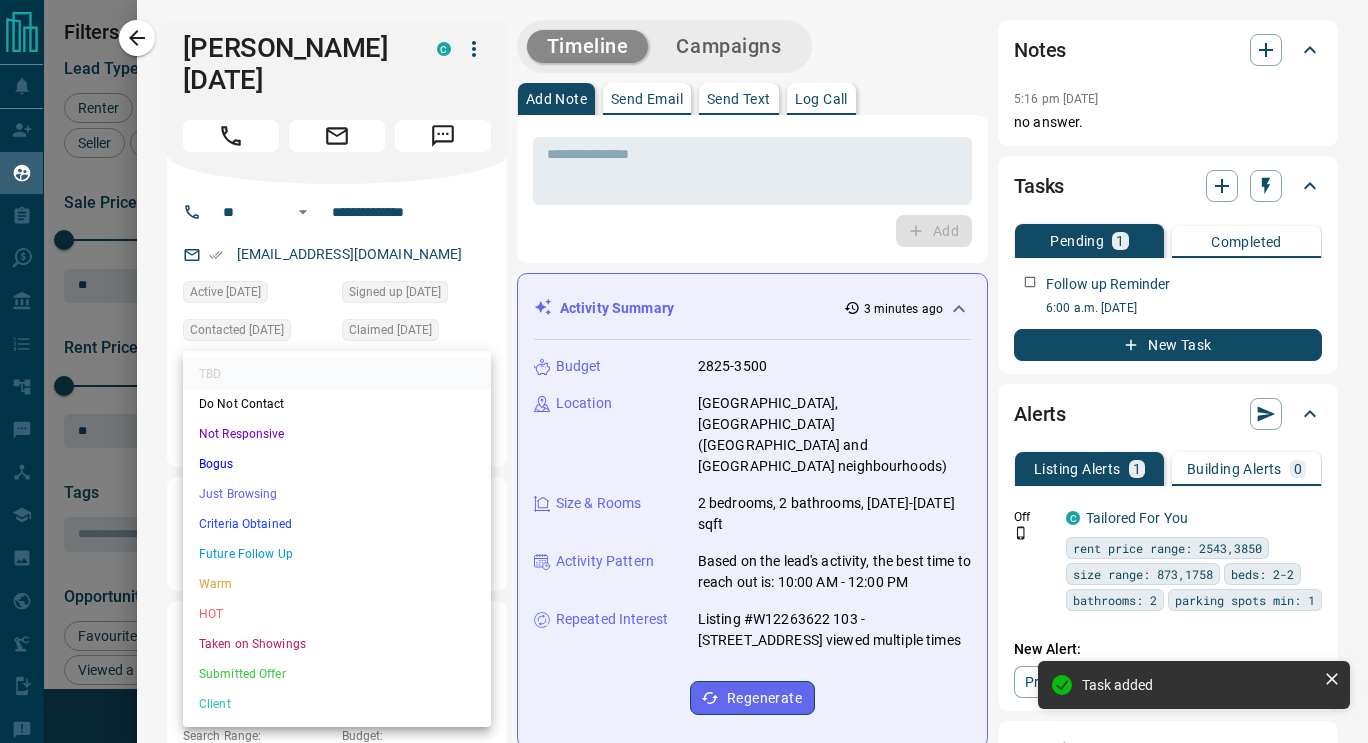 click on "Lead Transfers Claim Leads My Leads Tasks Opportunities Deals Campaigns Automations Messages Broker Bay Training Media Services Agent Resources Precon Worksheet Mobile Apps Disclosure Logout My Leads Filters 1 Manage Tabs New Lead All 7817 TBD 6 Do Not Contact - Not Responsive 4374 Bogus 429 Just Browsing 2190 Criteria Obtained 438 Future Follow Up 107 Warm 28 HOT 25 Taken on Showings 30 Submitted Offer - Client 190 Name Details Last Active Claimed Date Status Tags [PERSON_NAME], Renter C $--- 19 hours ago 20 hours ago Signed up 20 hours ago TBD + [PERSON_NAME] Renter C $2K - $3K Etobicoke, [GEOGRAPHIC_DATA] 17 hours ago Contacted 19 hours ago 23 hours ago Signed up [DATE] TBD + [PERSON_NAME] Buyer C $1M - $2M [GEOGRAPHIC_DATA] [DATE] Contacted 13 hours ago [DATE] Signed up [DATE] TBD + [PERSON_NAME] C $2K - $3K [GEOGRAPHIC_DATA] [DATE] Contacted [DATE] [DATE] Signed up [DATE] TBD + [PERSON_NAME] Renter C $3K - $3K [GEOGRAPHIC_DATA] [DATE] Contacted [DATE] [DATE] Signed up [DATE] TBD + C +" at bounding box center (684, 359) 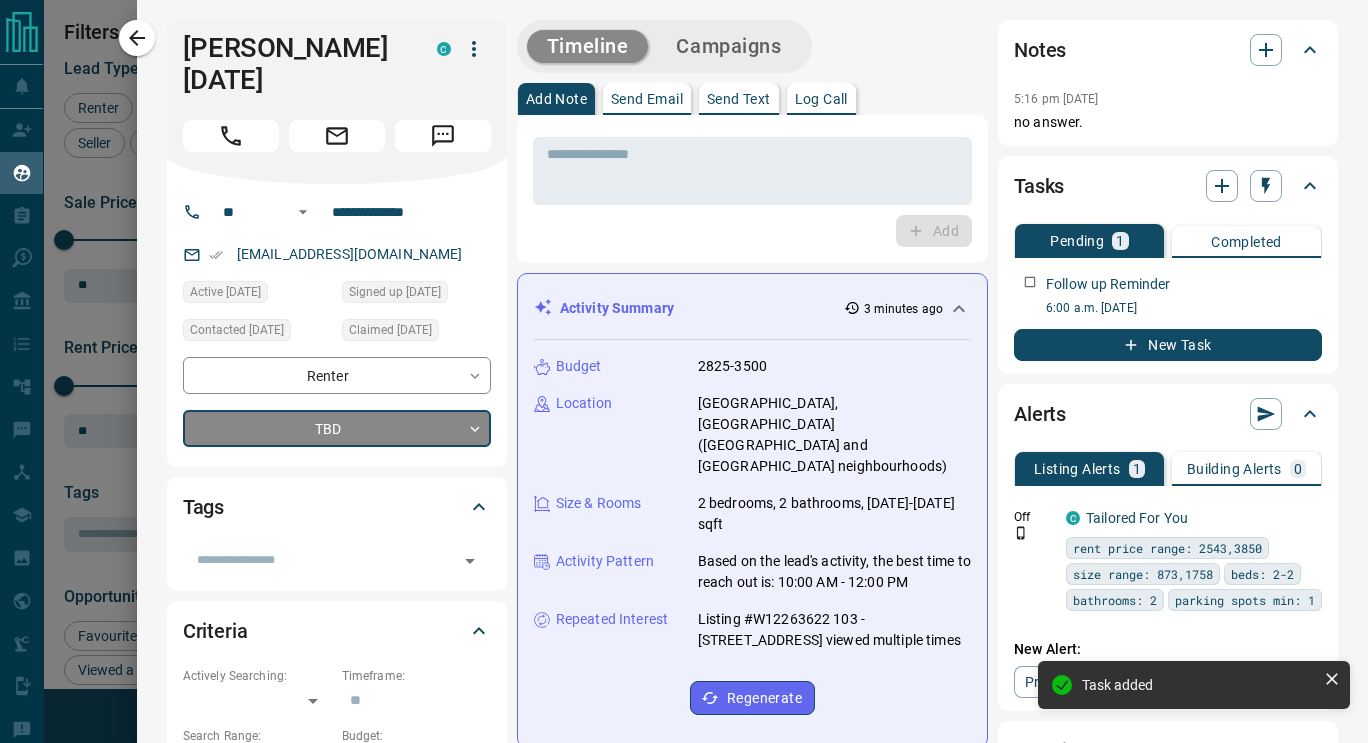type on "*" 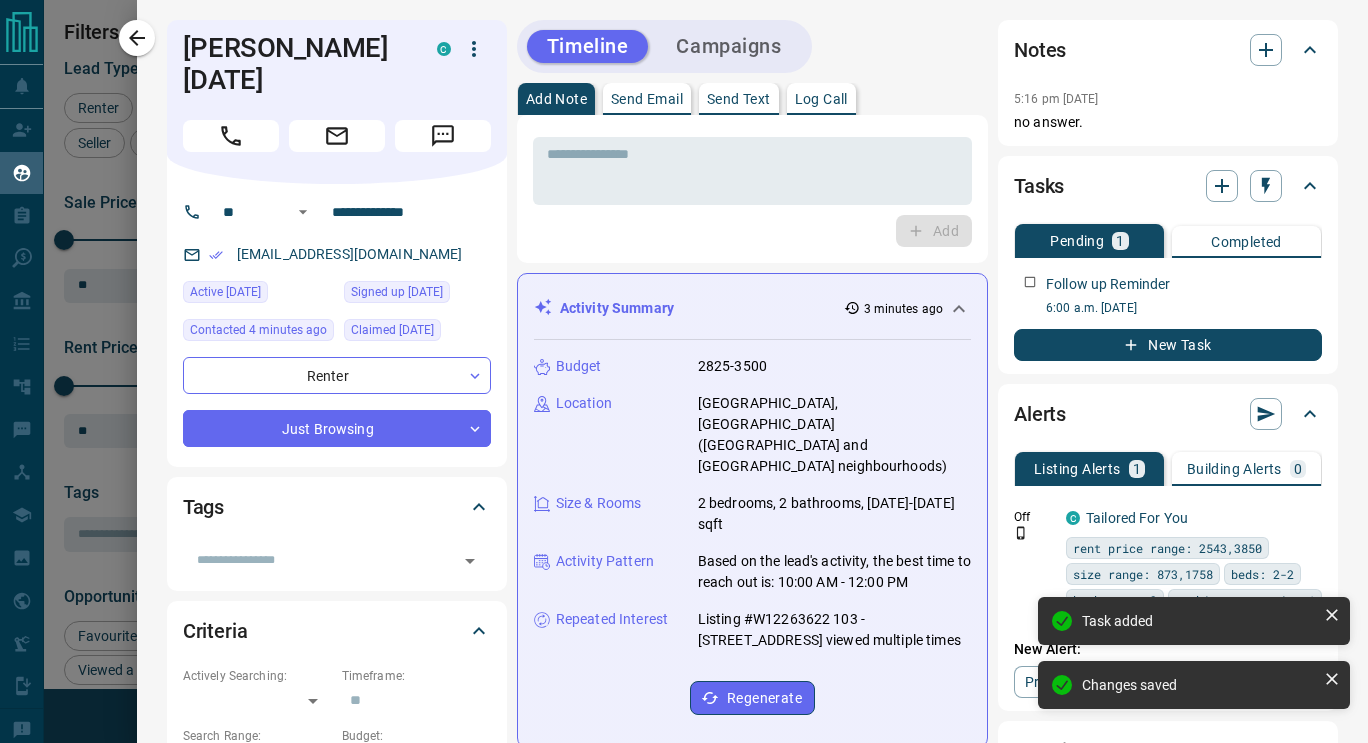 click on "**********" at bounding box center (752, 1266) 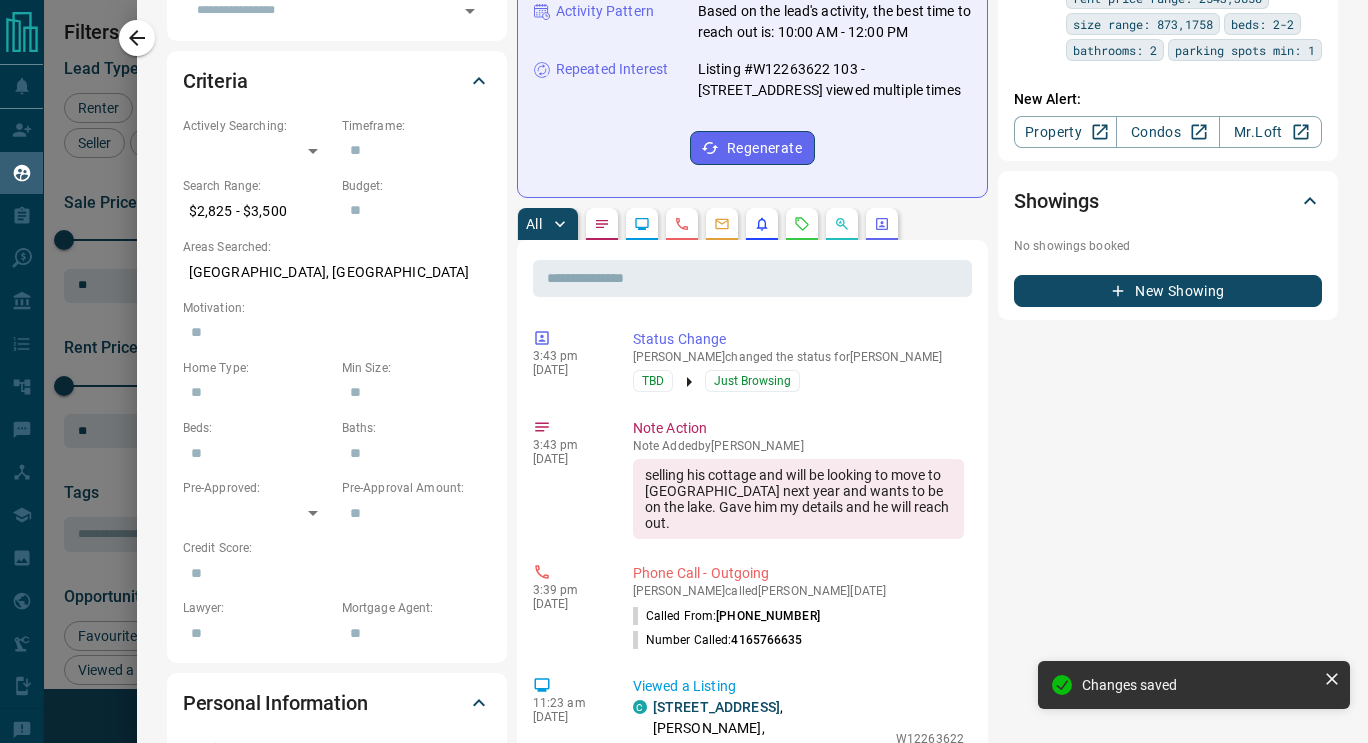 scroll, scrollTop: 559, scrollLeft: 0, axis: vertical 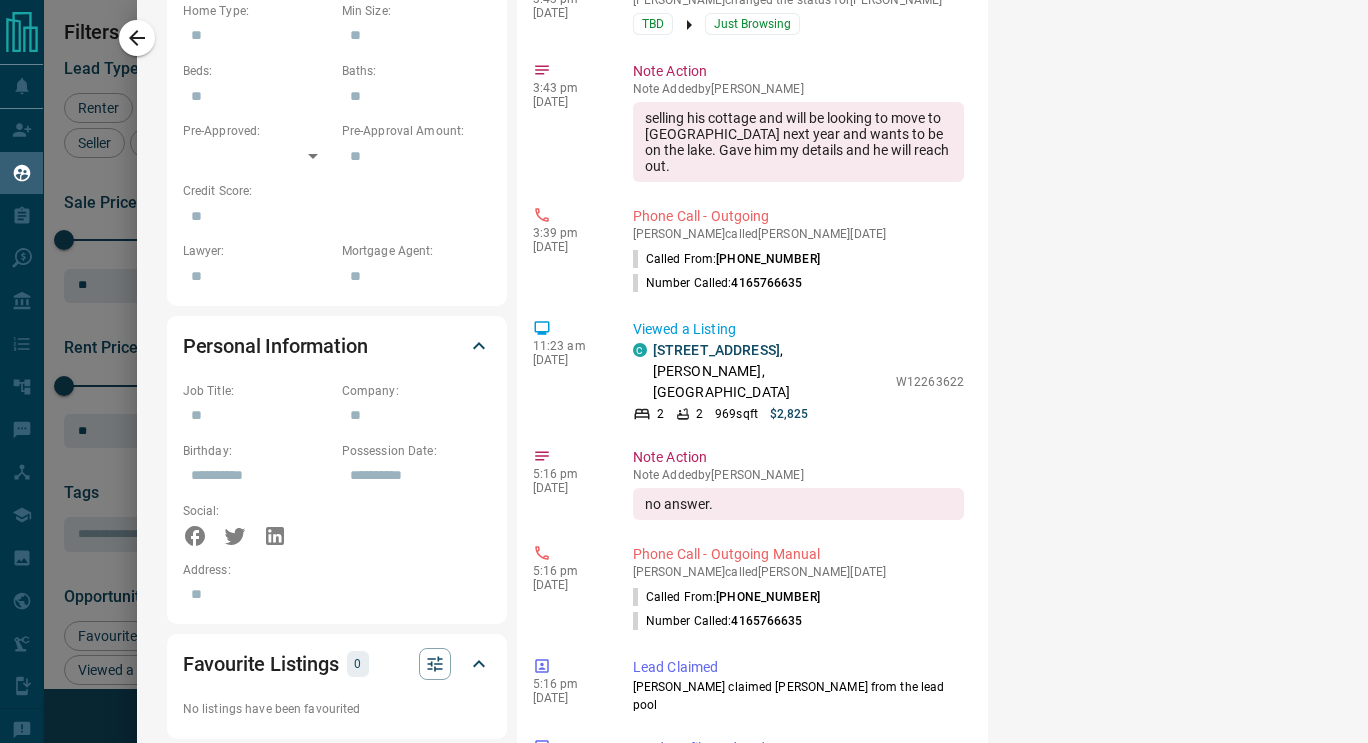 click on "**********" at bounding box center (752, 359) 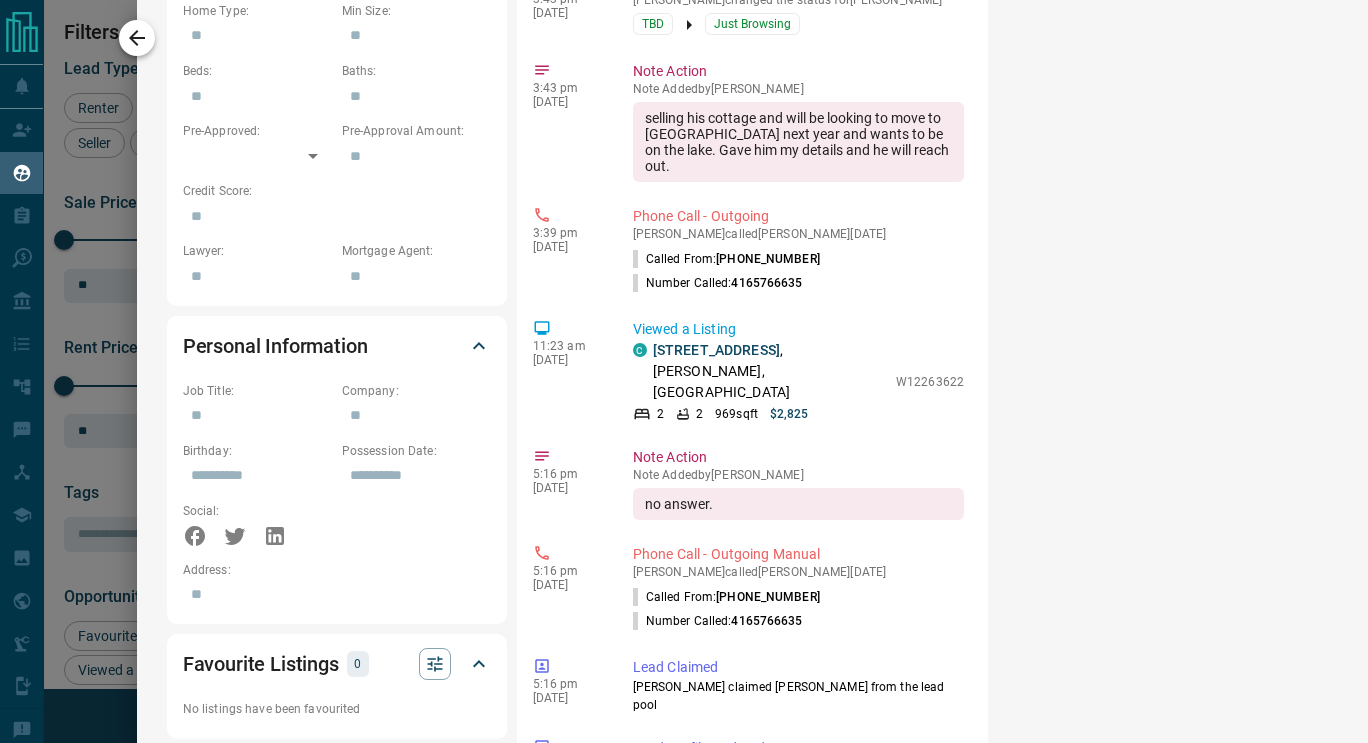 click 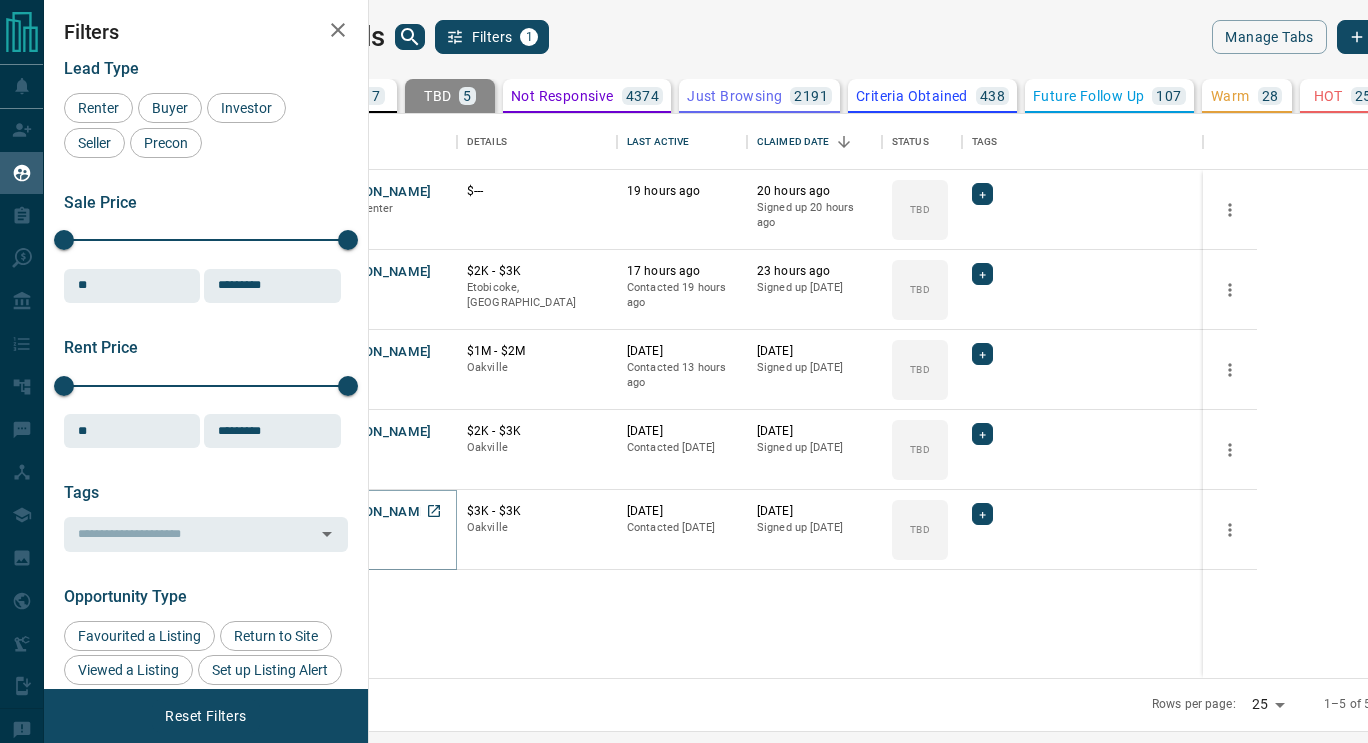 click on "[PERSON_NAME]" at bounding box center (379, 512) 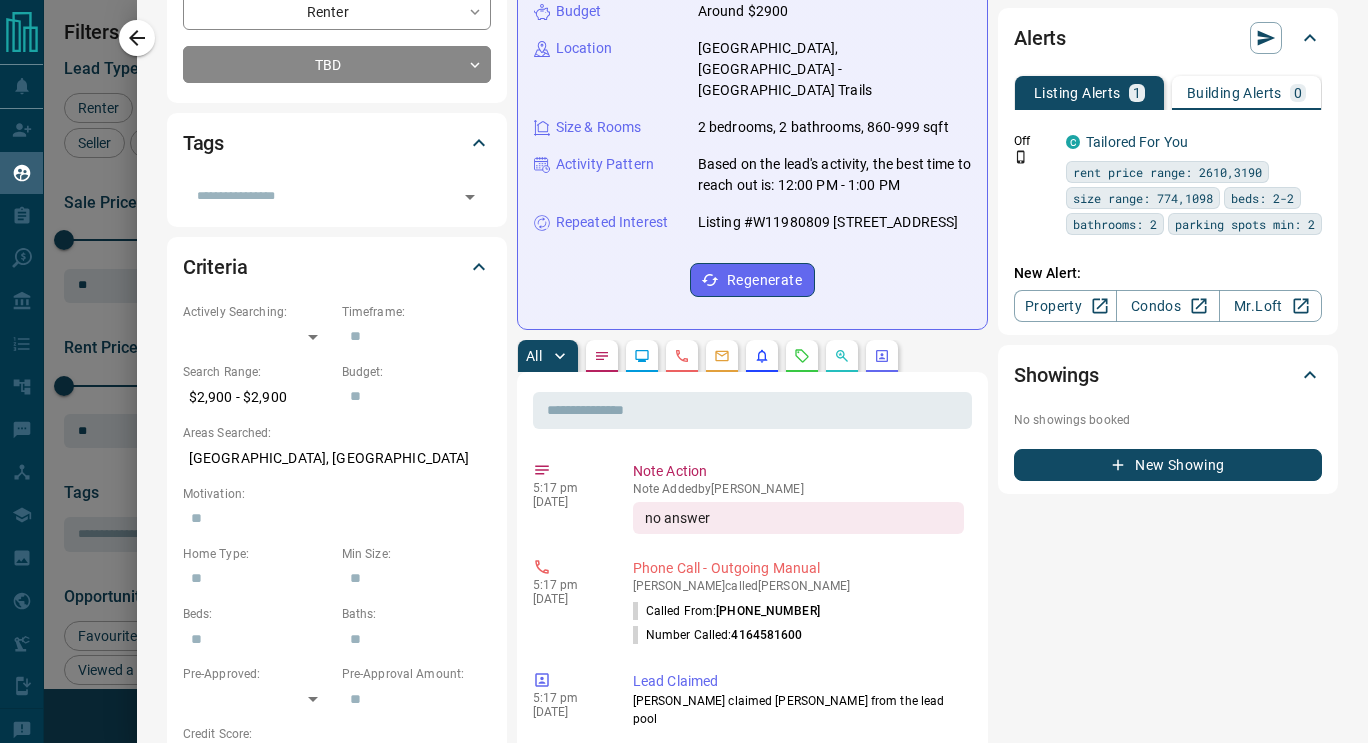 scroll, scrollTop: 356, scrollLeft: 0, axis: vertical 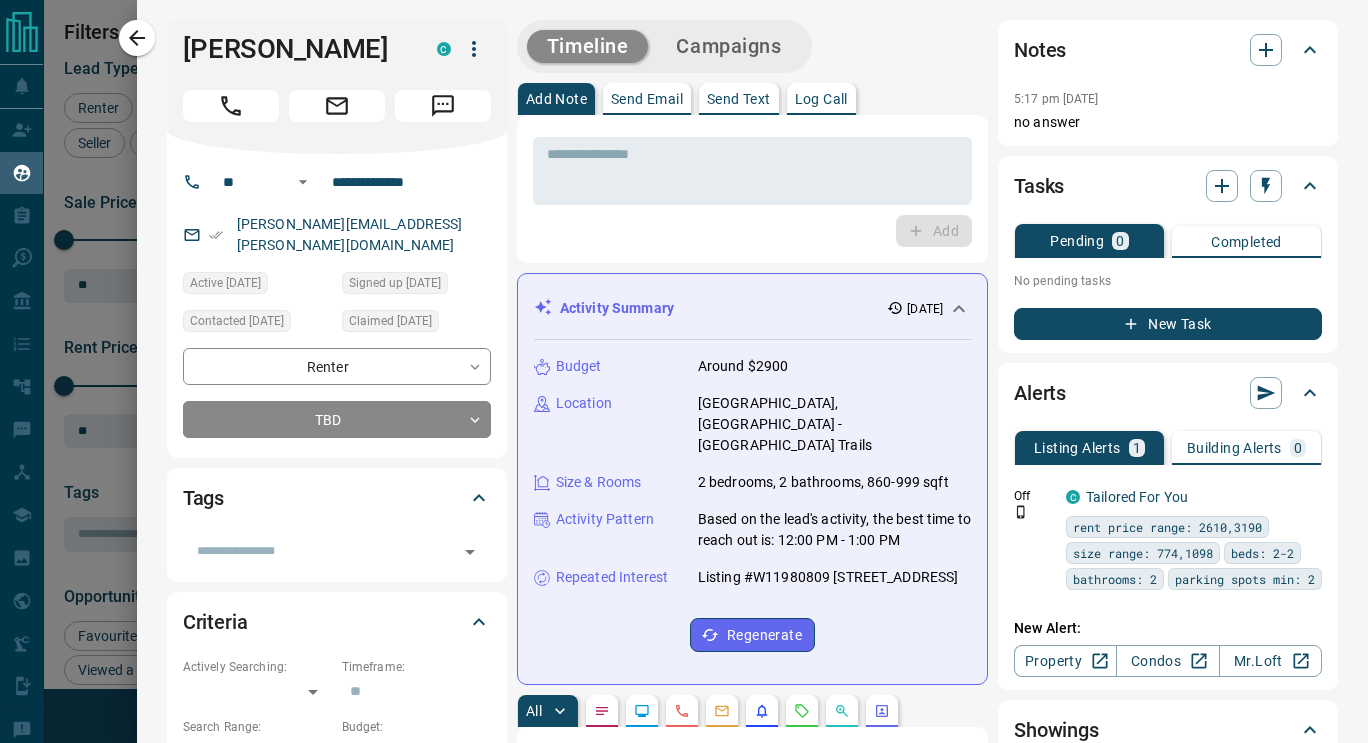 click 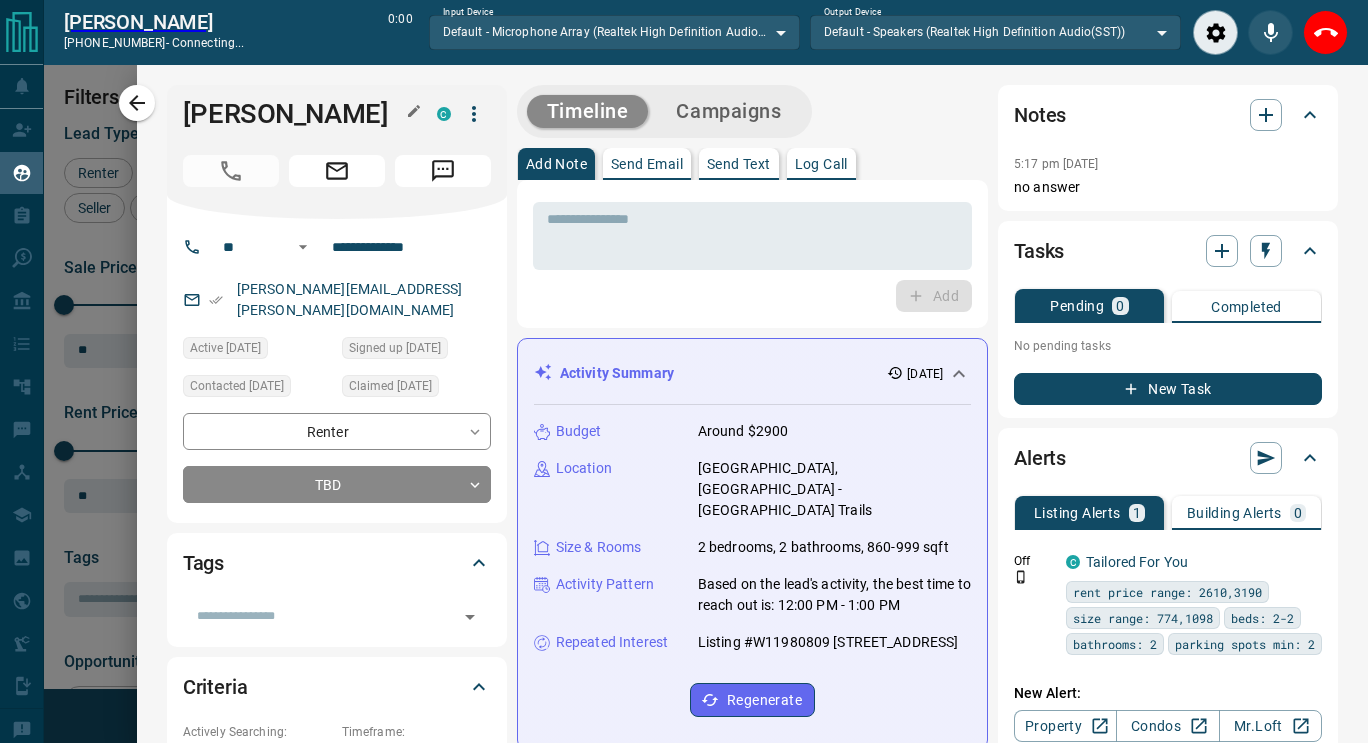 scroll, scrollTop: 487, scrollLeft: 975, axis: both 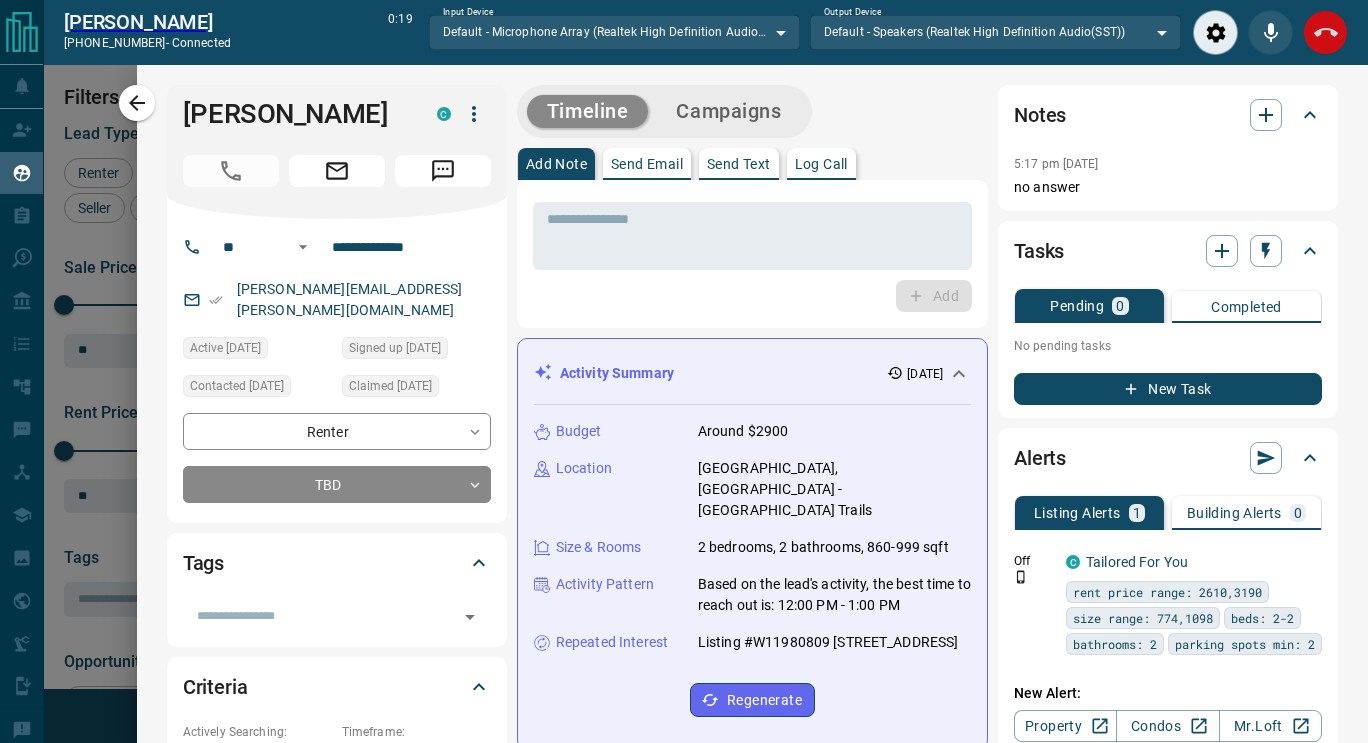 click 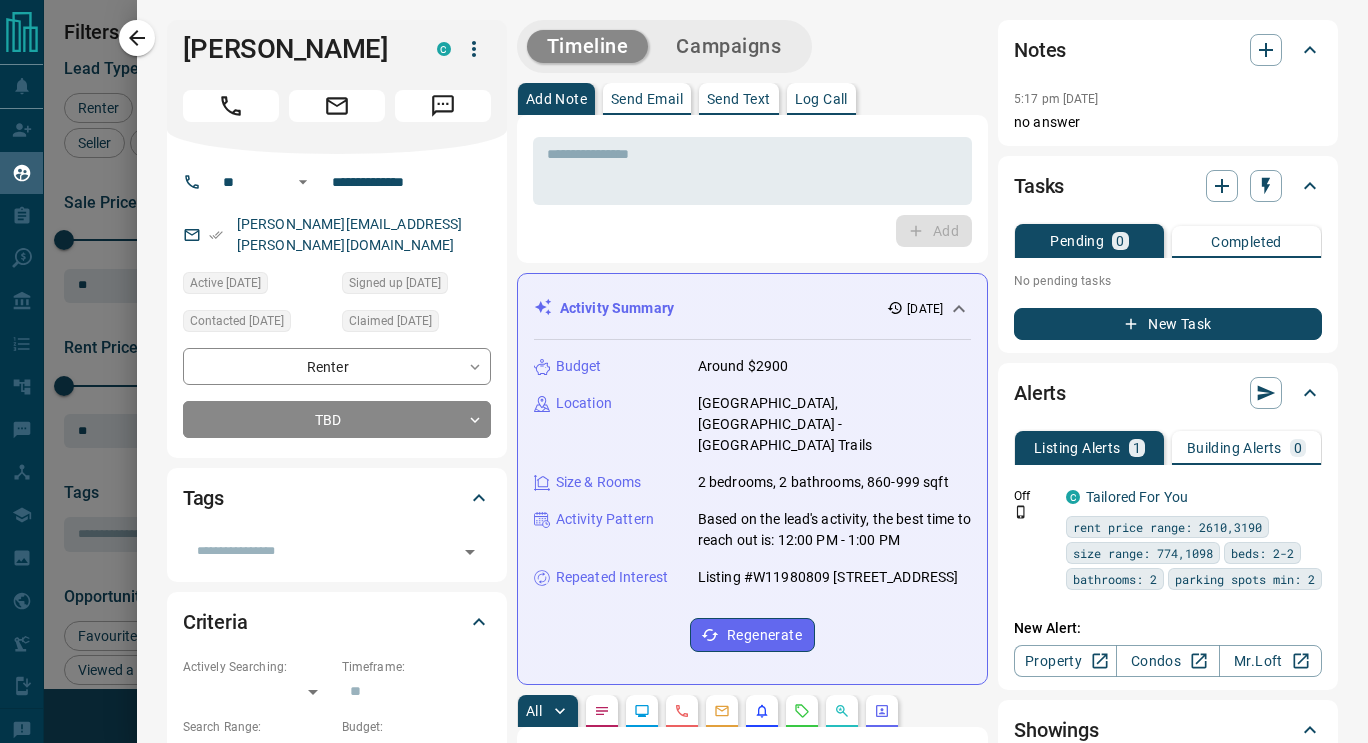 scroll, scrollTop: 16, scrollLeft: 16, axis: both 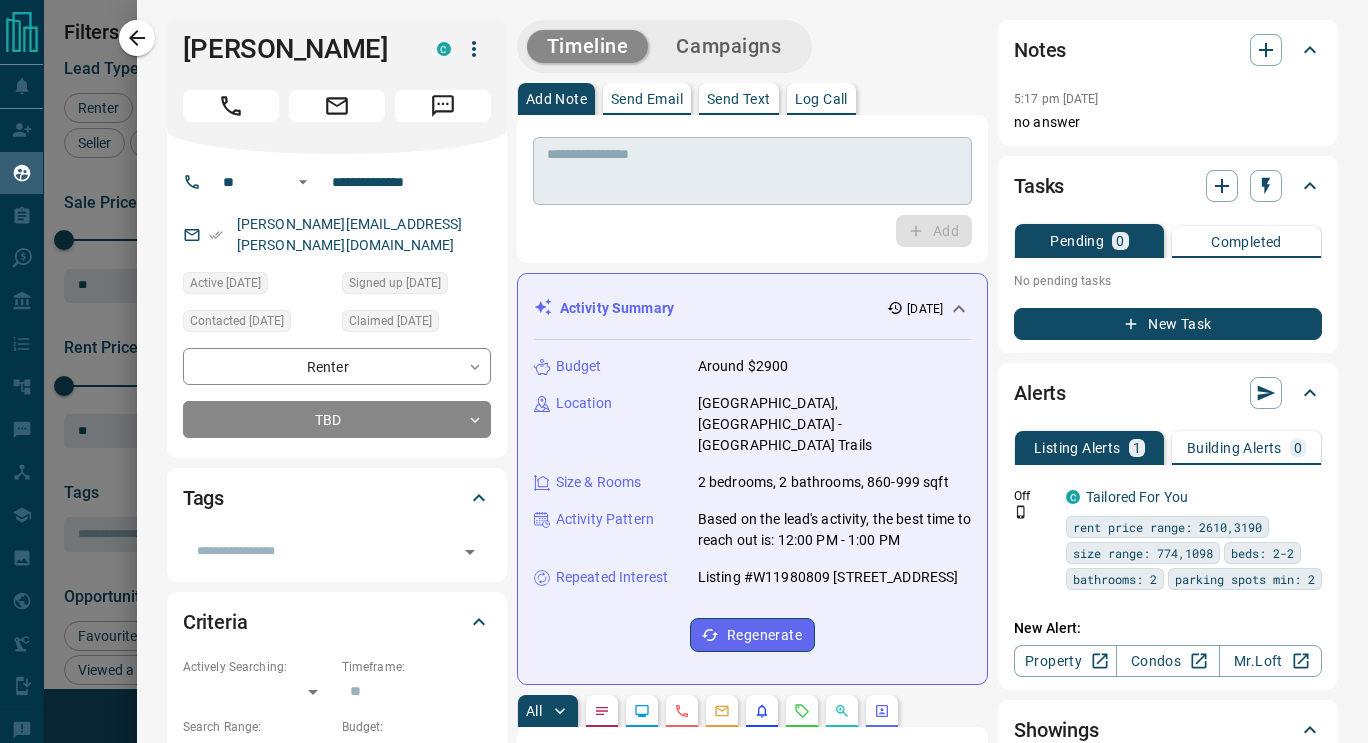click at bounding box center (752, 171) 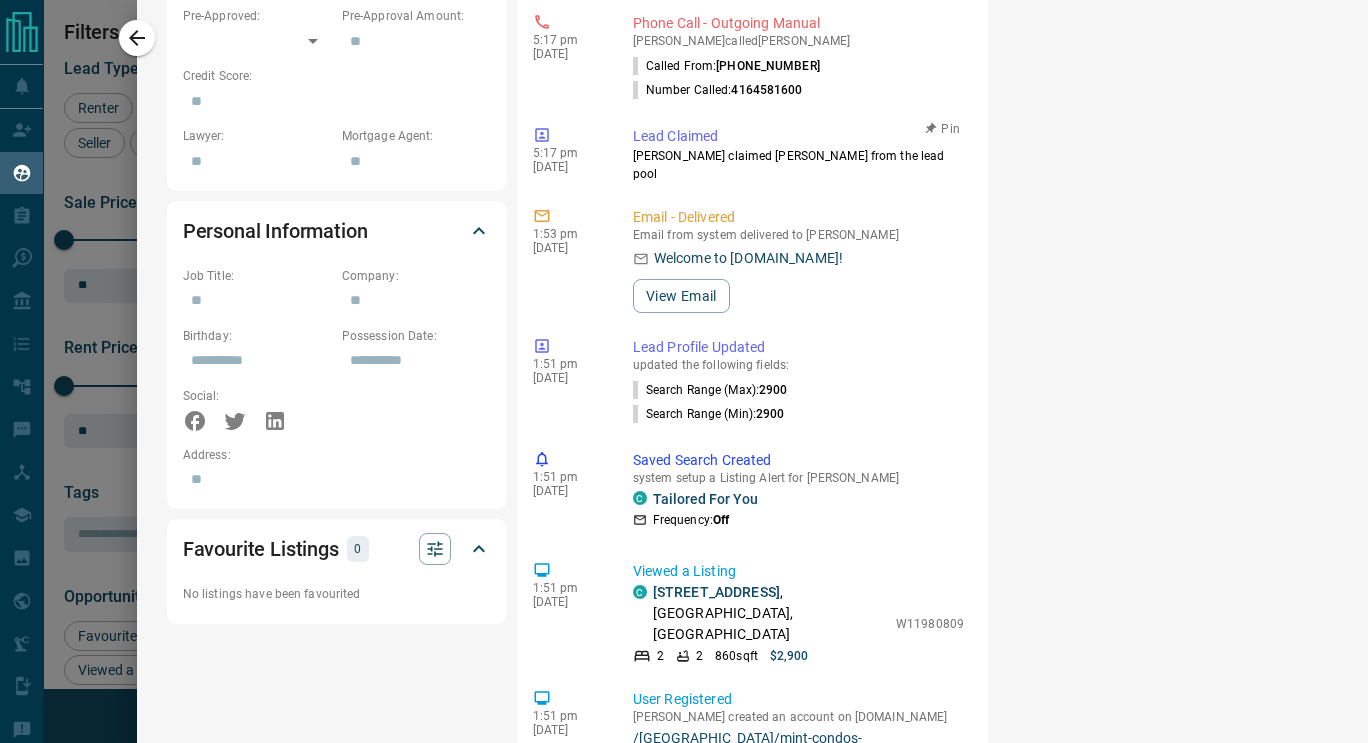 scroll, scrollTop: 0, scrollLeft: 0, axis: both 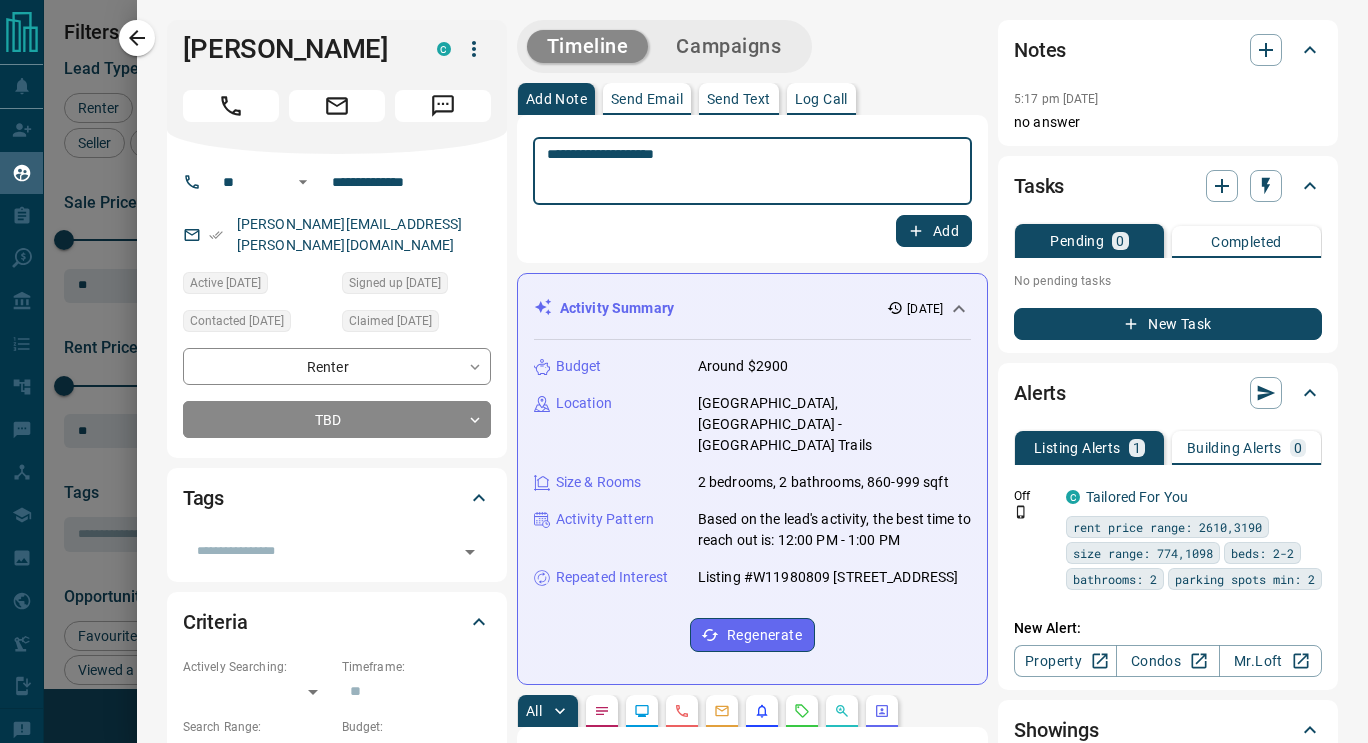 type on "**********" 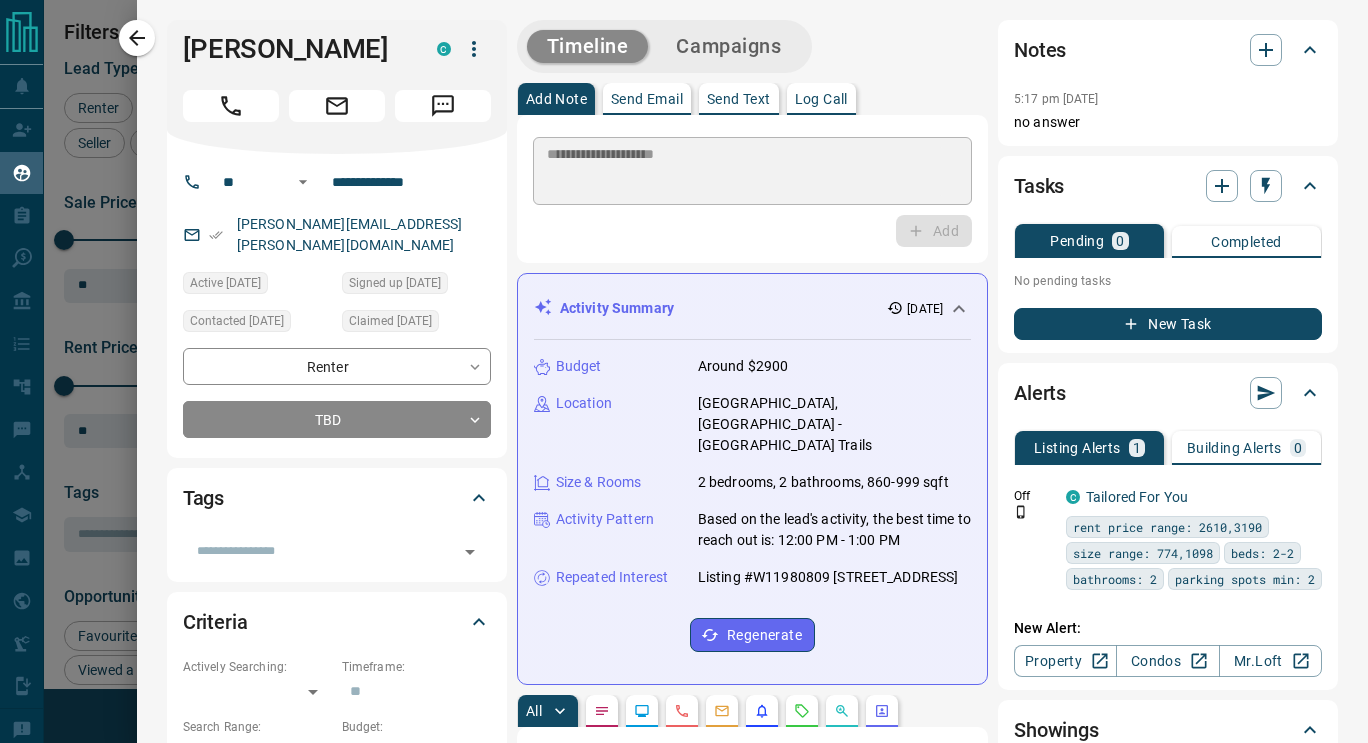type 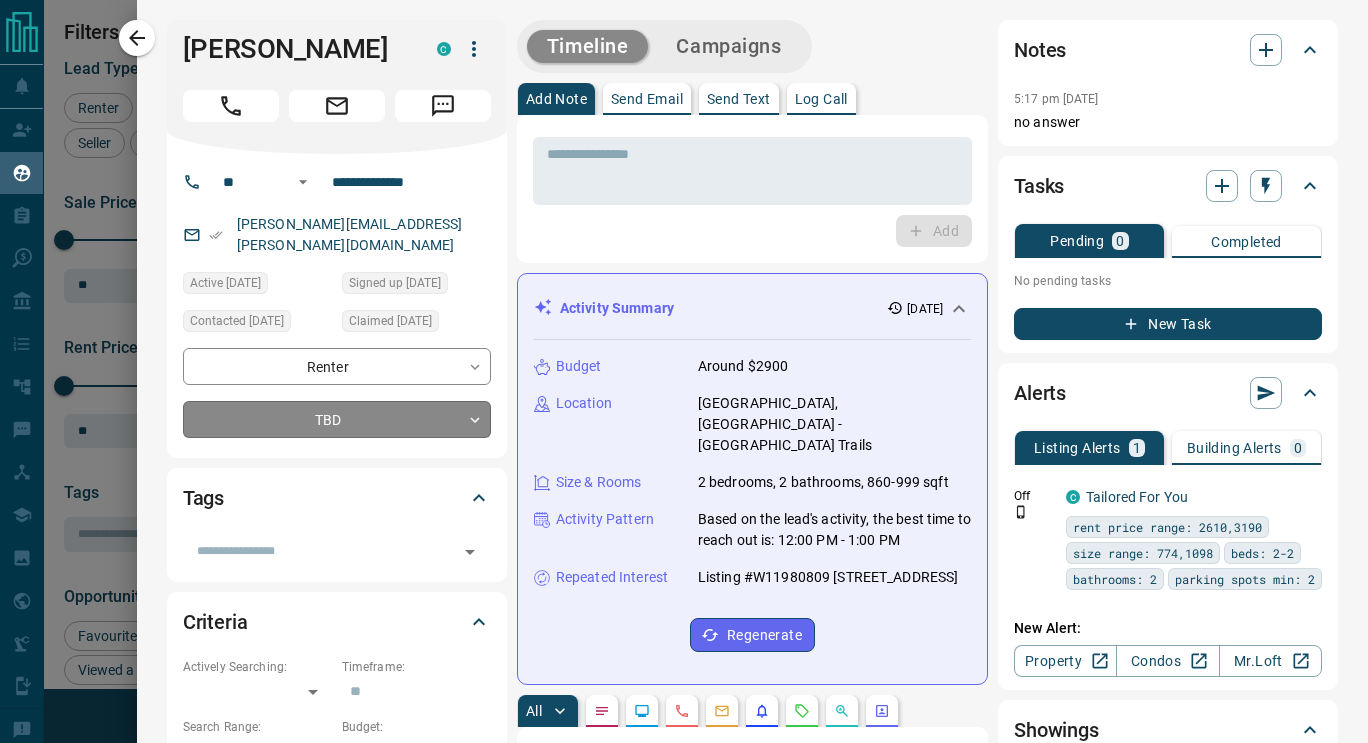 click on "Lead Transfers Claim Leads My Leads Tasks Opportunities Deals Campaigns Automations Messages Broker Bay Training Media Services Agent Resources Precon Worksheet Mobile Apps Disclosure Logout My Leads Filters 1 Manage Tabs New Lead All 7818 TBD 6 Do Not Contact - Not Responsive 4374 Bogus 429 Just Browsing 2191 Criteria Obtained 438 Future Follow Up 107 Warm 28 HOT 25 Taken on Showings 30 Submitted Offer - Client 190 Name Details Last Active Claimed Date Status Tags [PERSON_NAME] Buyer C $700K - $928K [GEOGRAPHIC_DATA] 3 minutes ago 3 minutes ago Signed up 3 minutes ago TBD + [PERSON_NAME], Renter C $--- 19 hours ago 20 hours ago Signed up 20 hours ago TBD + [PERSON_NAME] Renter C $2K - $3K Etobicoke, [GEOGRAPHIC_DATA] 17 hours ago Contacted 19 hours ago 23 hours ago Signed up [DATE] TBD + [PERSON_NAME] Buyer C $1M - $2M Oakville [DATE] Contacted 13 hours ago [DATE] Signed up [DATE] TBD + [PERSON_NAME] C $2K - $3K Oakville [DATE] Contacted [DATE] [DATE] Signed up [DATE] TBD + Renter C TBD" at bounding box center [684, 359] 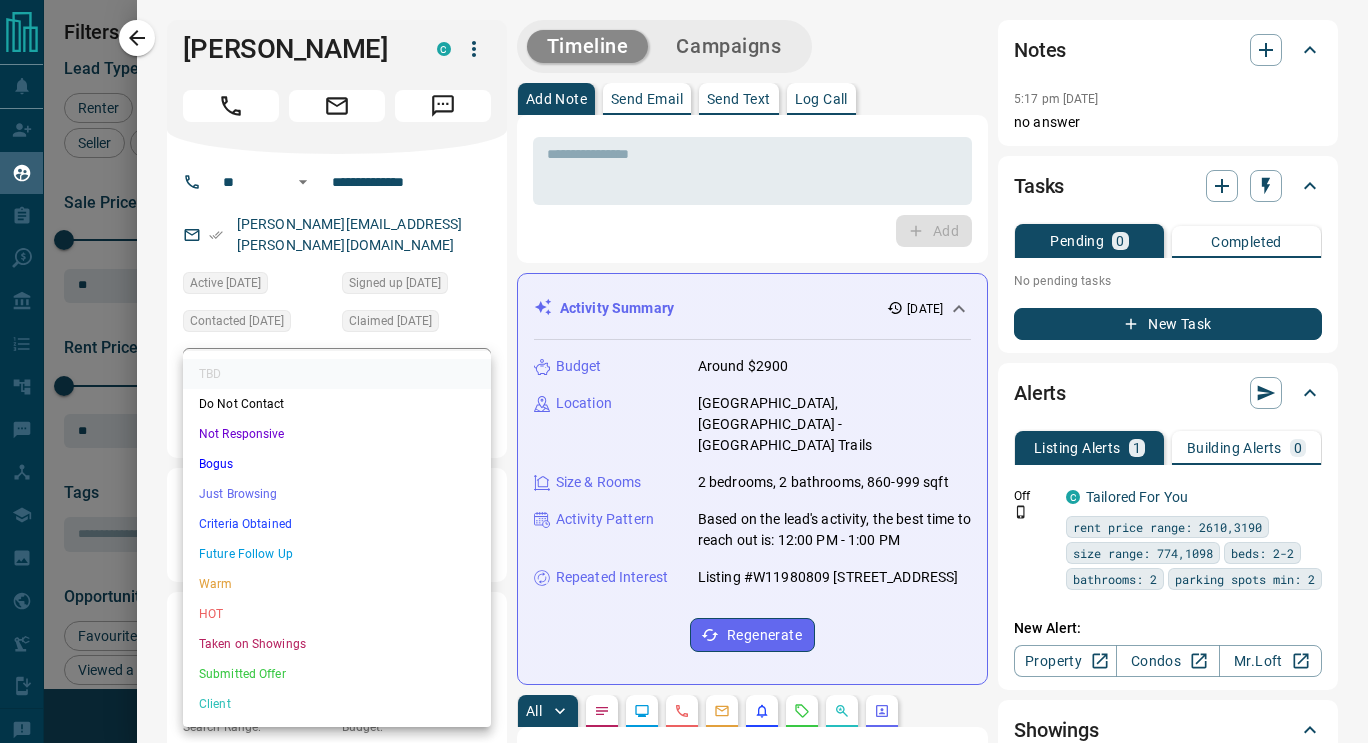 click on "Not Responsive" at bounding box center (337, 434) 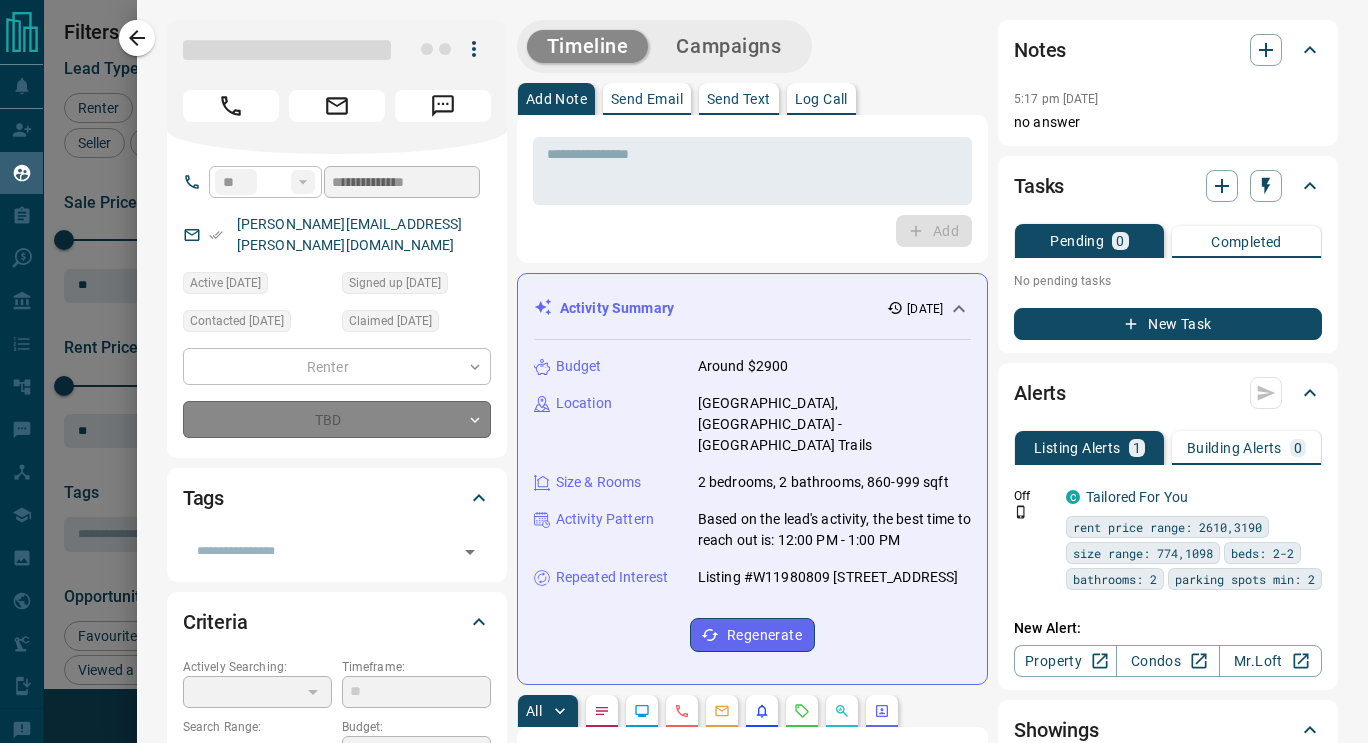 type on "*" 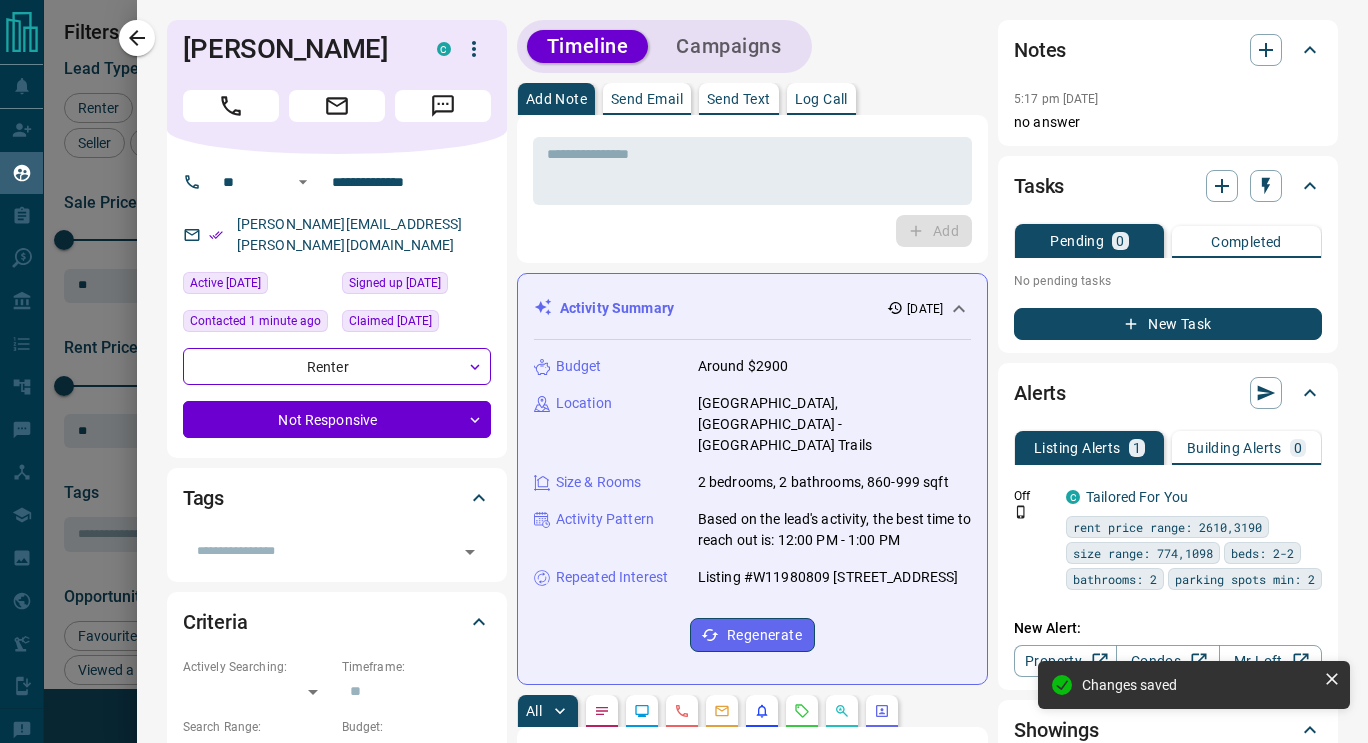 click 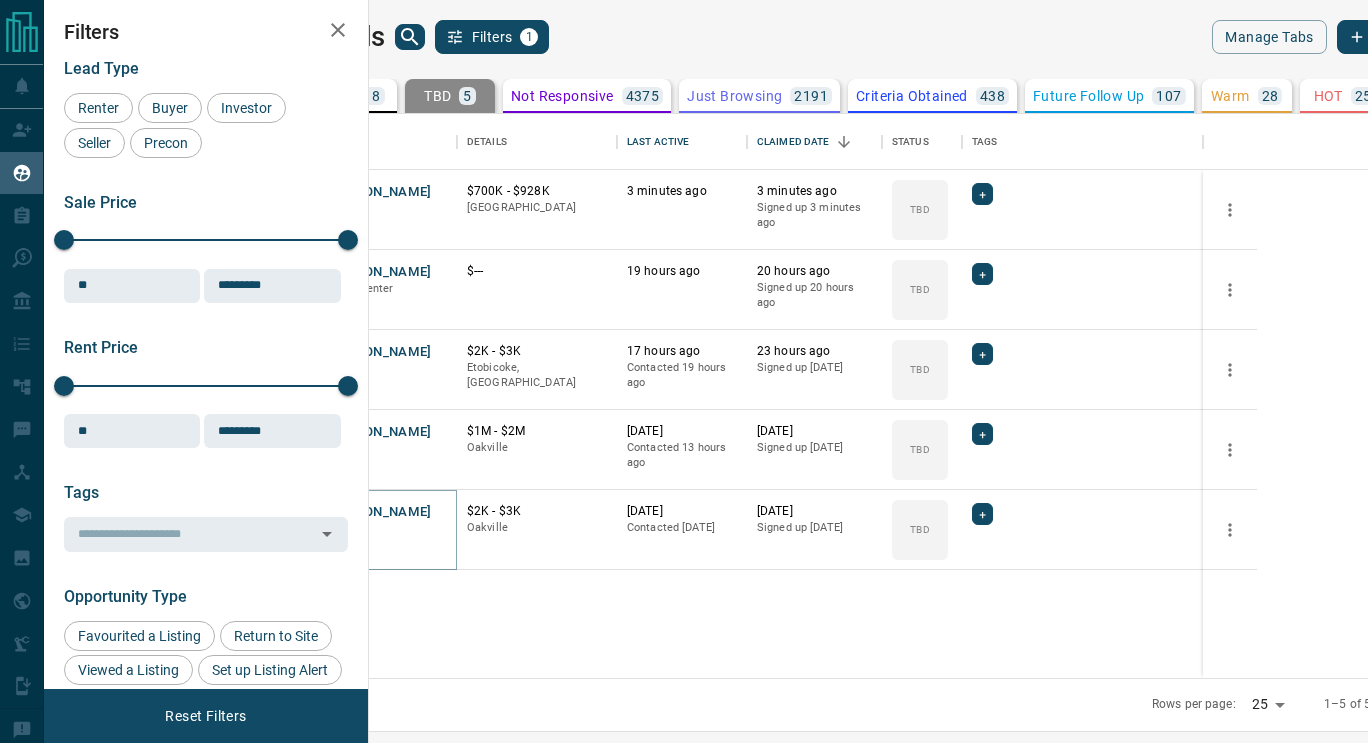 click on "[PERSON_NAME]" at bounding box center (379, 512) 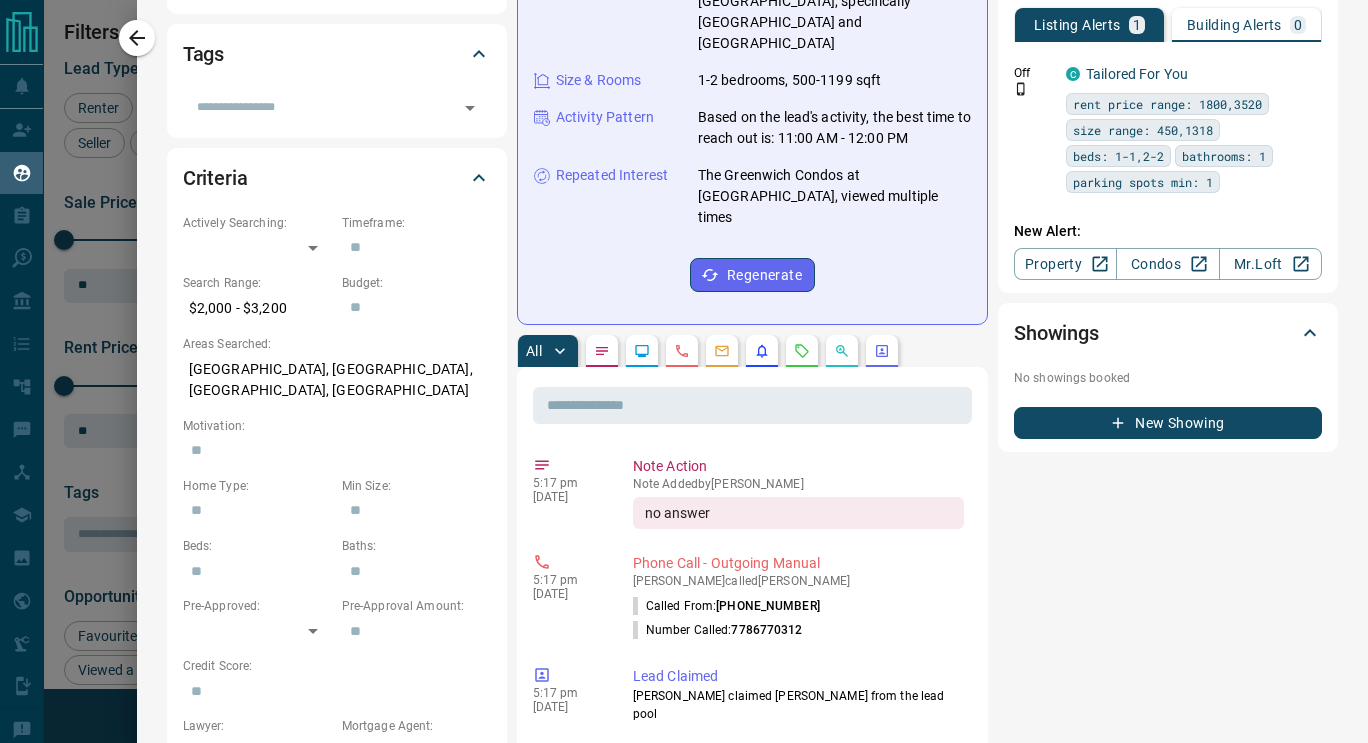 scroll, scrollTop: 427, scrollLeft: 0, axis: vertical 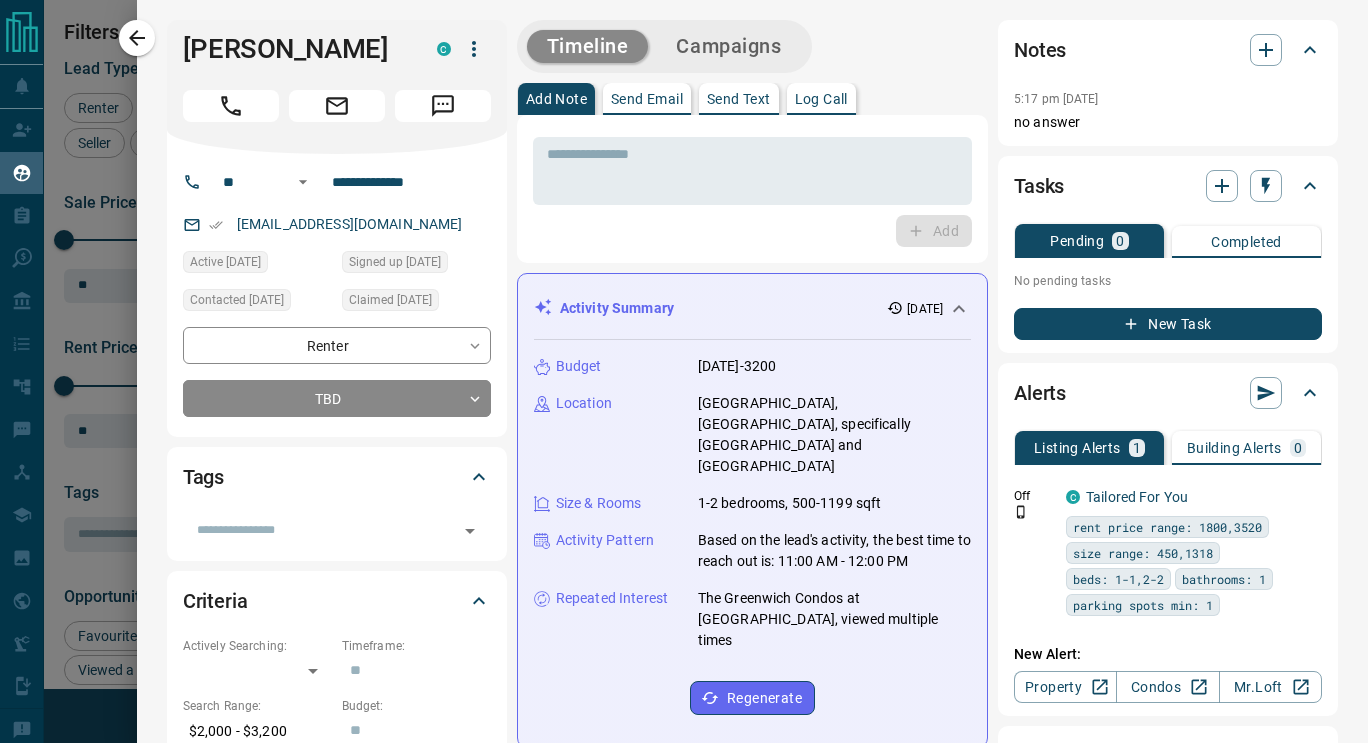 click 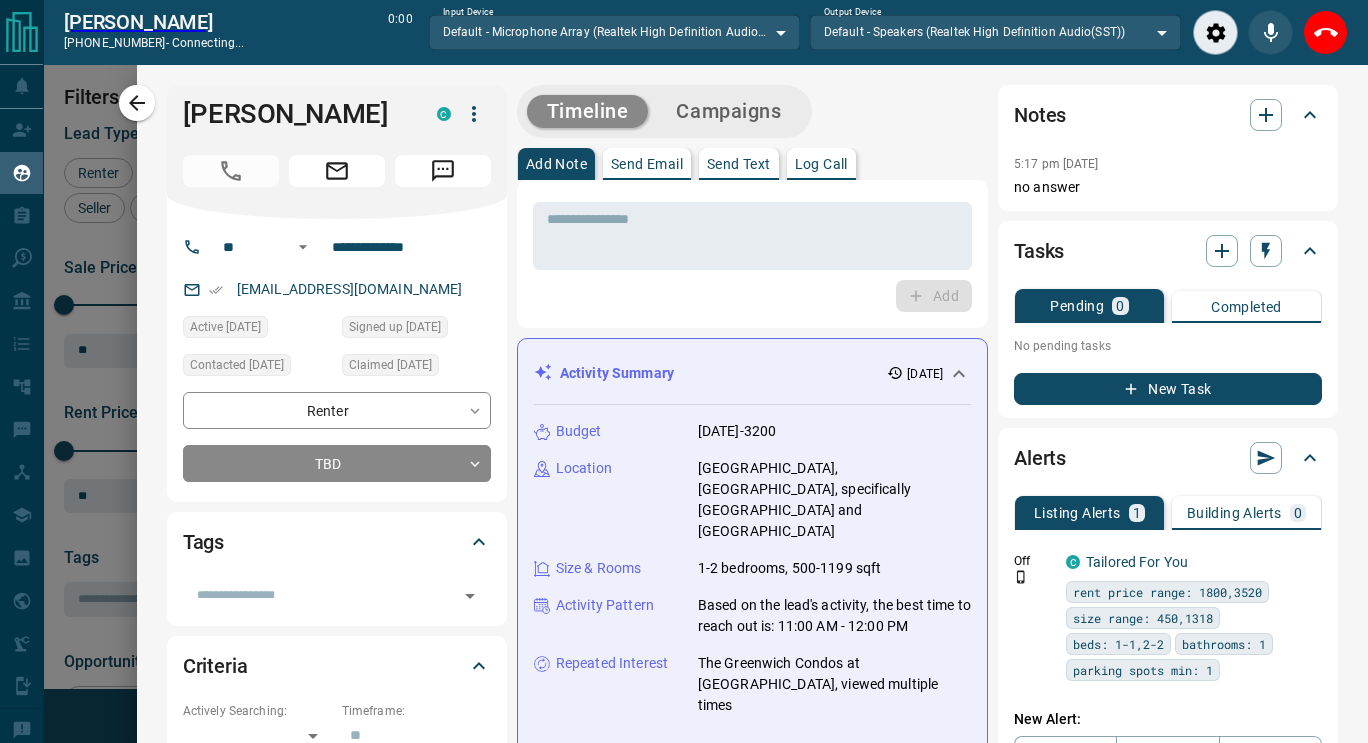 scroll, scrollTop: 487, scrollLeft: 975, axis: both 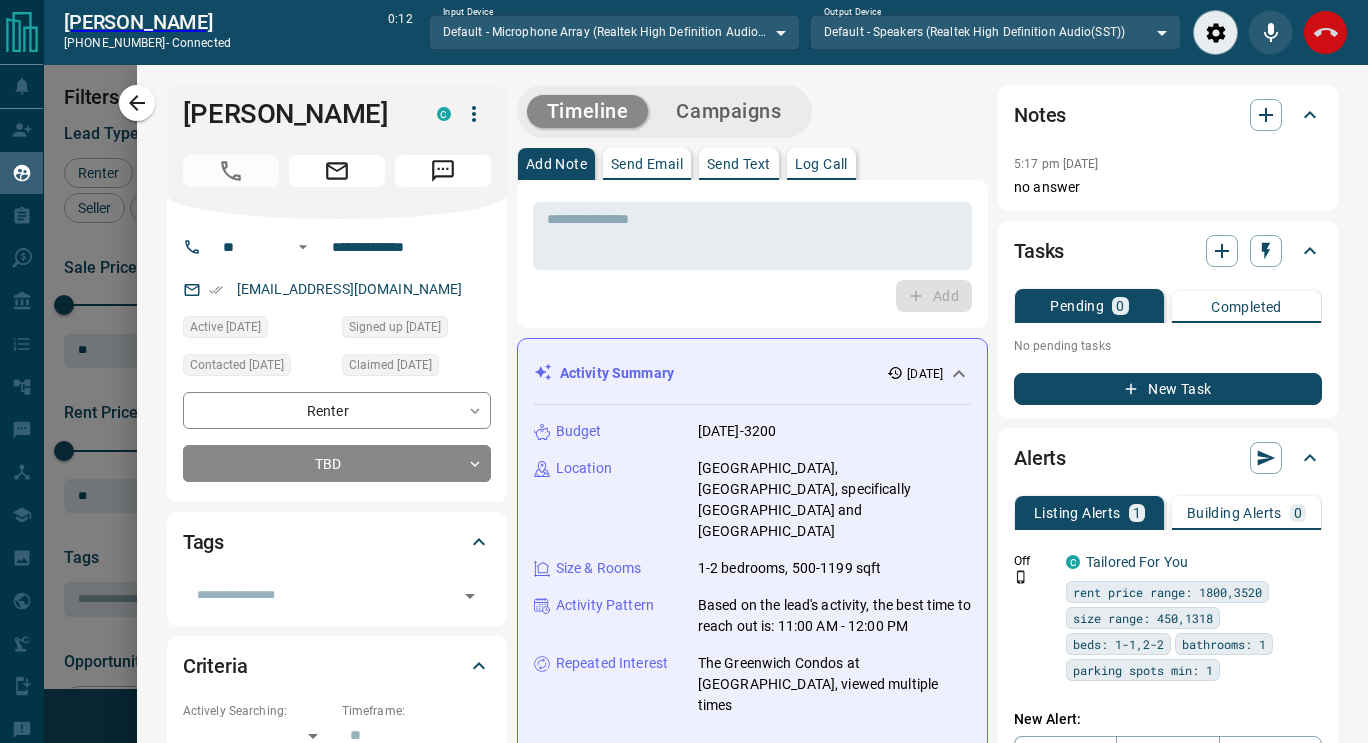 click 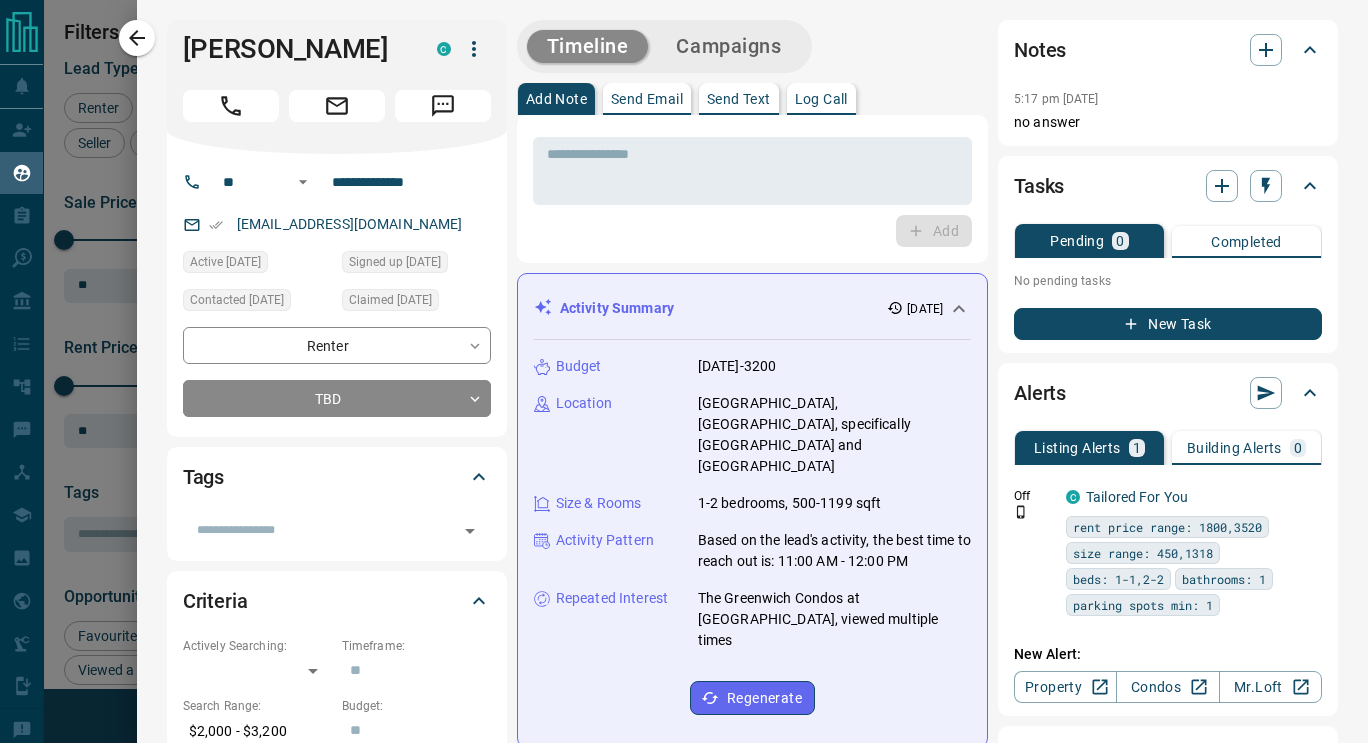 scroll, scrollTop: 16, scrollLeft: 16, axis: both 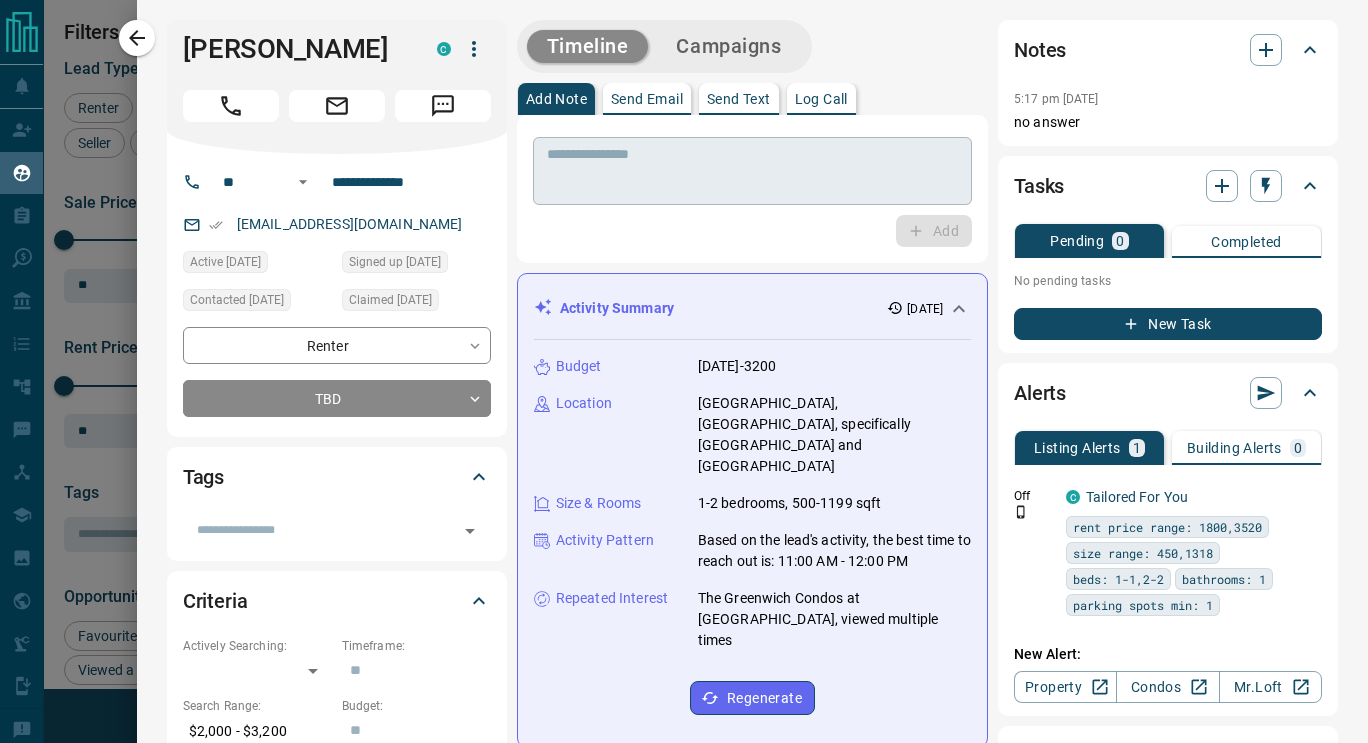 click at bounding box center [752, 171] 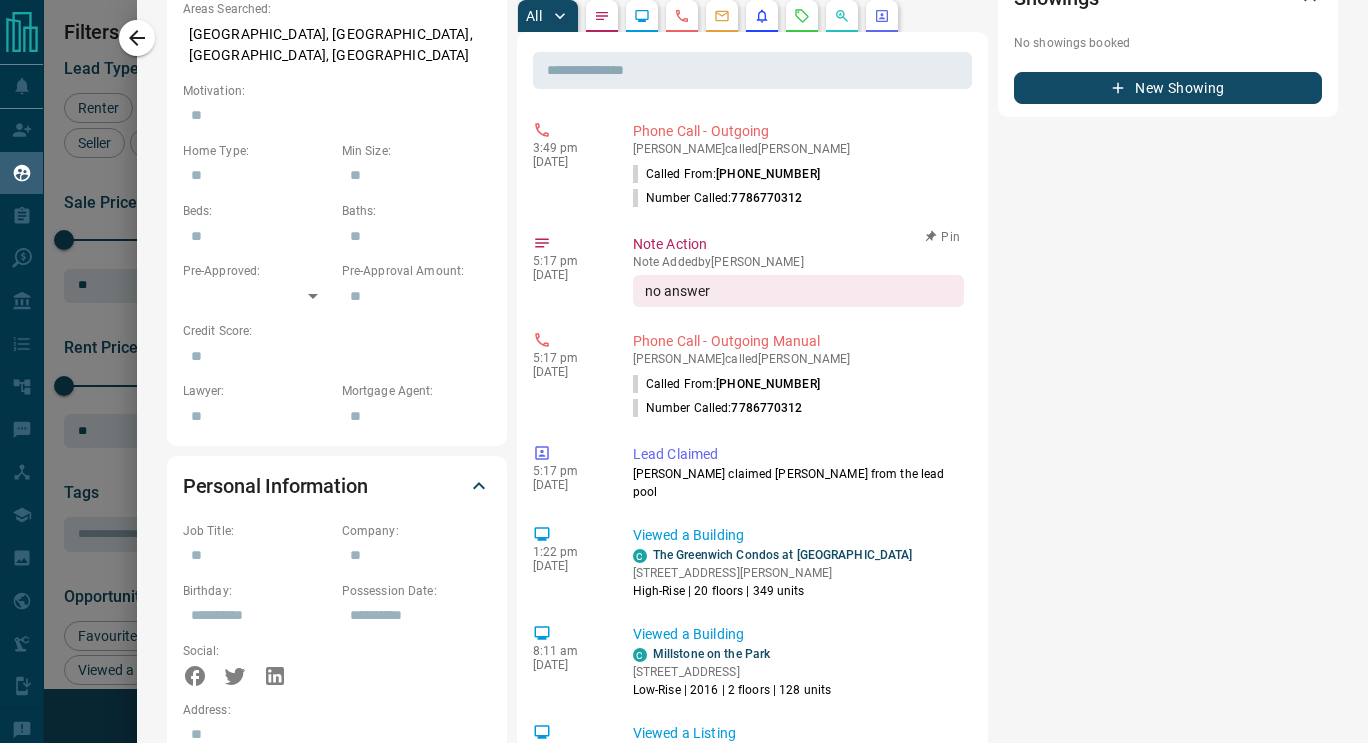 scroll, scrollTop: 819, scrollLeft: 0, axis: vertical 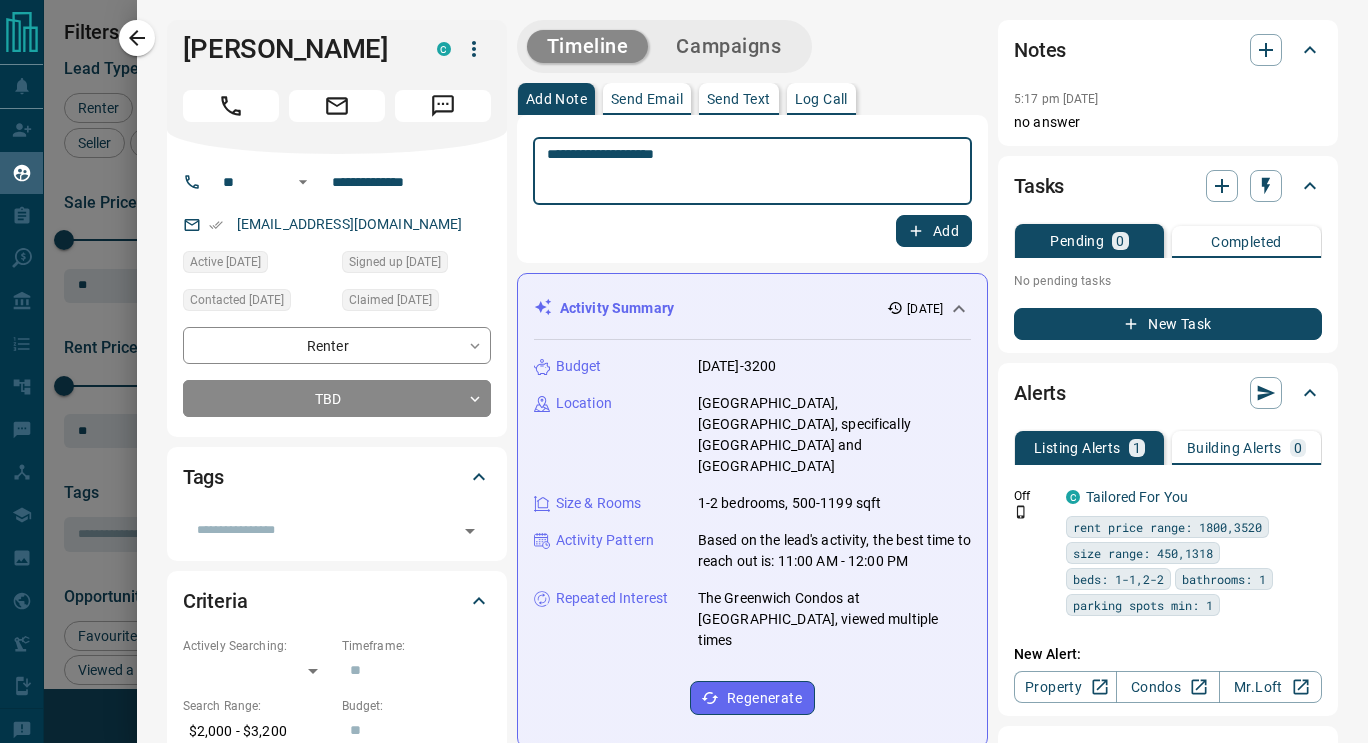 type on "**********" 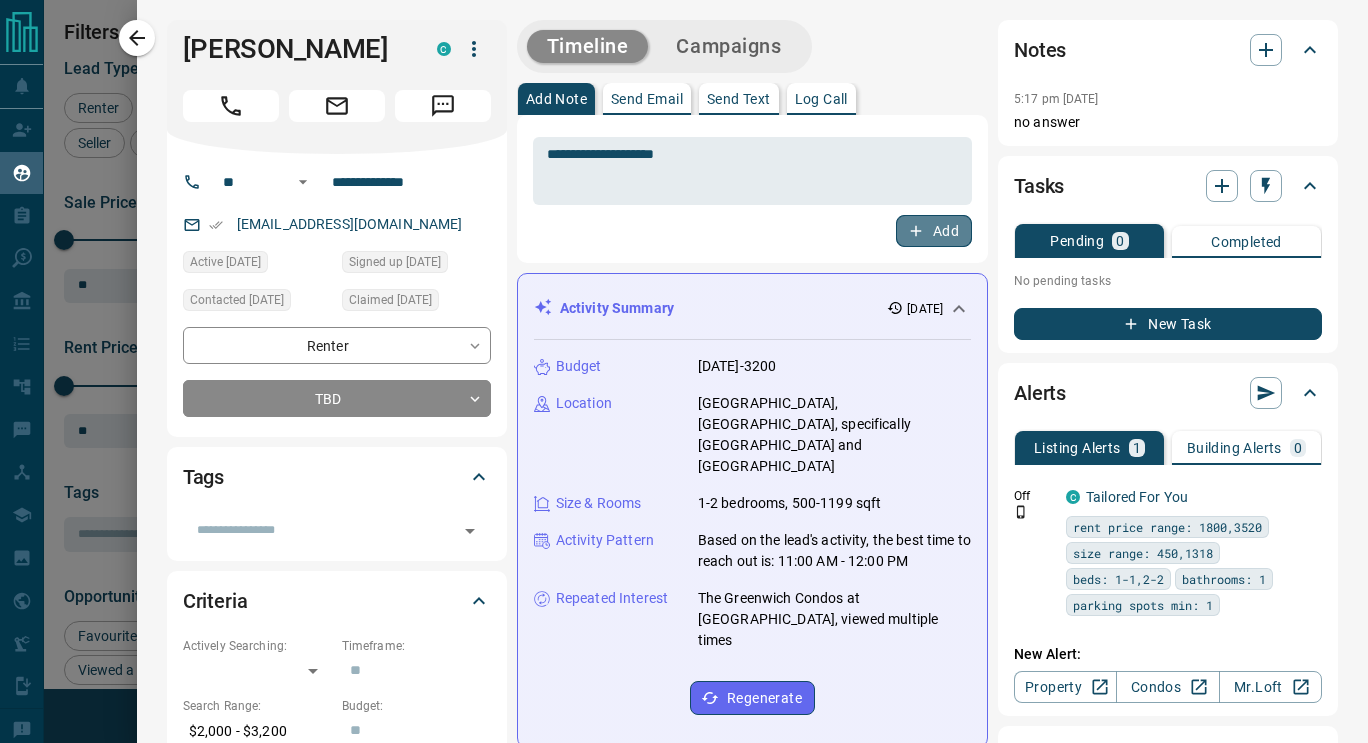 click on "Add" at bounding box center [934, 231] 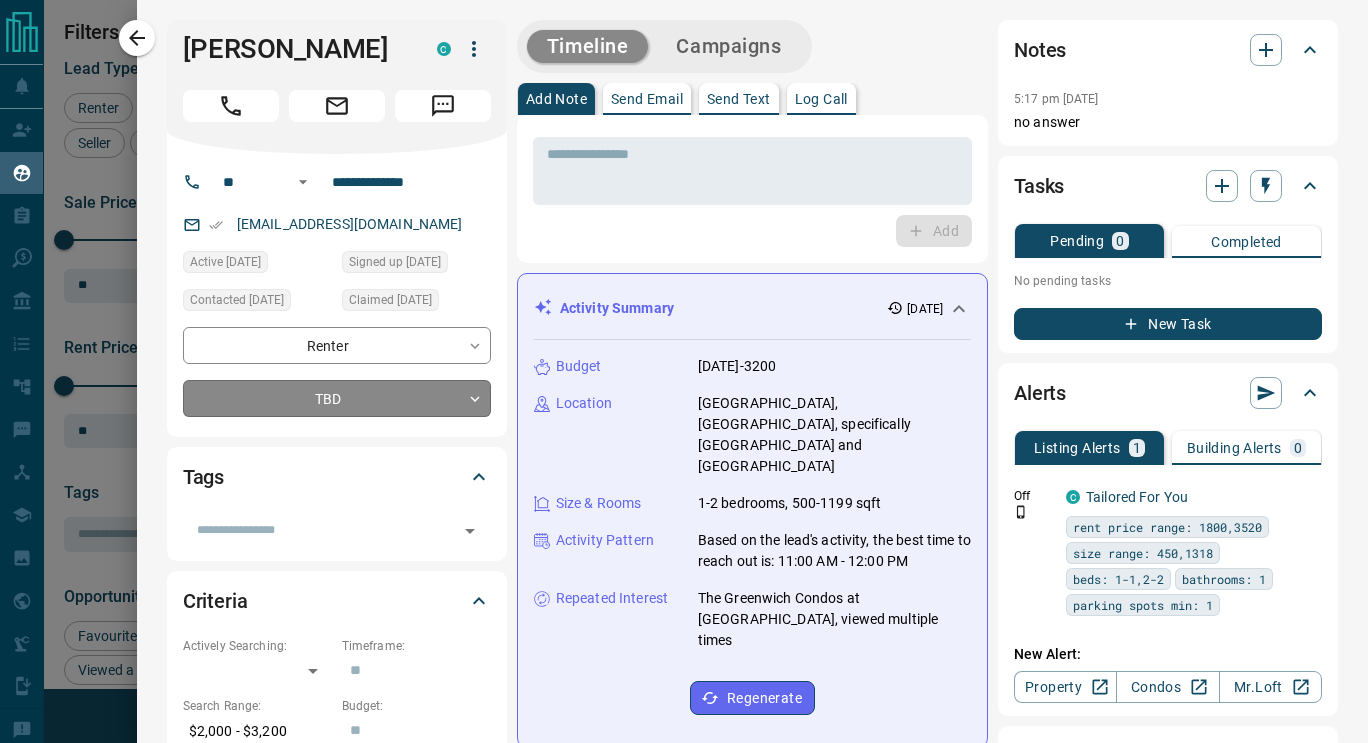 click on "Lead Transfers Claim Leads My Leads Tasks Opportunities Deals Campaigns Automations Messages Broker Bay Training Media Services Agent Resources Precon Worksheet Mobile Apps Disclosure Logout My Leads Filters 1 Manage Tabs New Lead All 7818 TBD 5 Do Not Contact - Not Responsive 4375 Bogus 429 Just Browsing 2191 Criteria Obtained 438 Future Follow Up 107 Warm 28 HOT 25 Taken on Showings 30 Submitted Offer - Client 190 Name Details Last Active Claimed Date Status Tags [PERSON_NAME] Buyer C $700K - $928K [GEOGRAPHIC_DATA] 4 minutes ago 4 minutes ago Signed up 4 minutes ago TBD + [PERSON_NAME], Renter C $--- 19 hours ago 20 hours ago Signed up 20 hours ago TBD + [PERSON_NAME] Renter C $2K - $3K Etobicoke, [GEOGRAPHIC_DATA] 17 hours ago Contacted 19 hours ago 23 hours ago Signed up [DATE] TBD + [PERSON_NAME] Buyer C $1M - $2M [GEOGRAPHIC_DATA] [DATE] Contacted 13 hours ago [DATE] Signed up [DATE] TBD + [PERSON_NAME] C $2K - $3K Oakville [DATE] Contacted [DATE] [DATE] Signed up [DATE] TBD + 25 ** Filters" at bounding box center [684, 359] 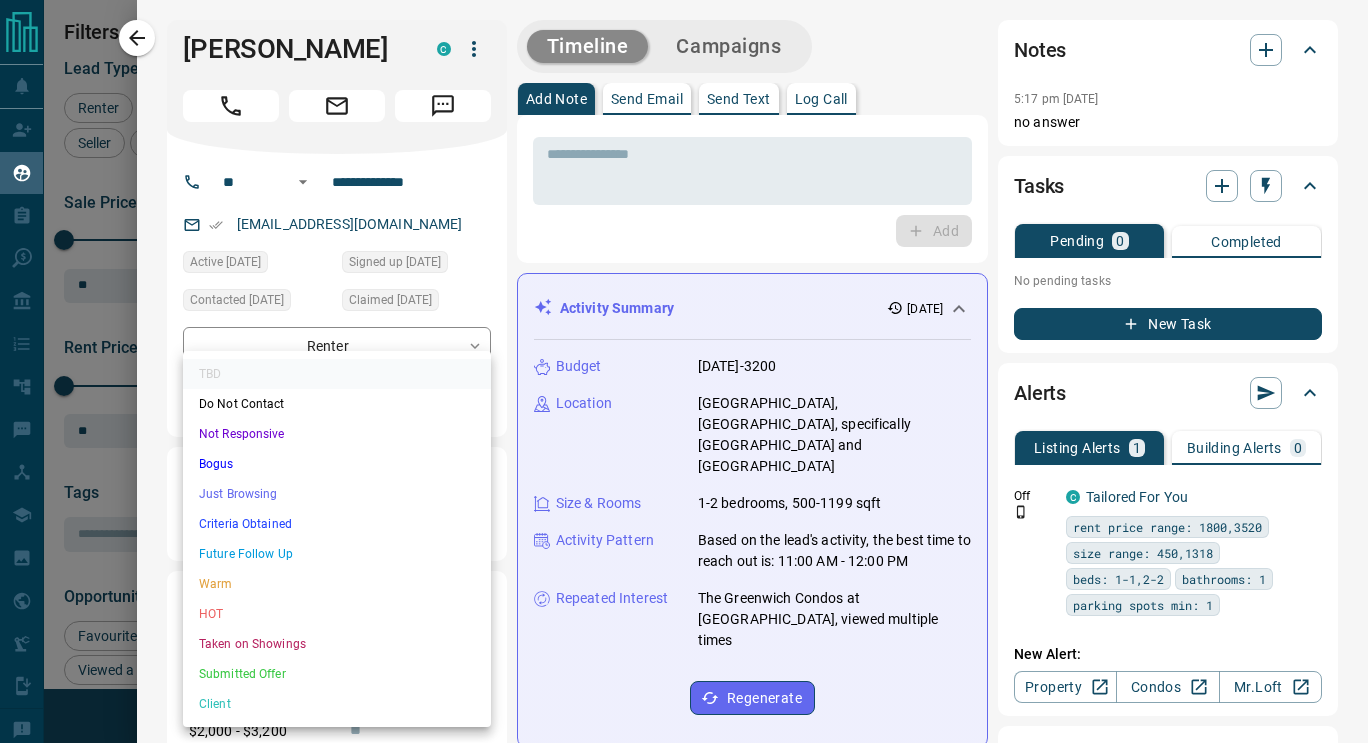click on "Not Responsive" at bounding box center [337, 434] 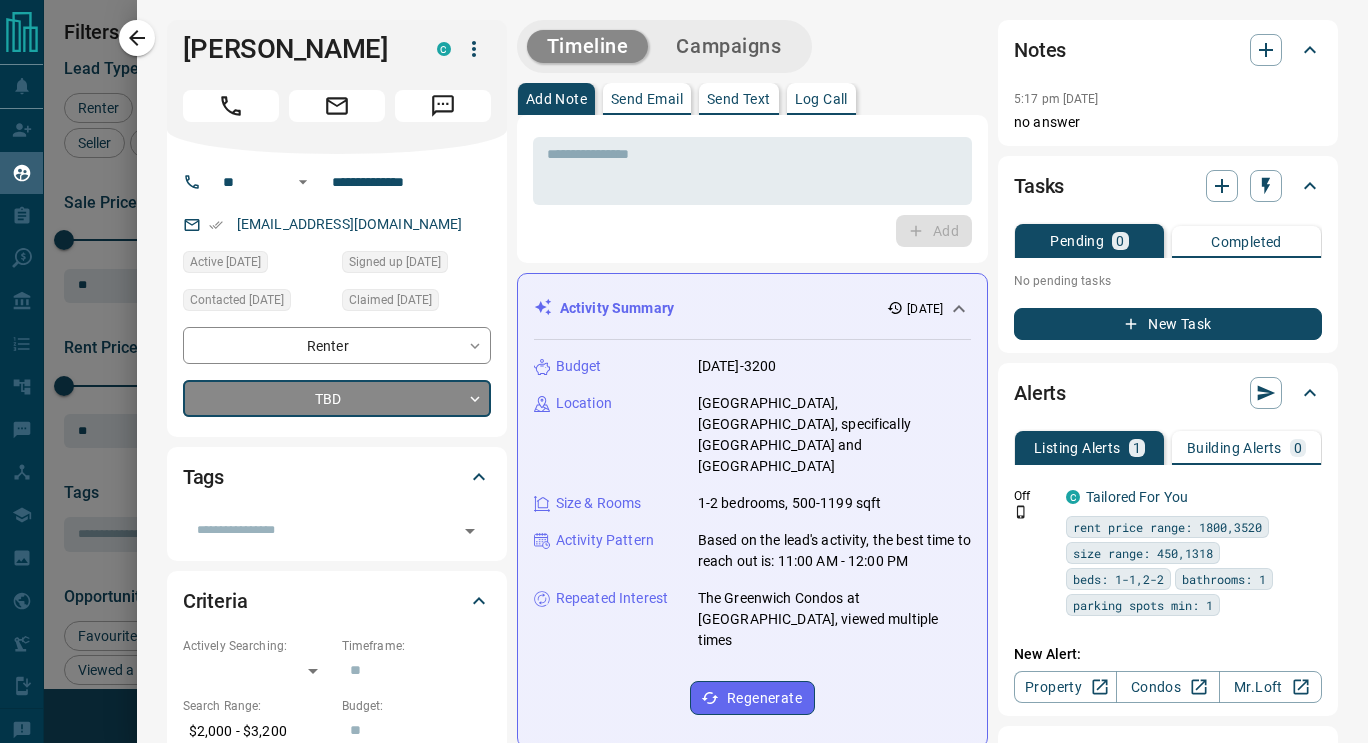 type on "*" 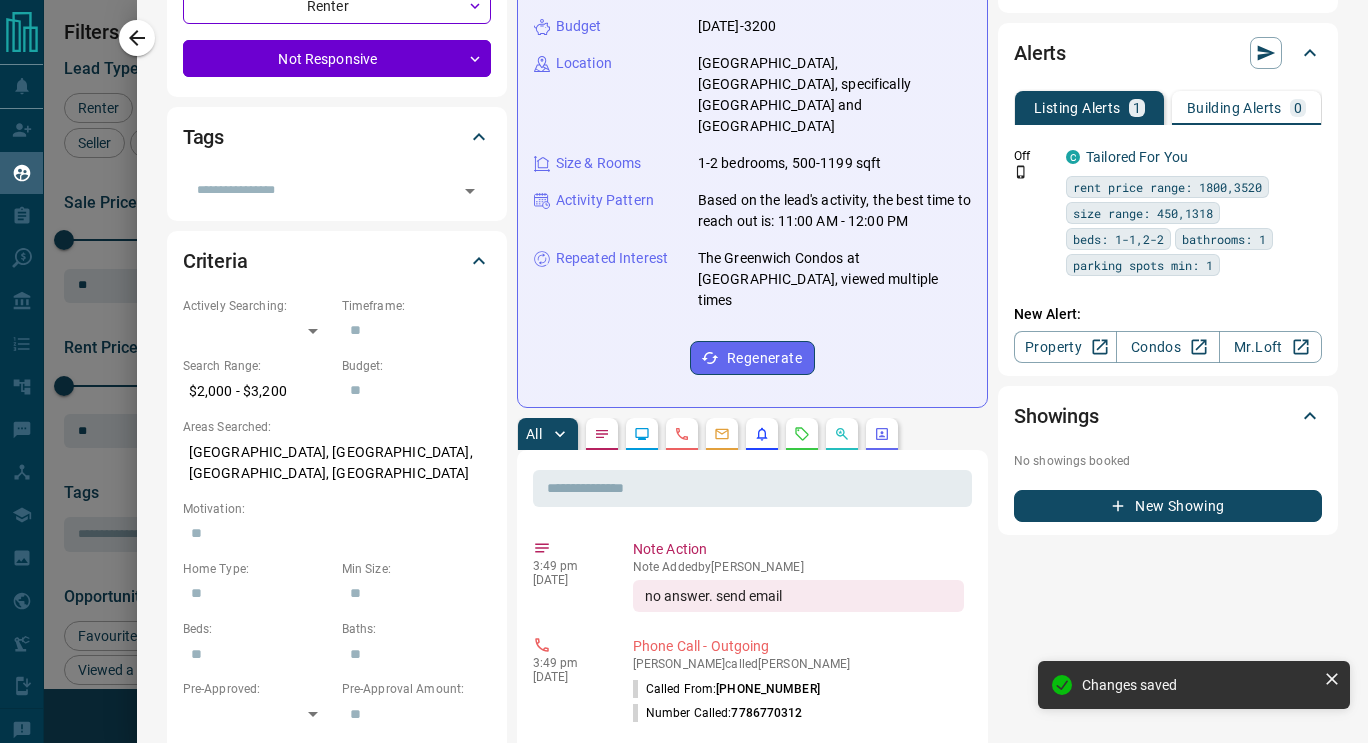 scroll, scrollTop: 0, scrollLeft: 0, axis: both 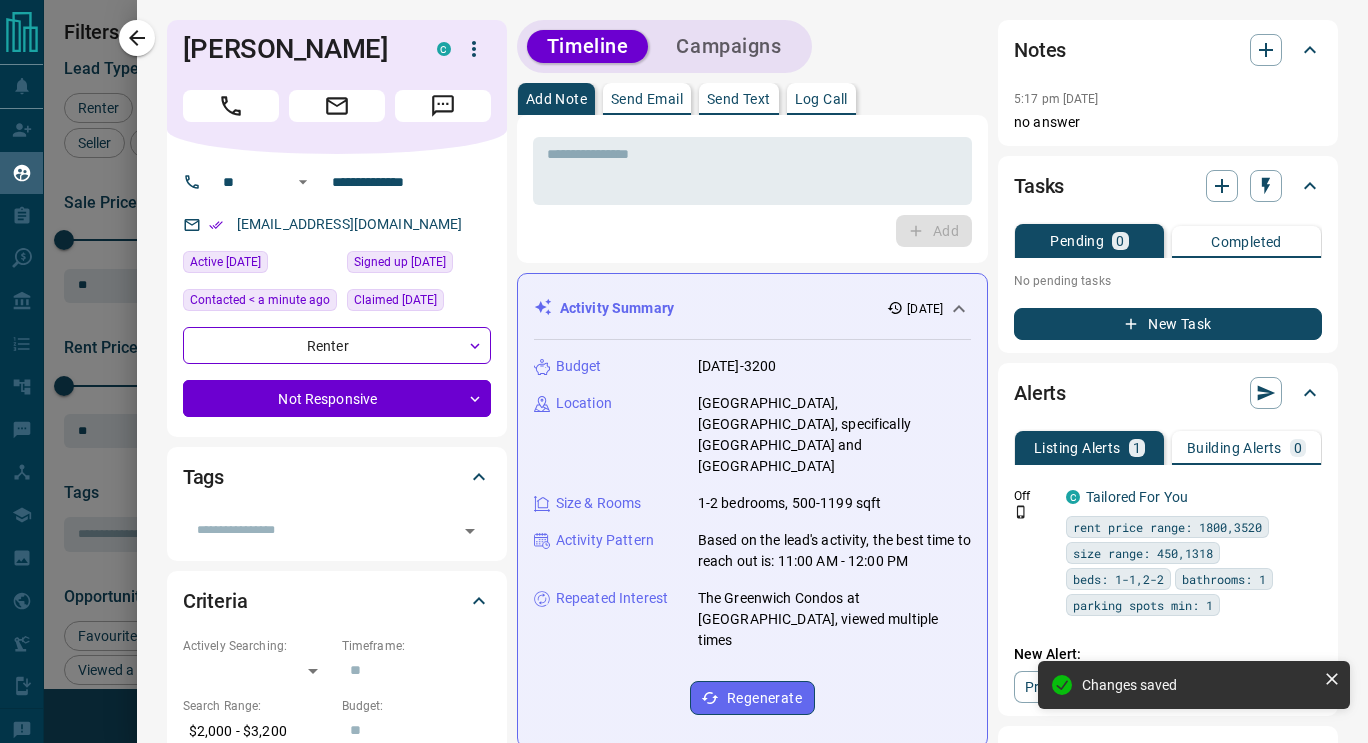 click at bounding box center (137, 38) 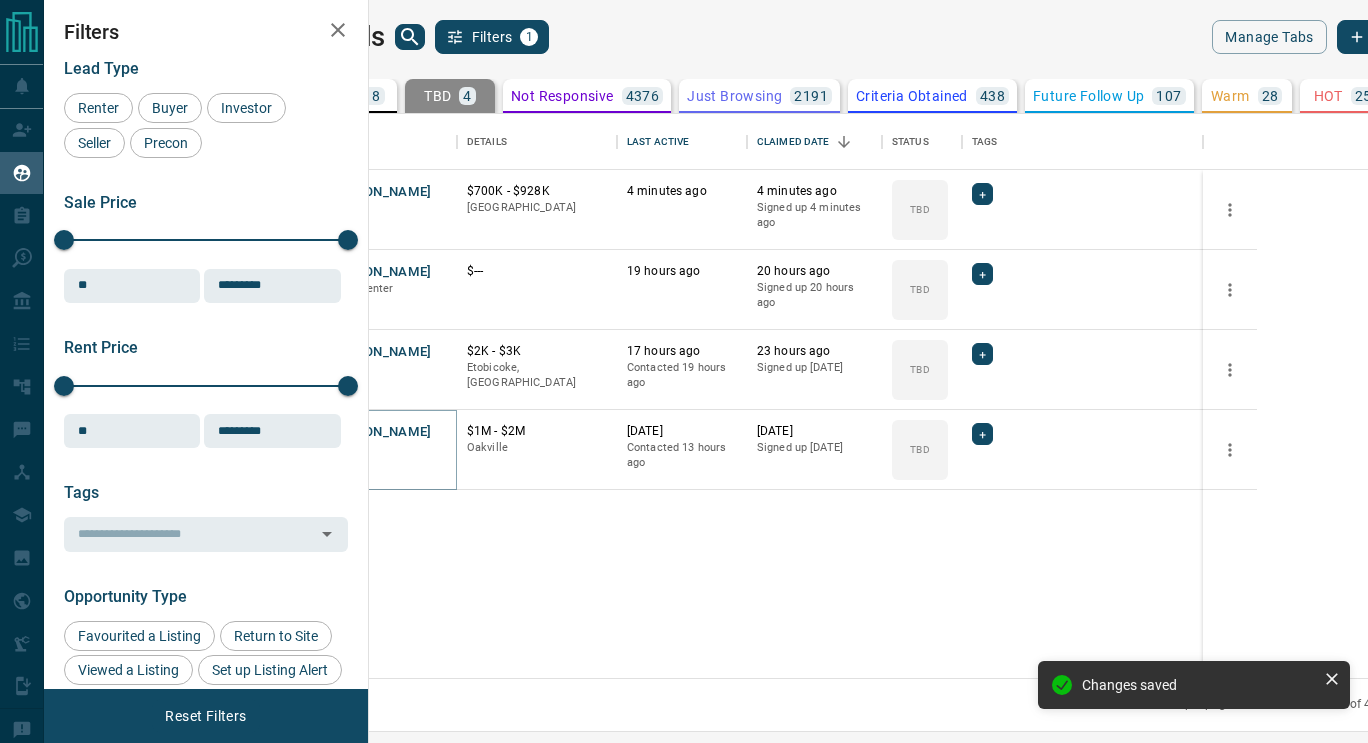 click on "[PERSON_NAME]" at bounding box center (379, 432) 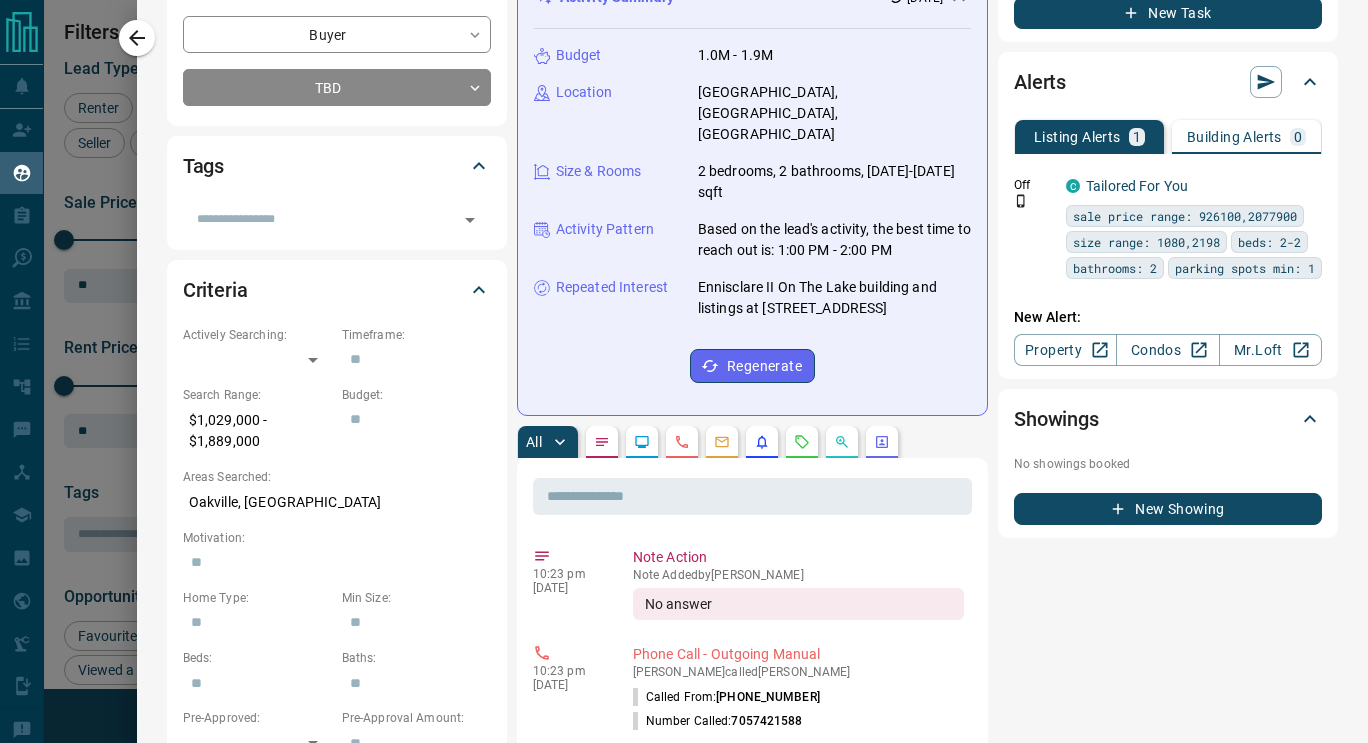 scroll, scrollTop: 362, scrollLeft: 0, axis: vertical 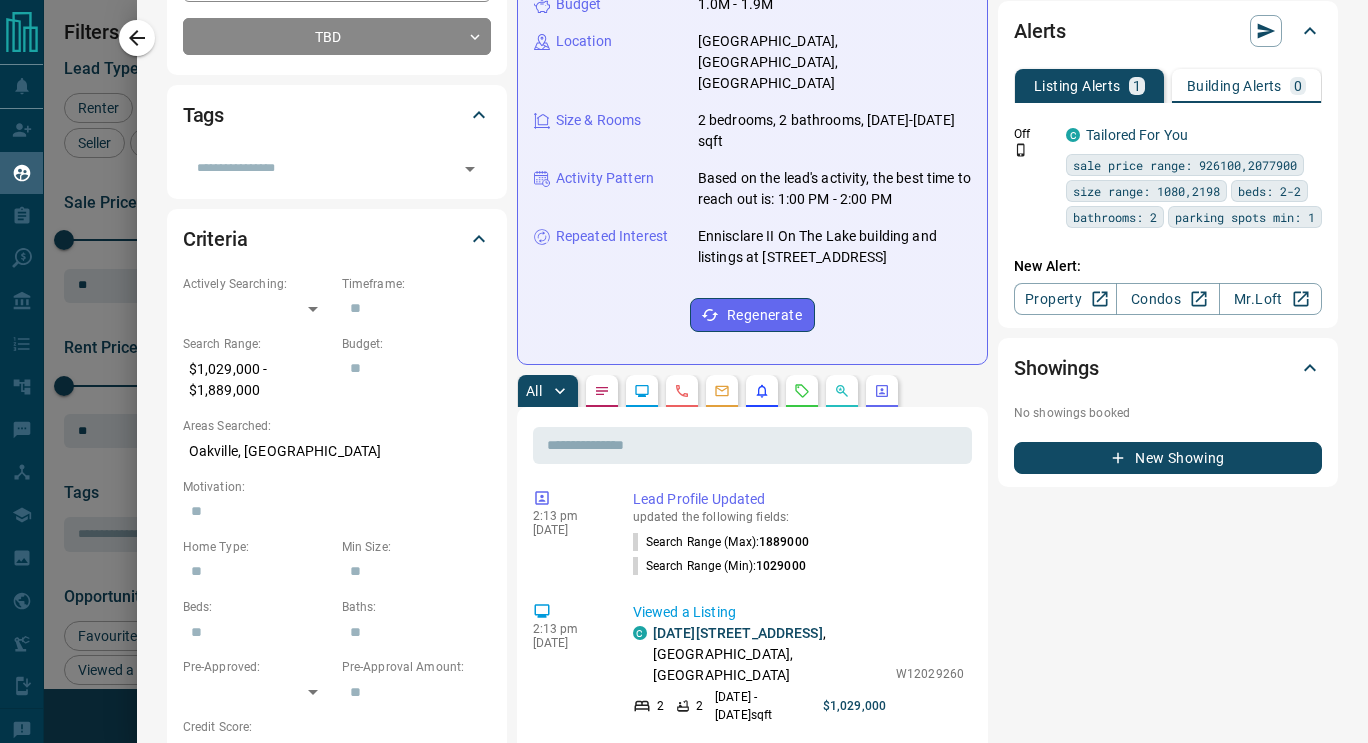 click on "Ennisclare II On The Lake building and listings at [STREET_ADDRESS]" at bounding box center [834, 247] 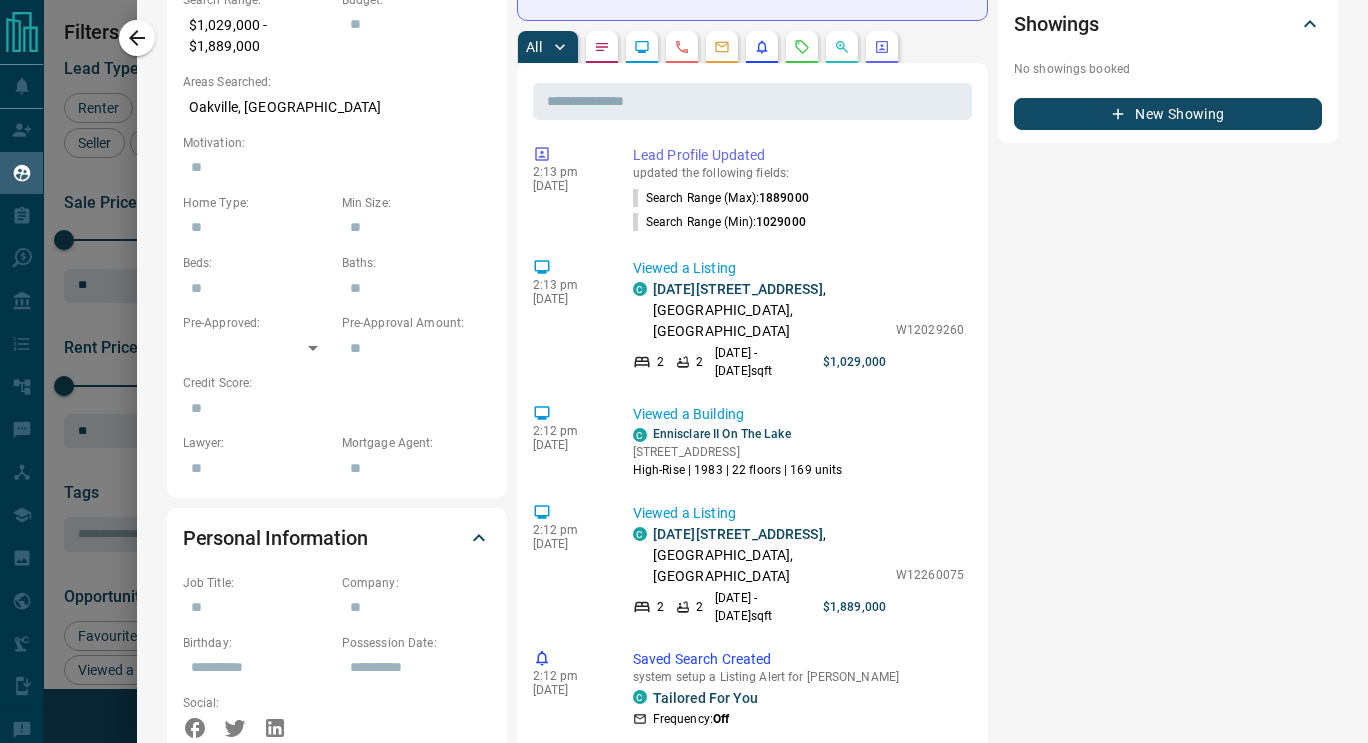 scroll, scrollTop: 707, scrollLeft: 0, axis: vertical 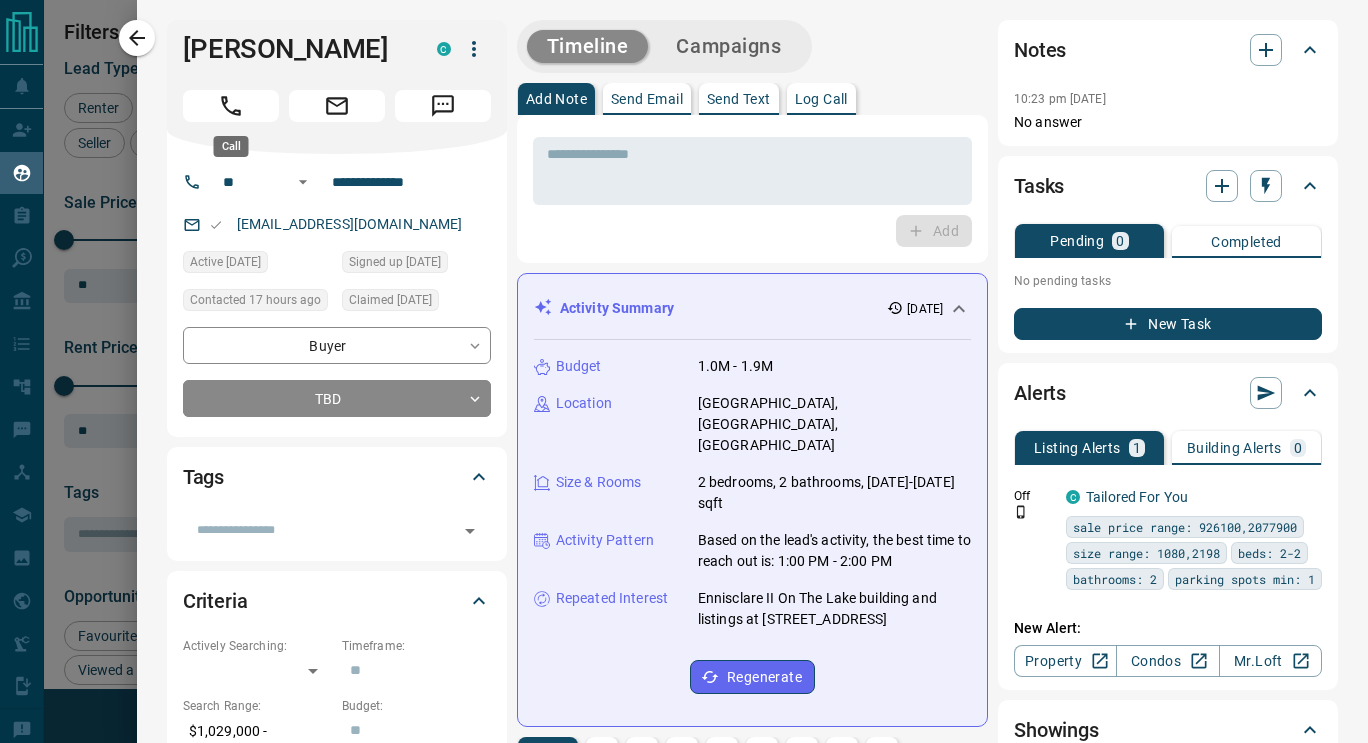 click at bounding box center [231, 106] 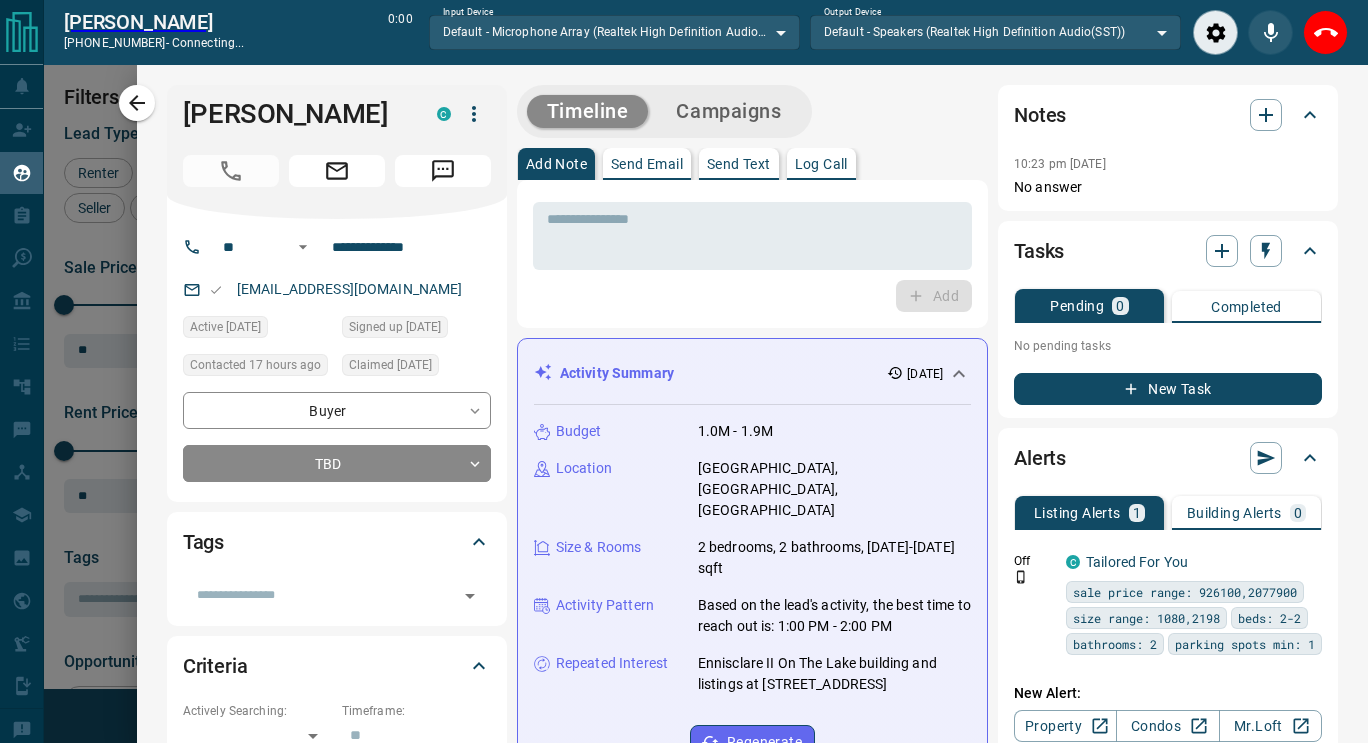 scroll, scrollTop: 487, scrollLeft: 975, axis: both 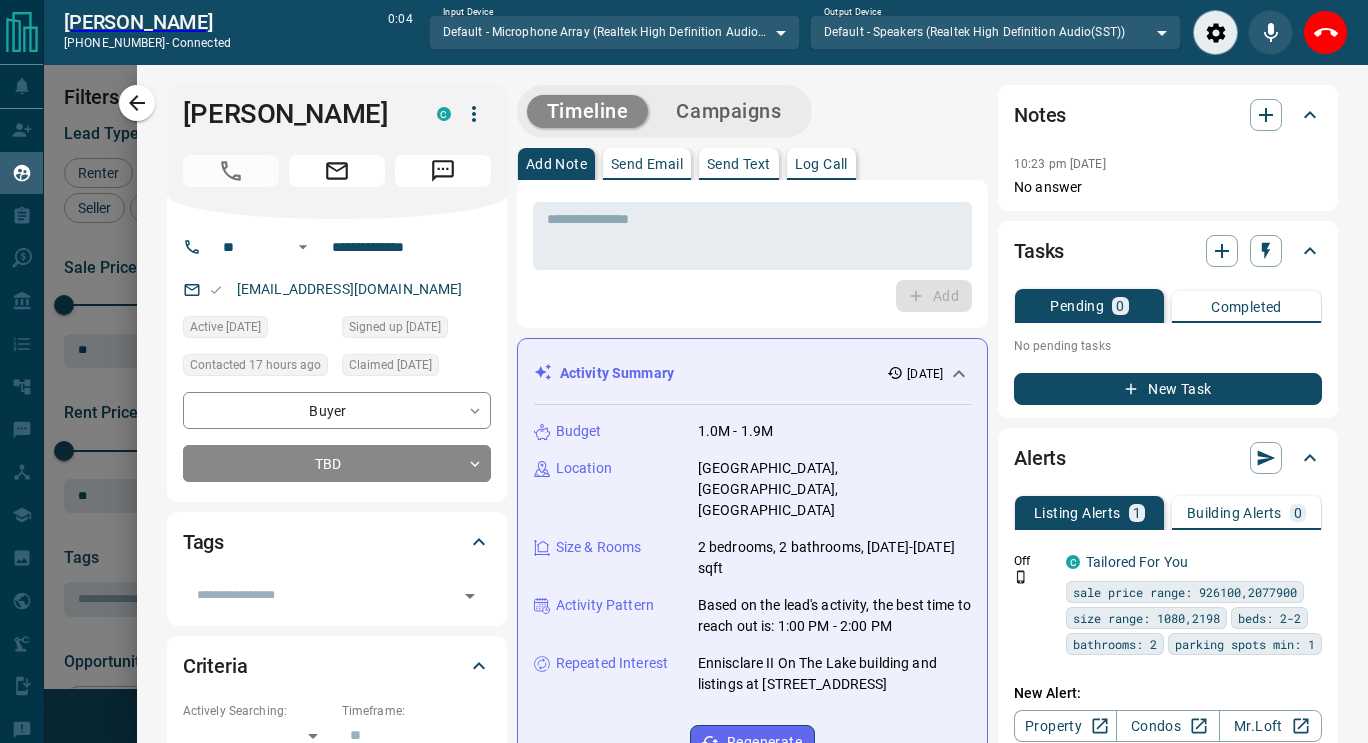 click 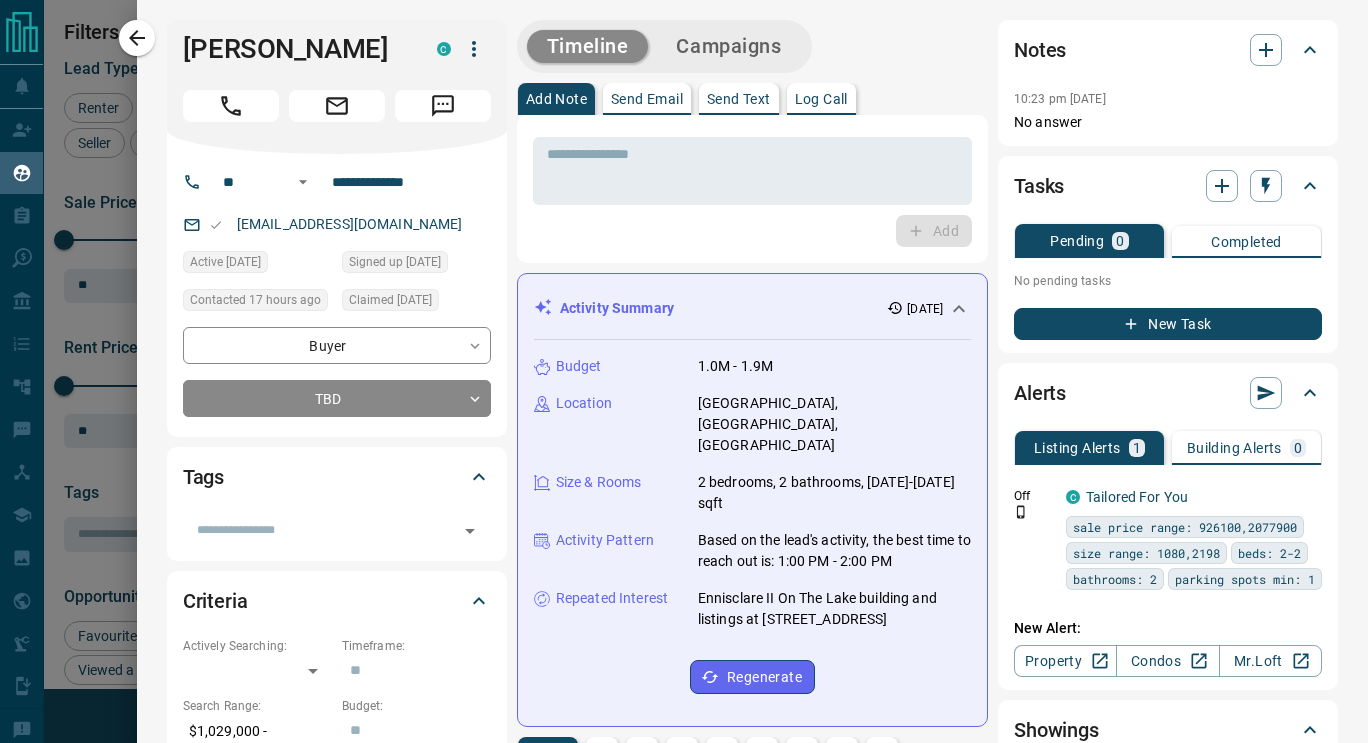 scroll, scrollTop: 16, scrollLeft: 16, axis: both 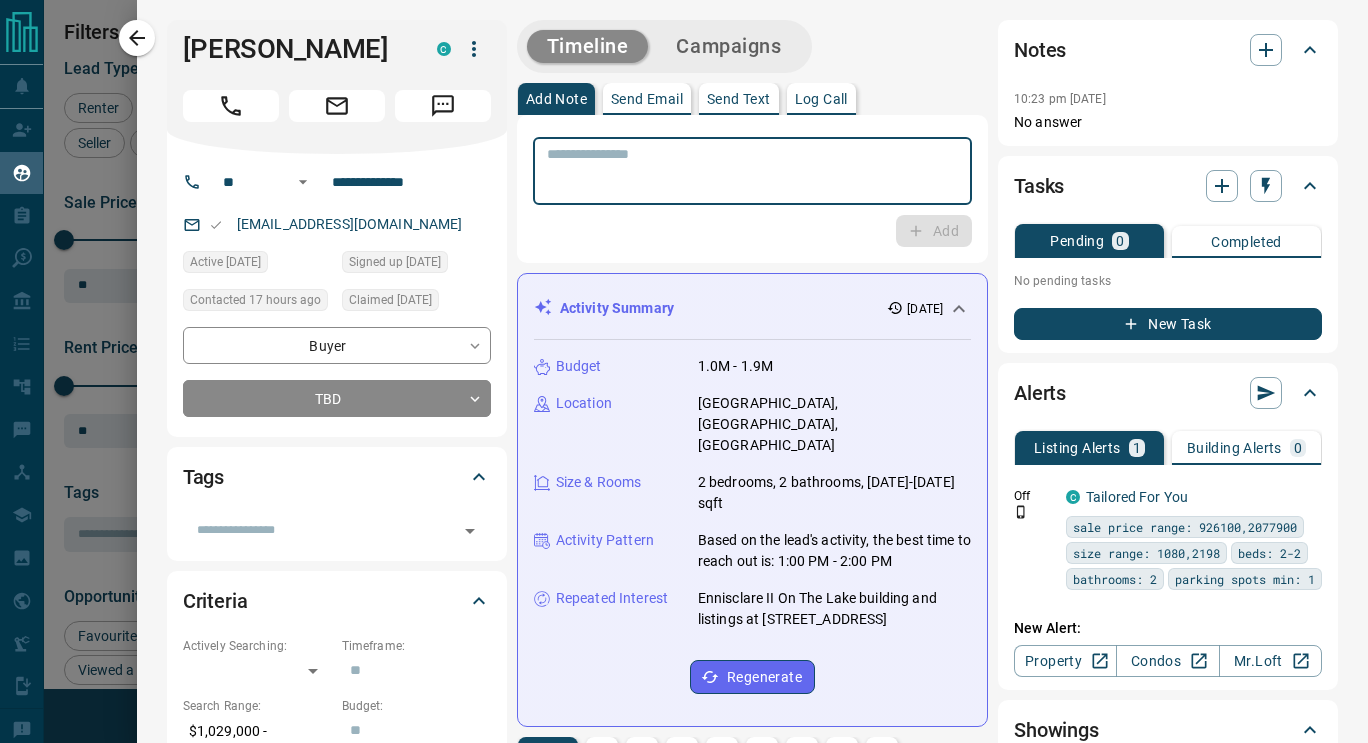 click at bounding box center [752, 171] 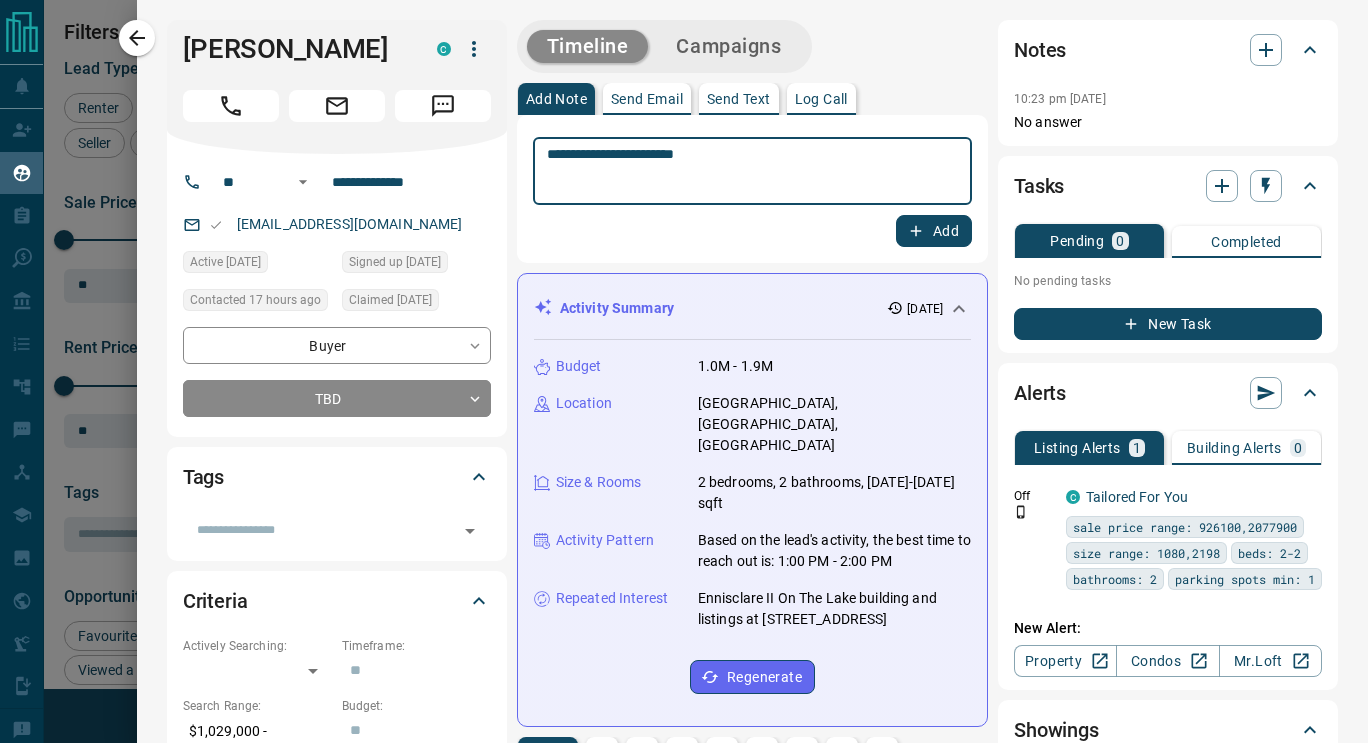 type on "**********" 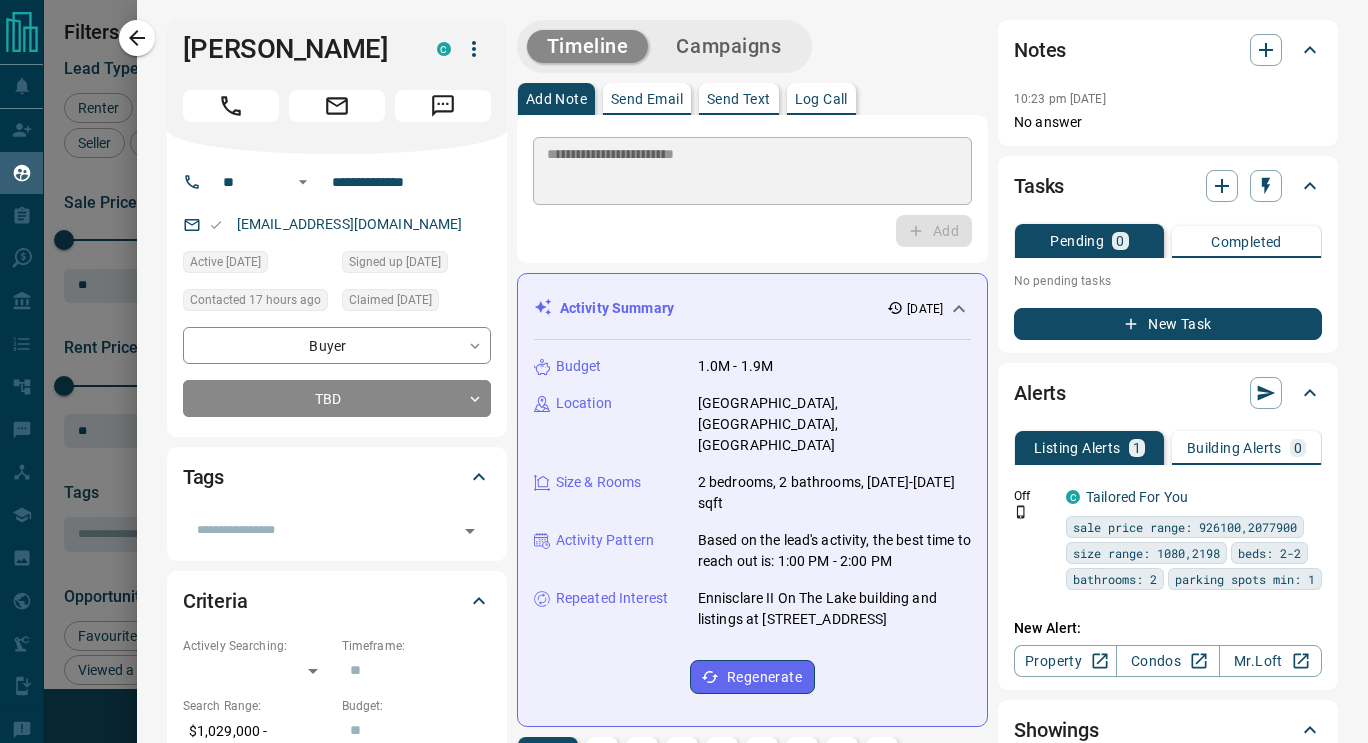 type 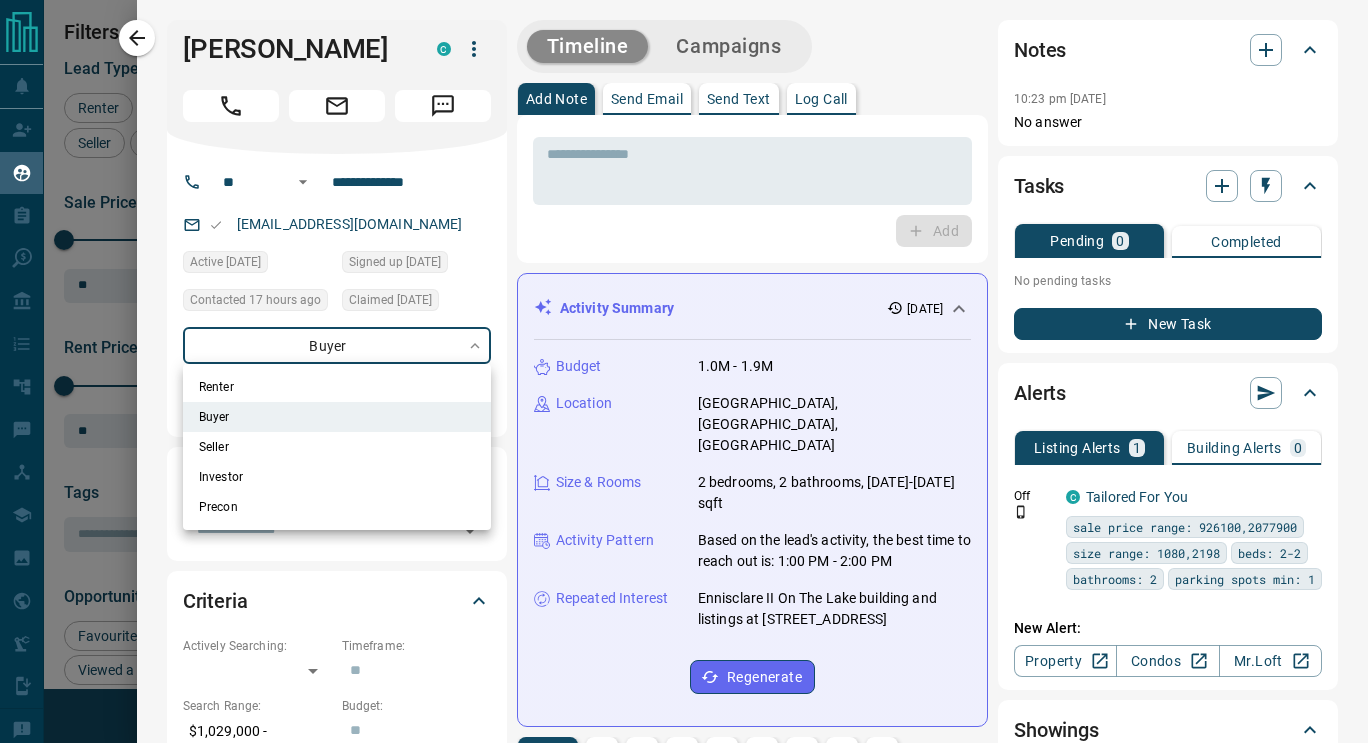 click on "Lead Transfers Claim Leads My Leads Tasks Opportunities Deals Campaigns Automations Messages Broker Bay Training Media Services Agent Resources Precon Worksheet Mobile Apps Disclosure Logout My Leads Filters 1 Manage Tabs New Lead All 7818 TBD 4 Do Not Contact - Not Responsive 4376 Bogus 429 Just Browsing 2191 Criteria Obtained 438 Future Follow Up 107 Warm 28 HOT 25 Taken on Showings 30 Submitted Offer - Client 190 Name Details Last Active Claimed Date Status Tags [PERSON_NAME] Buyer C $700K - $928K [GEOGRAPHIC_DATA] 5 minutes ago 5 minutes ago Signed up 5 minutes ago TBD + [PERSON_NAME], Renter C $--- 19 hours ago 20 hours ago Signed up 20 hours ago TBD + [PERSON_NAME] Renter C $2K - $3K Etobicoke, [GEOGRAPHIC_DATA] 17 hours ago Contacted 19 hours ago 23 hours ago Signed up [DATE] TBD + [PERSON_NAME] Buyer C $1M - $2M Oakville [DATE] Contacted 13 hours ago [DATE] Signed up [DATE] TBD + Rows per page: 25 ** 1–4 of 4 Filters Lead Type Renter Buyer Investor Seller Precon Sale Price 0 5500000 ** ​ ​" at bounding box center [684, 359] 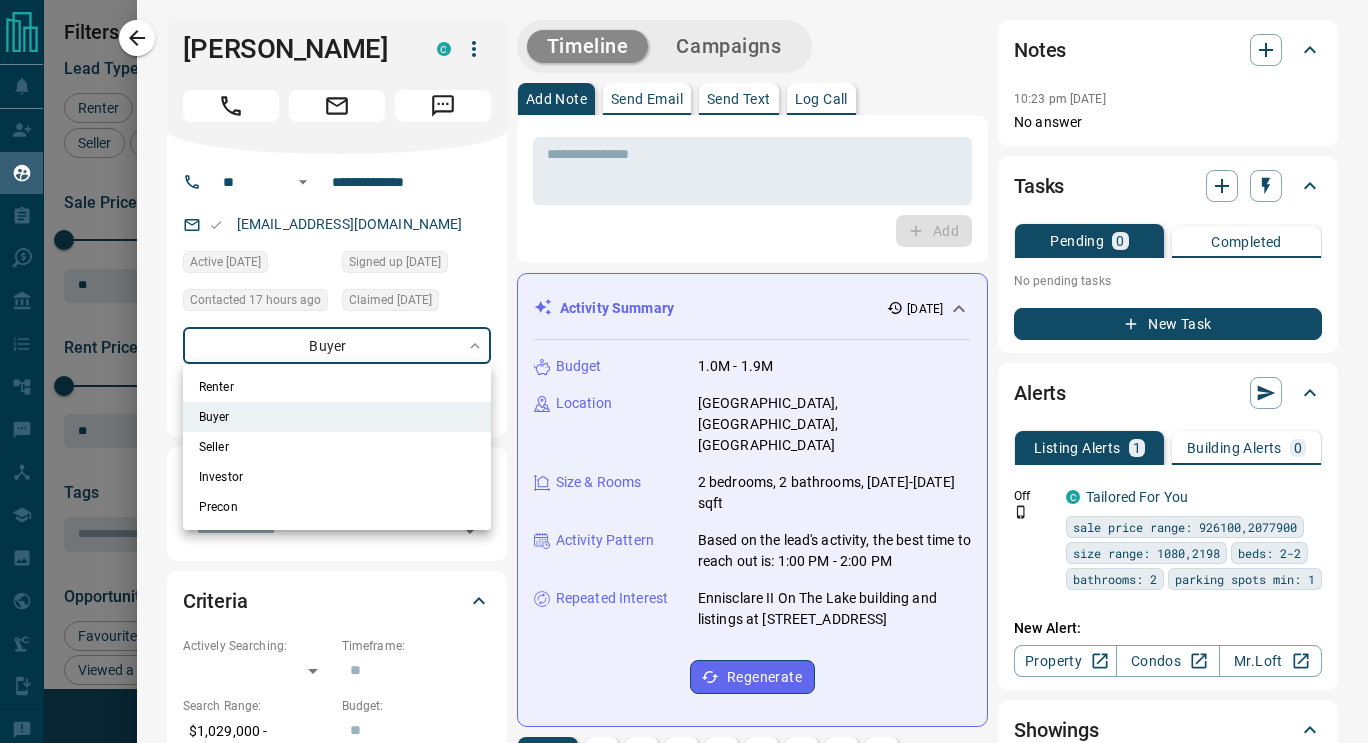 click at bounding box center [684, 371] 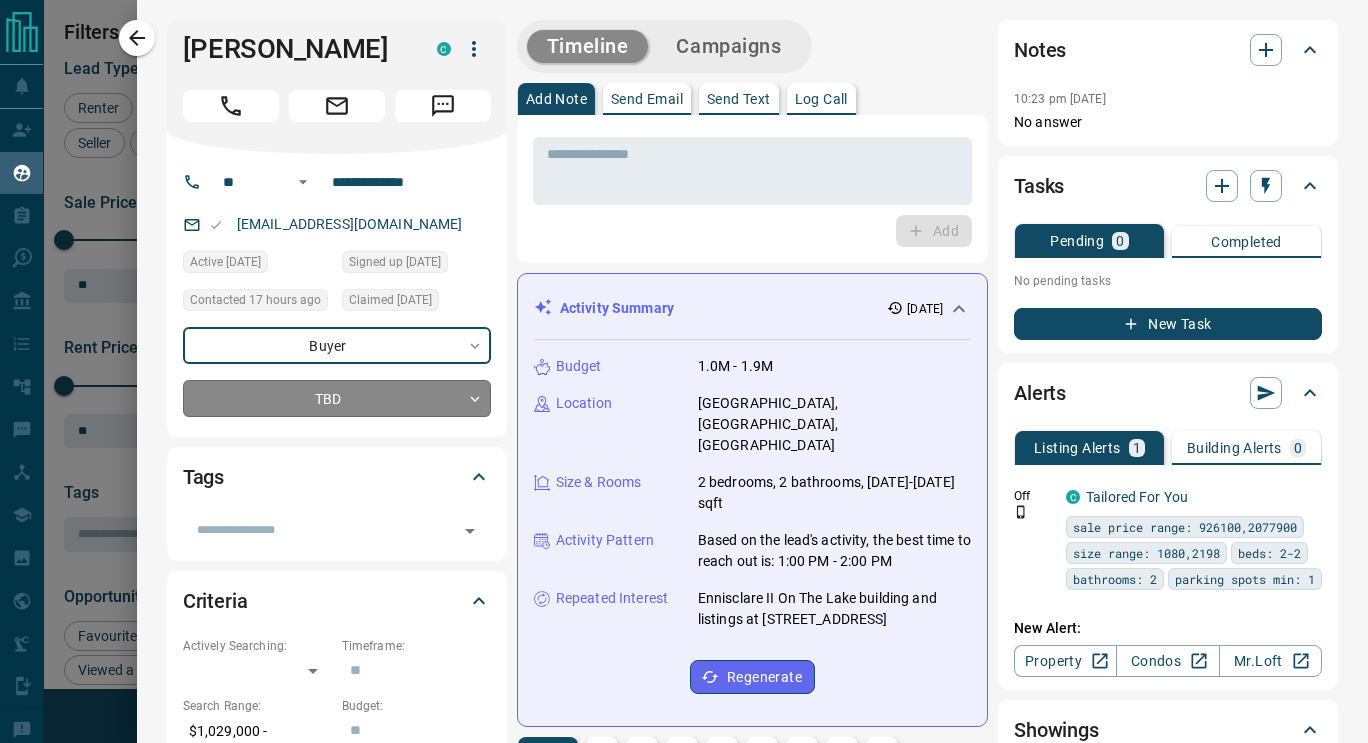click on "Lead Transfers Claim Leads My Leads Tasks Opportunities Deals Campaigns Automations Messages Broker Bay Training Media Services Agent Resources Precon Worksheet Mobile Apps Disclosure Logout My Leads Filters 1 Manage Tabs New Lead All 7818 TBD 4 Do Not Contact - Not Responsive 4376 Bogus 429 Just Browsing 2191 Criteria Obtained 438 Future Follow Up 107 Warm 28 HOT 25 Taken on Showings 30 Submitted Offer - Client 190 Name Details Last Active Claimed Date Status Tags [PERSON_NAME] Buyer C $700K - $928K [GEOGRAPHIC_DATA] 5 minutes ago 5 minutes ago Signed up 5 minutes ago TBD + [PERSON_NAME], Renter C $--- 19 hours ago 20 hours ago Signed up 20 hours ago TBD + [PERSON_NAME] Renter C $2K - $3K Etobicoke, [GEOGRAPHIC_DATA] 17 hours ago Contacted 19 hours ago 23 hours ago Signed up [DATE] TBD + [PERSON_NAME] Buyer C $1M - $2M Oakville [DATE] Contacted 13 hours ago [DATE] Signed up [DATE] TBD + Rows per page: 25 ** 1–4 of 4 Filters Lead Type Renter Buyer Investor Seller Precon Sale Price 0 5500000 ** ​ ​" at bounding box center [684, 359] 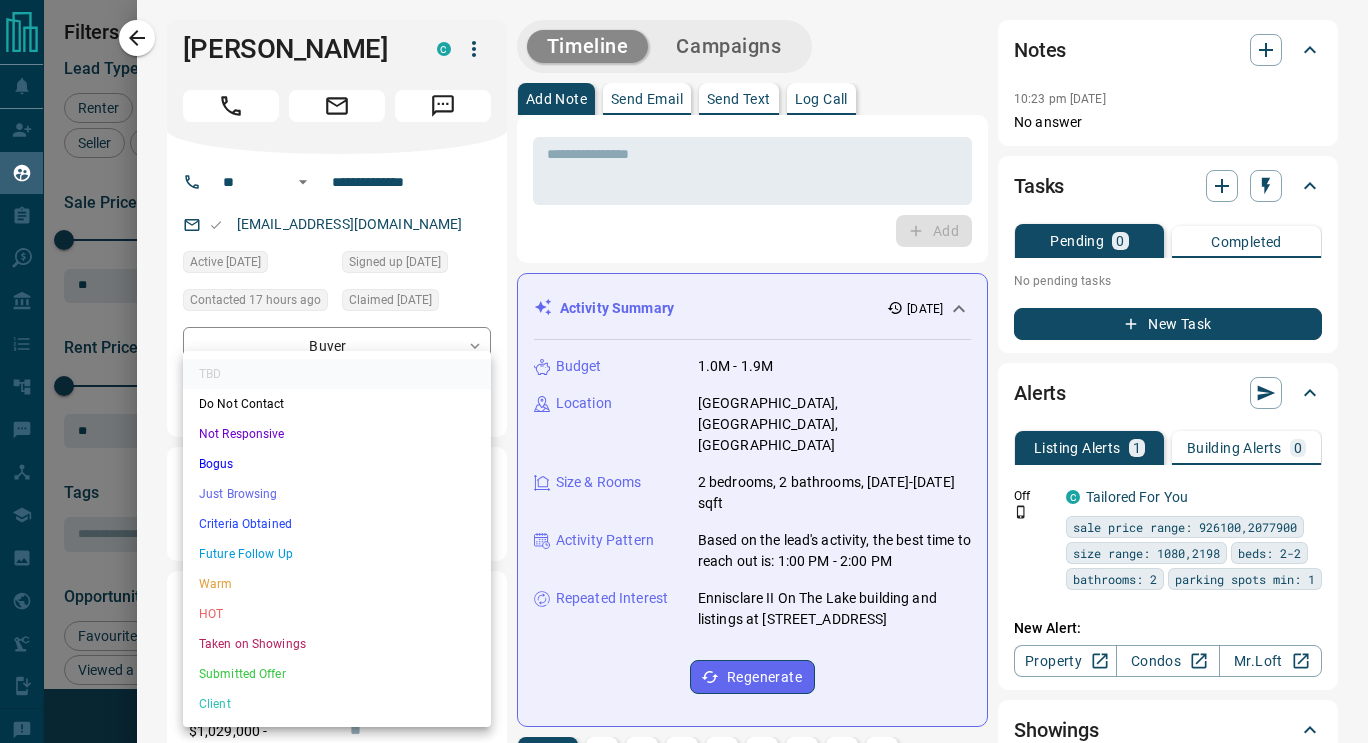 click on "Bogus" at bounding box center (337, 464) 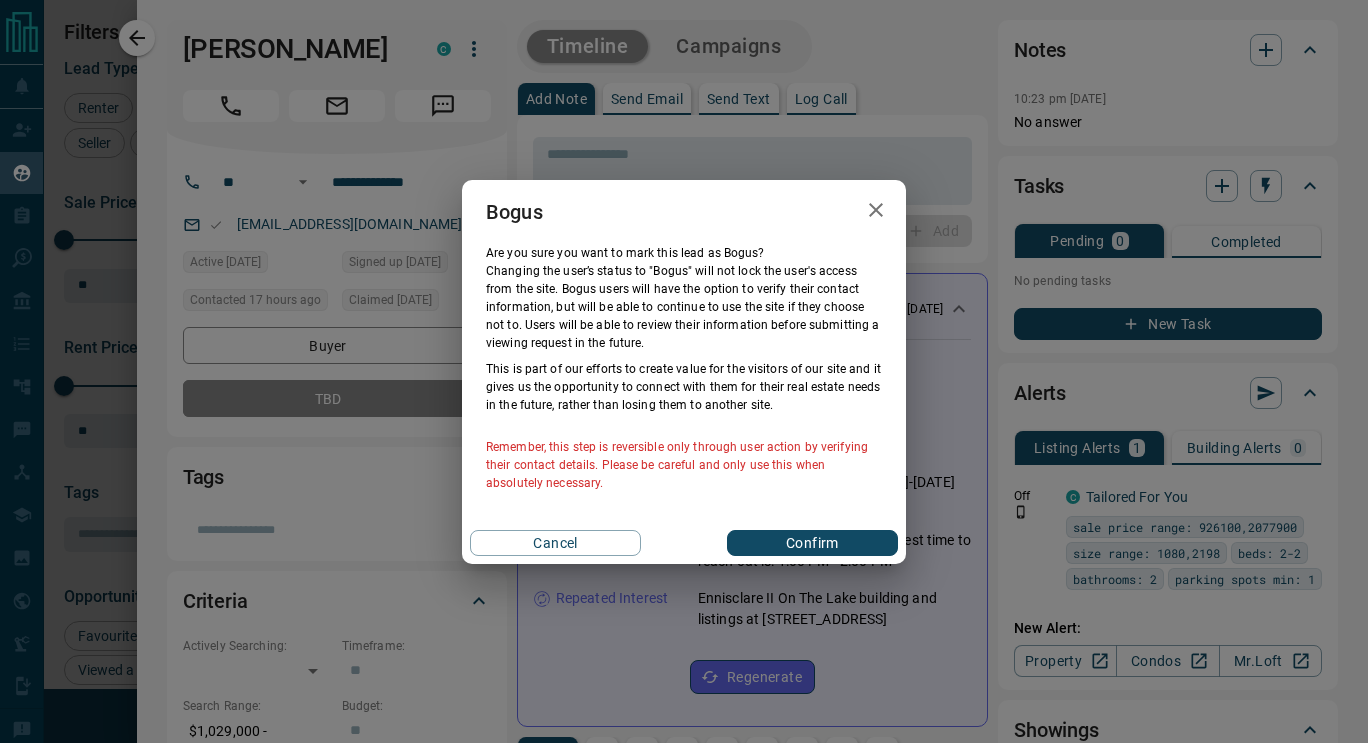 click on "Confirm" at bounding box center [812, 543] 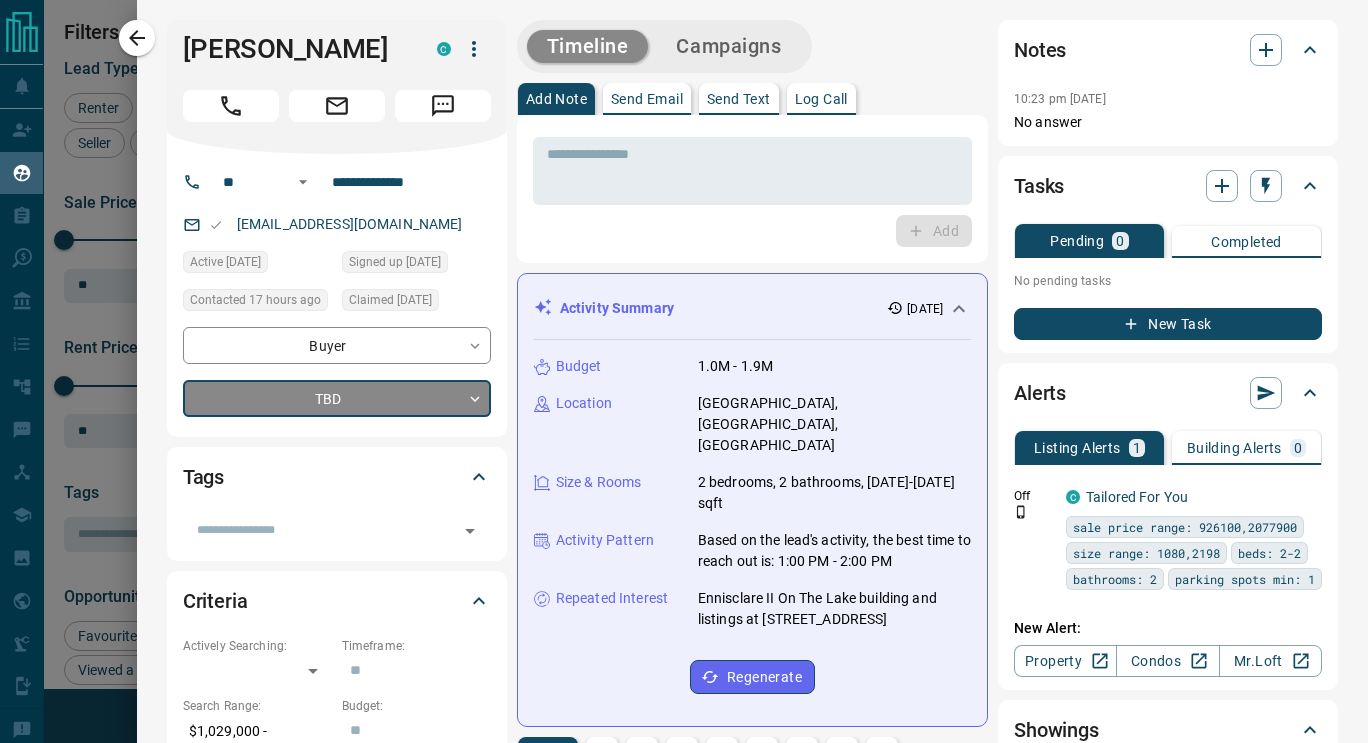 type on "**********" 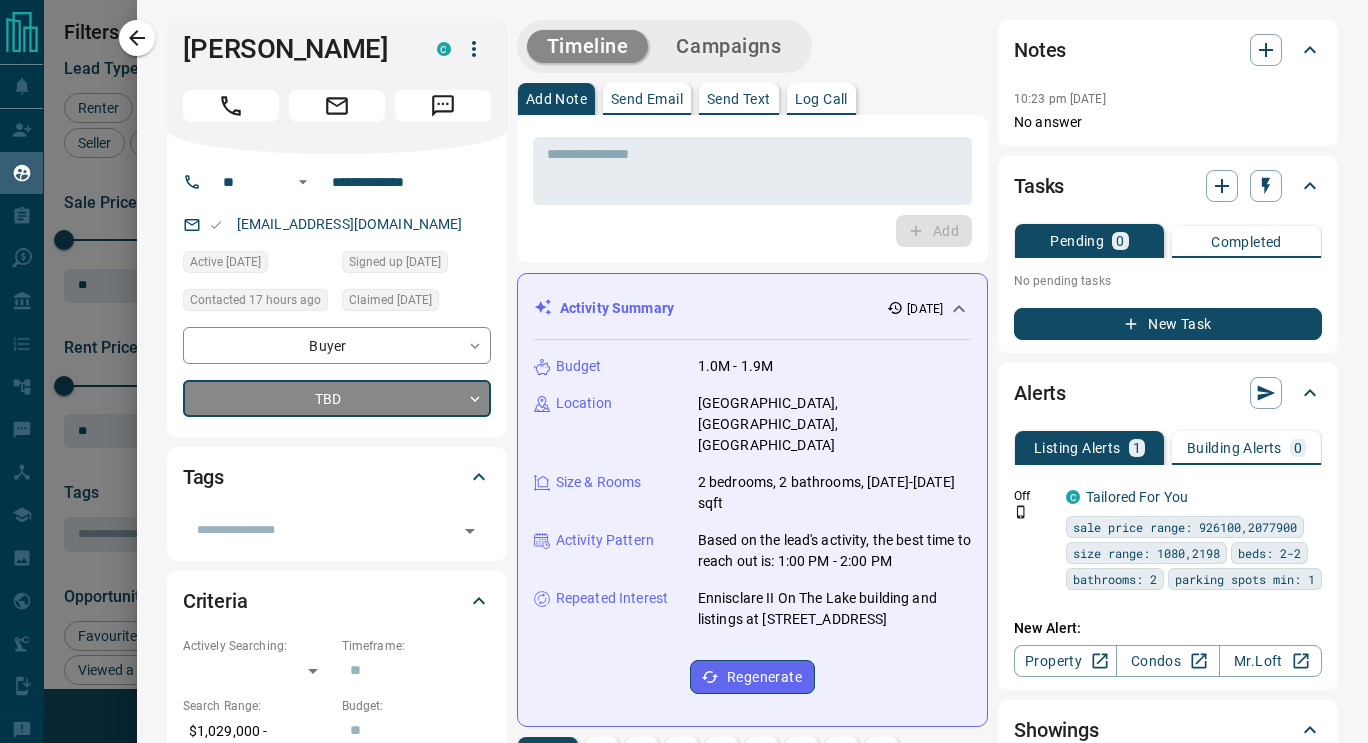 type on "*" 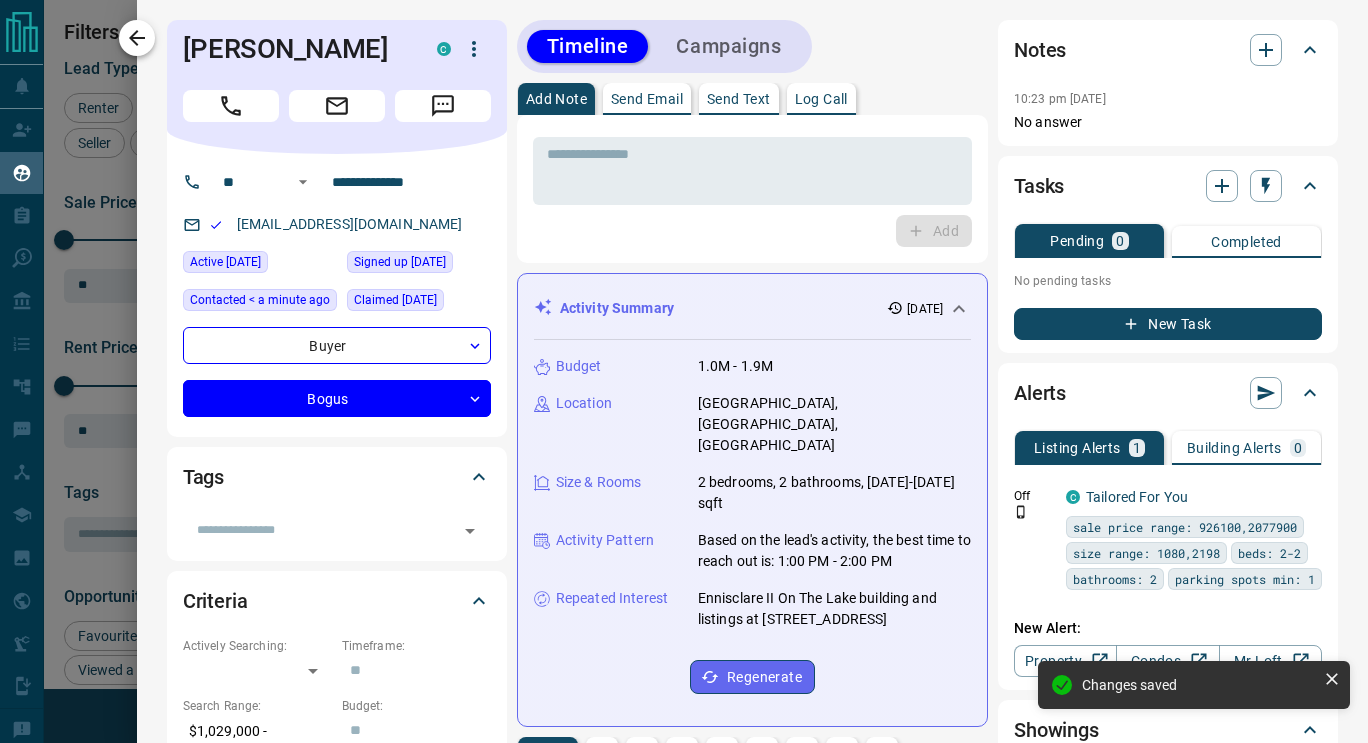 click 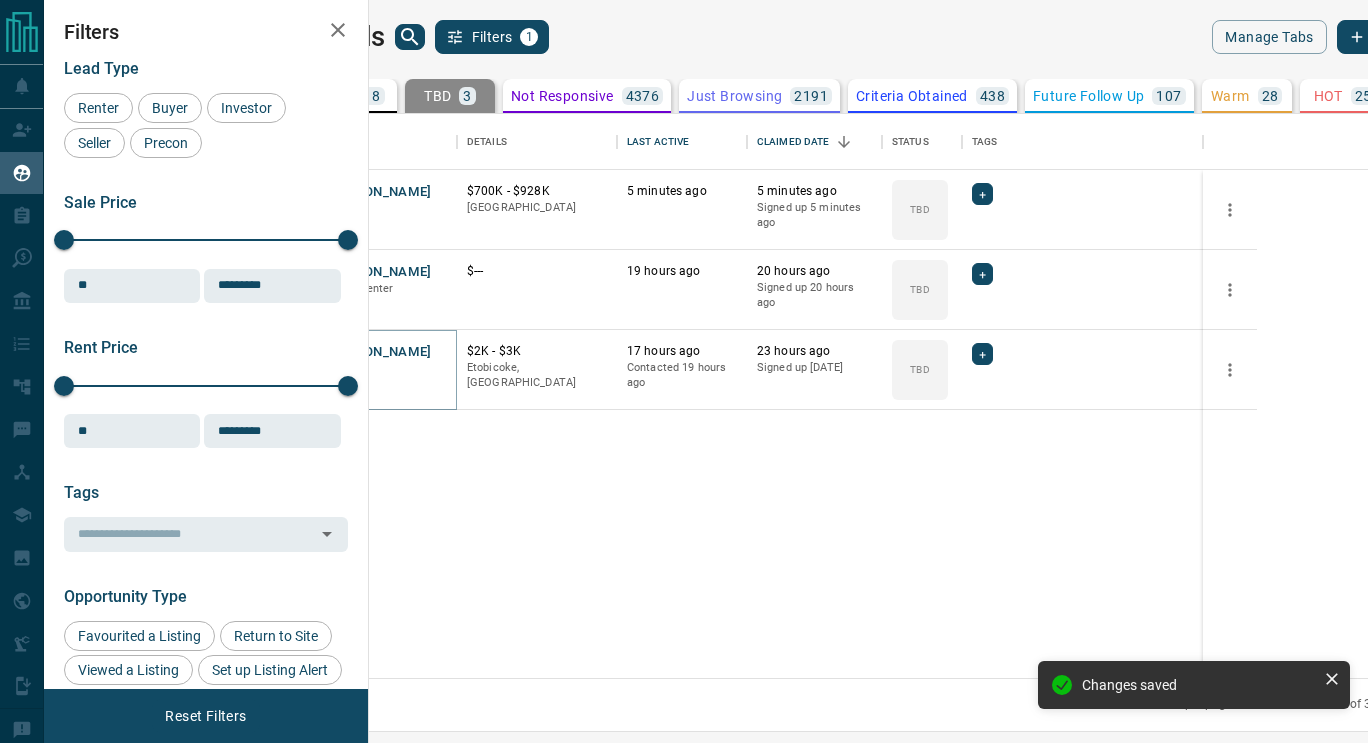 click on "[PERSON_NAME]" at bounding box center [379, 352] 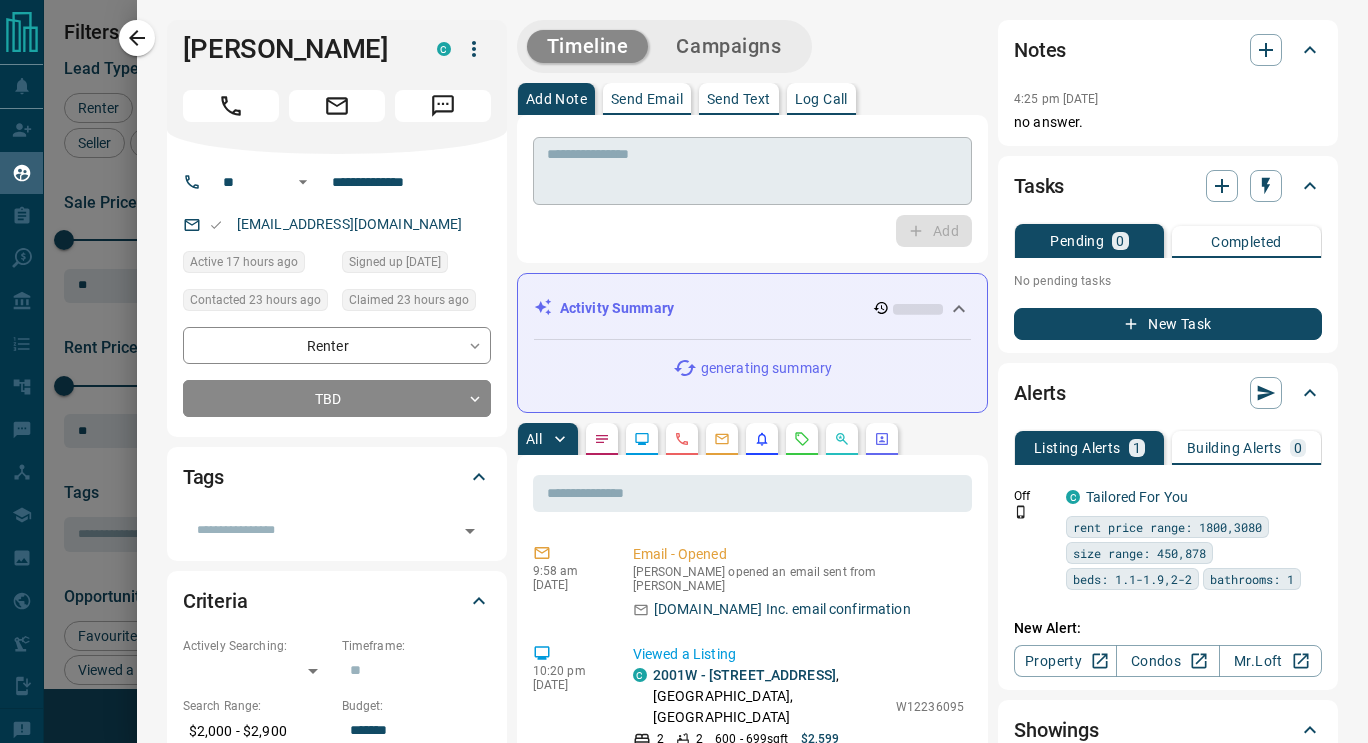 click at bounding box center (752, 171) 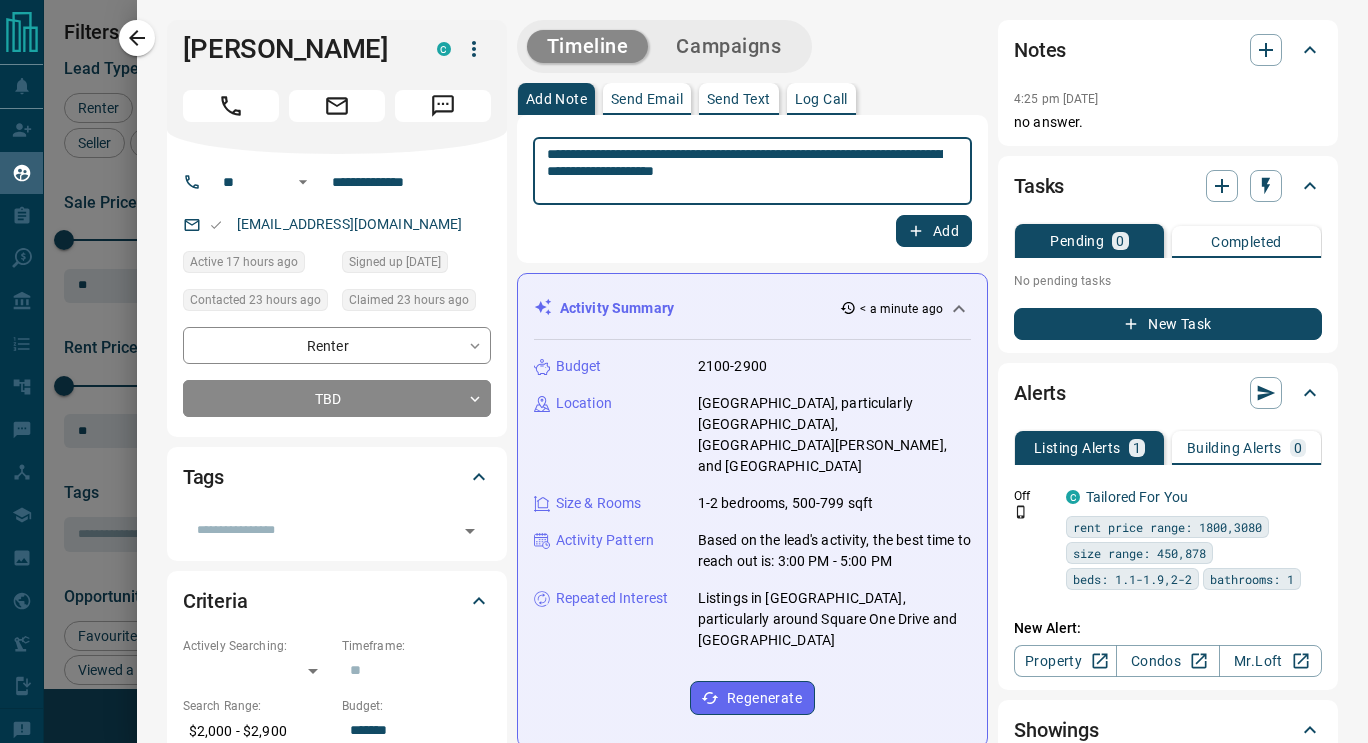 type on "**********" 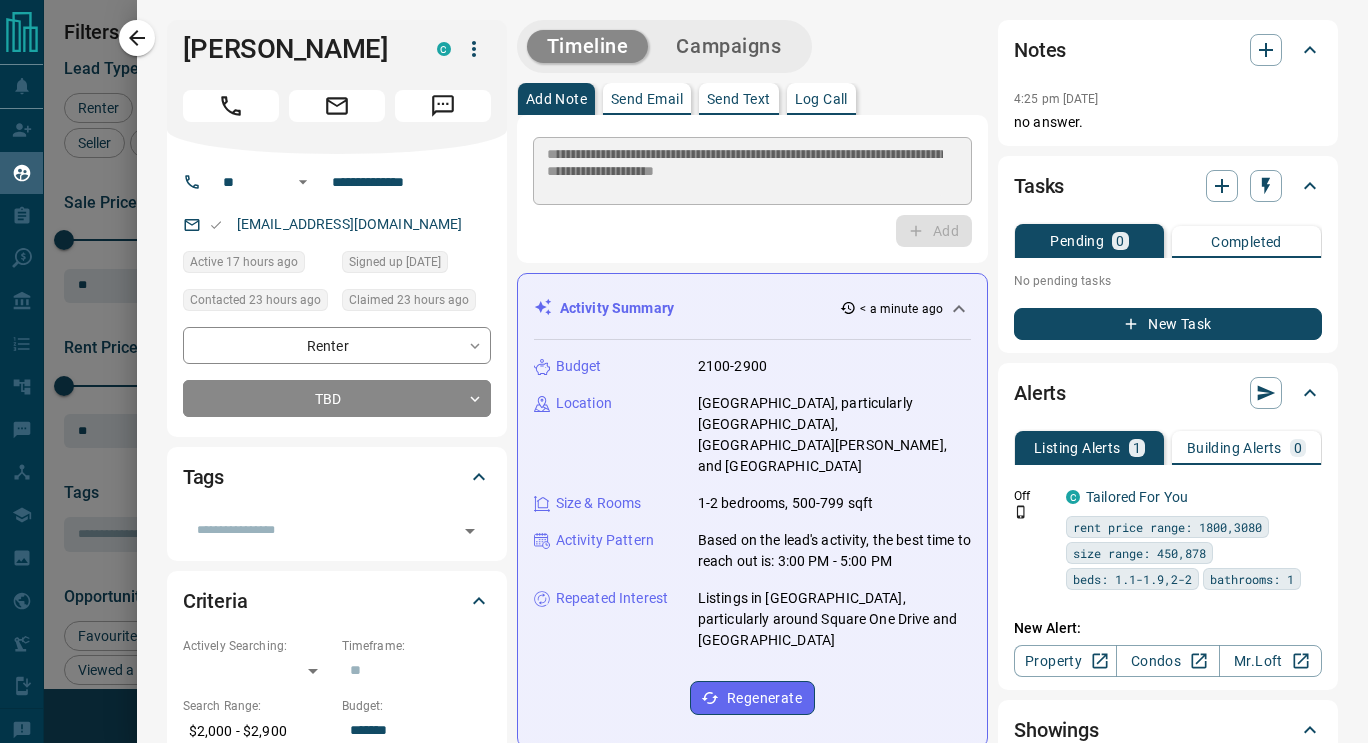 type 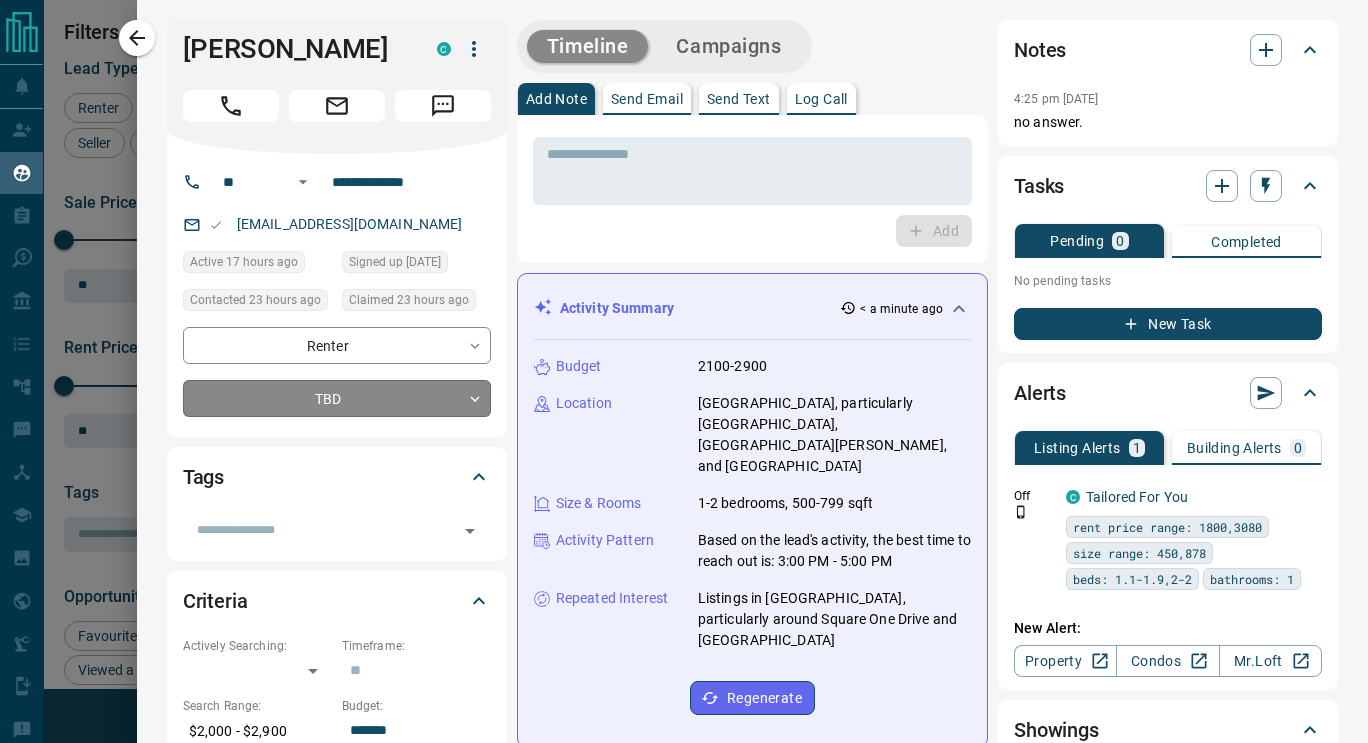 click on "Lead Transfers Claim Leads My Leads Tasks Opportunities Deals Campaigns Automations Messages Broker Bay Training Media Services Agent Resources Precon Worksheet Mobile Apps Disclosure Logout My Leads Filters 1 Manage Tabs New Lead All 7818 TBD 3 Do Not Contact - Not Responsive 4376 Bogus 430 Just Browsing 2191 Criteria Obtained 438 Future Follow Up 107 Warm 28 HOT 25 Taken on Showings 30 Submitted Offer - Client 190 Name Details Last Active Claimed Date Status Tags [PERSON_NAME] Buyer C $700K - $928K [GEOGRAPHIC_DATA] 5 minutes ago 5 minutes ago Signed up 5 minutes ago TBD + [PERSON_NAME], Renter C $--- 19 hours ago 20 hours ago Signed up 20 hours ago TBD + [PERSON_NAME] Renter C $2K - $3K Etobicoke, [GEOGRAPHIC_DATA] 17 hours ago Contacted 19 hours ago 23 hours ago Signed up [DATE] TBD + Rows per page: 25 ** 1–3 of 3 Filters Lead Type Renter Buyer Investor Seller Precon Sale Price 0 5500000 Sale price range ** ​ Input sale price range Sale price range ********* ​ Input sale price range Rent Price 0 20000" at bounding box center (684, 359) 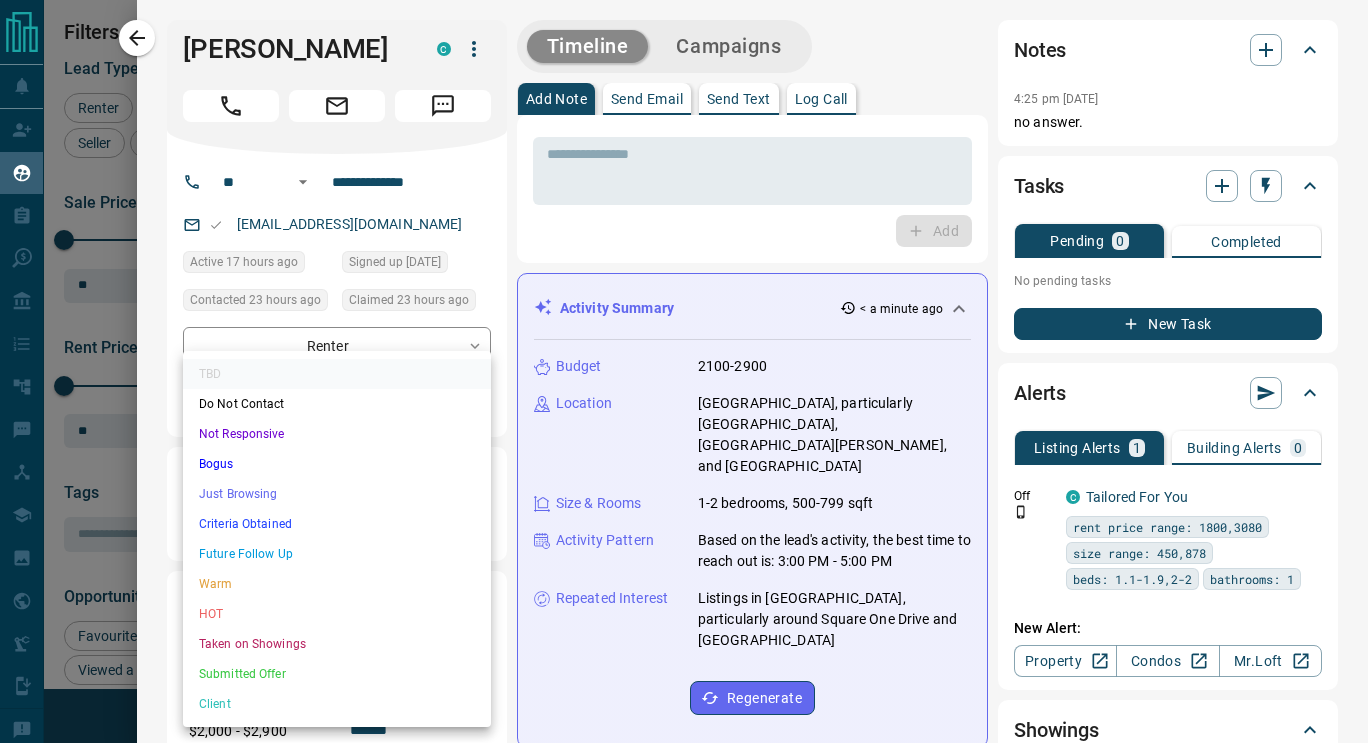 click on "Just Browsing" at bounding box center [337, 494] 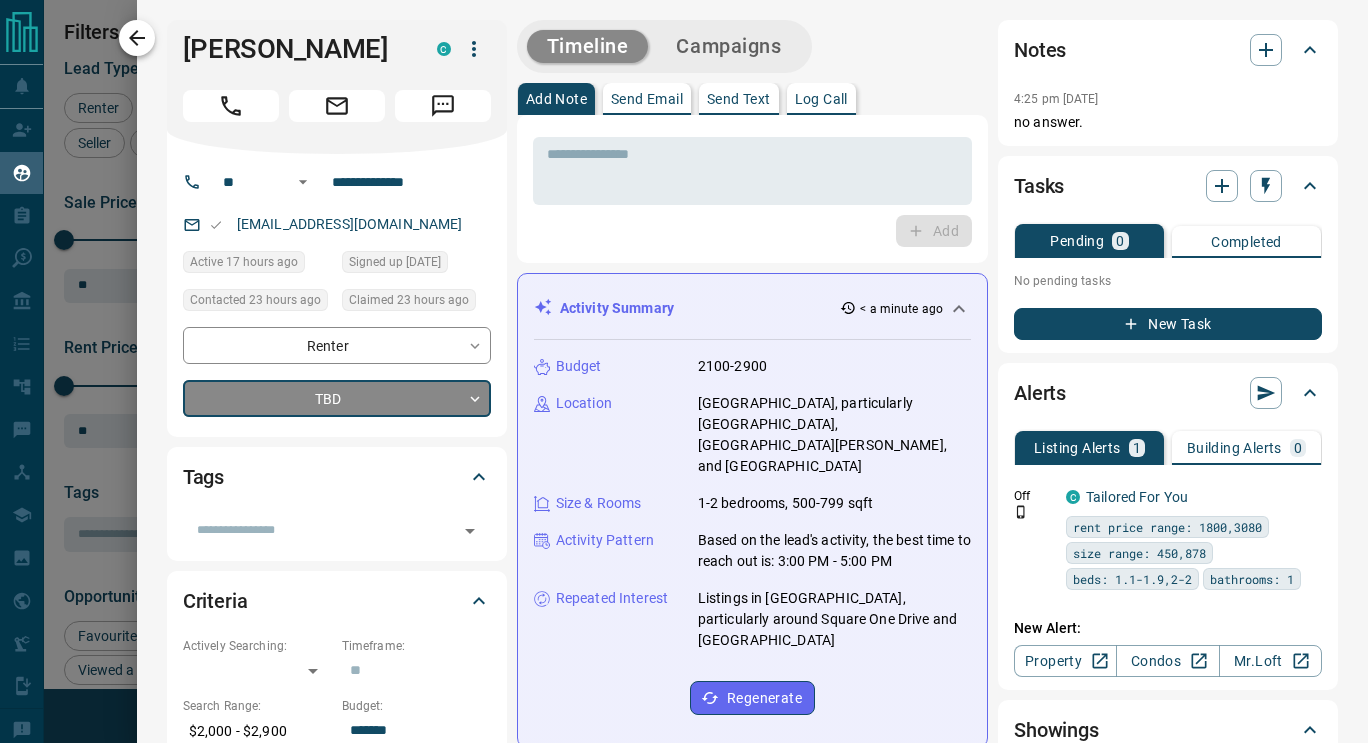 click 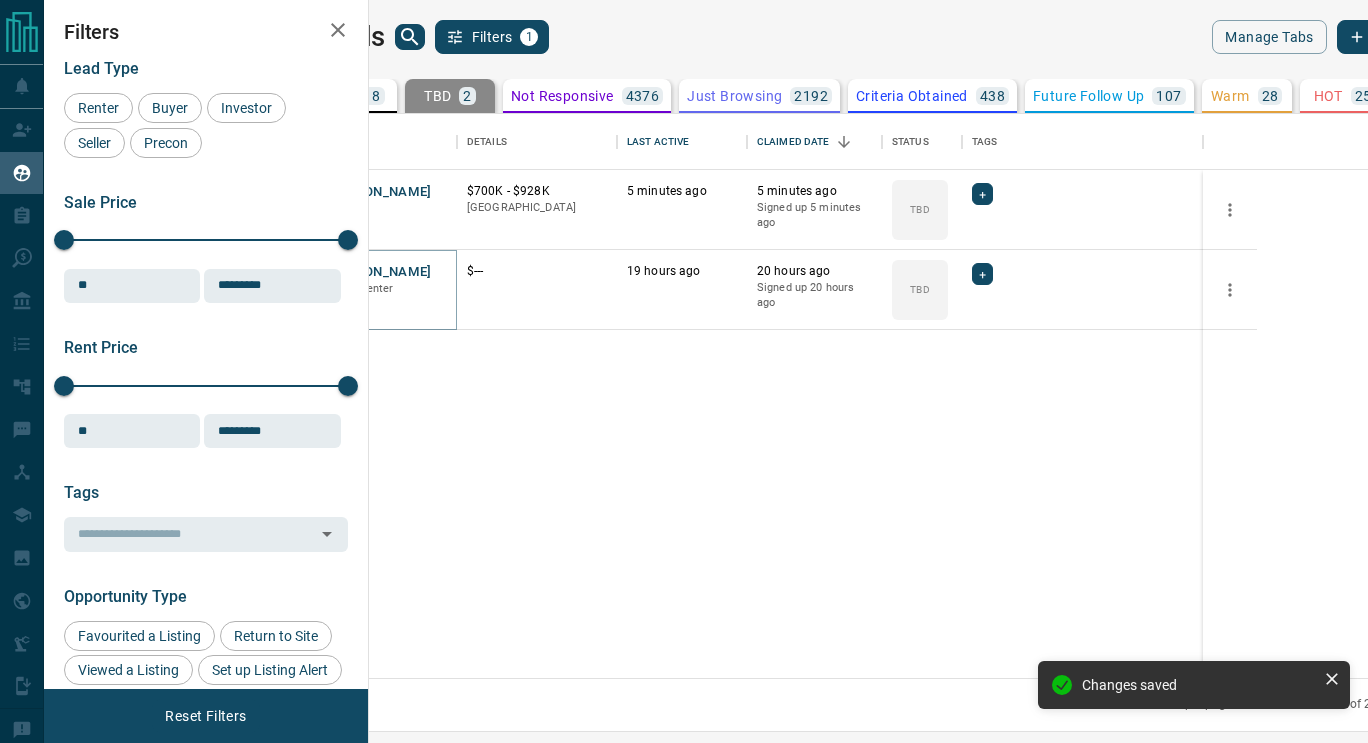 click on "[PERSON_NAME]" at bounding box center (379, 272) 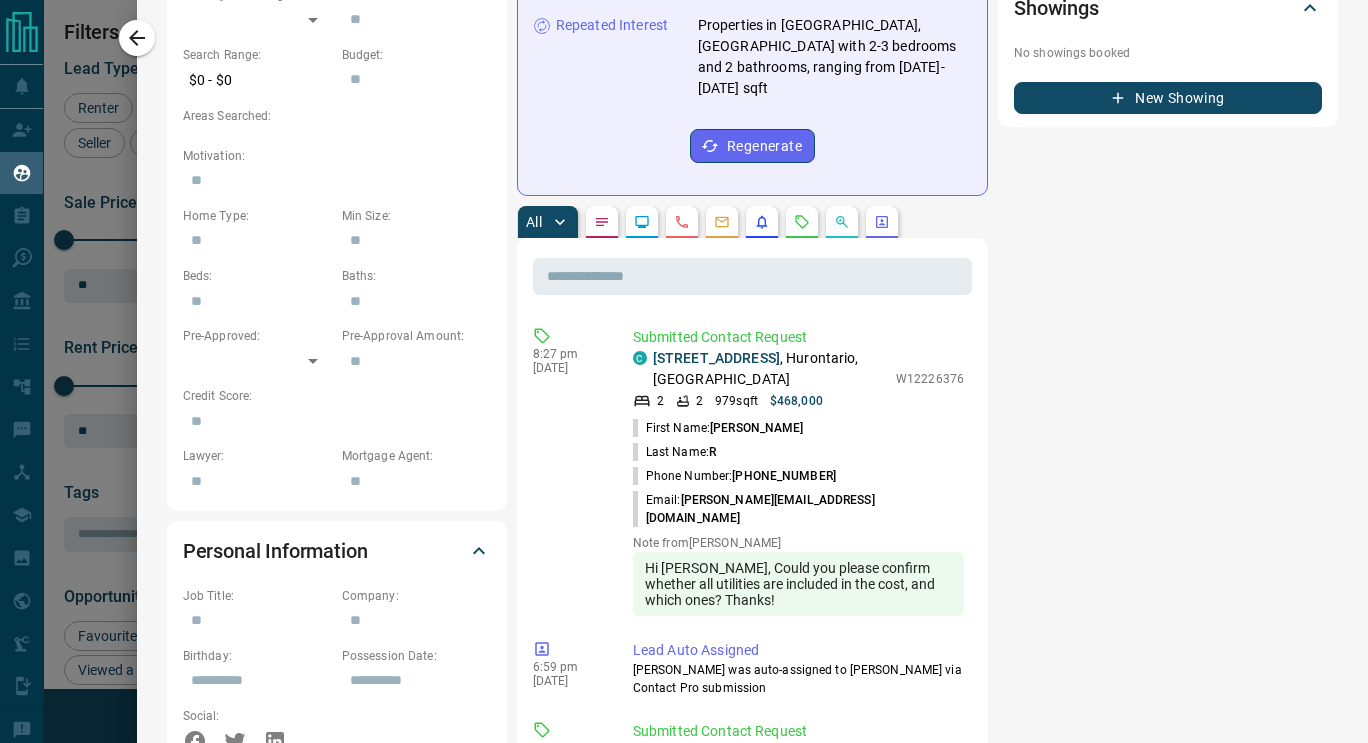 scroll, scrollTop: 673, scrollLeft: 0, axis: vertical 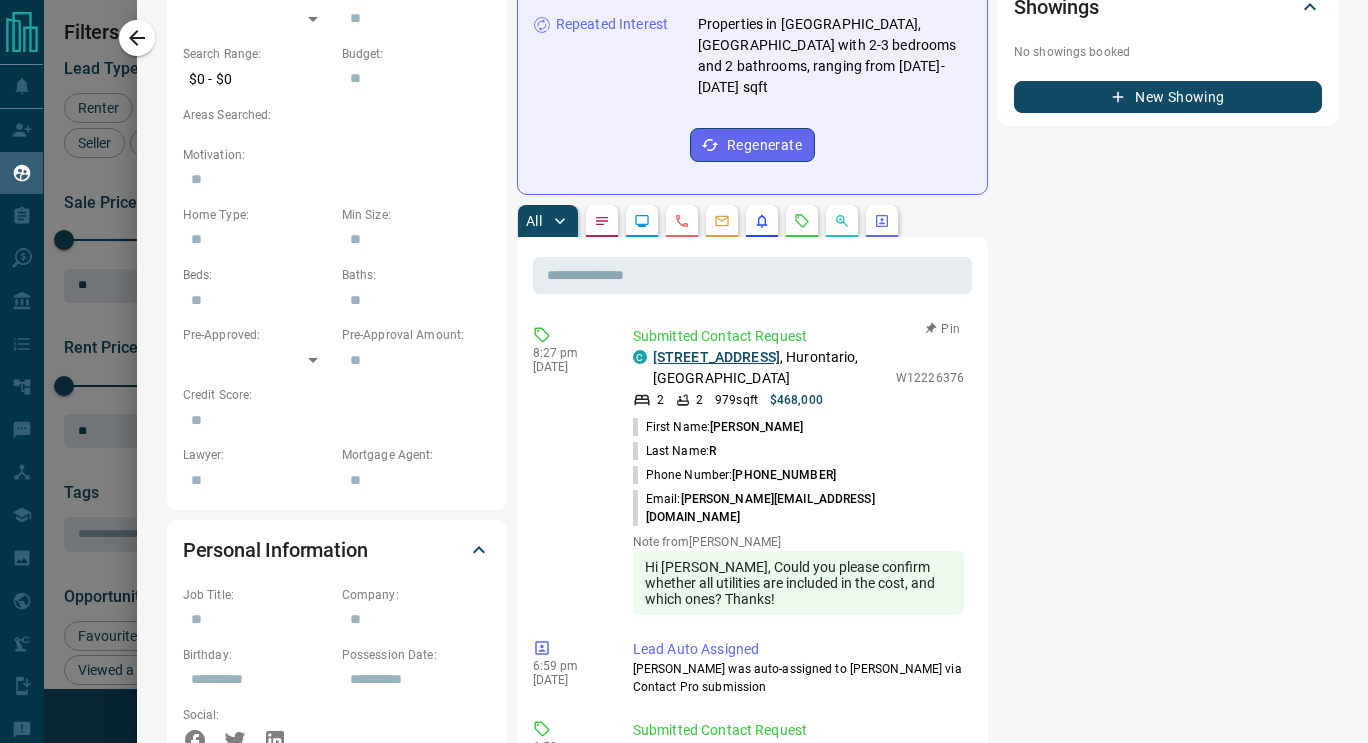 click on "[STREET_ADDRESS]" at bounding box center (716, 357) 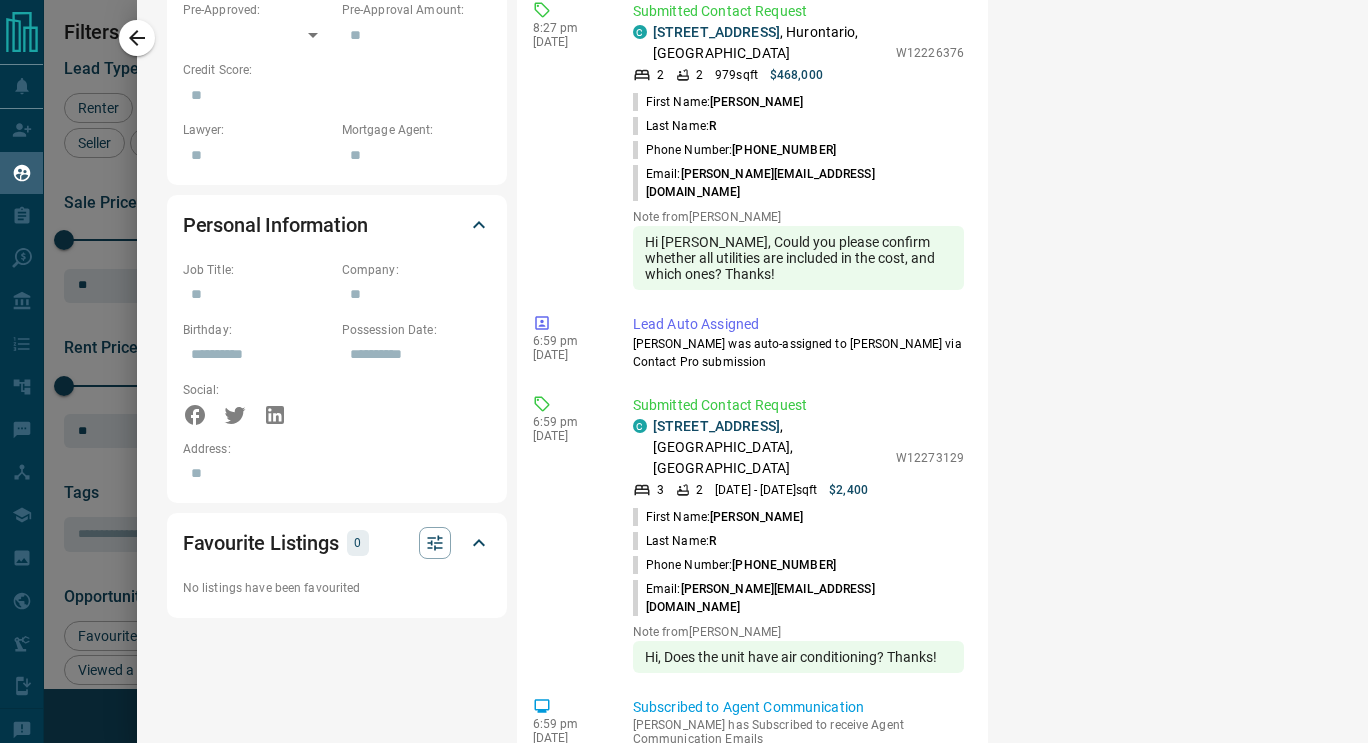 scroll, scrollTop: 999, scrollLeft: 0, axis: vertical 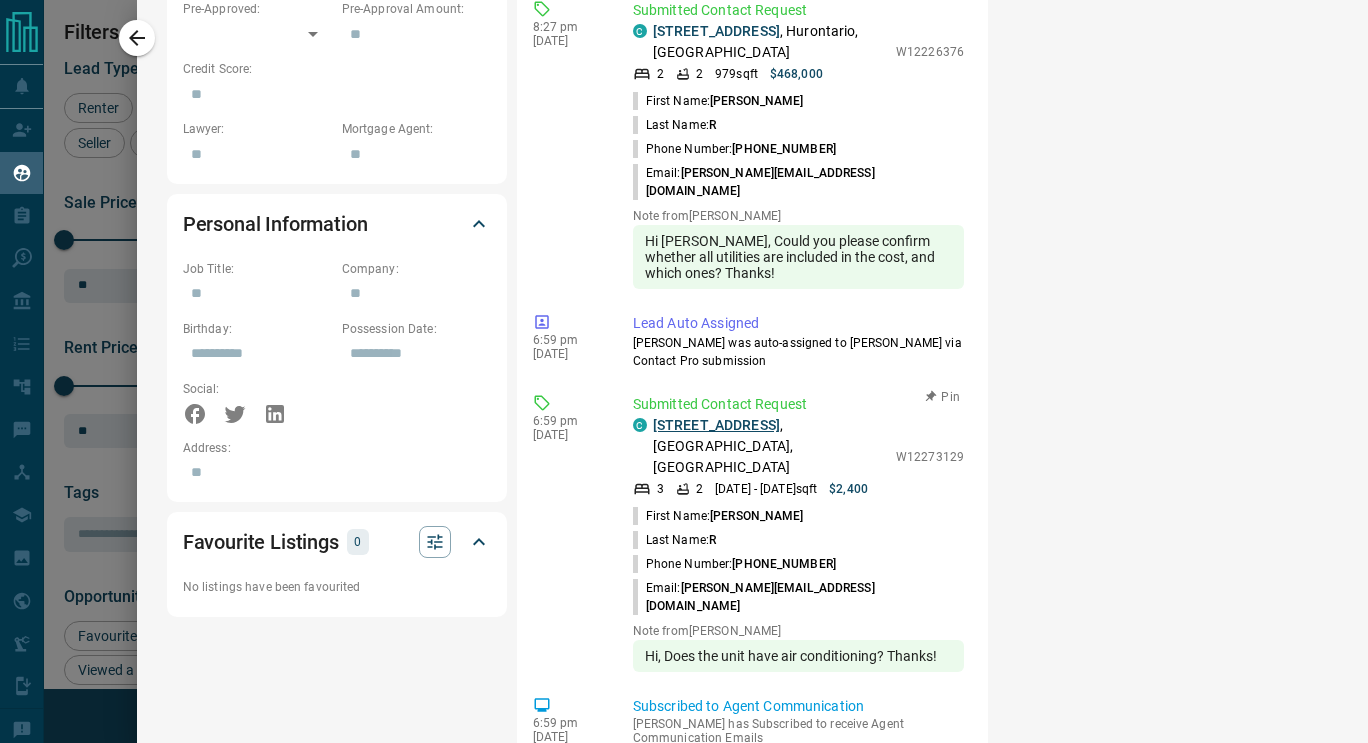click on "[STREET_ADDRESS]" at bounding box center [716, 425] 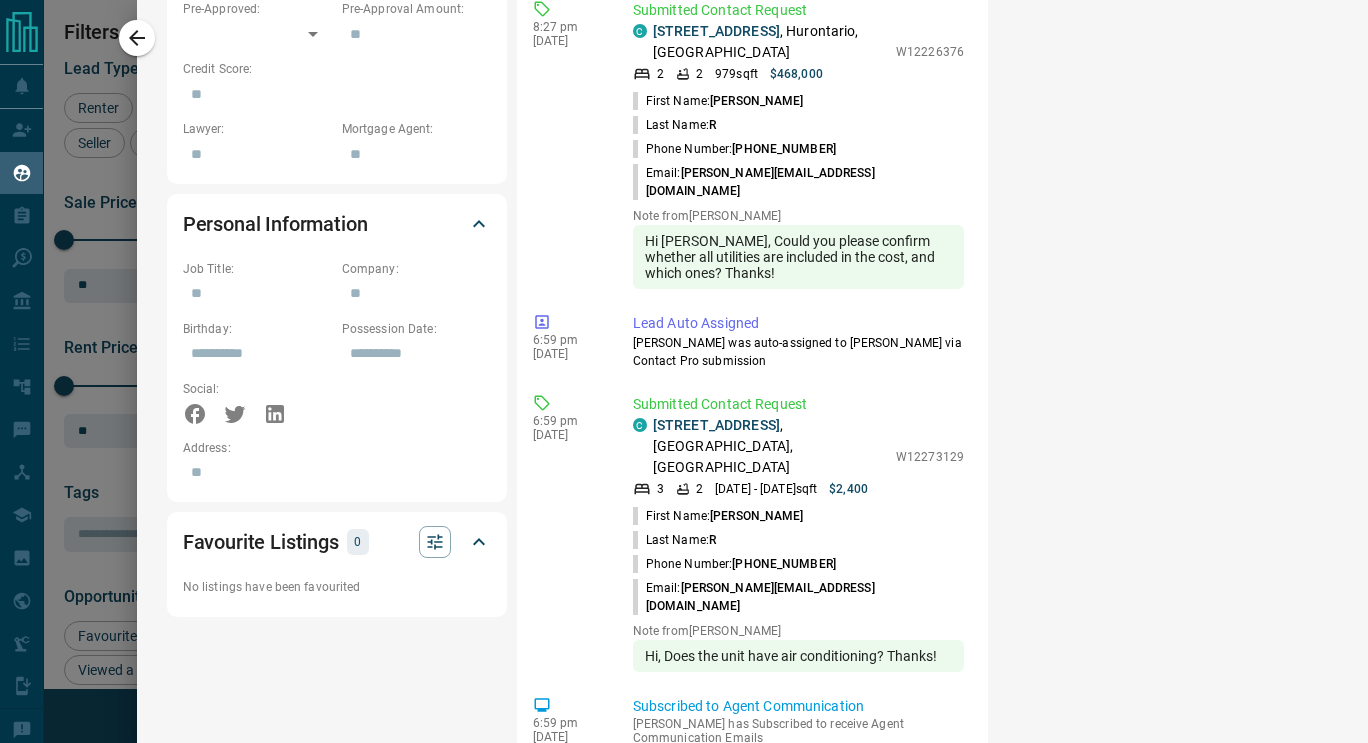 scroll, scrollTop: 0, scrollLeft: 0, axis: both 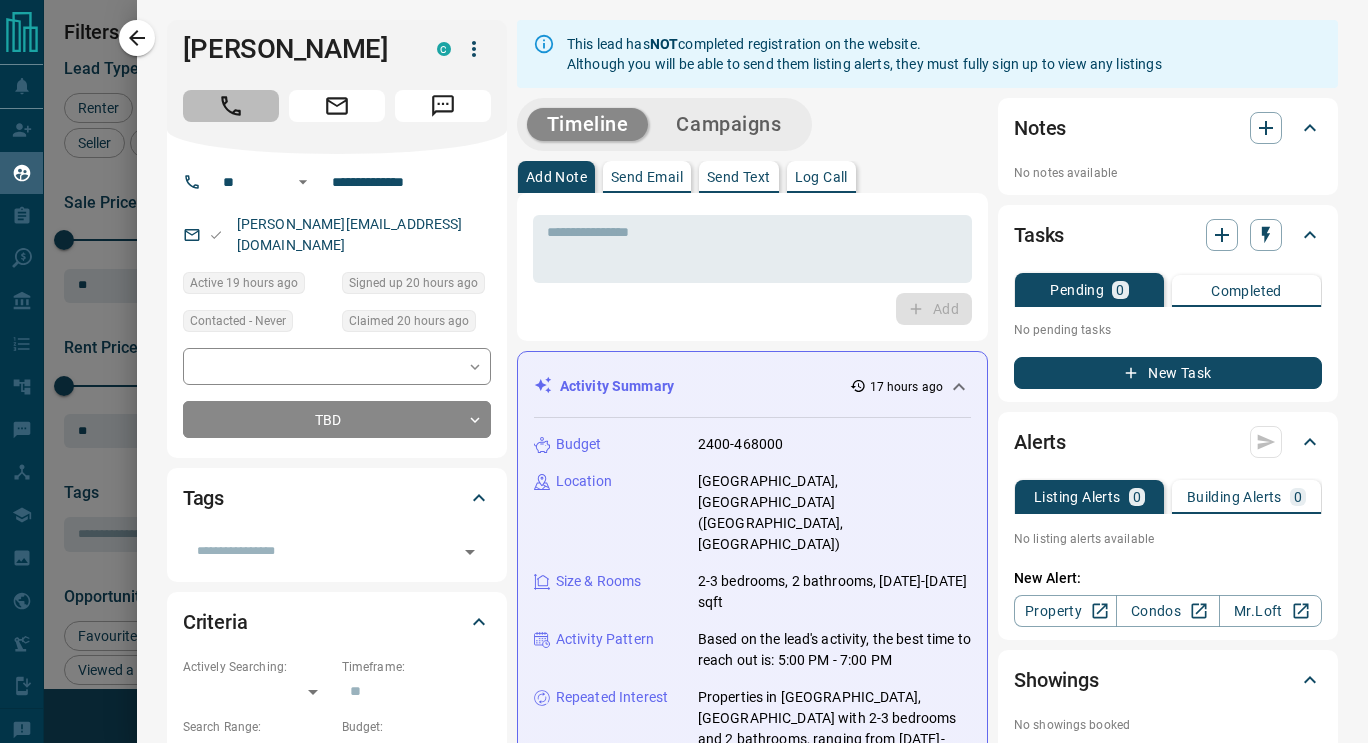 click 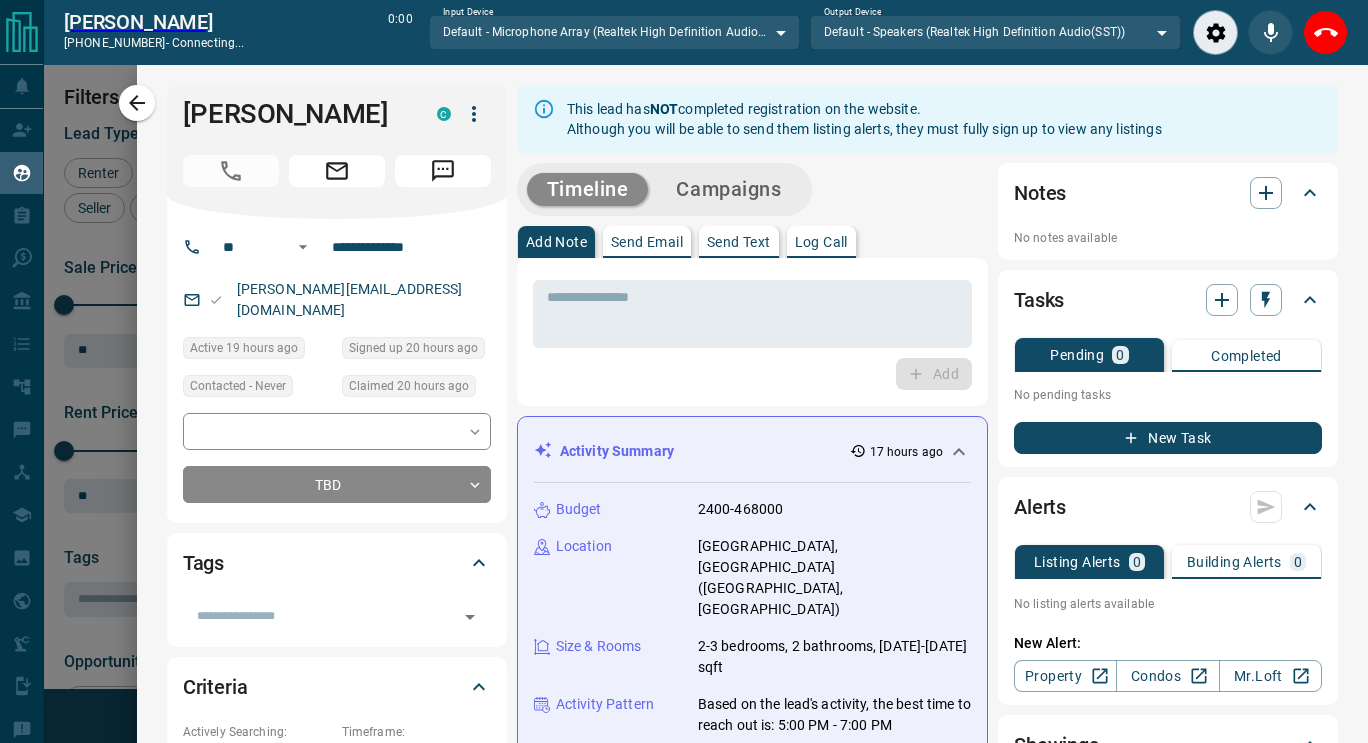 scroll, scrollTop: 487, scrollLeft: 975, axis: both 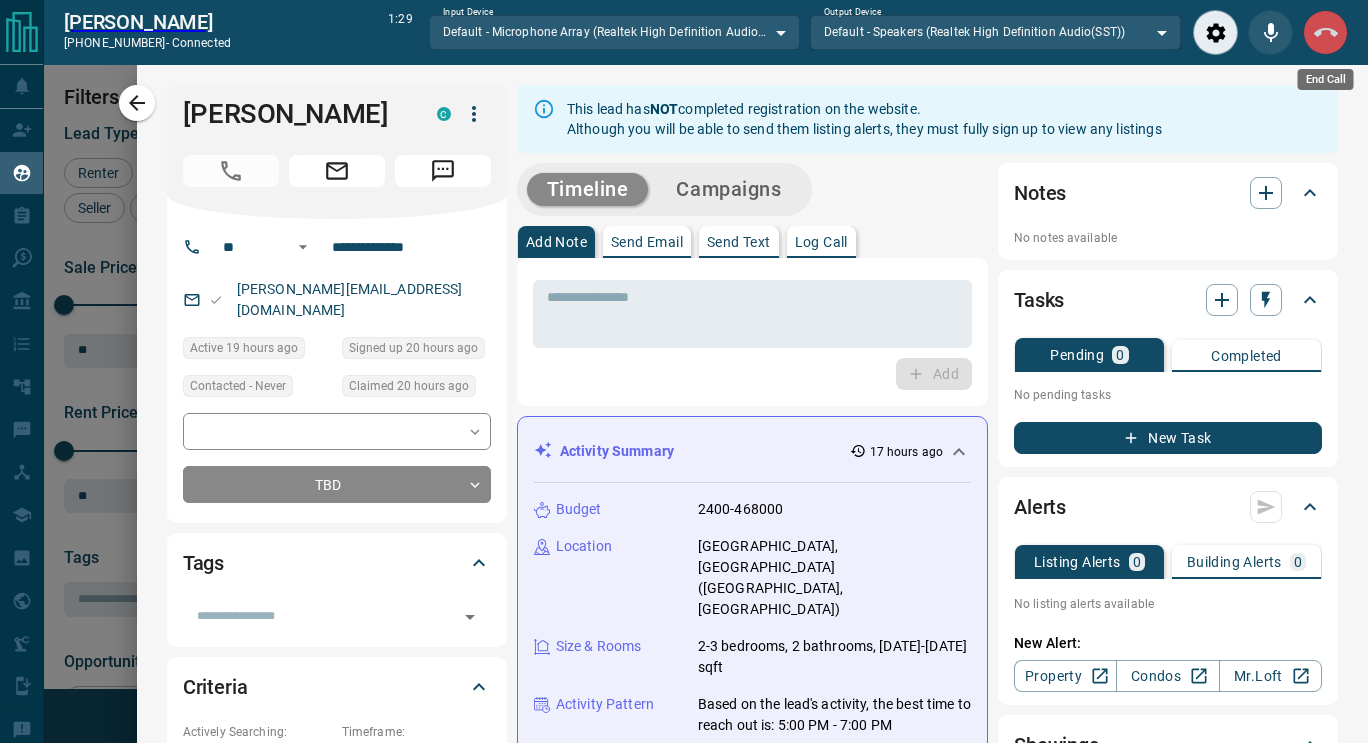 click 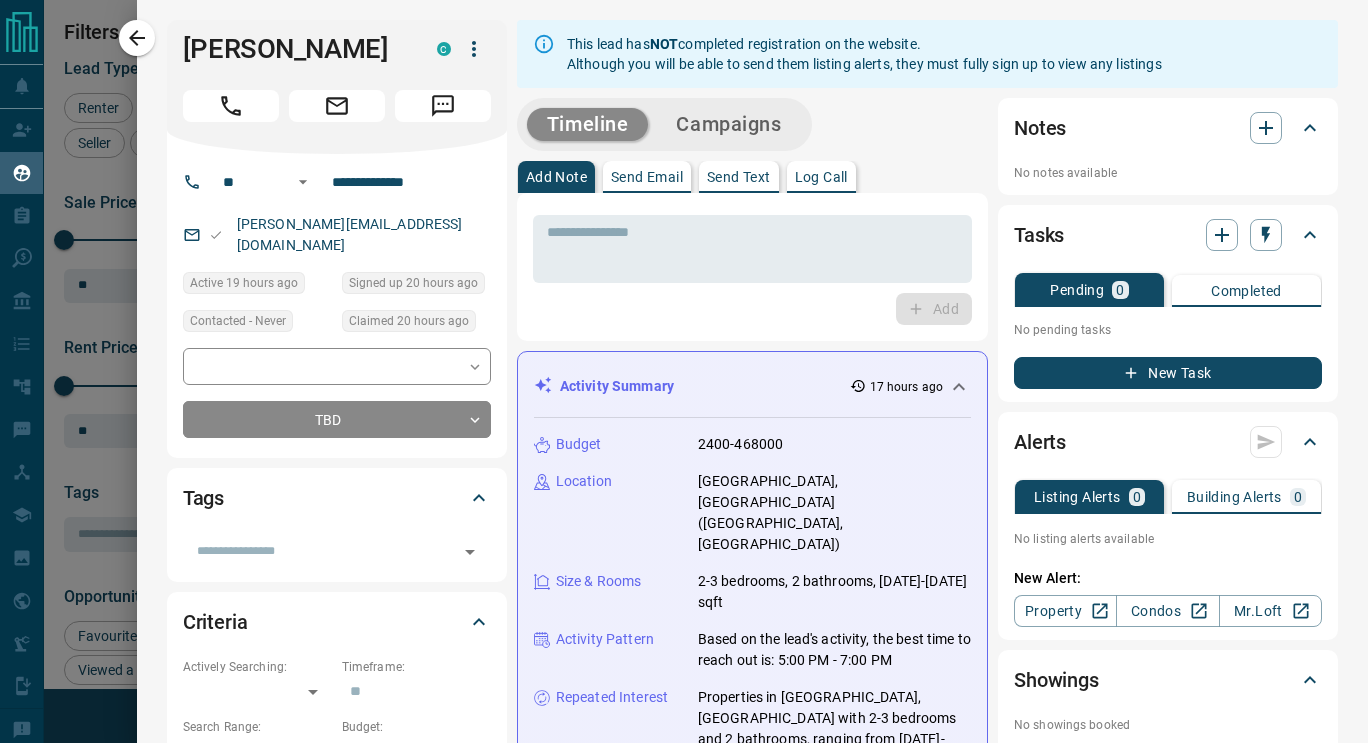 scroll, scrollTop: 16, scrollLeft: 16, axis: both 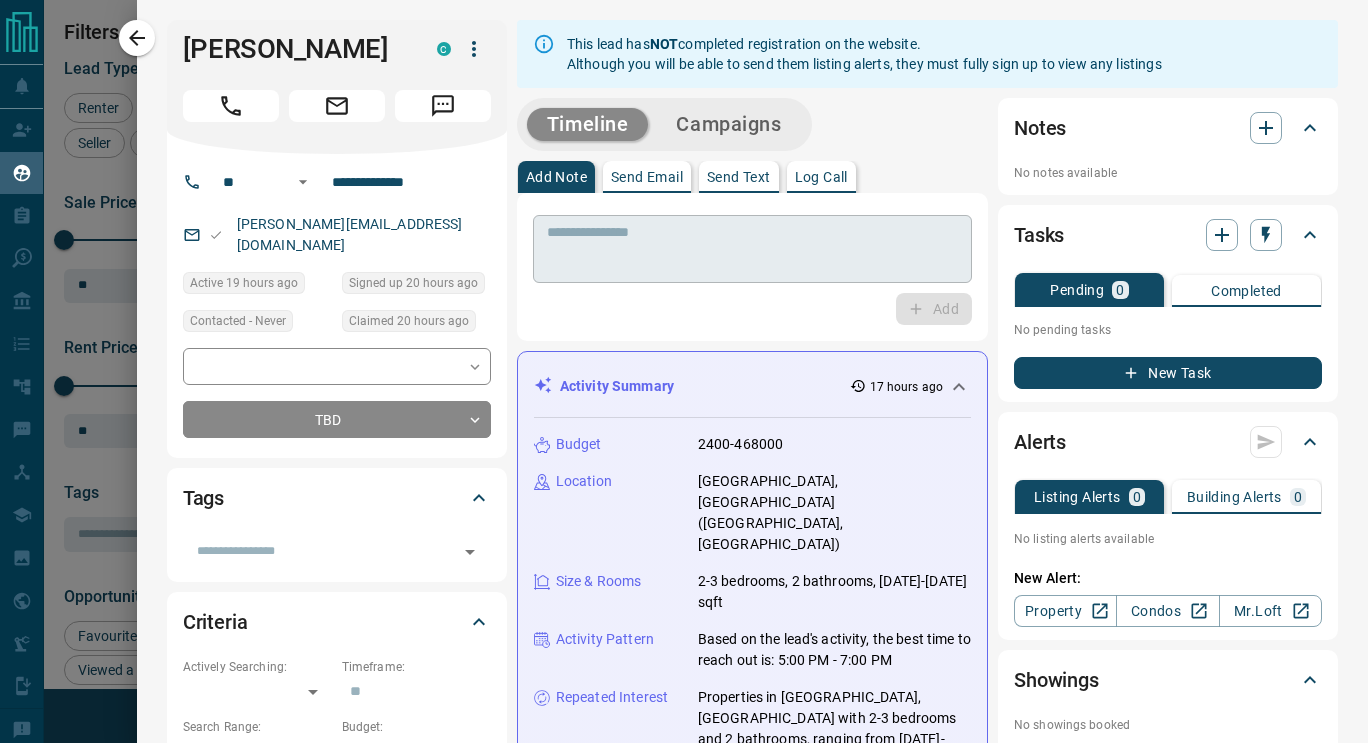 click at bounding box center (752, 249) 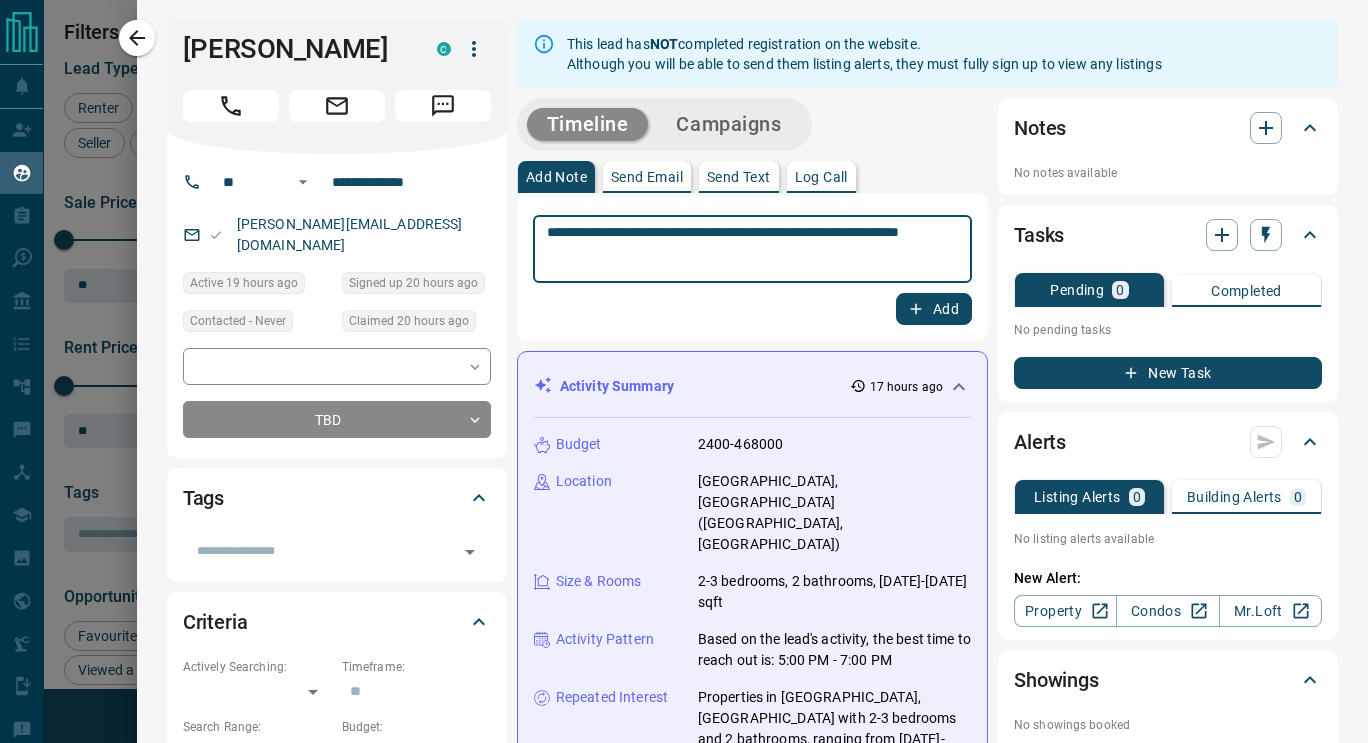 type on "**********" 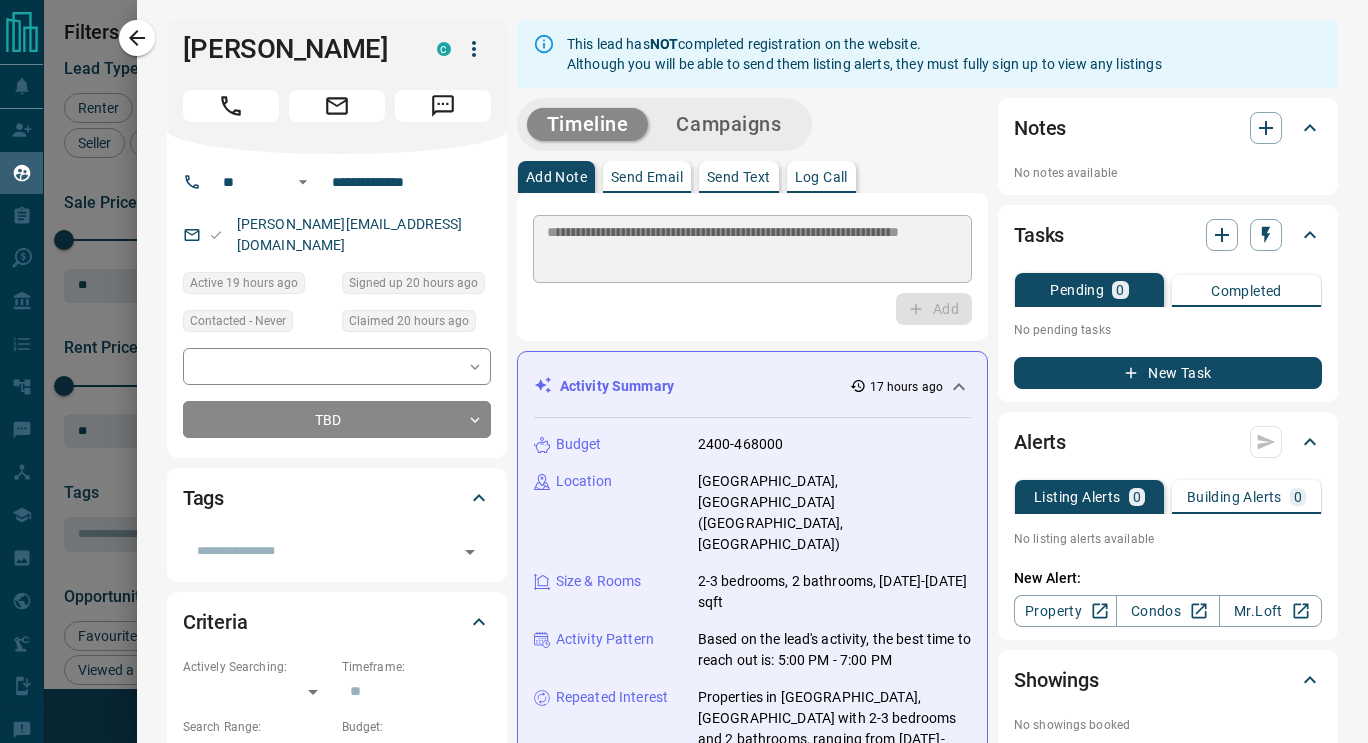 type 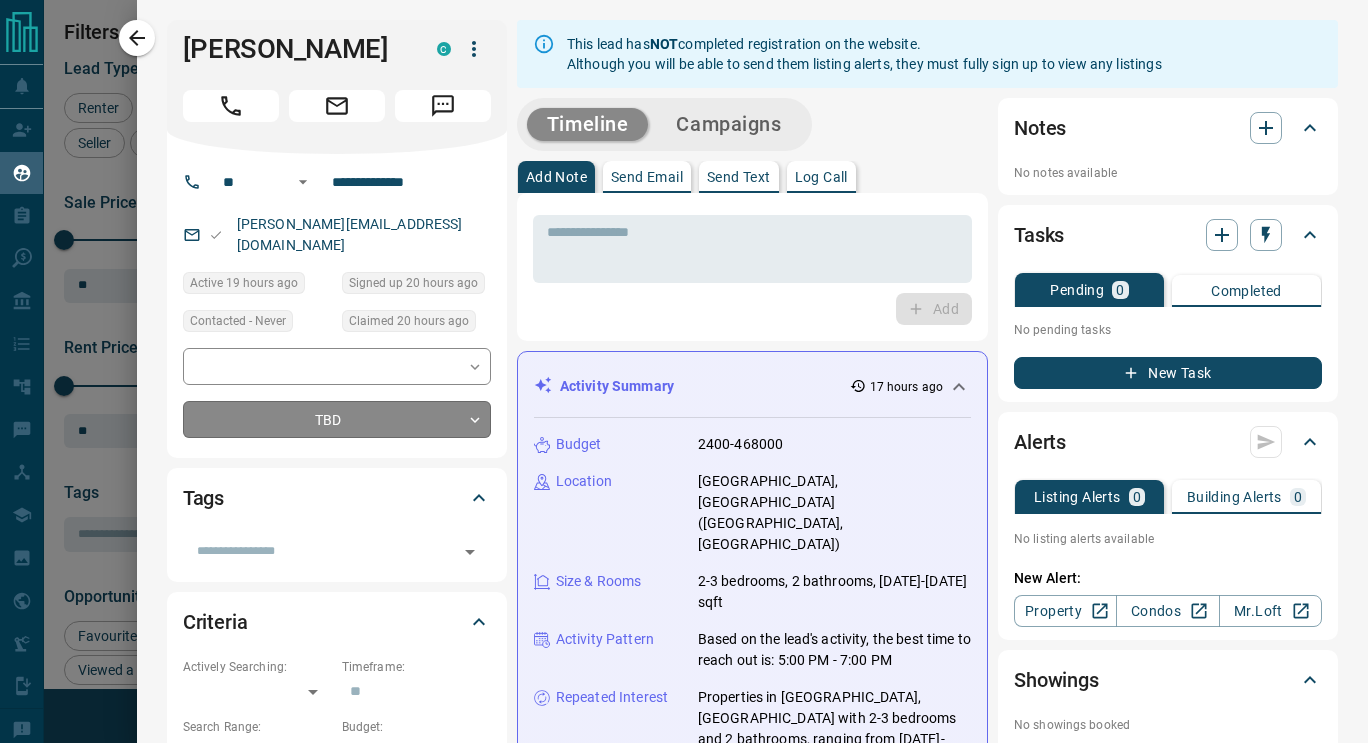 click on "Lead Transfers Claim Leads My Leads Tasks Opportunities Deals Campaigns Automations Messages Broker Bay Training Media Services Agent Resources Precon Worksheet Mobile Apps Disclosure Logout My Leads Filters 1 Manage Tabs New Lead All 7818 TBD 2 Do Not Contact - Not Responsive 4376 Bogus 430 Just Browsing 2192 Criteria Obtained 438 Future Follow Up 107 Warm 28 HOT 25 Taken on Showings 30 Submitted Offer - Client 190 Name Details Last Active Claimed Date Status Tags [PERSON_NAME] Buyer C $700K - $928K [GEOGRAPHIC_DATA] 12 minutes ago 12 minutes ago Signed up 12 minutes ago TBD + [PERSON_NAME], Renter C $--- 19 hours ago Contacted in 3 hours 20 hours ago Signed up 20 hours ago TBD + Rows per page: 25 ** 1–2 of 2 Filters Lead Type Renter Buyer Investor Seller Precon Sale Price 0 5500000 Sale price range ** ​ Input sale price range Sale price range ********* ​ Input sale price range Rent Price 0 20000 Rent price range ** ​ Input rent price range Rent price range ********* ​ Input rent price range Tags ​ From" at bounding box center [684, 359] 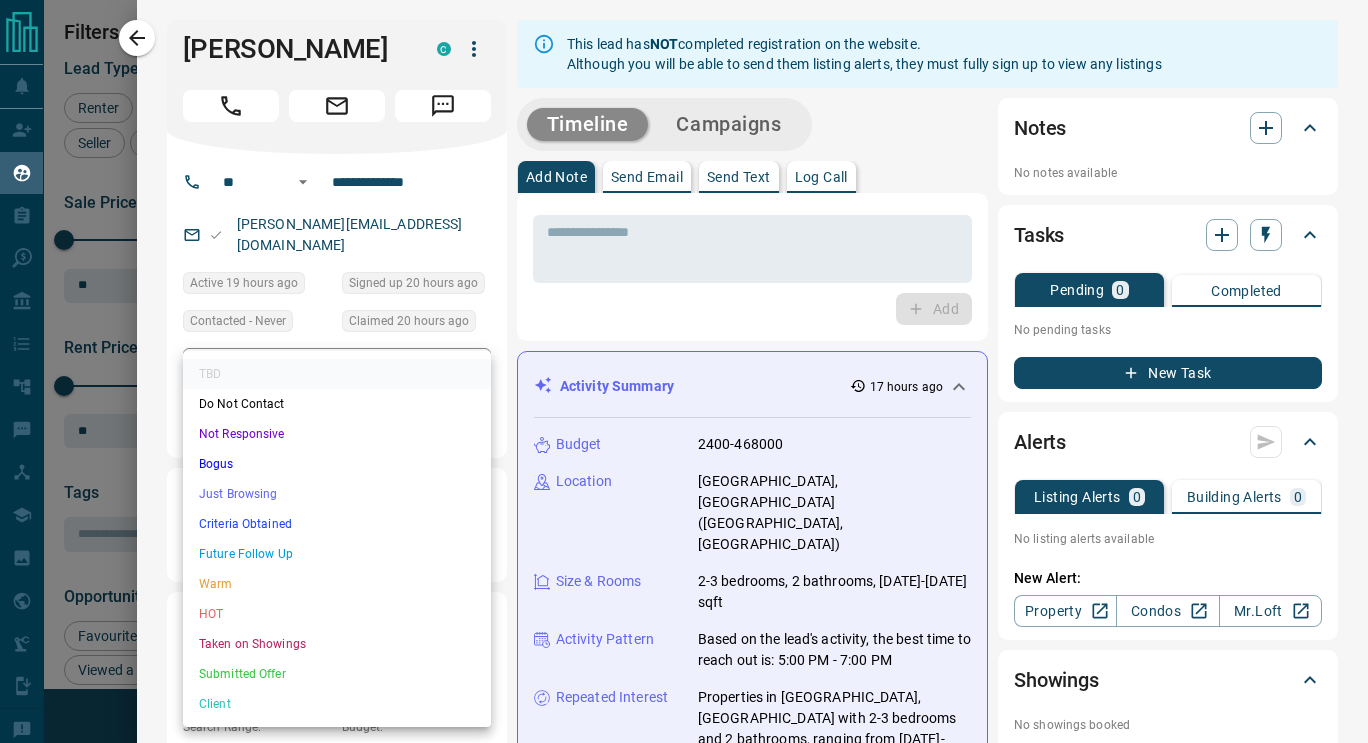 click on "Just Browsing" at bounding box center [337, 494] 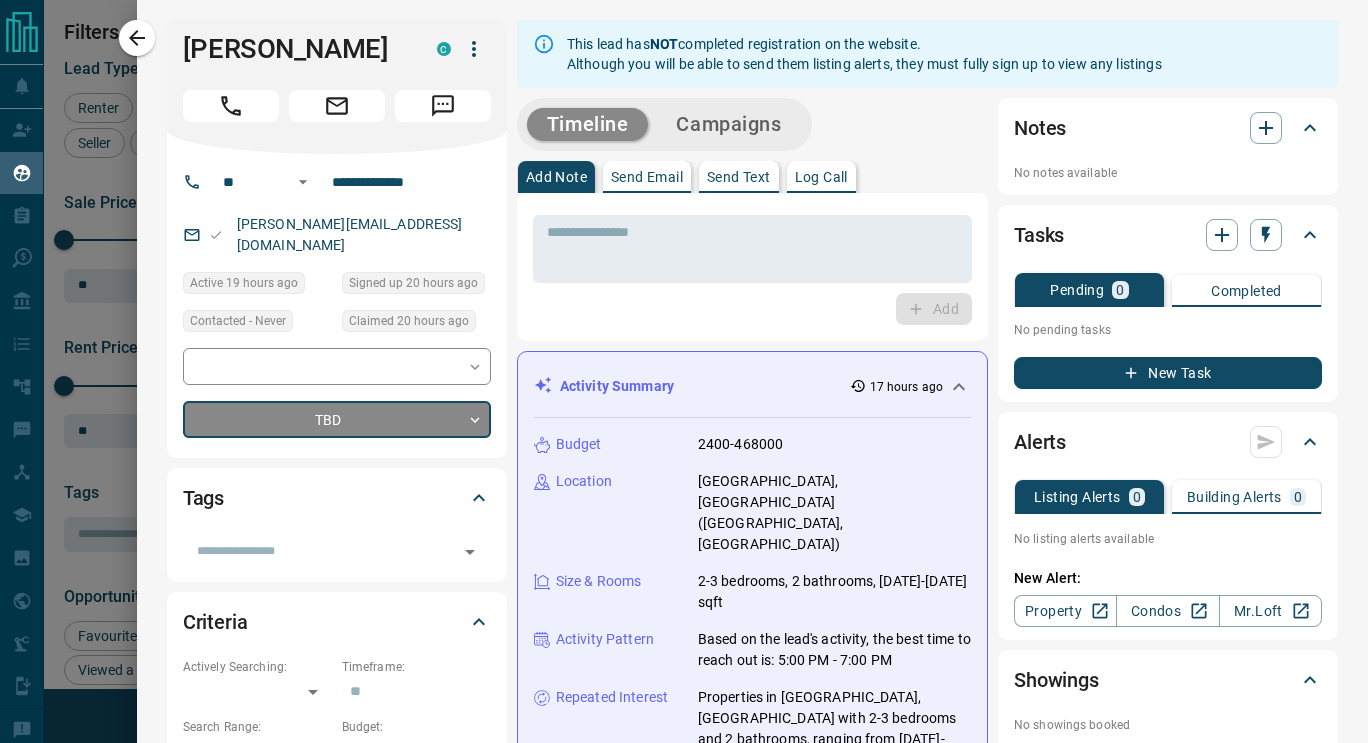 type on "*" 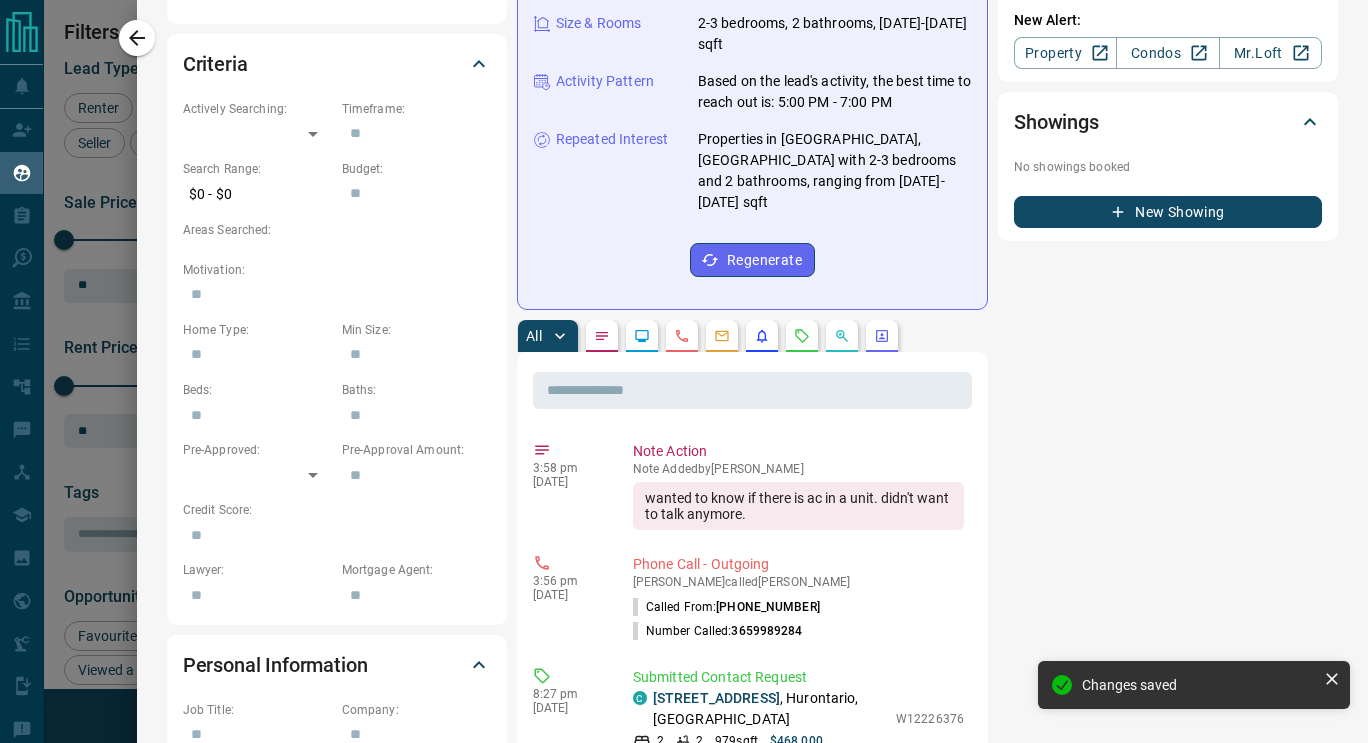 scroll, scrollTop: 0, scrollLeft: 0, axis: both 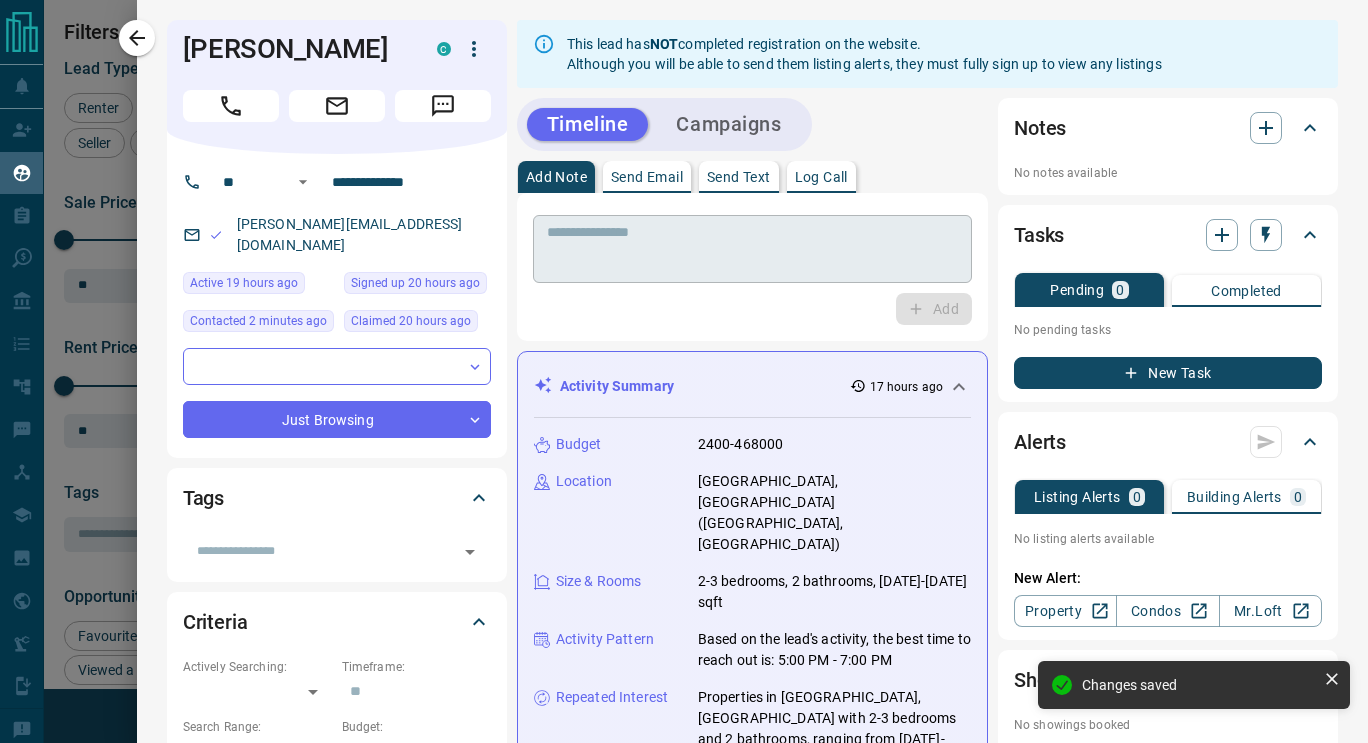 click at bounding box center [745, 249] 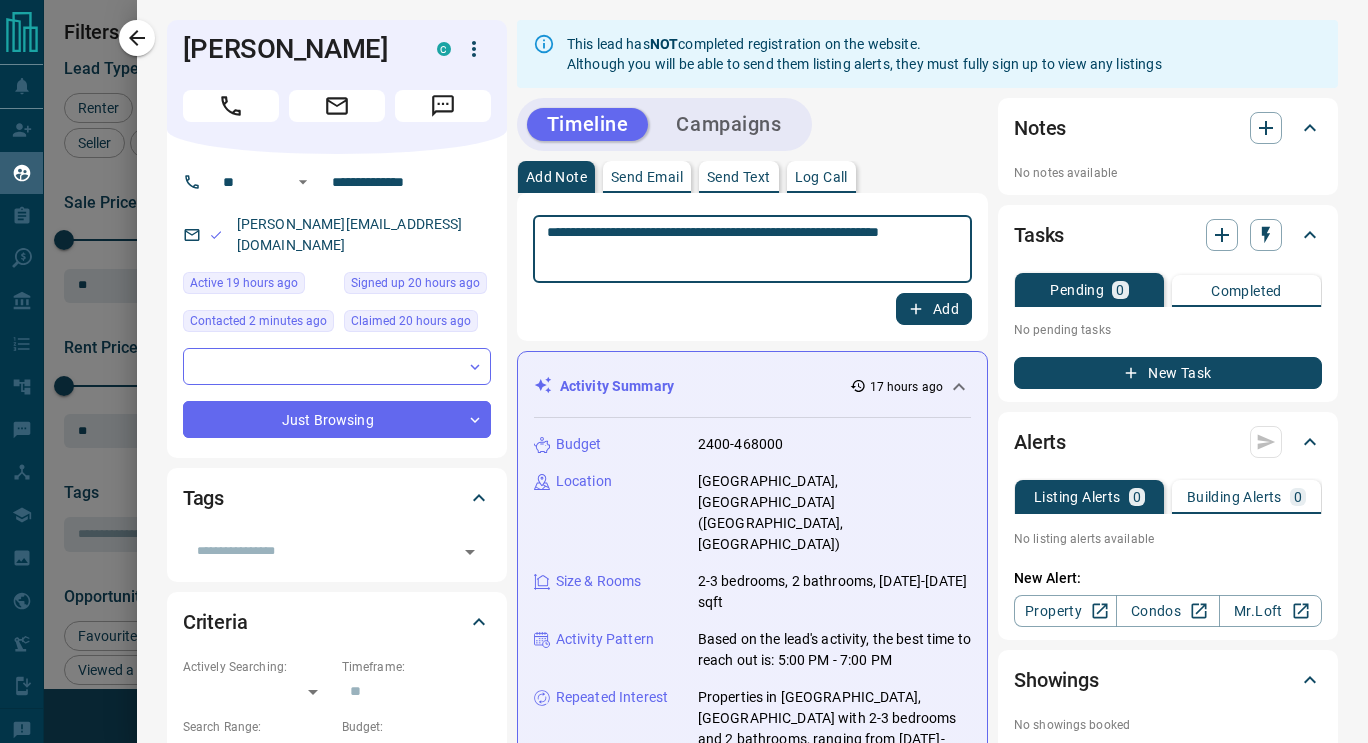 type on "**********" 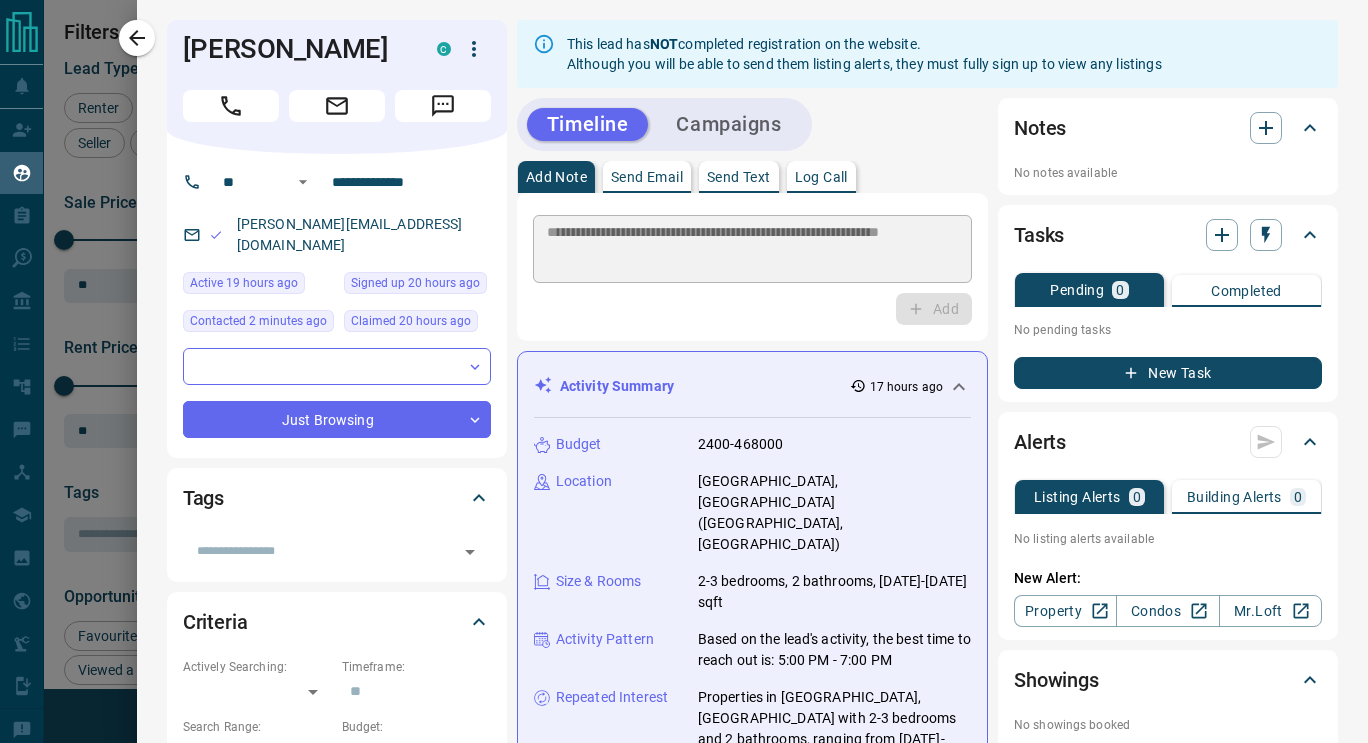 type 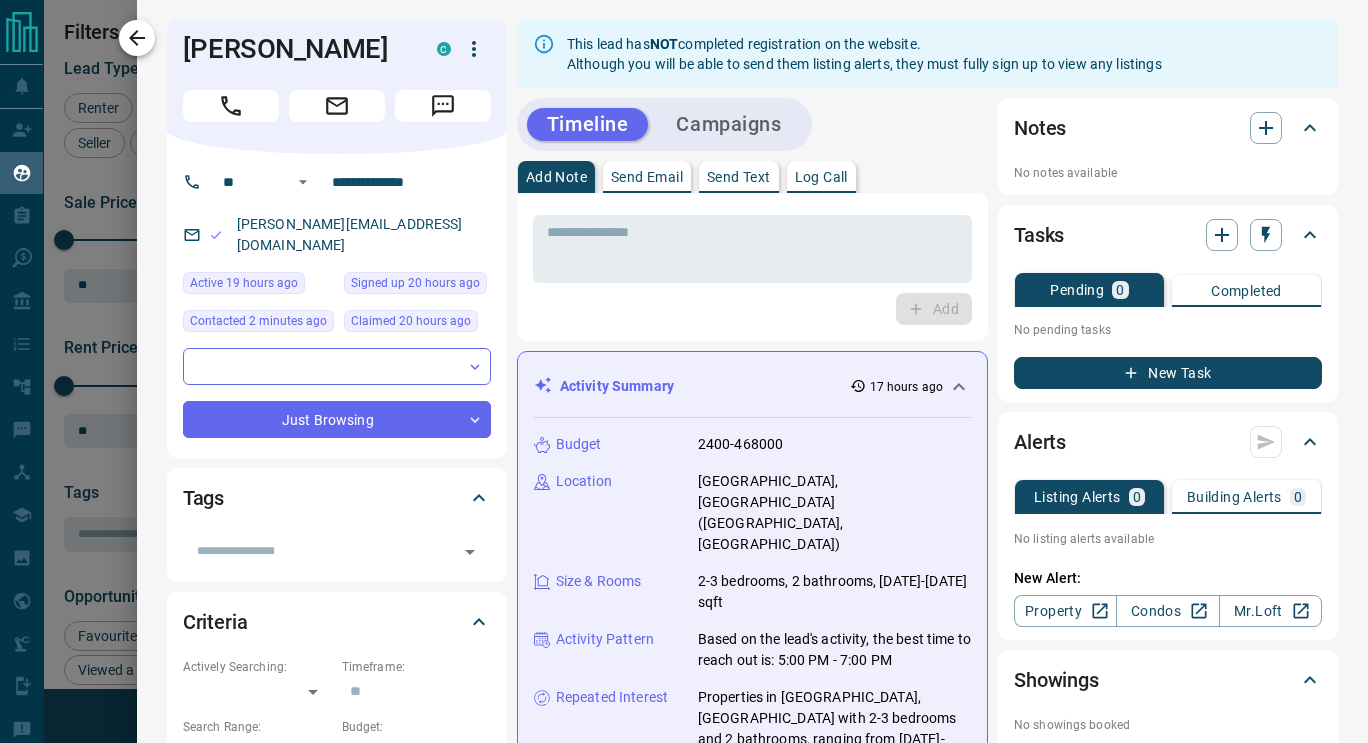 click 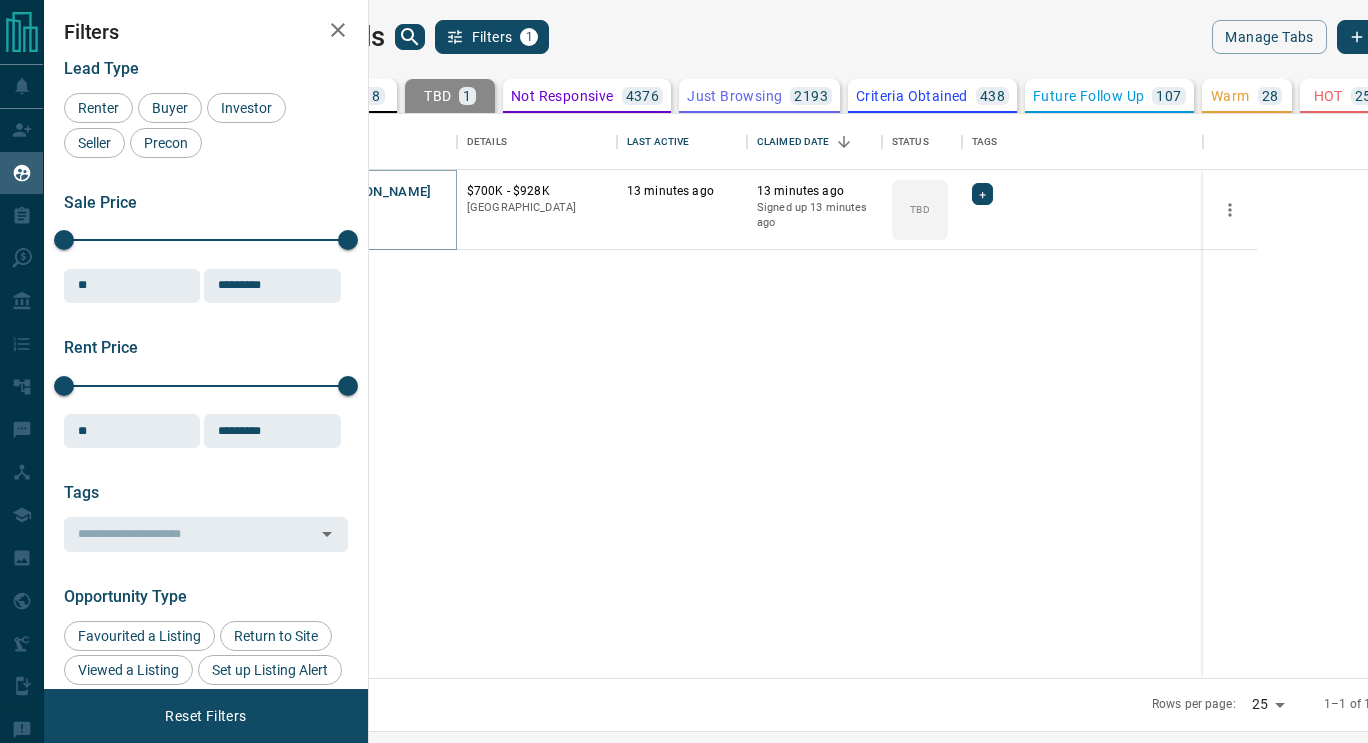click on "[PERSON_NAME]" at bounding box center (379, 192) 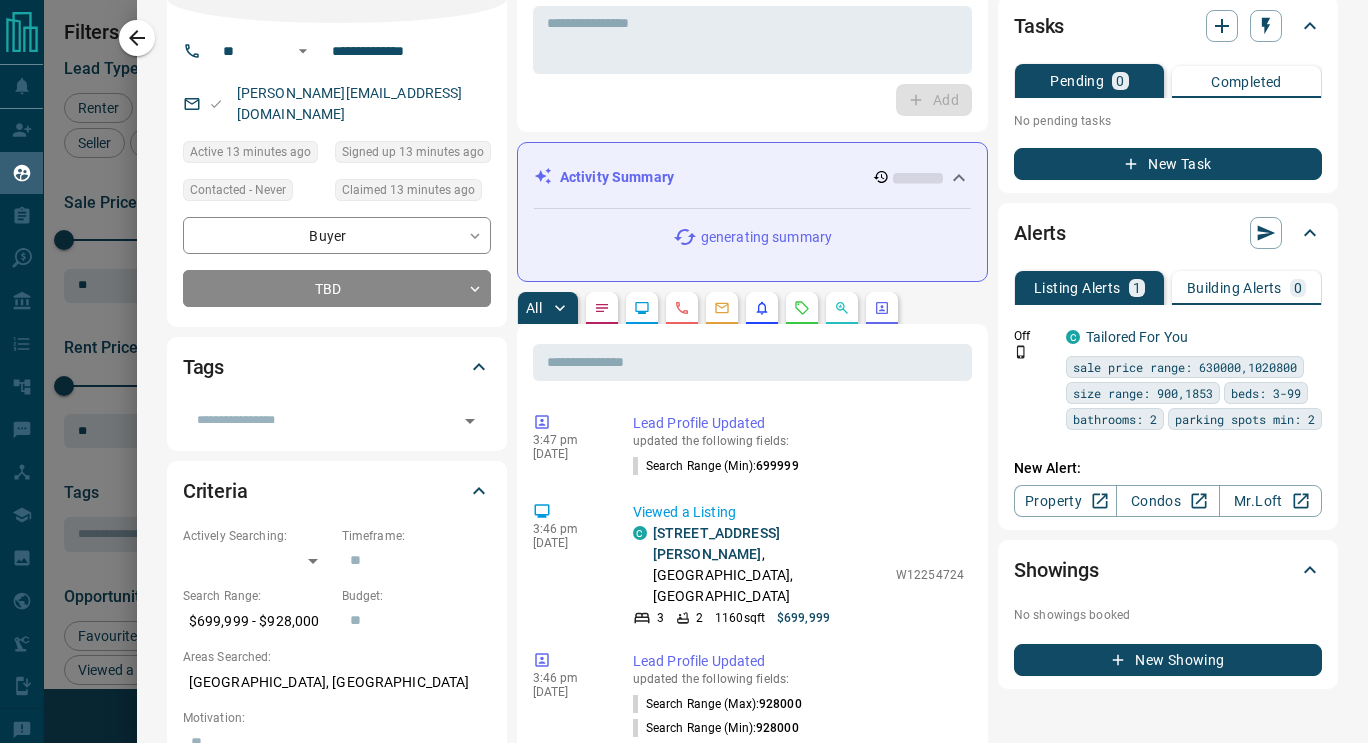 scroll, scrollTop: 135, scrollLeft: 0, axis: vertical 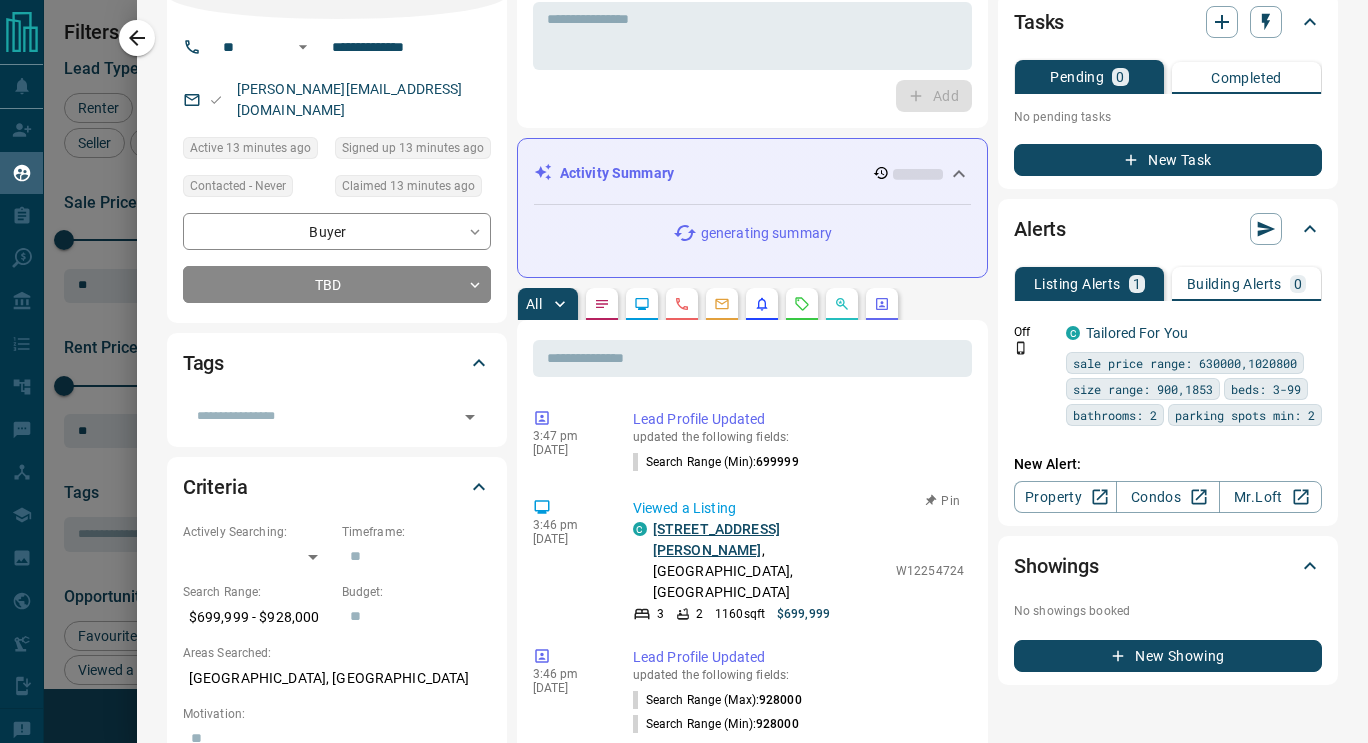 click on "[STREET_ADDRESS][PERSON_NAME]" at bounding box center [716, 539] 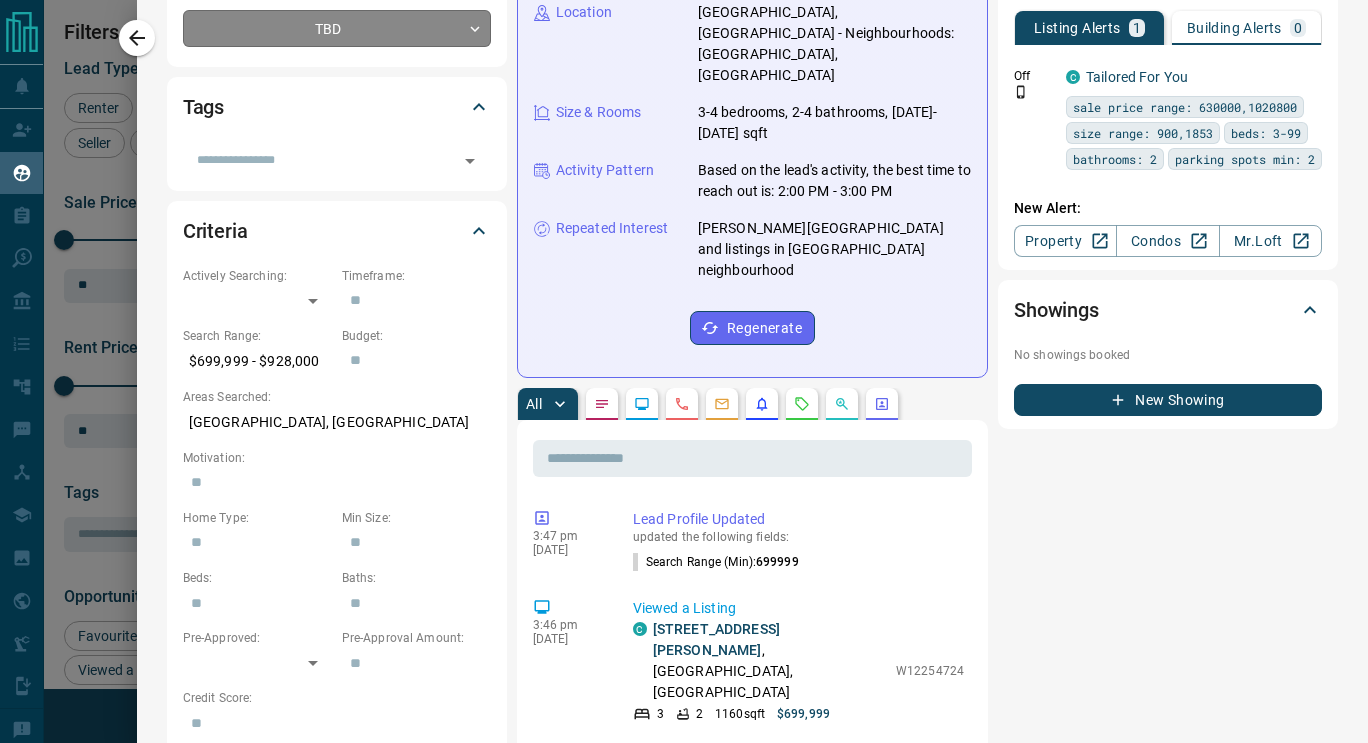 scroll, scrollTop: 0, scrollLeft: 0, axis: both 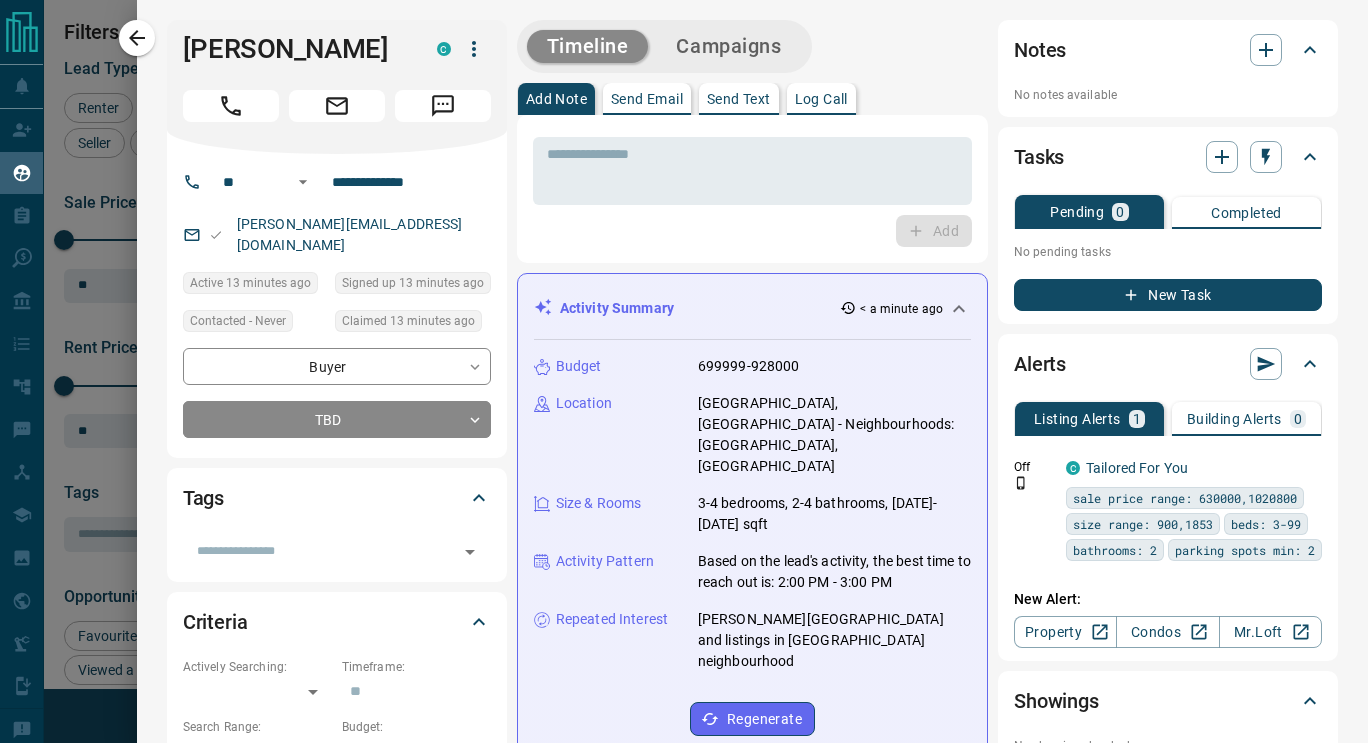 click at bounding box center [337, 102] 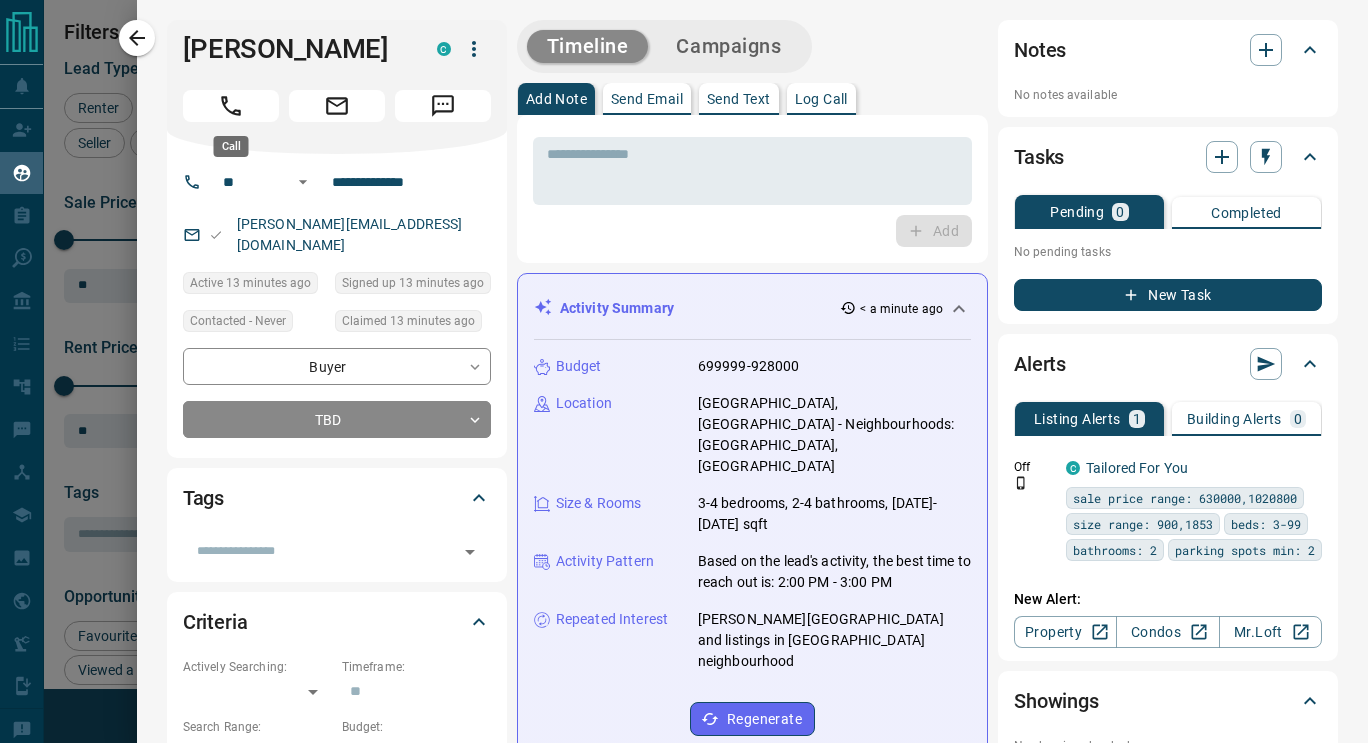 click 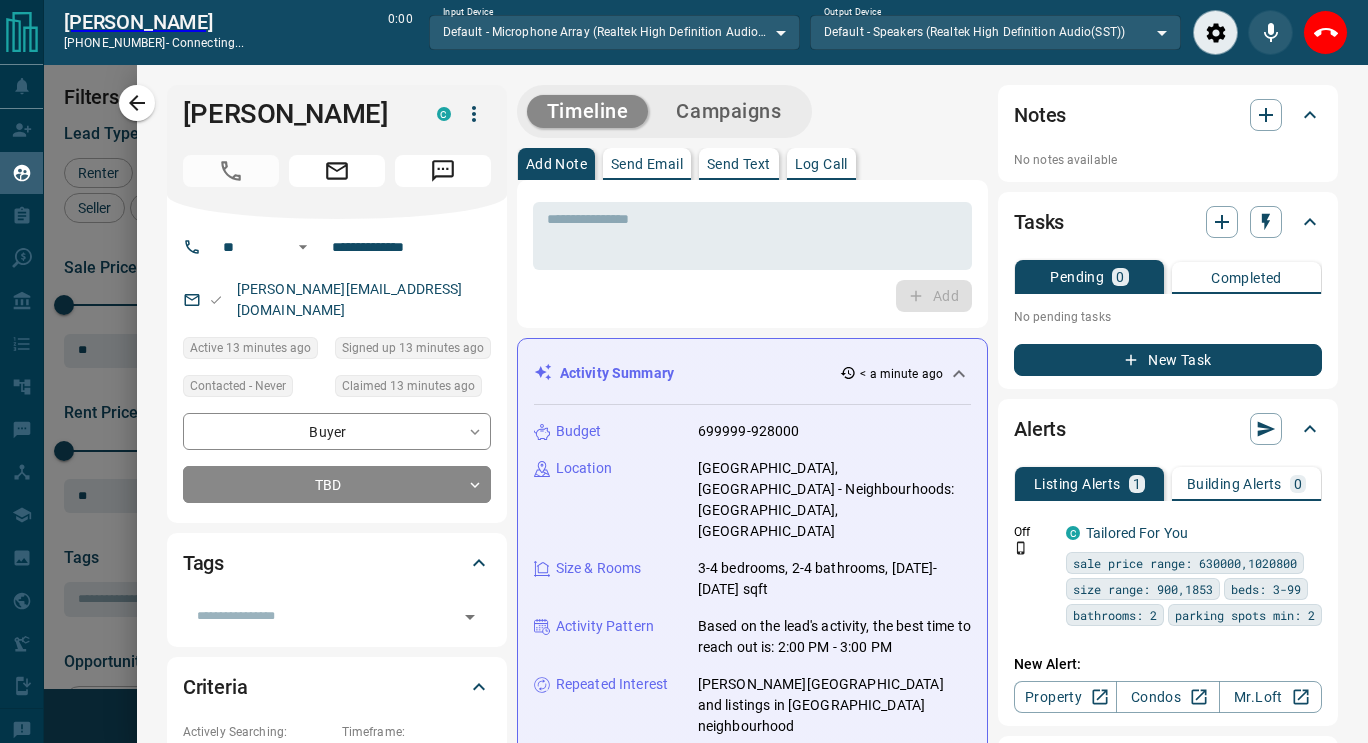 scroll, scrollTop: 487, scrollLeft: 975, axis: both 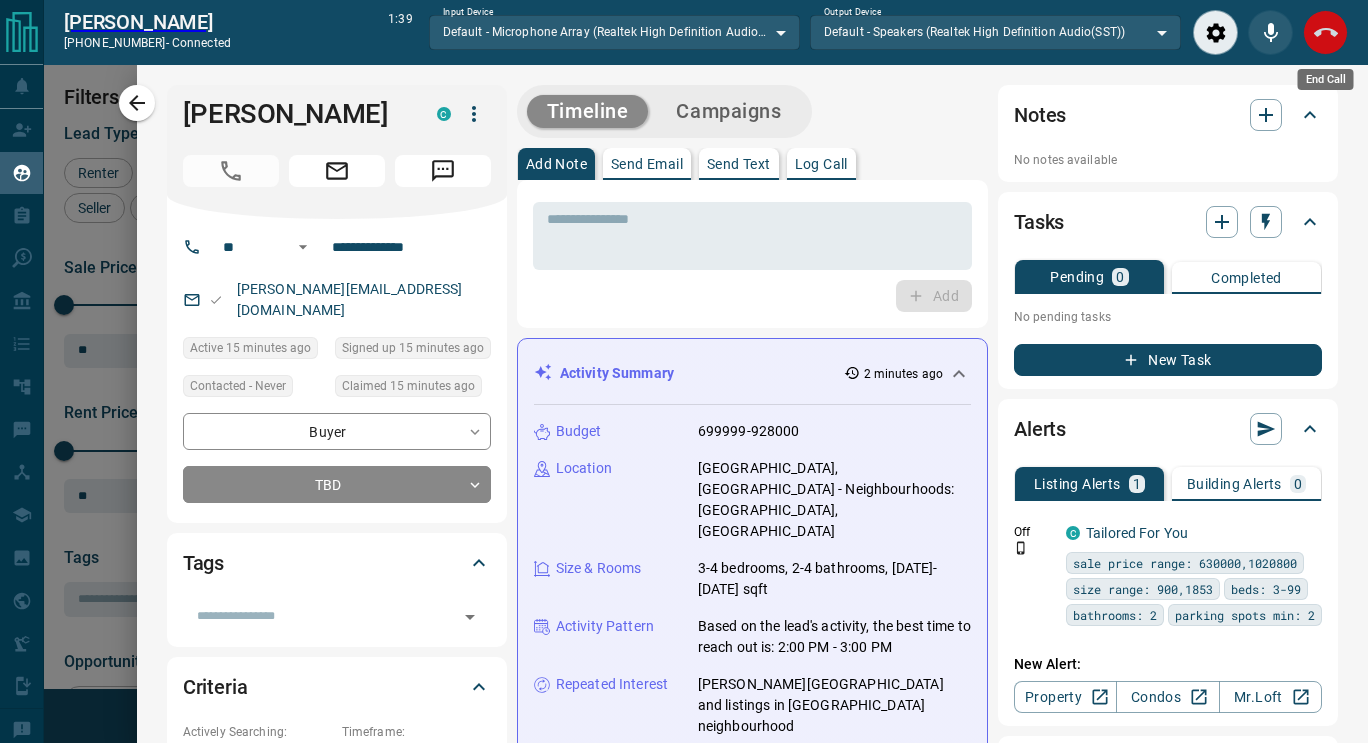 click 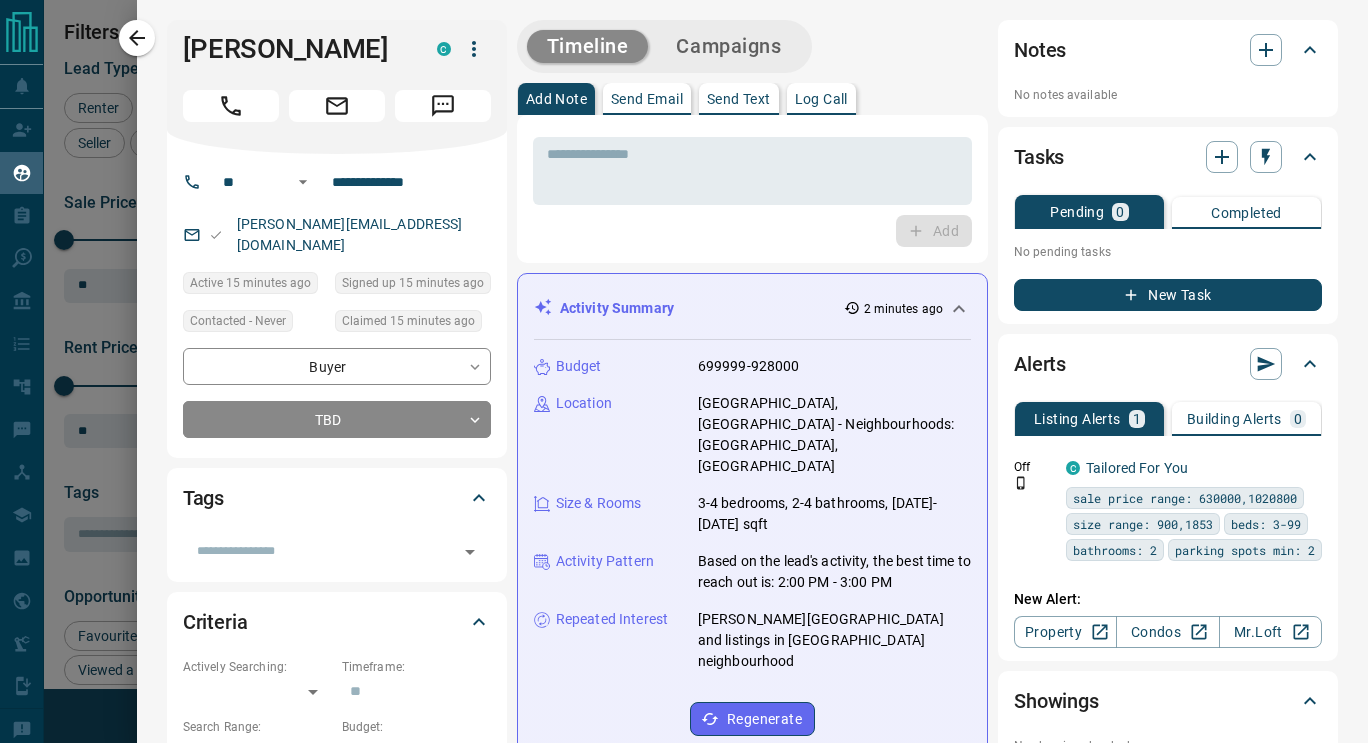 scroll, scrollTop: 16, scrollLeft: 16, axis: both 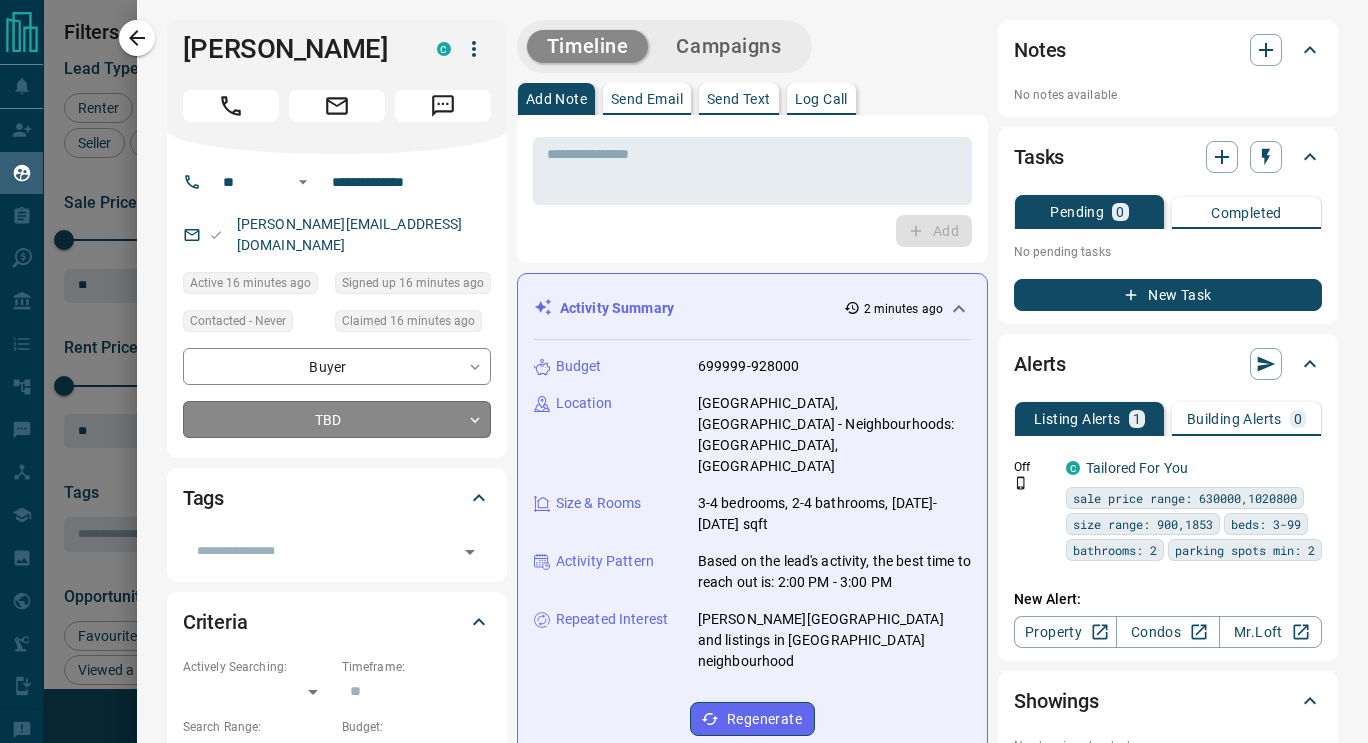 click on "Lead Transfers Claim Leads My Leads Tasks Opportunities Deals Campaigns Automations Messages Broker Bay Training Media Services Agent Resources Precon Worksheet Mobile Apps Disclosure Logout My Leads Filters 1 Manage Tabs New Lead All 7818 TBD 1 Do Not Contact - Not Responsive 4376 Bogus 430 Just Browsing 2193 Criteria Obtained 438 Future Follow Up 107 Warm 28 HOT 25 Taken on Showings 30 Submitted Offer - Client 190 Name Details Last Active Claimed Date Status Tags [PERSON_NAME] Buyer C $700K - $928K [GEOGRAPHIC_DATA] 16 minutes ago Contacted in 3 hours 16 minutes ago Signed up 16 minutes ago TBD + Rows per page: 25 ** 1–1 of 1 Filters Lead Type Renter Buyer Investor Seller Precon Sale Price 0 5500000 Sale price range ** ​ Input sale price range Sale price range ********* ​ Input sale price range Rent Price 0 20000 Rent price range ** ​ Input rent price range Rent price range ********* ​ Input rent price range Tags ​ Opportunity Type Favourited a Listing Return to Site Viewed a Listing Set up Listing Alert" at bounding box center [684, 359] 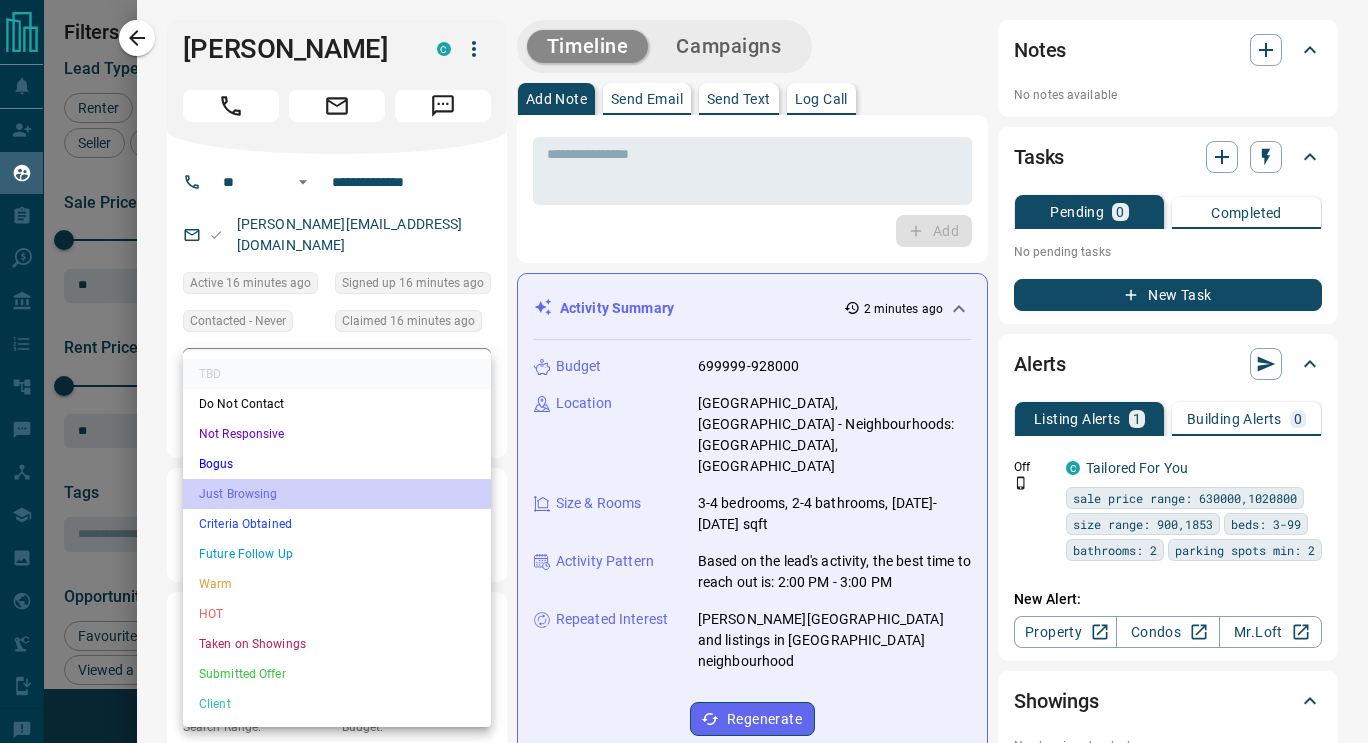 click on "Just Browsing" at bounding box center [337, 494] 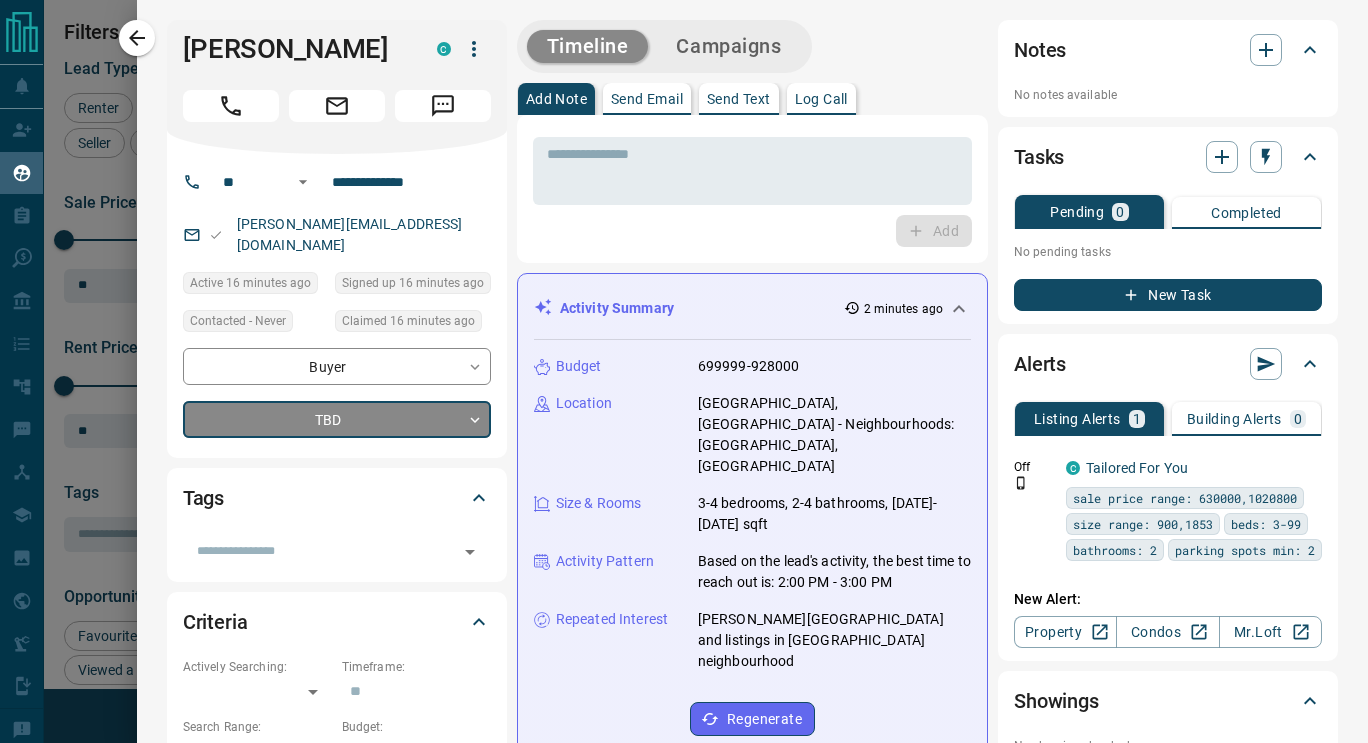 type on "*" 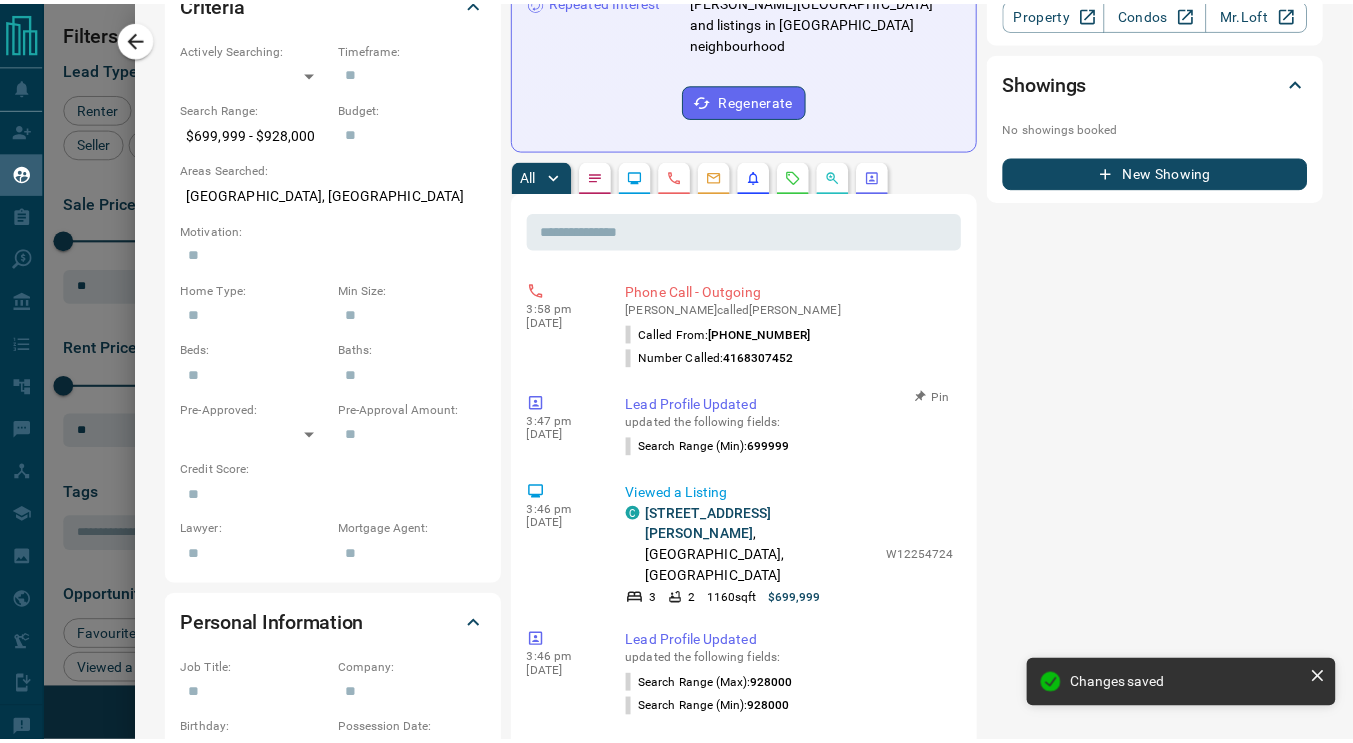 scroll, scrollTop: 0, scrollLeft: 0, axis: both 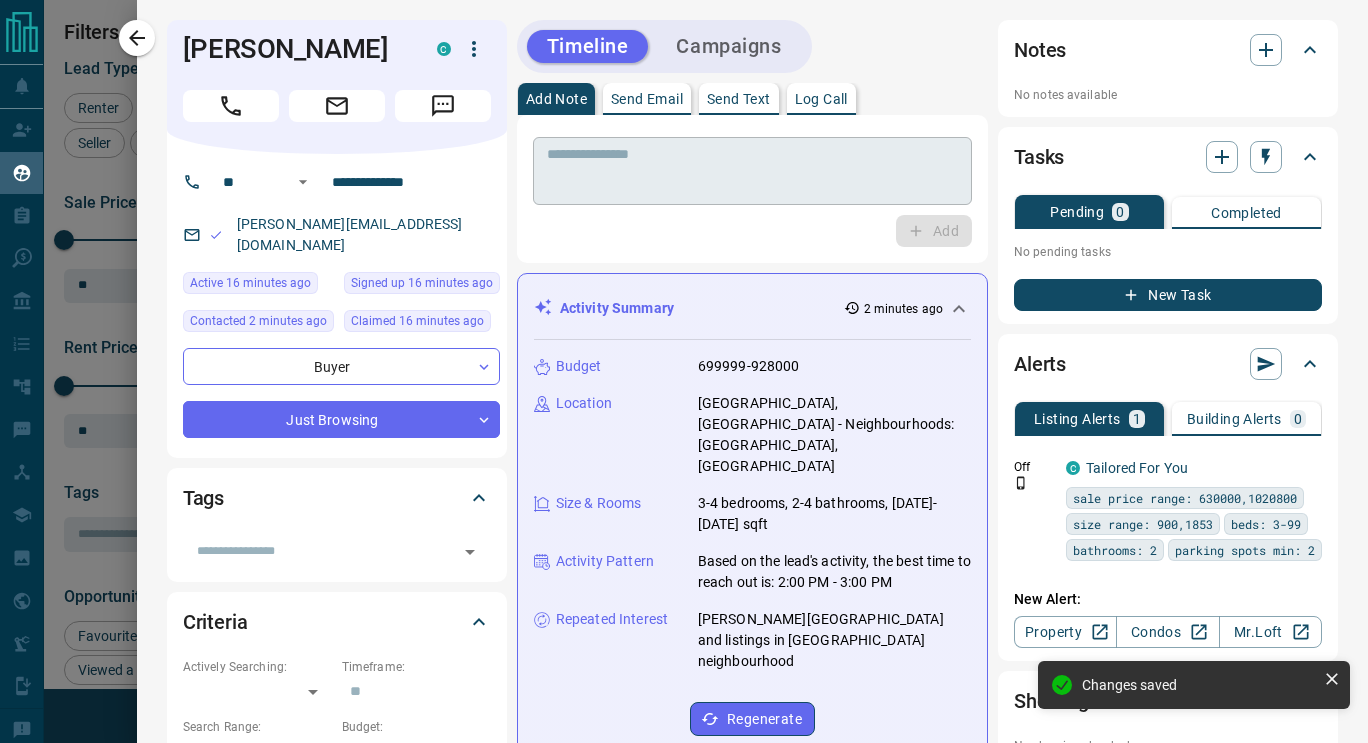 click at bounding box center [752, 171] 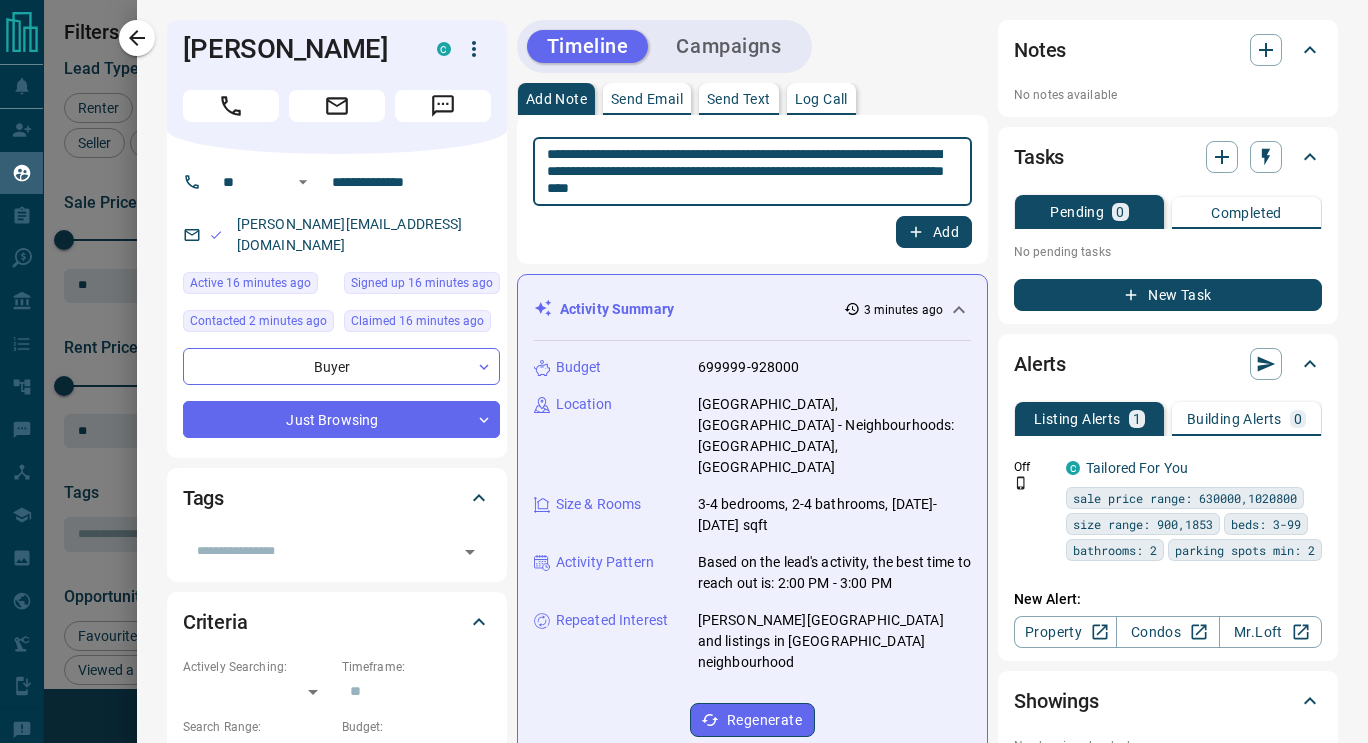 type on "**********" 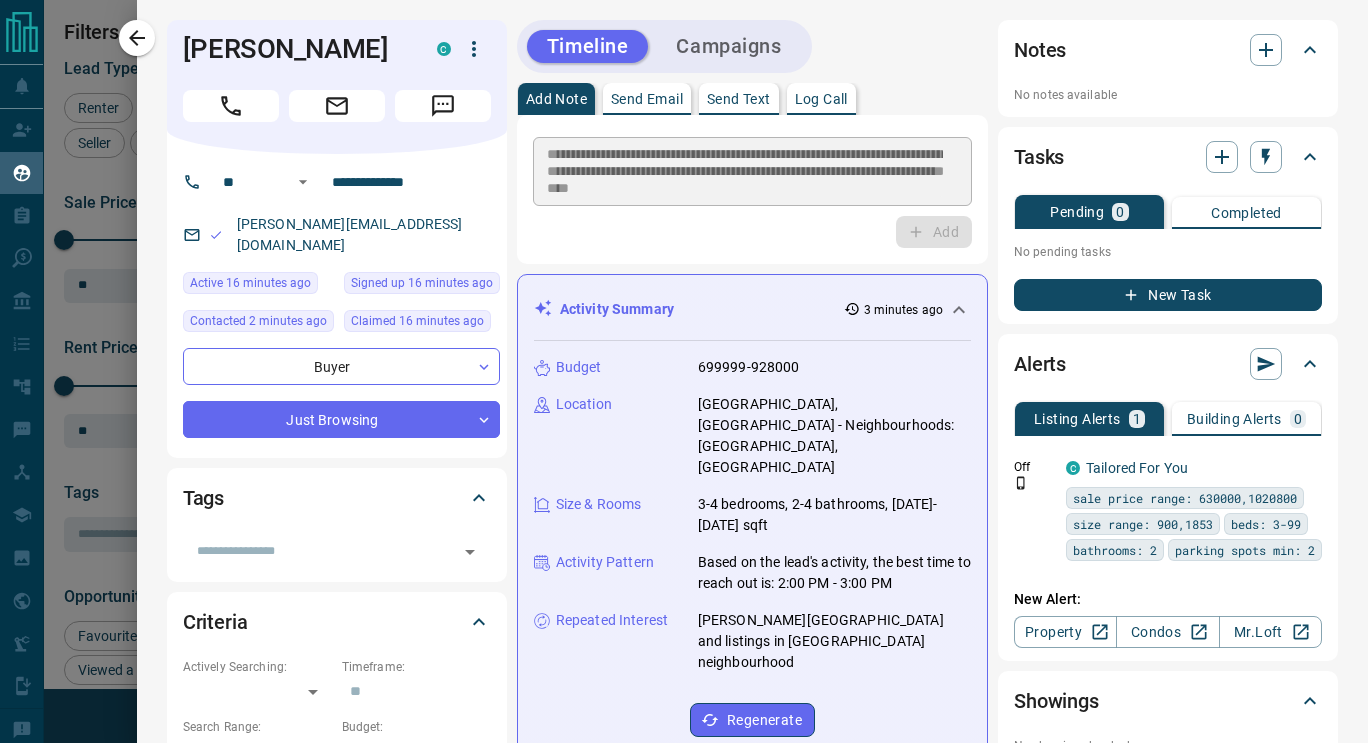 type 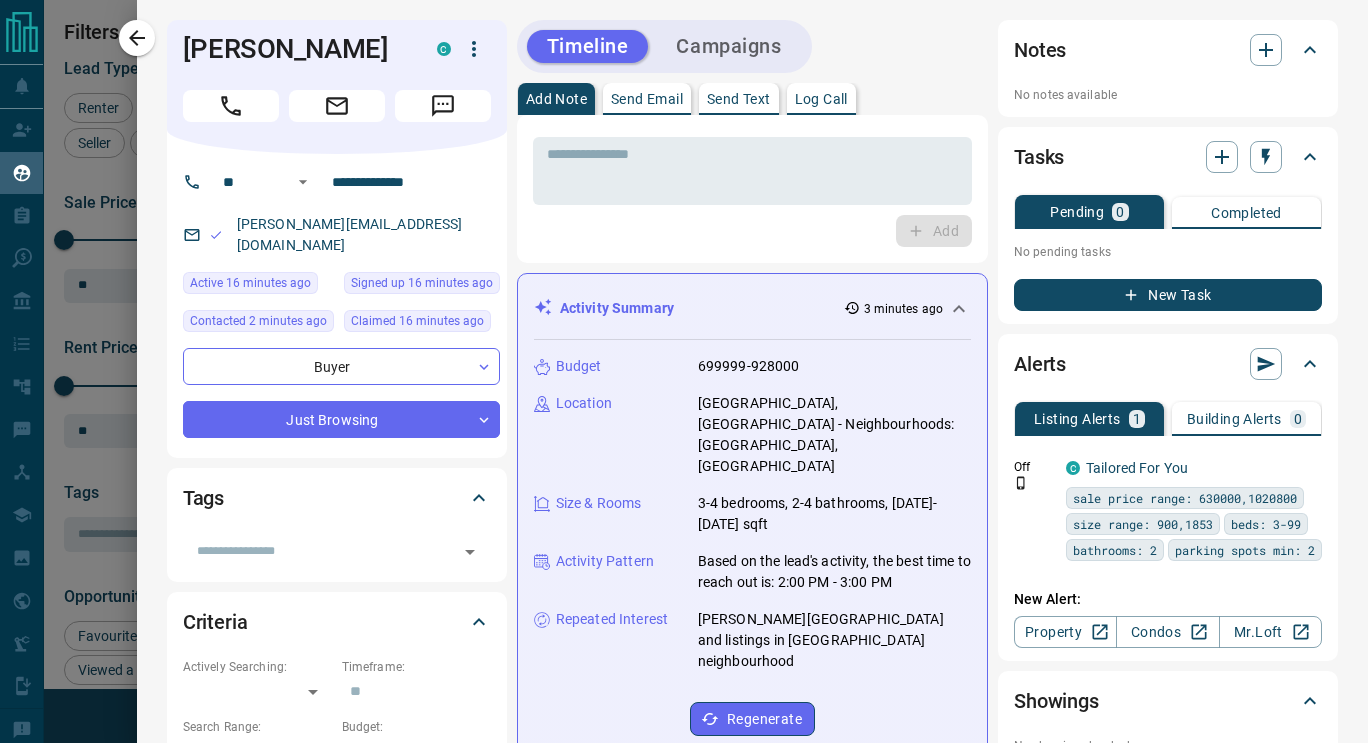 click 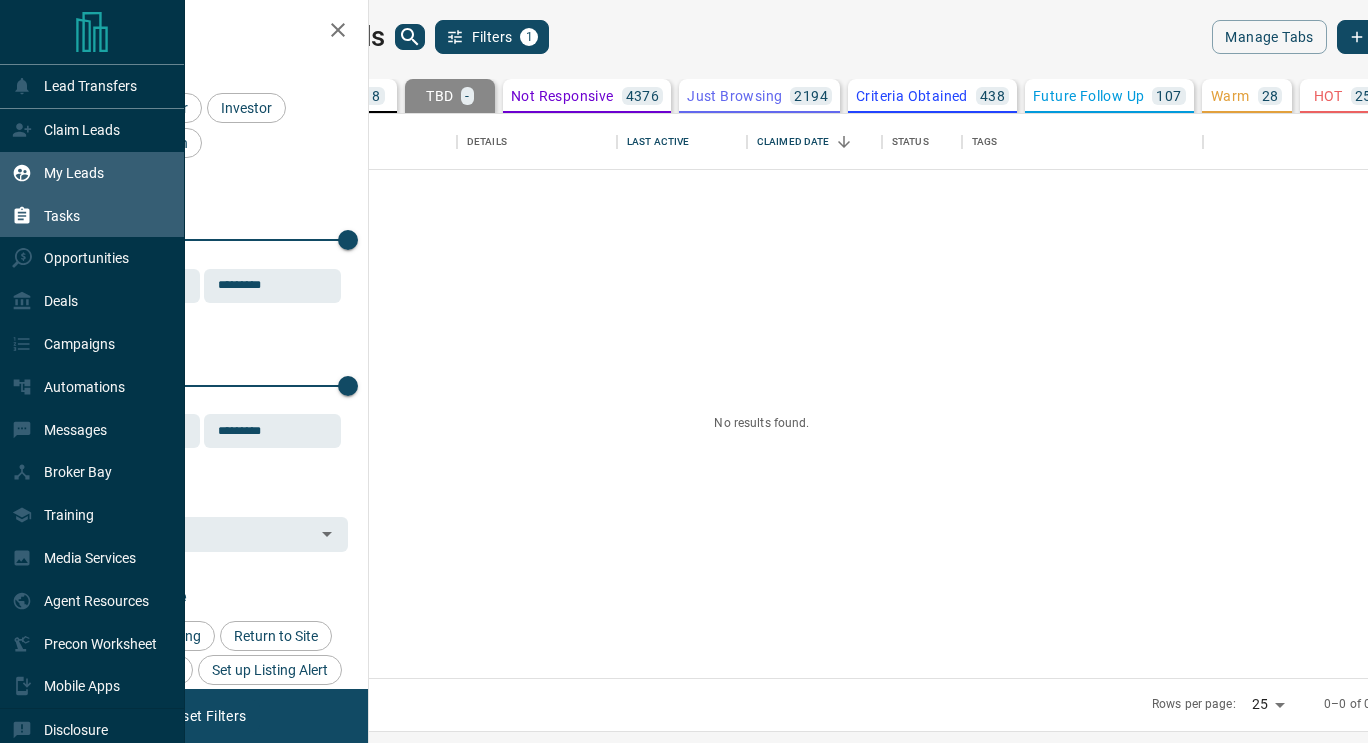 click on "Tasks" at bounding box center (62, 216) 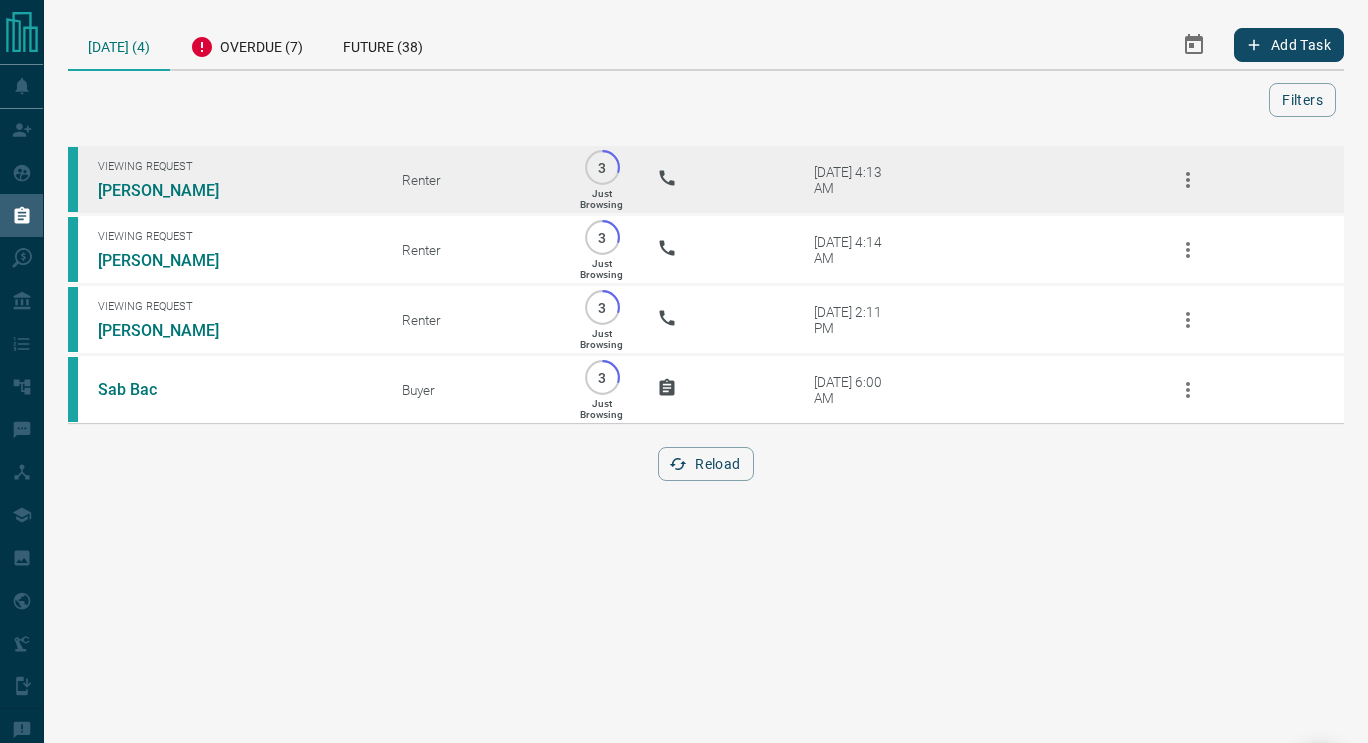 click 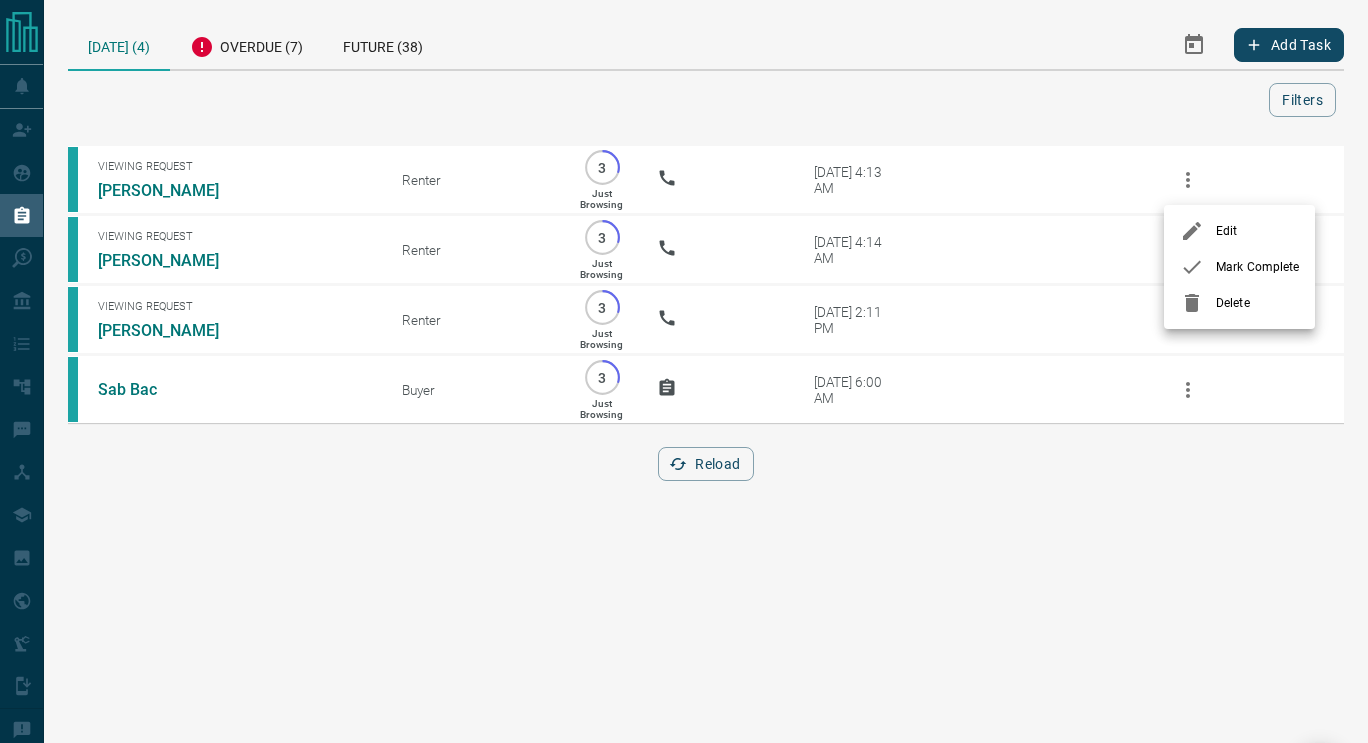 click on "Mark Complete" at bounding box center [1257, 267] 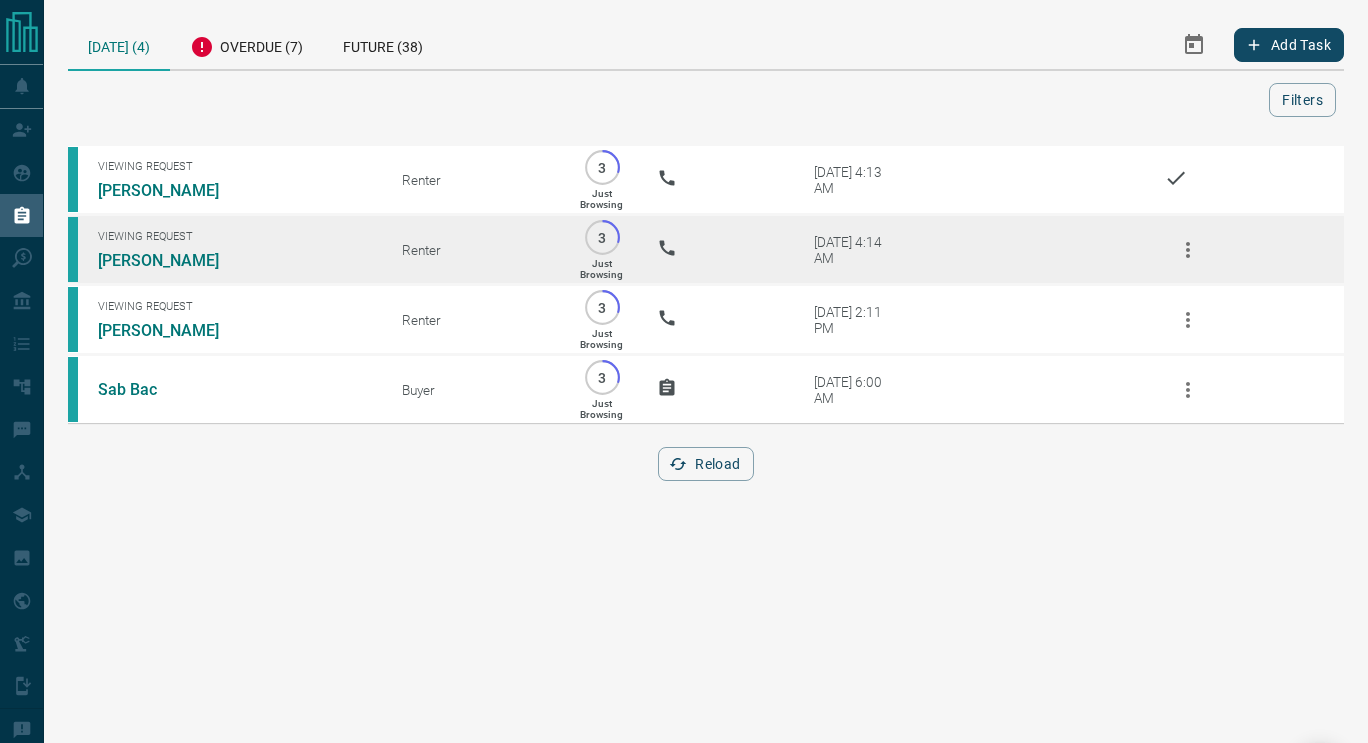 click 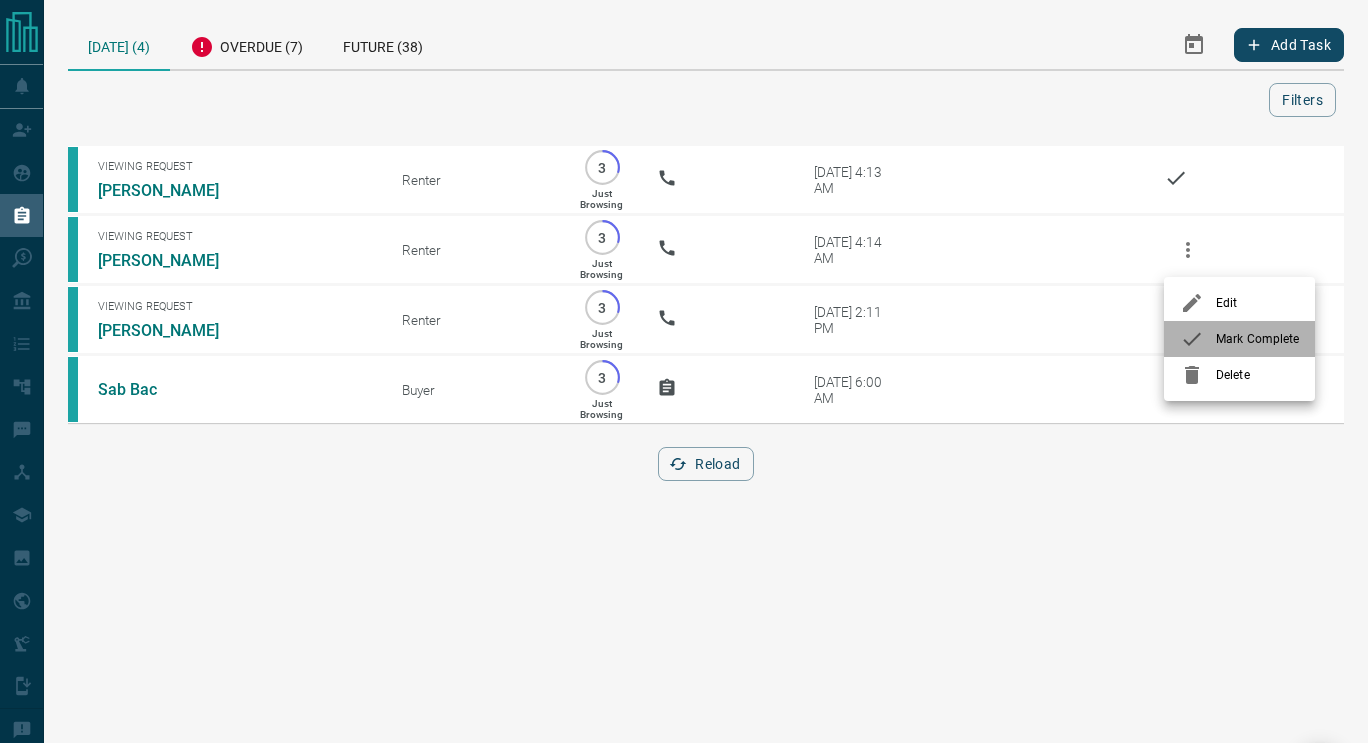 click on "Mark Complete" at bounding box center [1239, 339] 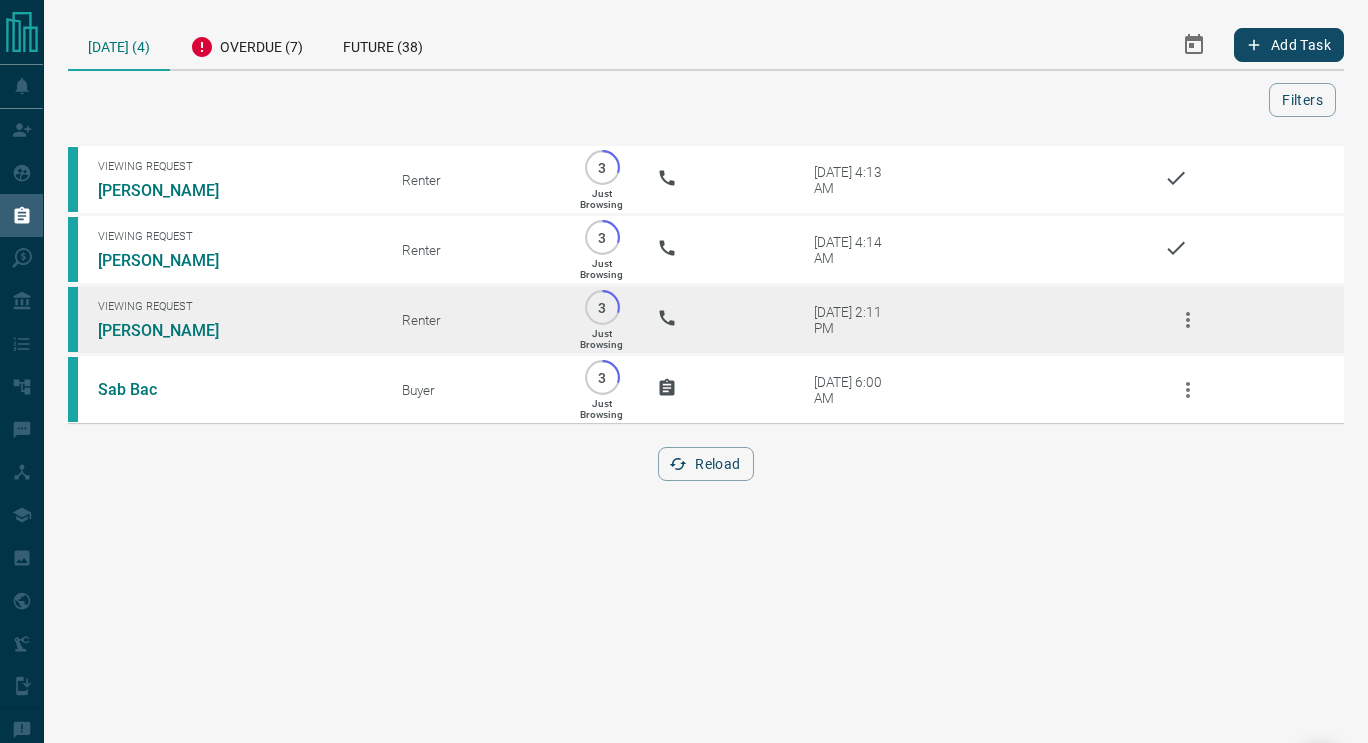 click at bounding box center (1188, 320) 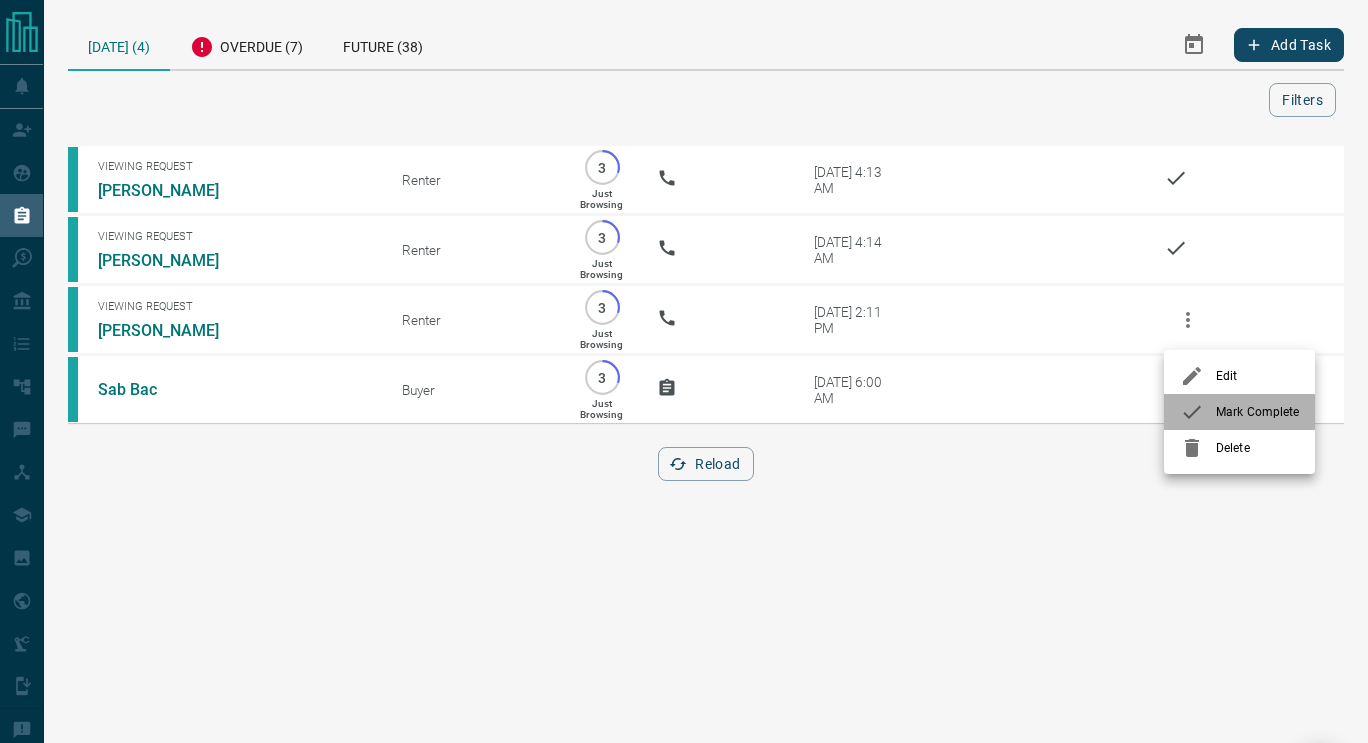 click on "Mark Complete" at bounding box center [1239, 412] 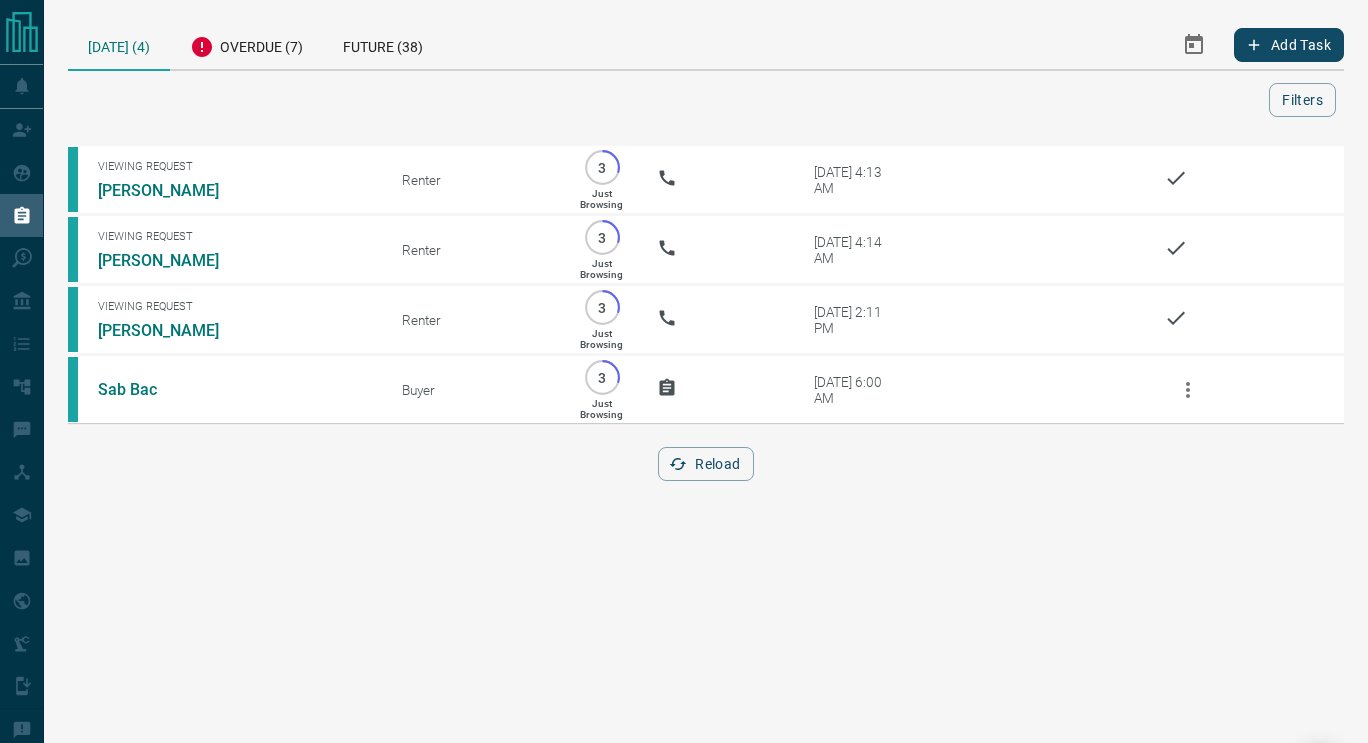 click on "Lead Transfers Claim Leads My Leads Tasks Opportunities Deals Campaigns Automations Messages Broker Bay Training Media Services Agent Resources Precon Worksheet Mobile Apps Disclosure Logout [DATE] (4) Overdue (7) Future (38) Add Task Filters Scroll to Top Viewing Request [PERSON_NAME] Renter 3 Just Browsing [DATE] 4:13 AM Viewing Request [PERSON_NAME] Renter 3 Just Browsing [DATE] 4:14 AM Viewing Request [PERSON_NAME] Renter 3 Just Browsing [DATE] 2:11 PM Sab Bac Buyer 3 Just Browsing [DATE] 6:00 AM Reload" at bounding box center [684, 371] 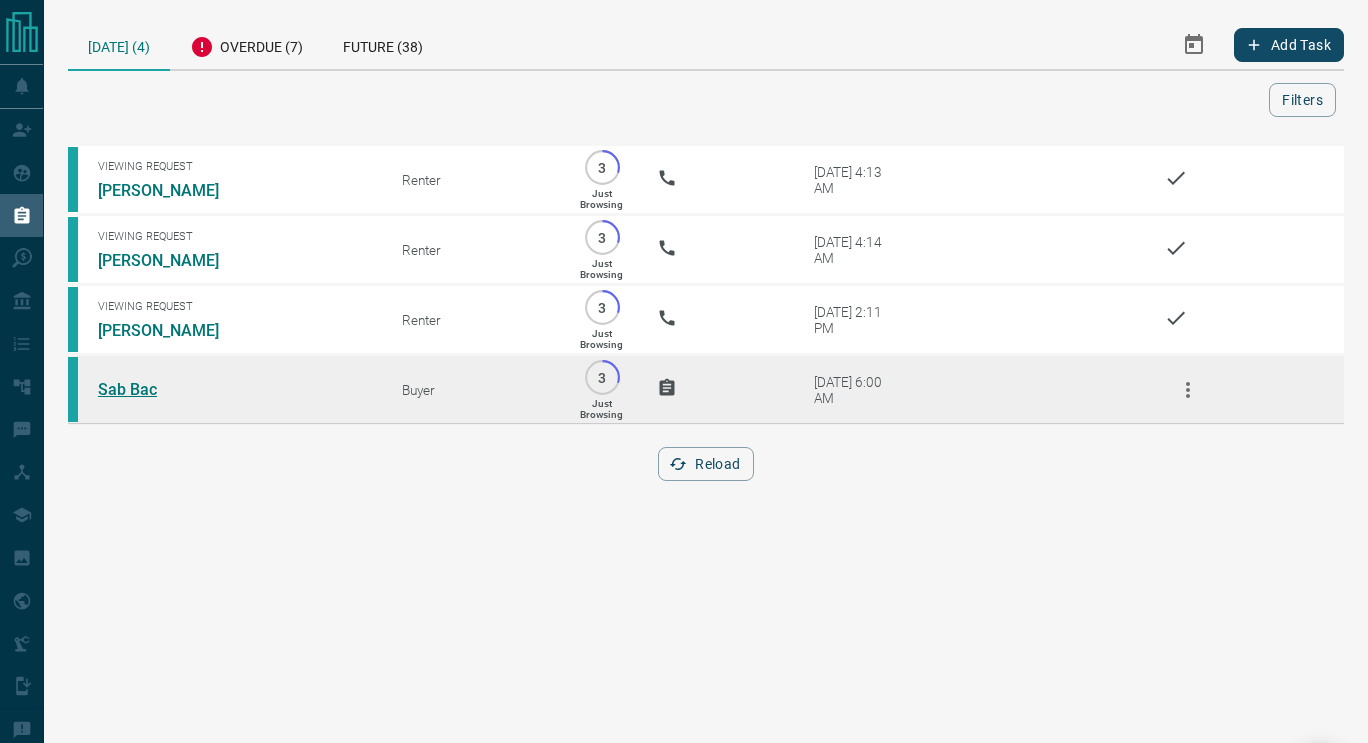 click on "Sab Bac" at bounding box center [173, 389] 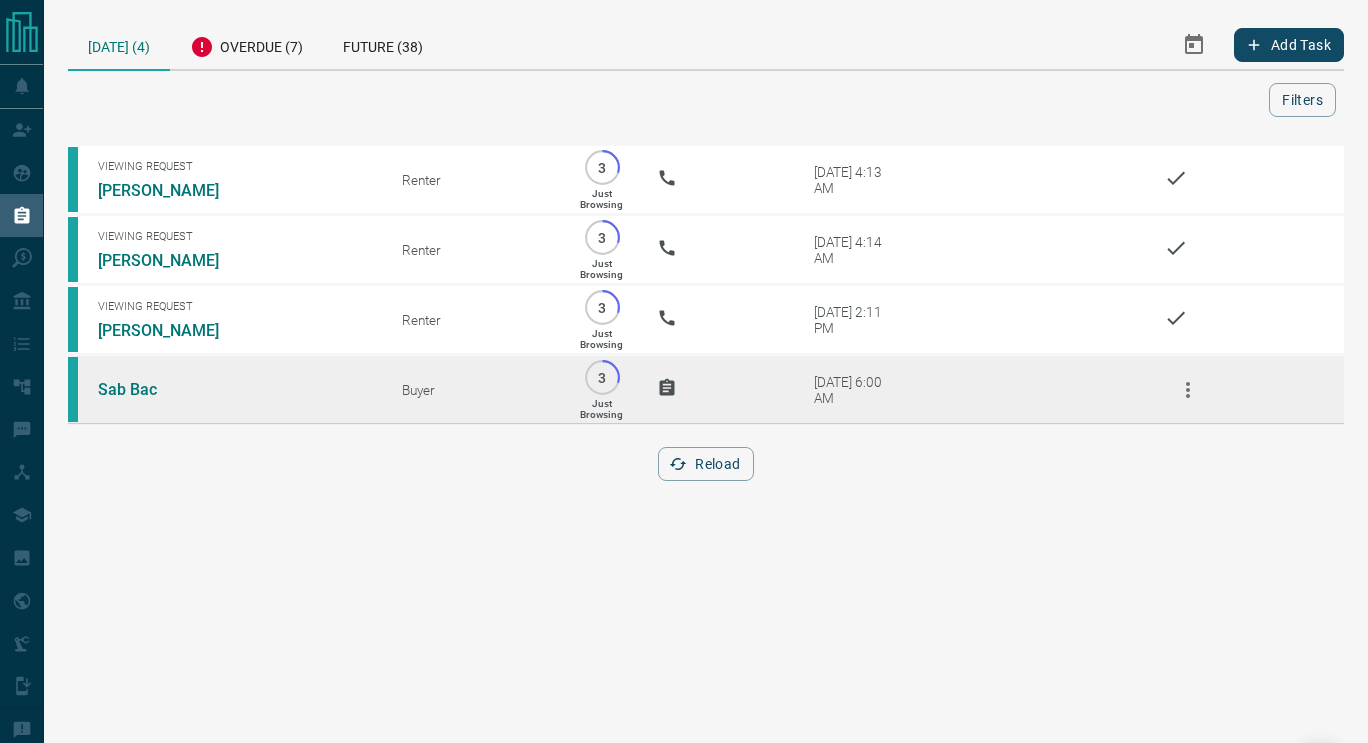click 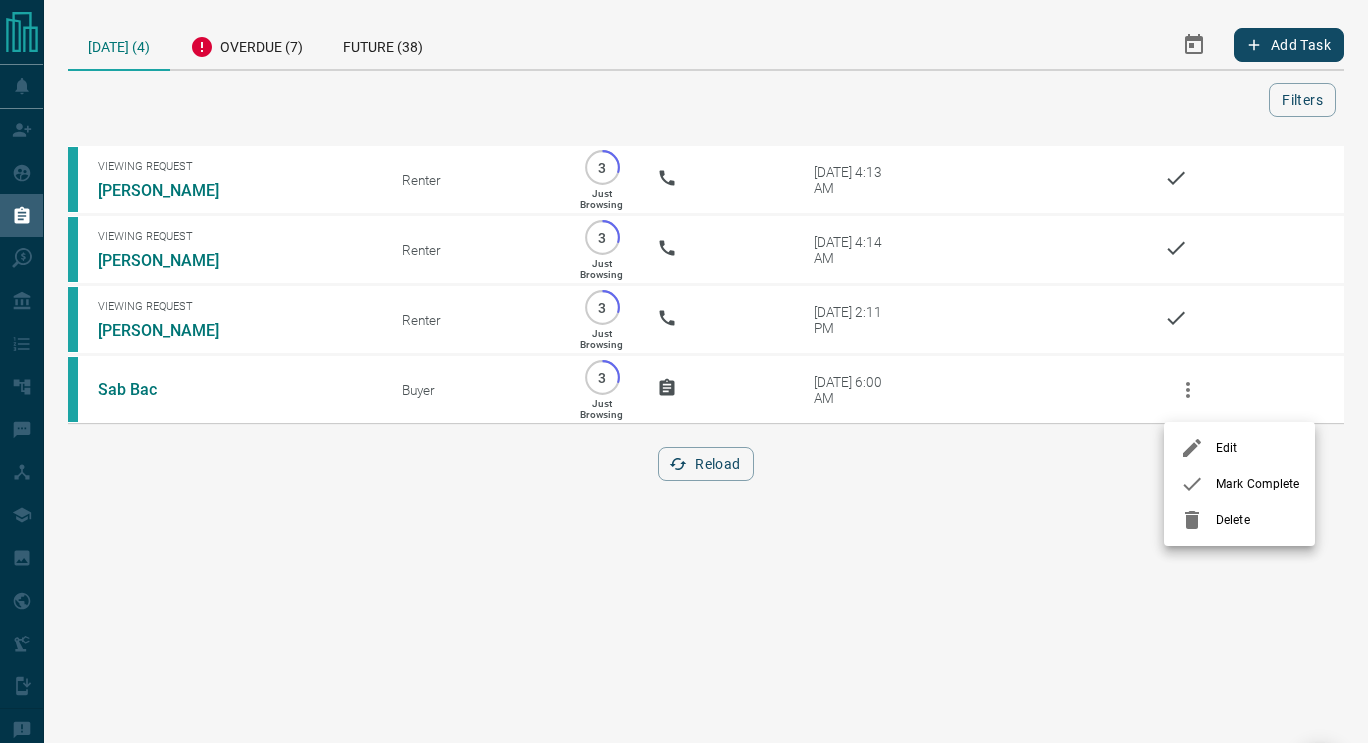 click on "Mark Complete" at bounding box center [1257, 484] 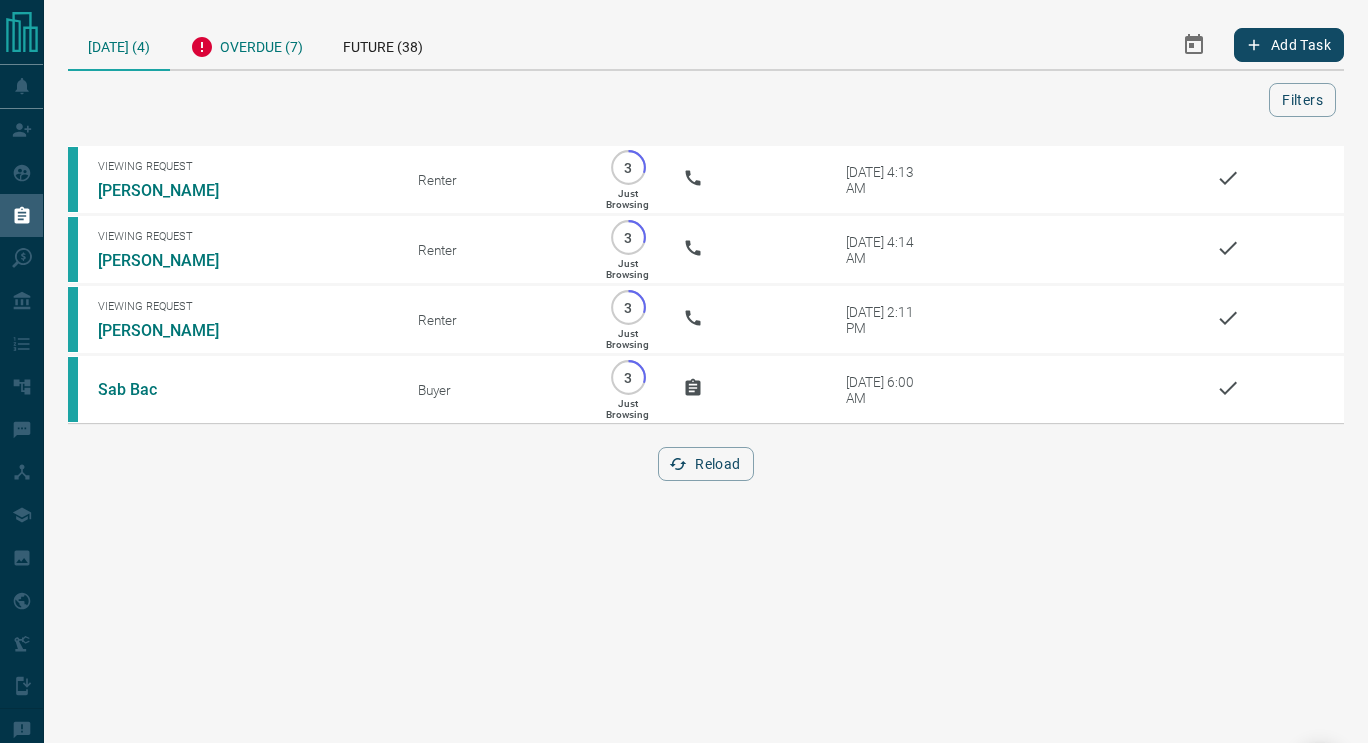click on "Overdue (7)" at bounding box center (246, 44) 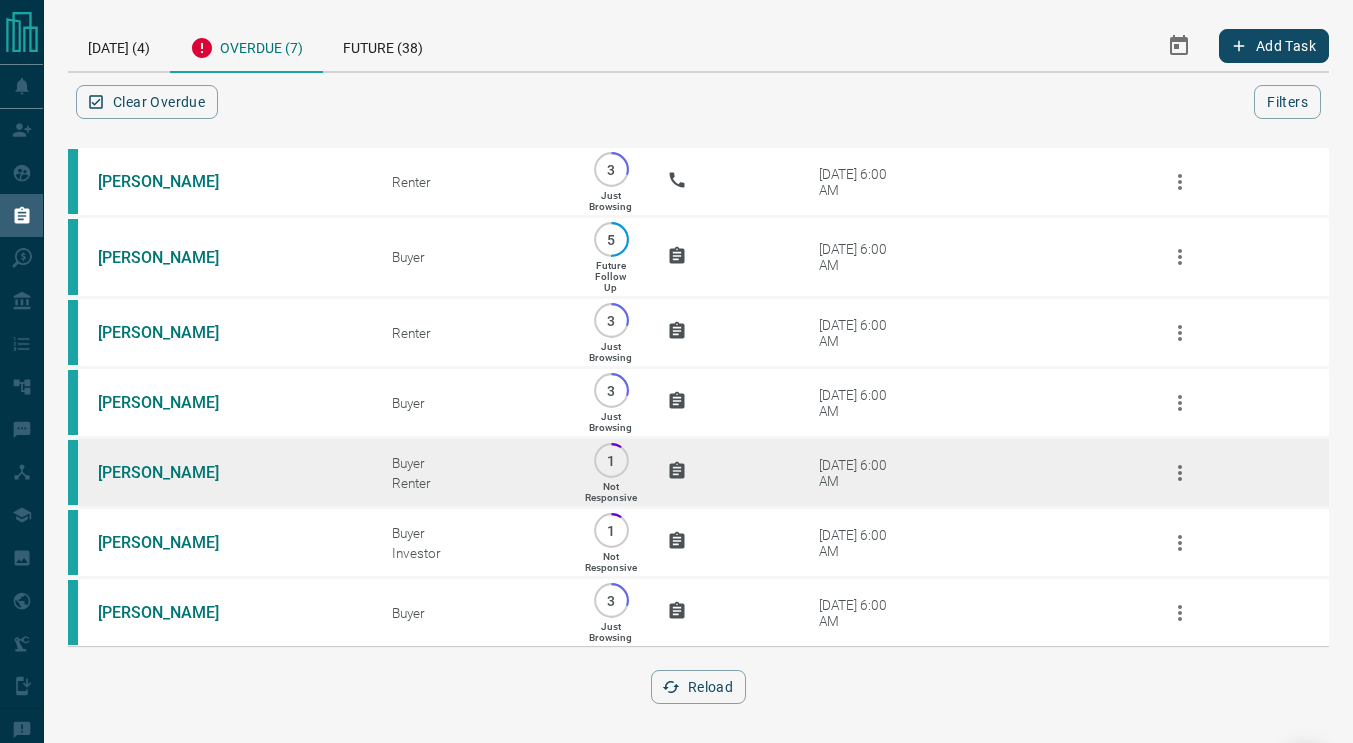 scroll, scrollTop: 23, scrollLeft: 0, axis: vertical 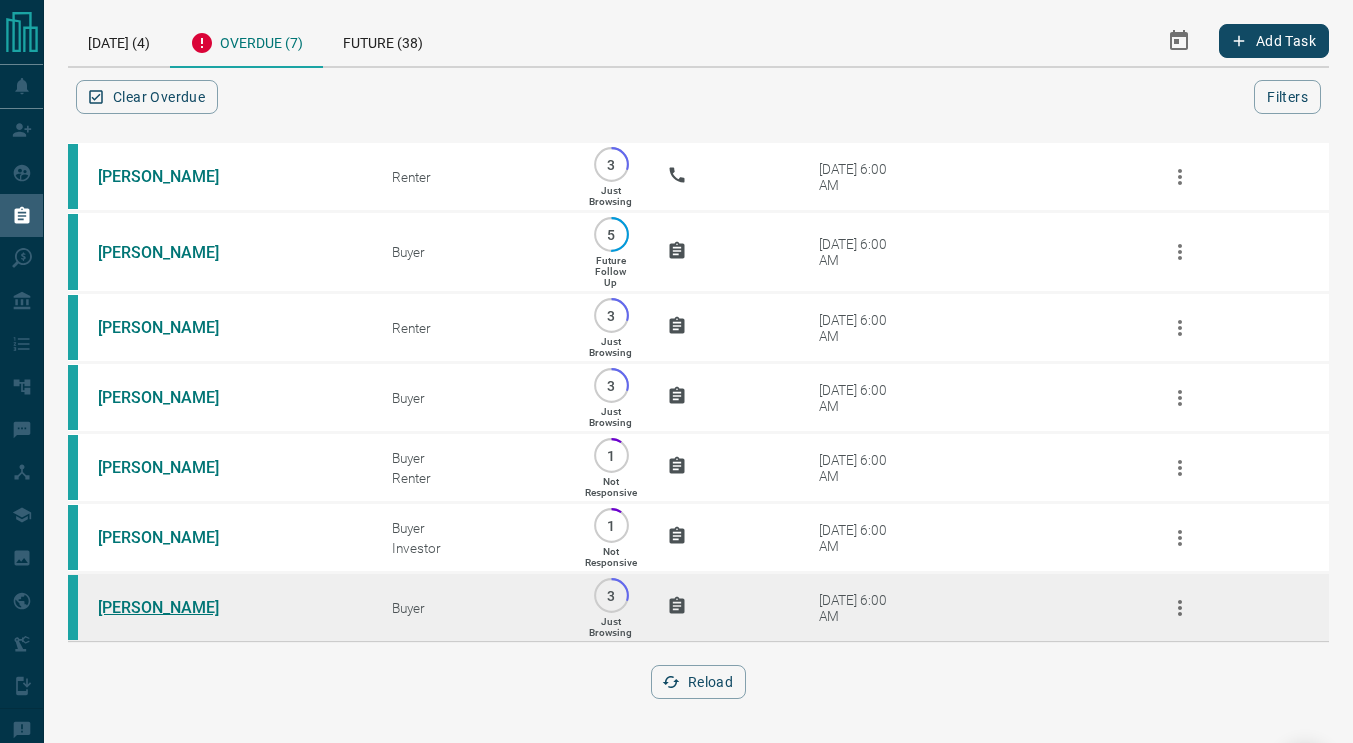 click on "[PERSON_NAME]" at bounding box center [173, 607] 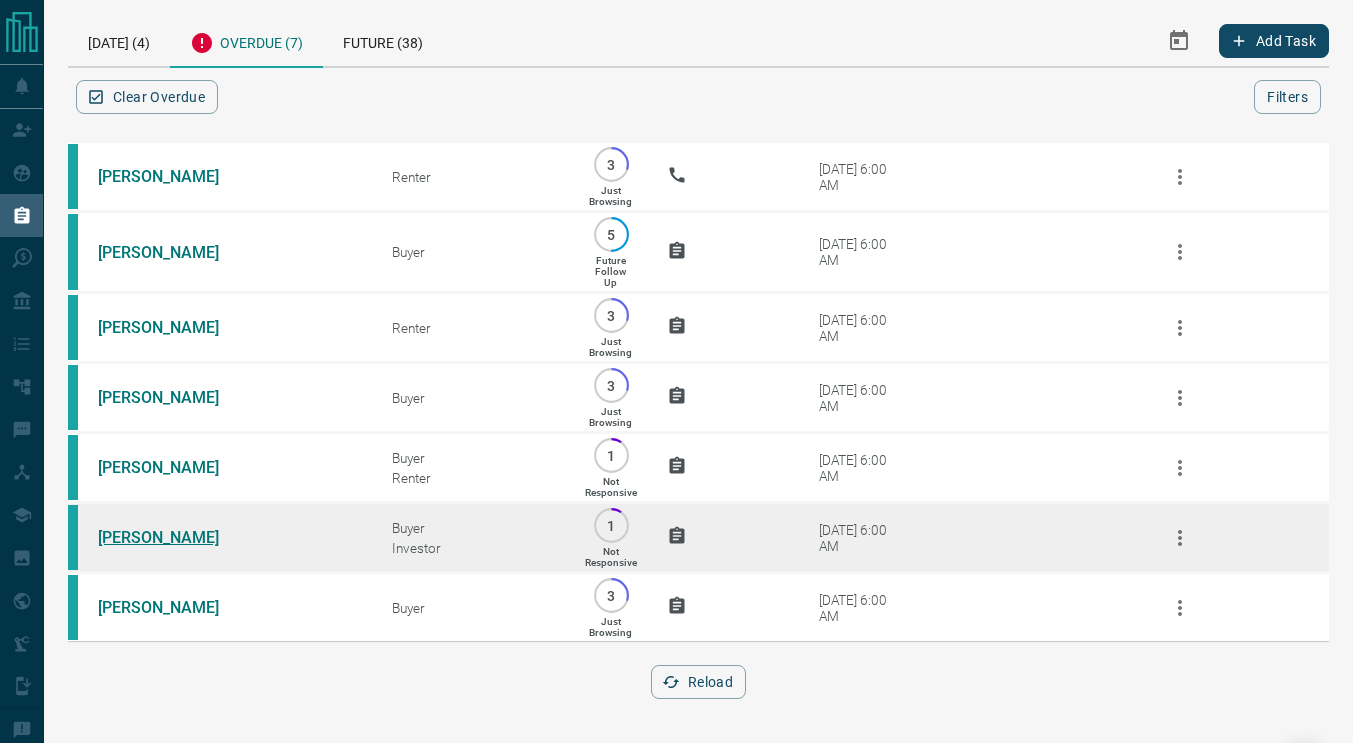 click on "[PERSON_NAME]" at bounding box center (173, 537) 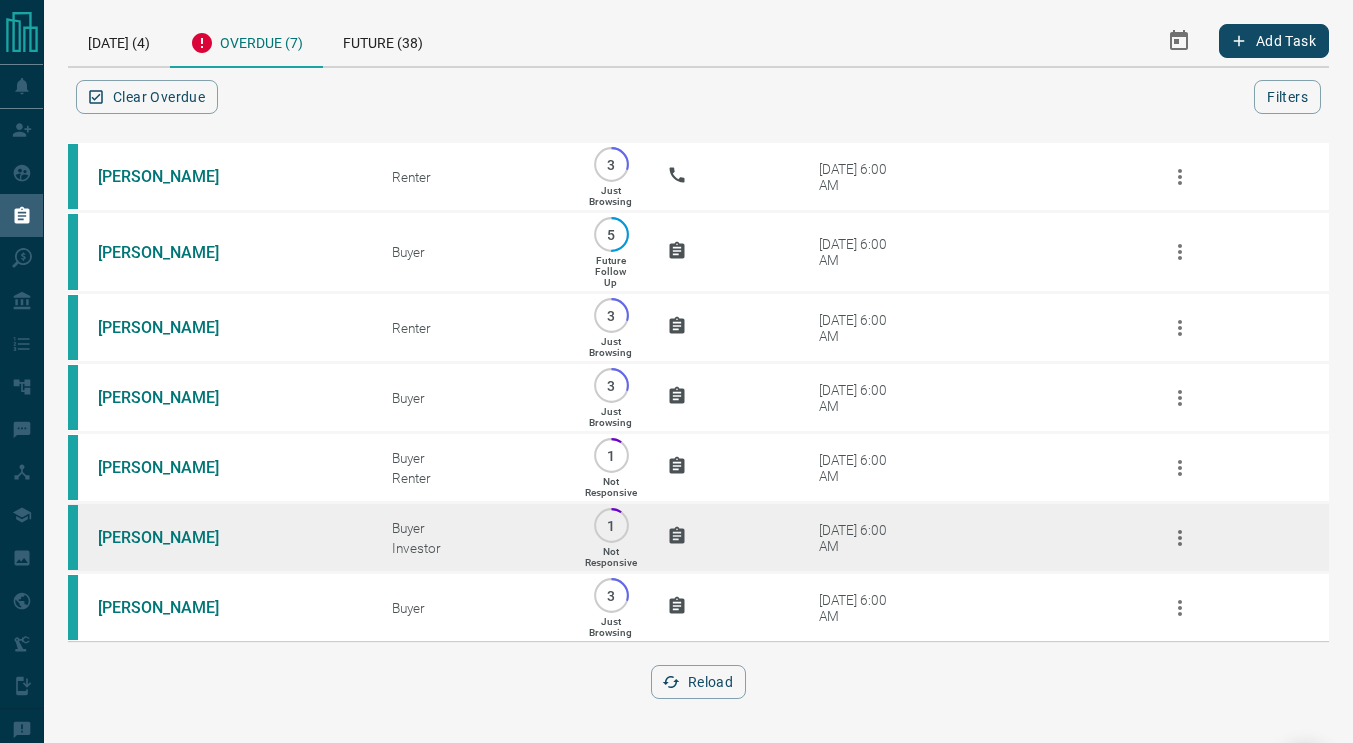 click 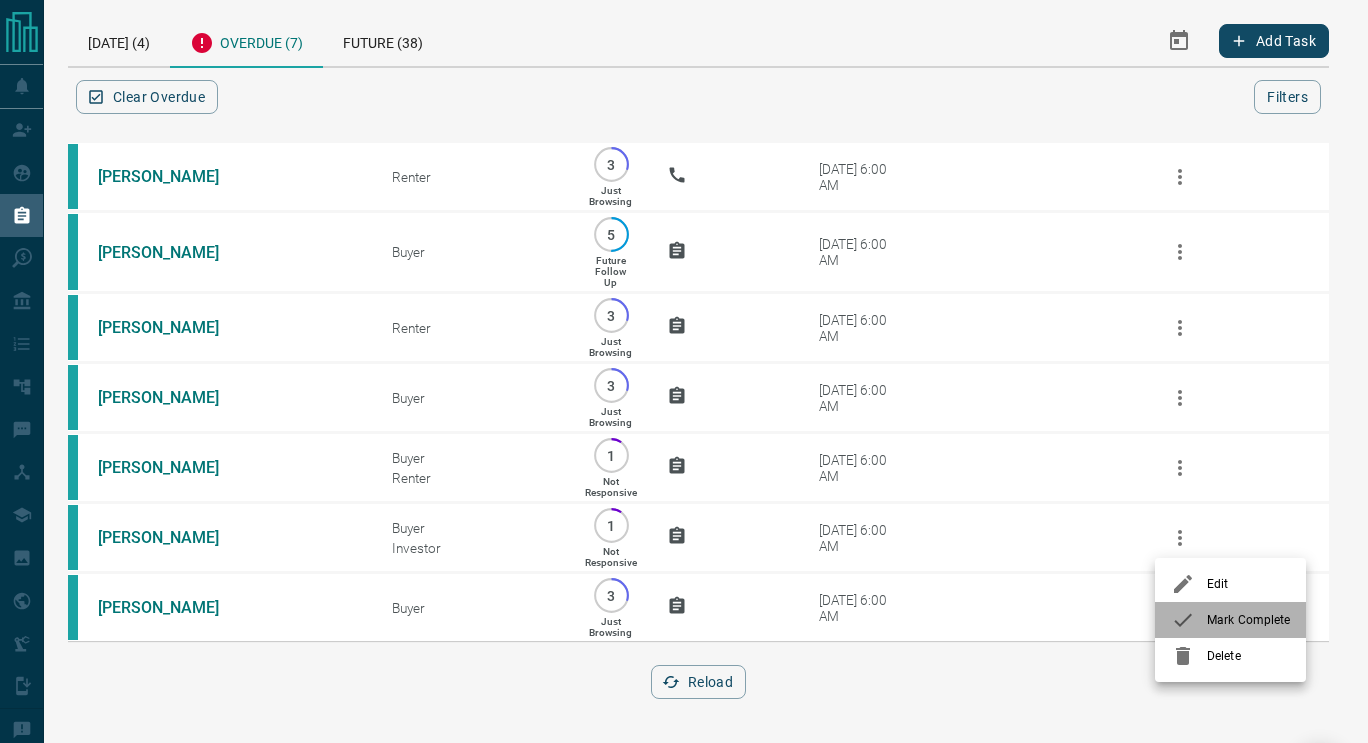 click on "Mark Complete" at bounding box center (1248, 620) 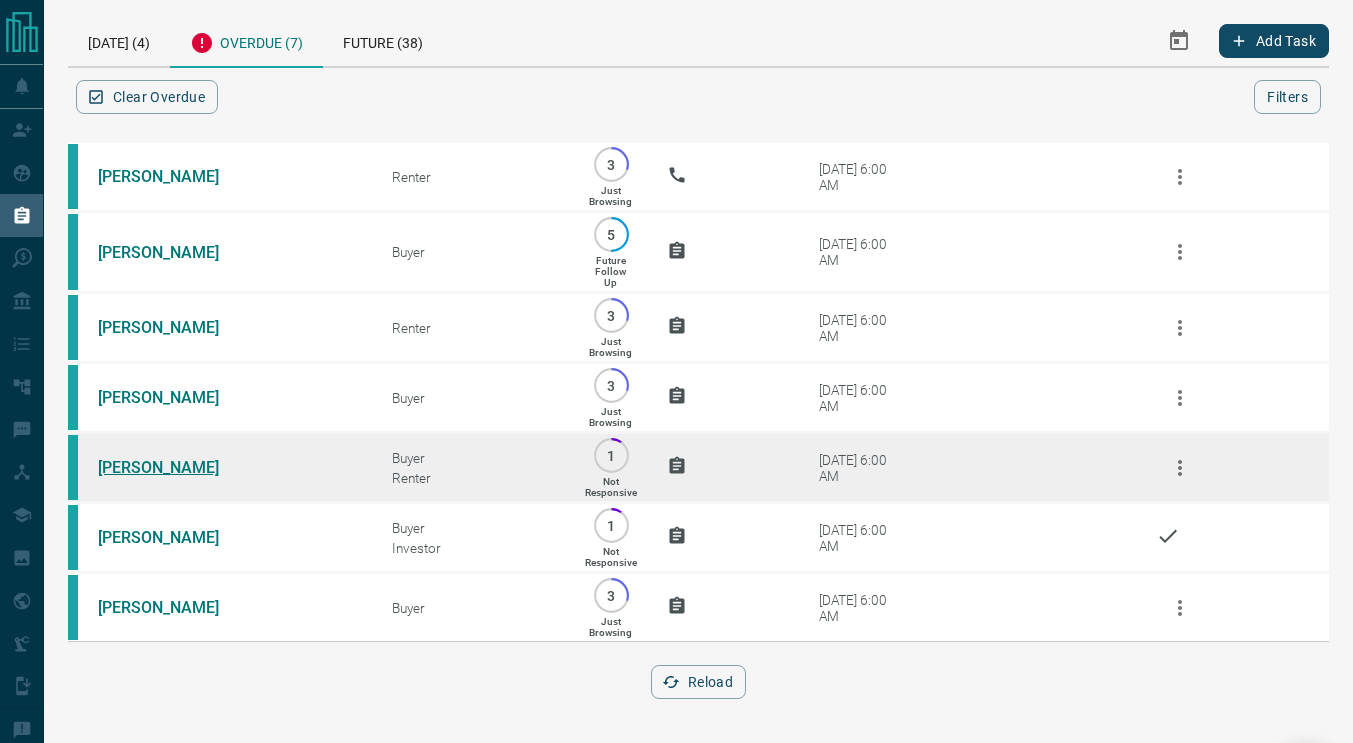 click on "[PERSON_NAME]" at bounding box center (173, 467) 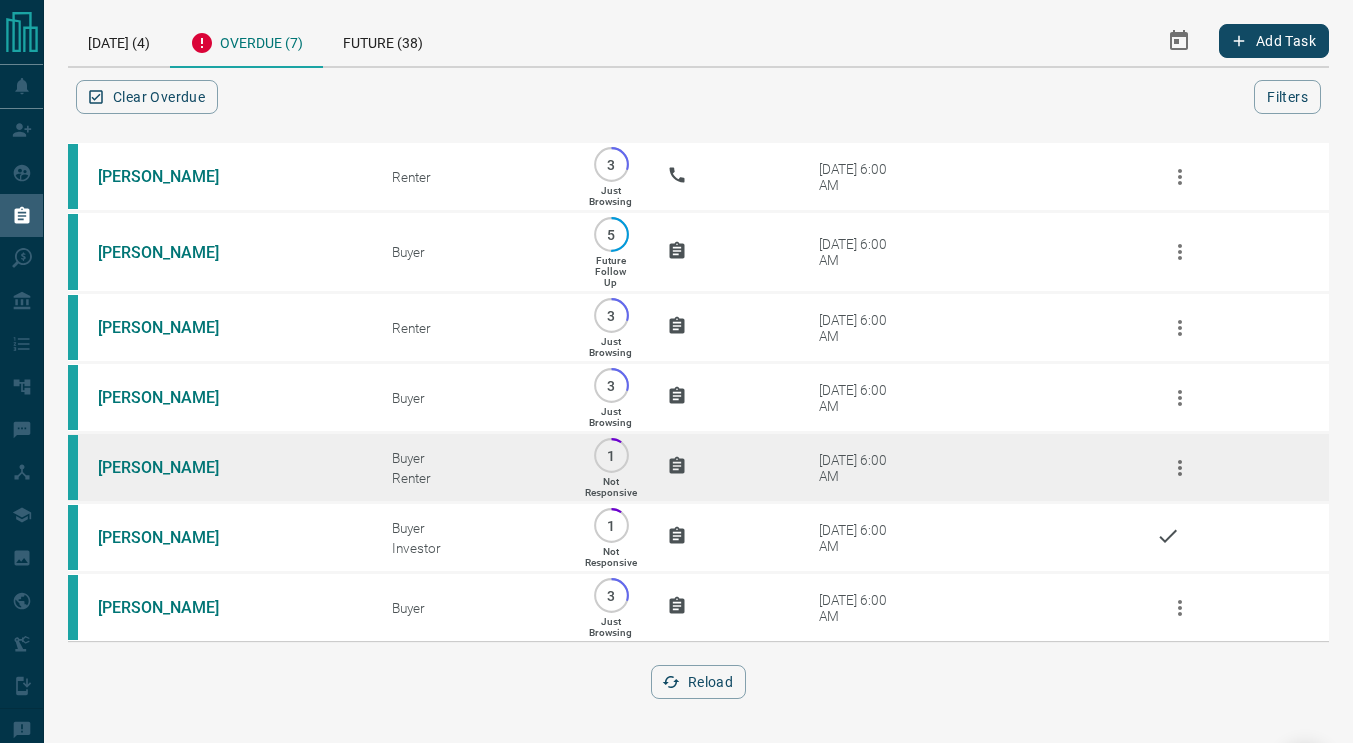 click at bounding box center (1180, 468) 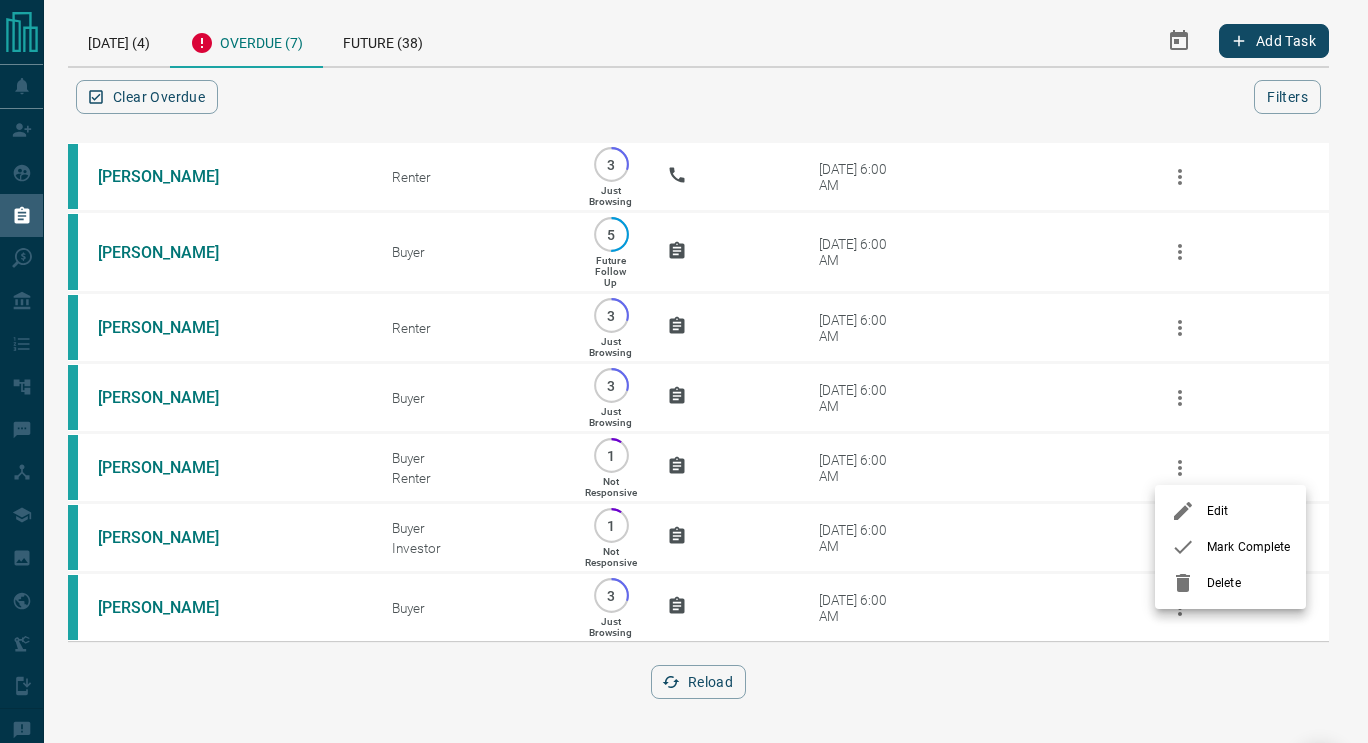 click on "Mark Complete" at bounding box center (1248, 547) 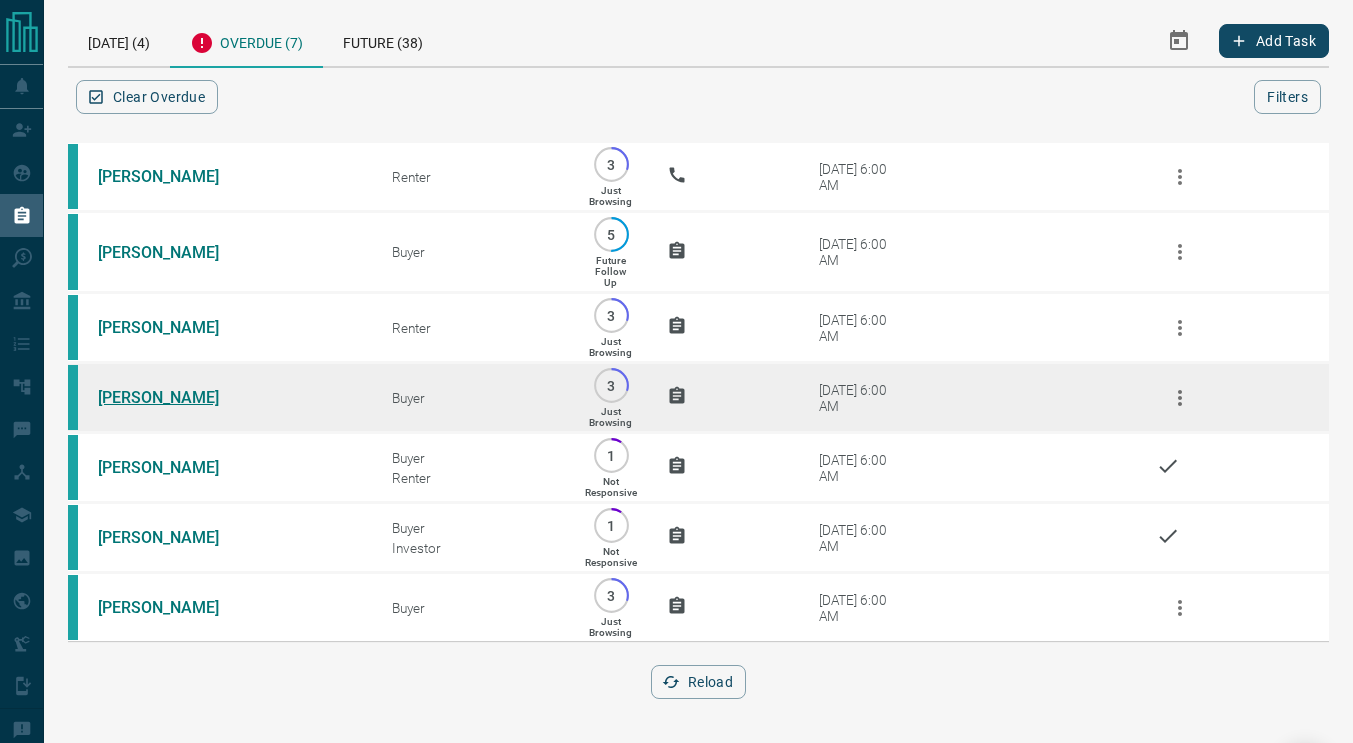 click on "[PERSON_NAME]" at bounding box center (173, 397) 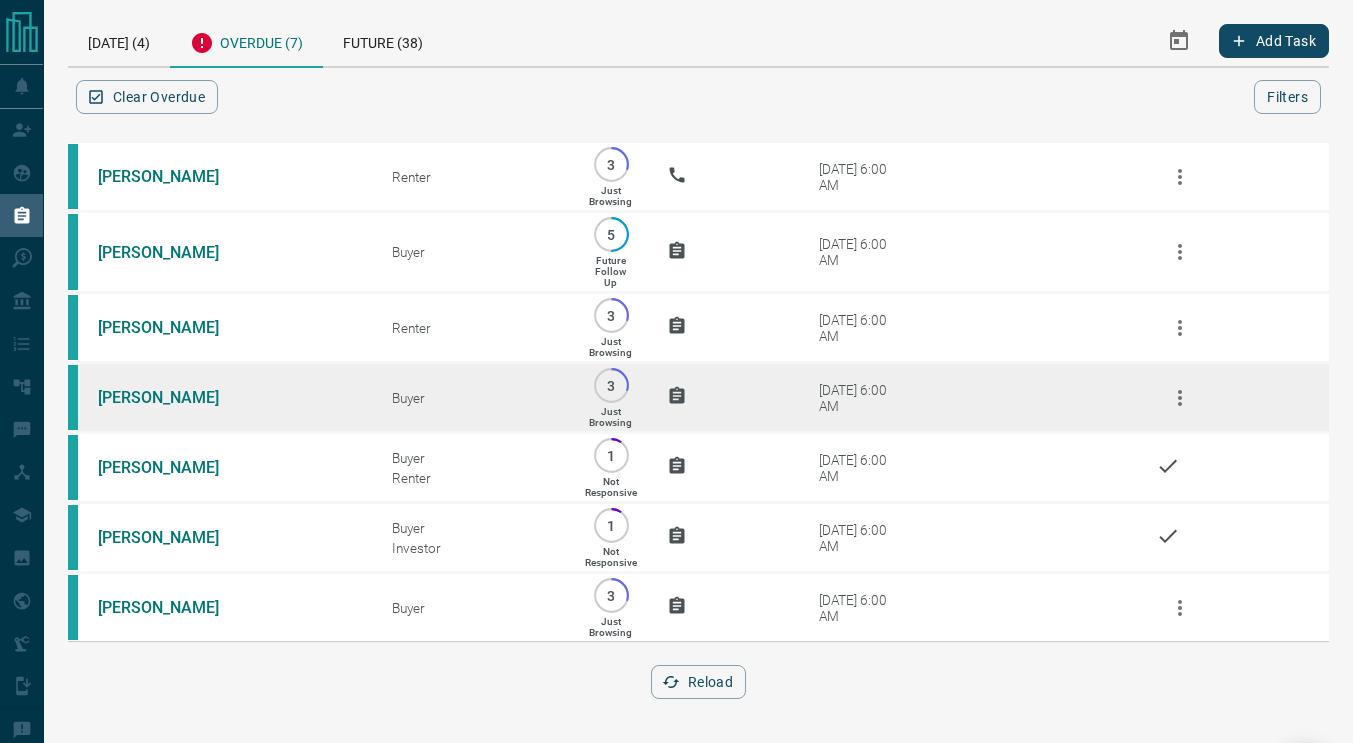 click 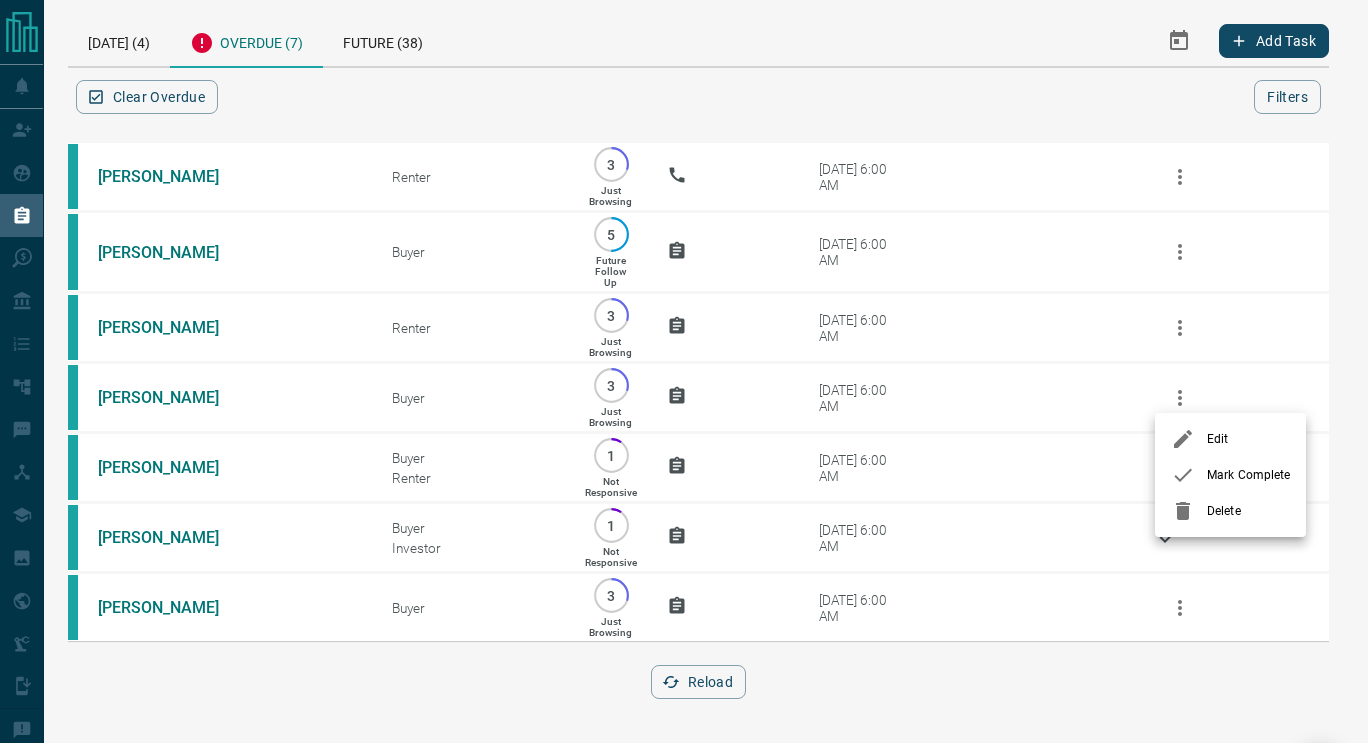 click on "Mark Complete" at bounding box center (1248, 475) 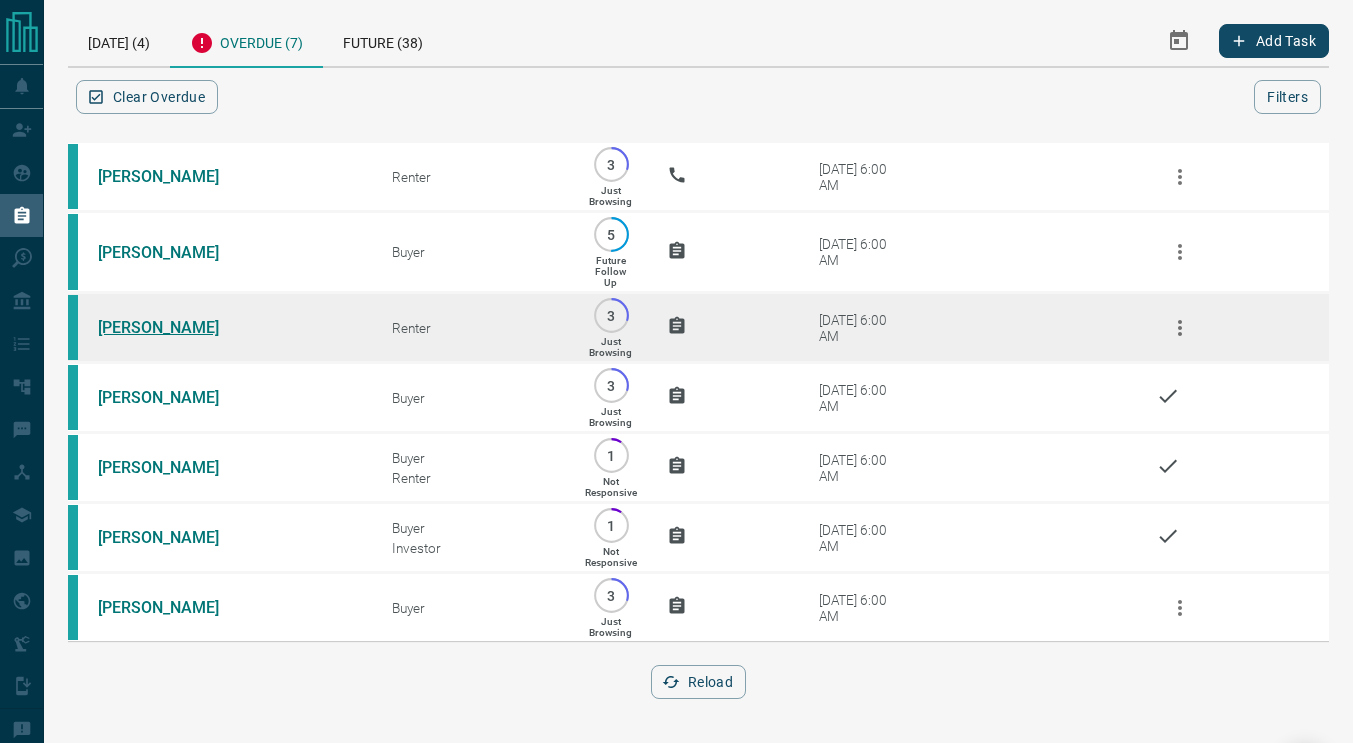 click on "[PERSON_NAME]" at bounding box center [173, 327] 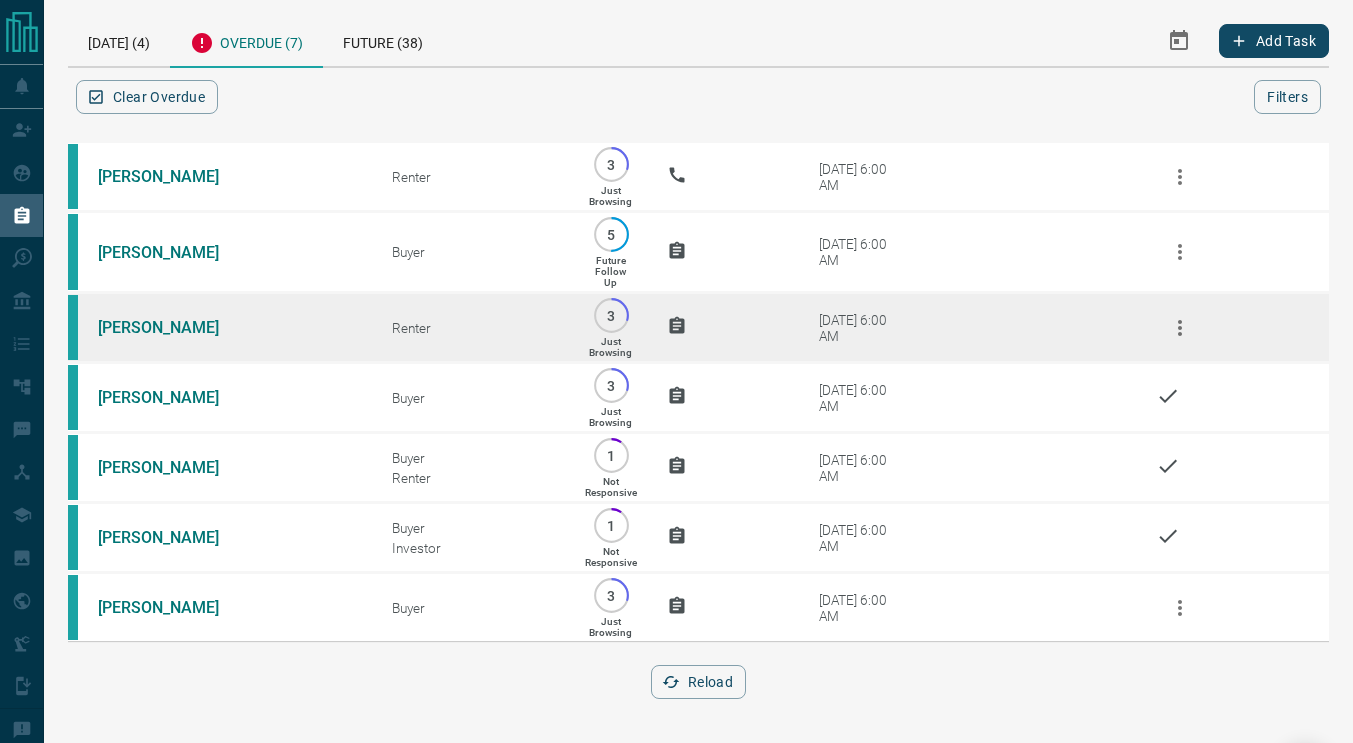 click at bounding box center (1180, 328) 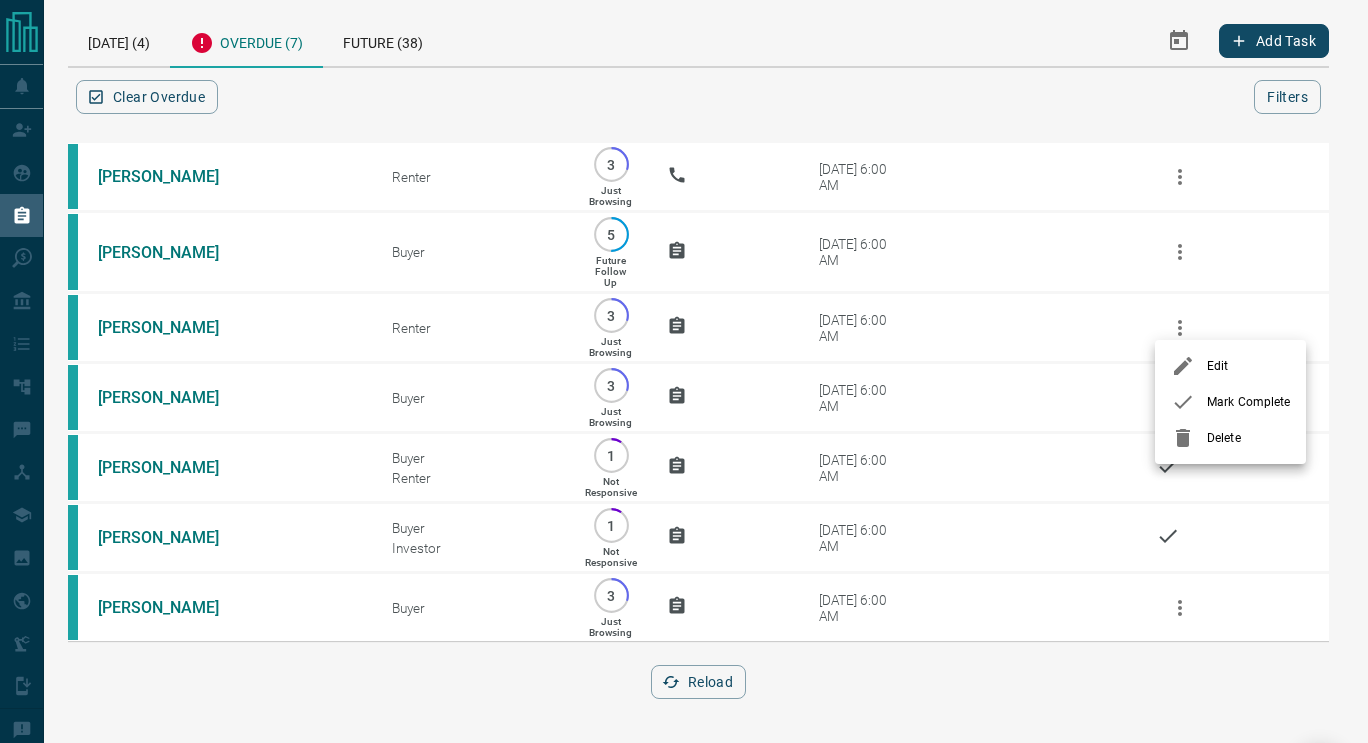 click on "Mark Complete" at bounding box center [1248, 402] 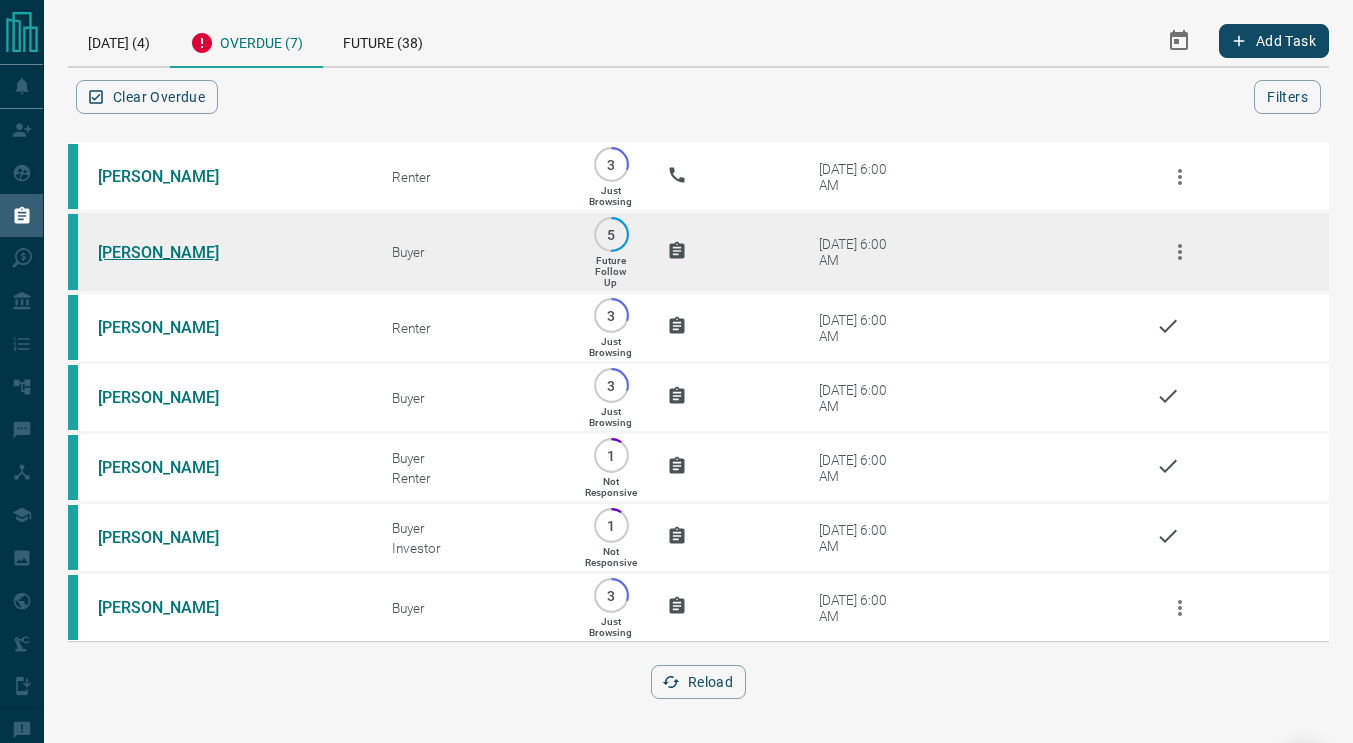 click on "[PERSON_NAME]" at bounding box center [173, 252] 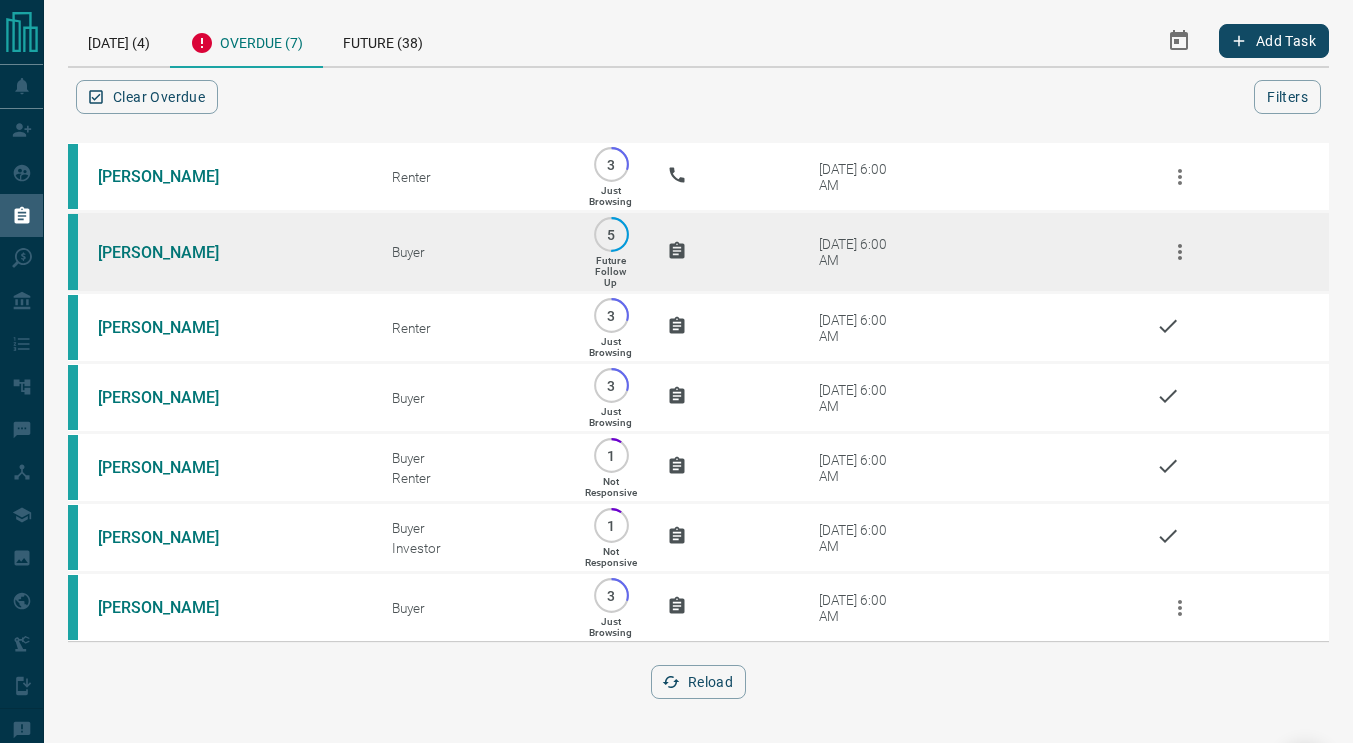 click 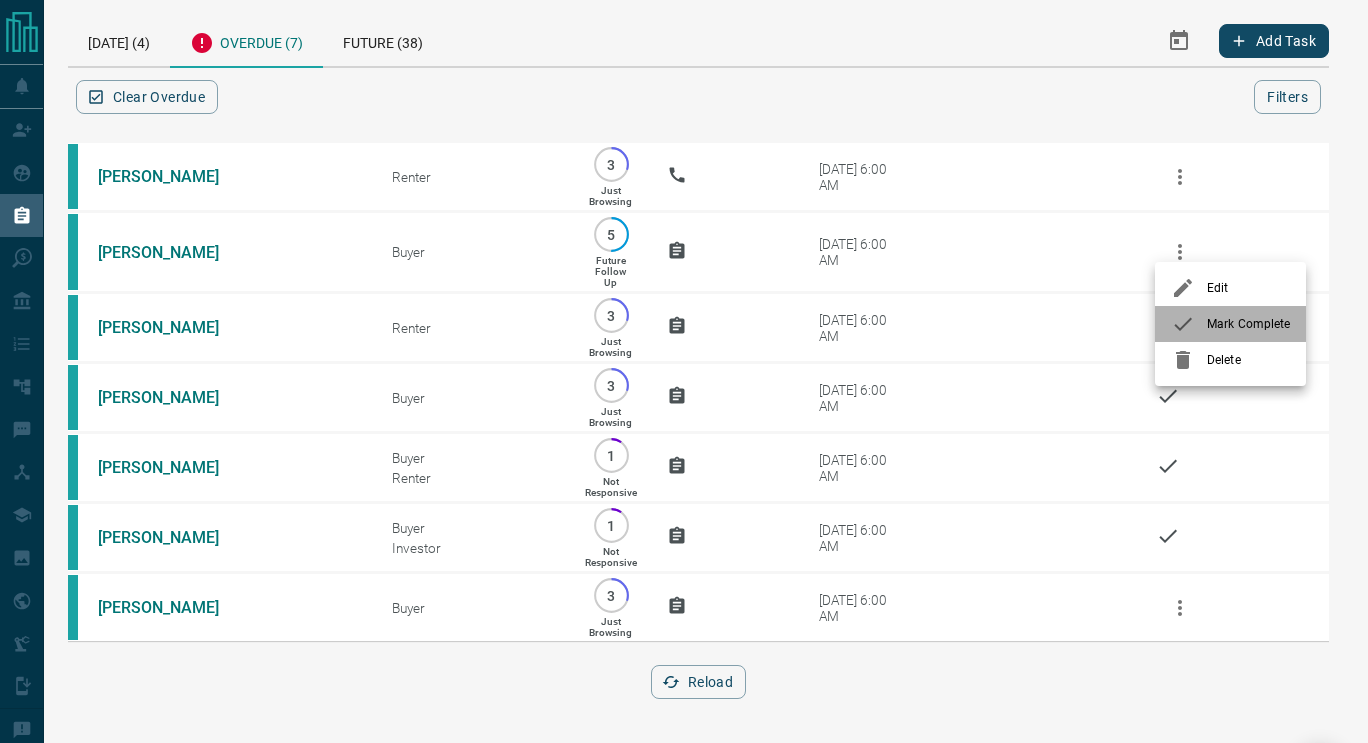 click on "Mark Complete" at bounding box center (1230, 324) 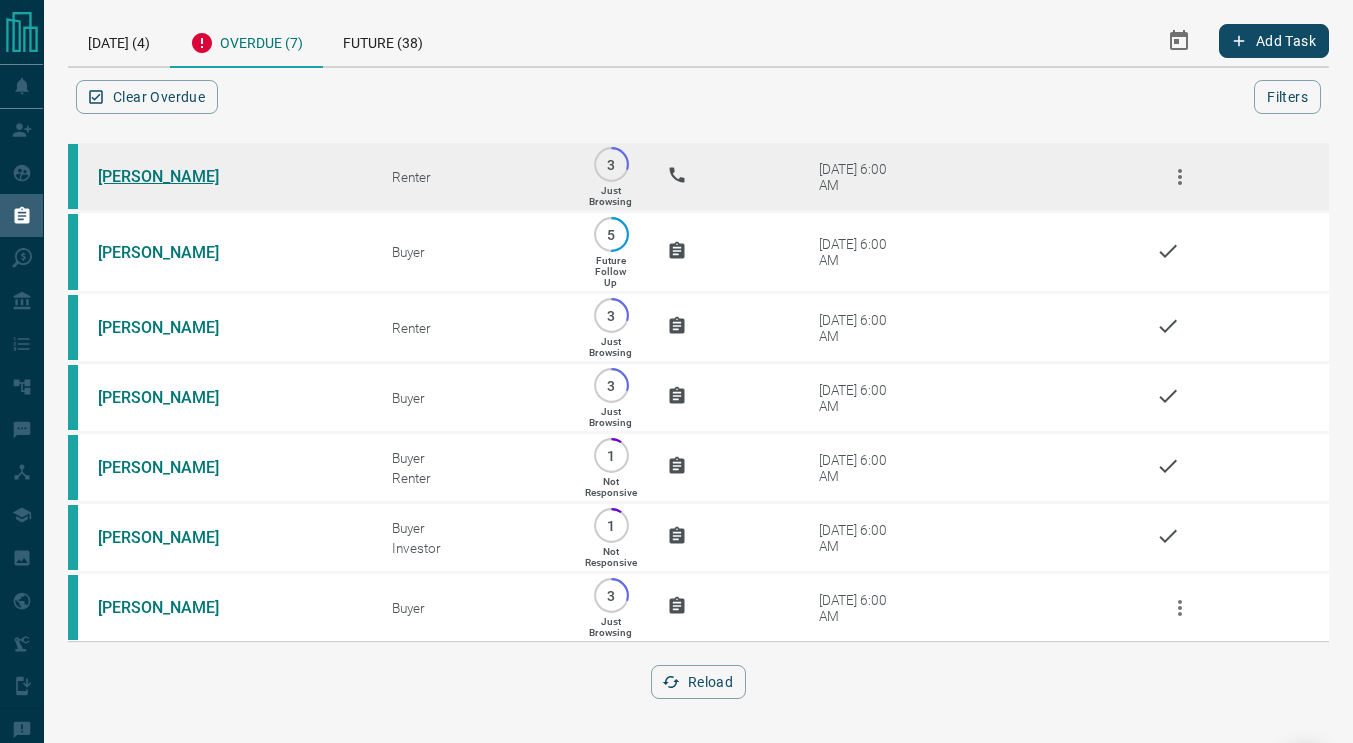 click on "[PERSON_NAME]" at bounding box center [173, 176] 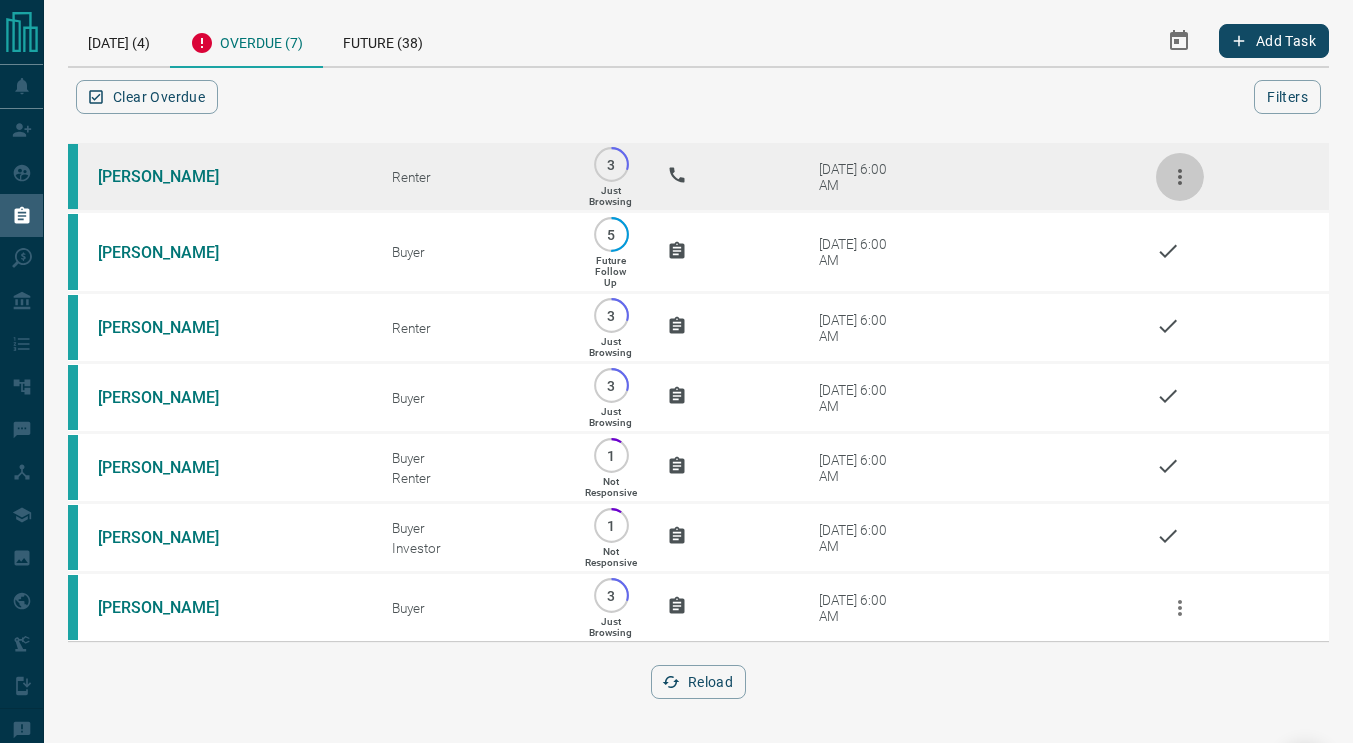 click 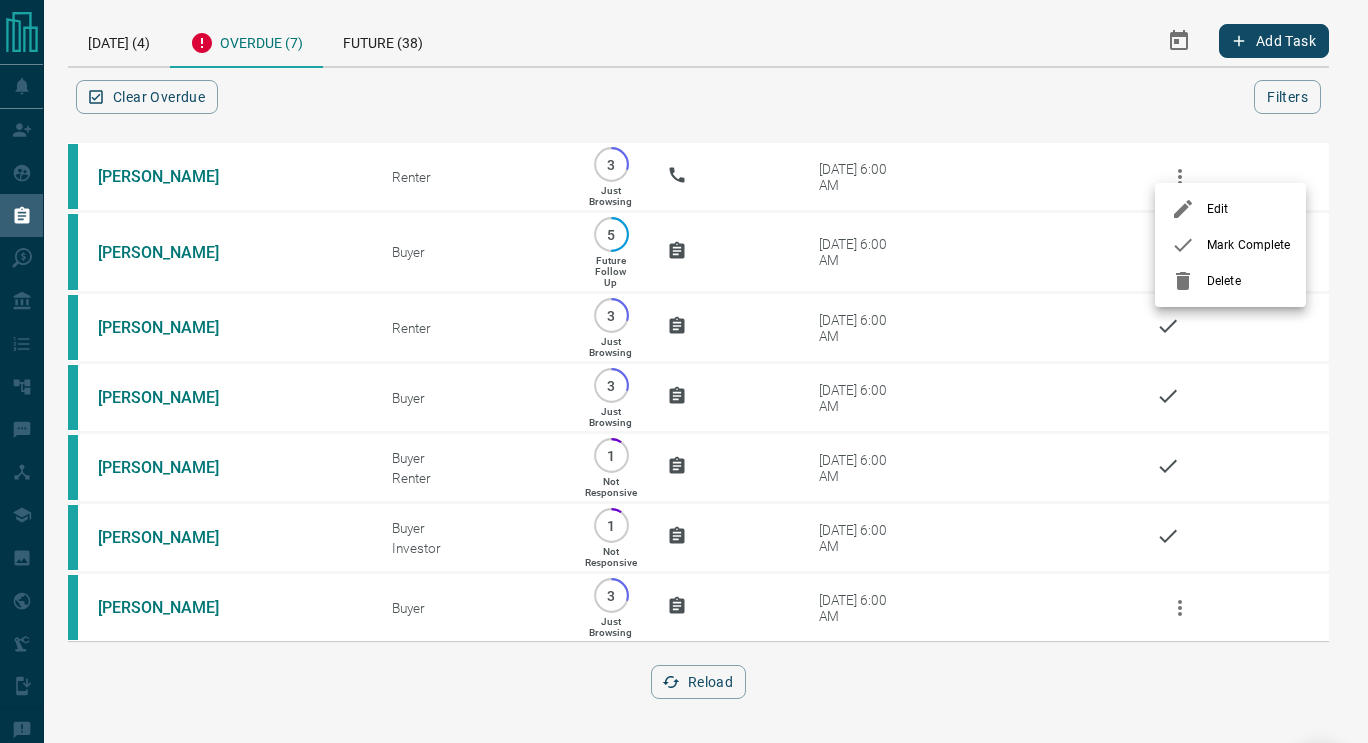 click on "Mark Complete" at bounding box center [1230, 245] 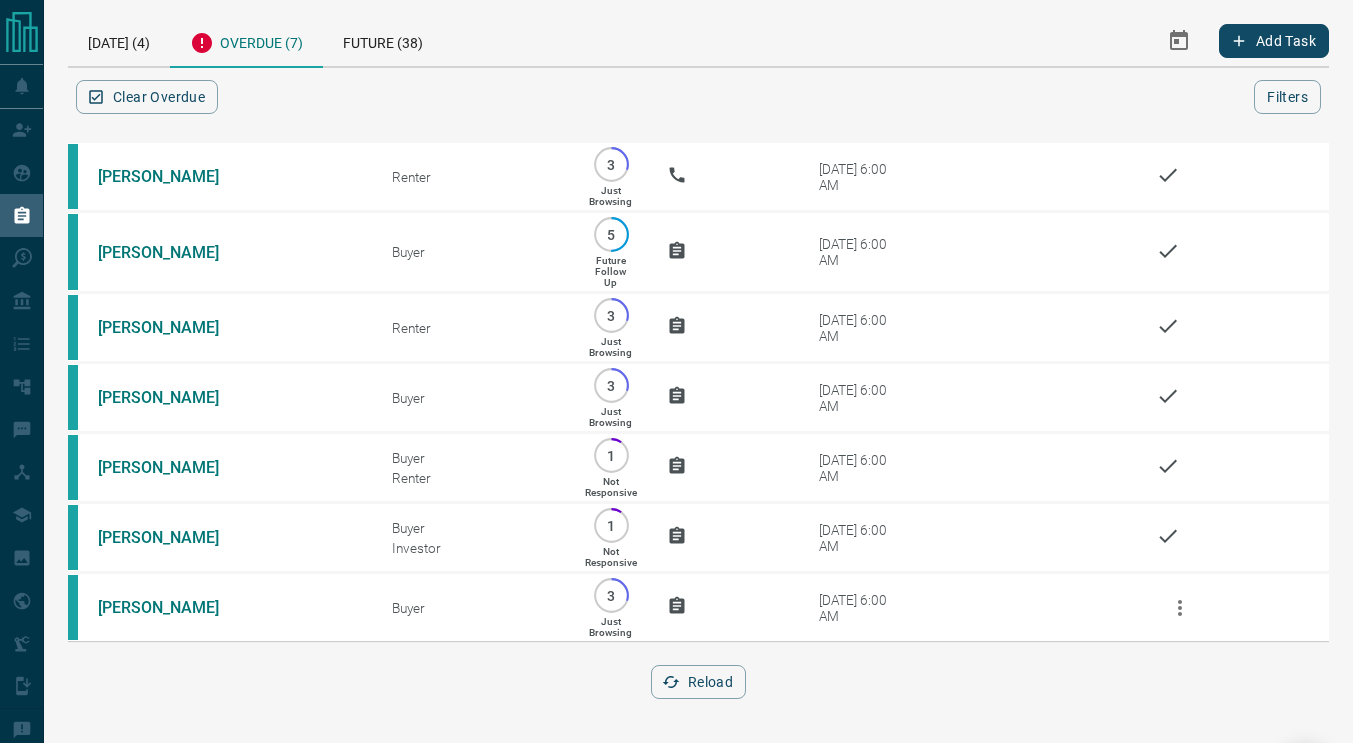 click on "[DATE] (4) Overdue (7) Future (38) Add Task Clear Overdue Filters Scroll to Top [PERSON_NAME] Renter 3 Just Browsing [DATE] 6:00 AM [PERSON_NAME] Buyer 5 Future Follow Up [DATE] 6:00 AM [PERSON_NAME] Renter 3 Just Browsing [DATE] 6:00 AM [PERSON_NAME] Buyer 3 Just Browsing [DATE] 6:00 AM [PERSON_NAME] Buyer Renter 1 Not Responsive [DATE] 6:00 AM [PERSON_NAME] Investor 1 Not Responsive [DATE] 6:00 AM [PERSON_NAME] Buyer 3 Just Browsing [DATE] 6:00 AM Reload" at bounding box center (698, 369) 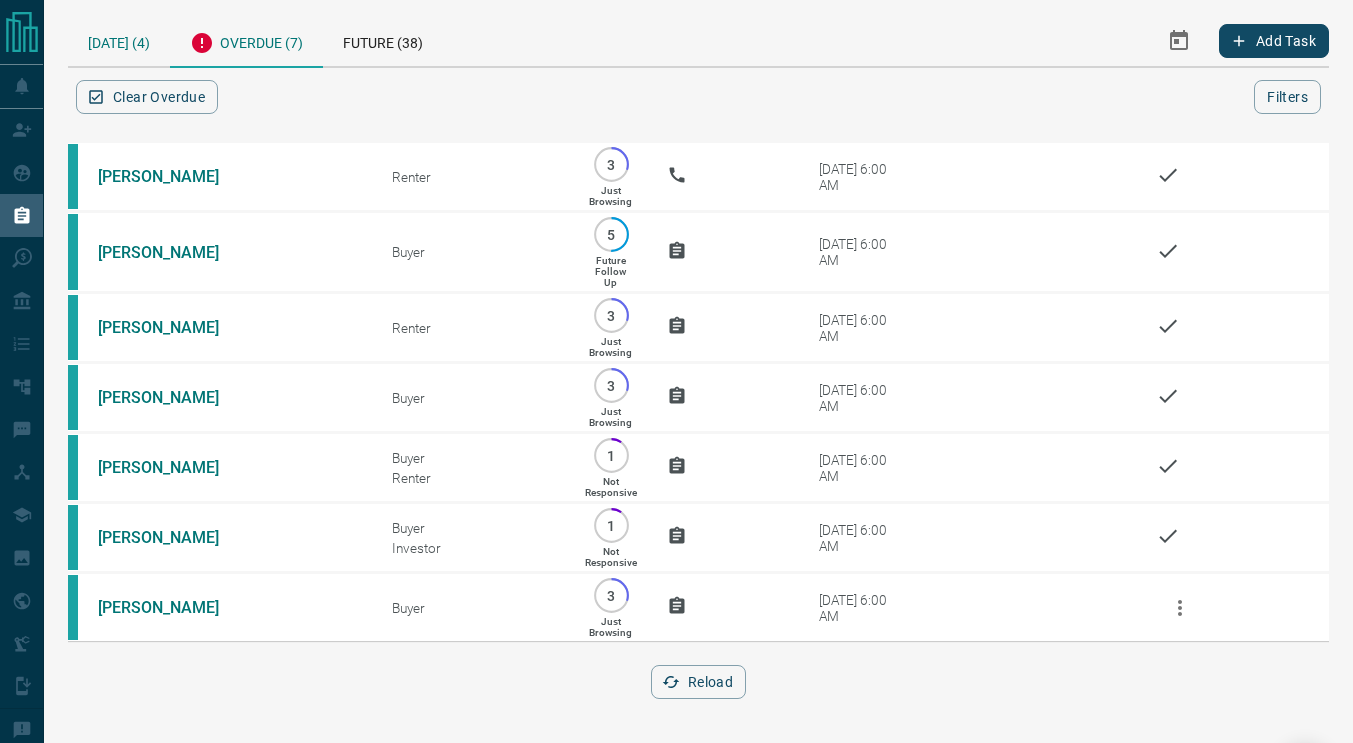 click on "[DATE] (4)" at bounding box center [119, 40] 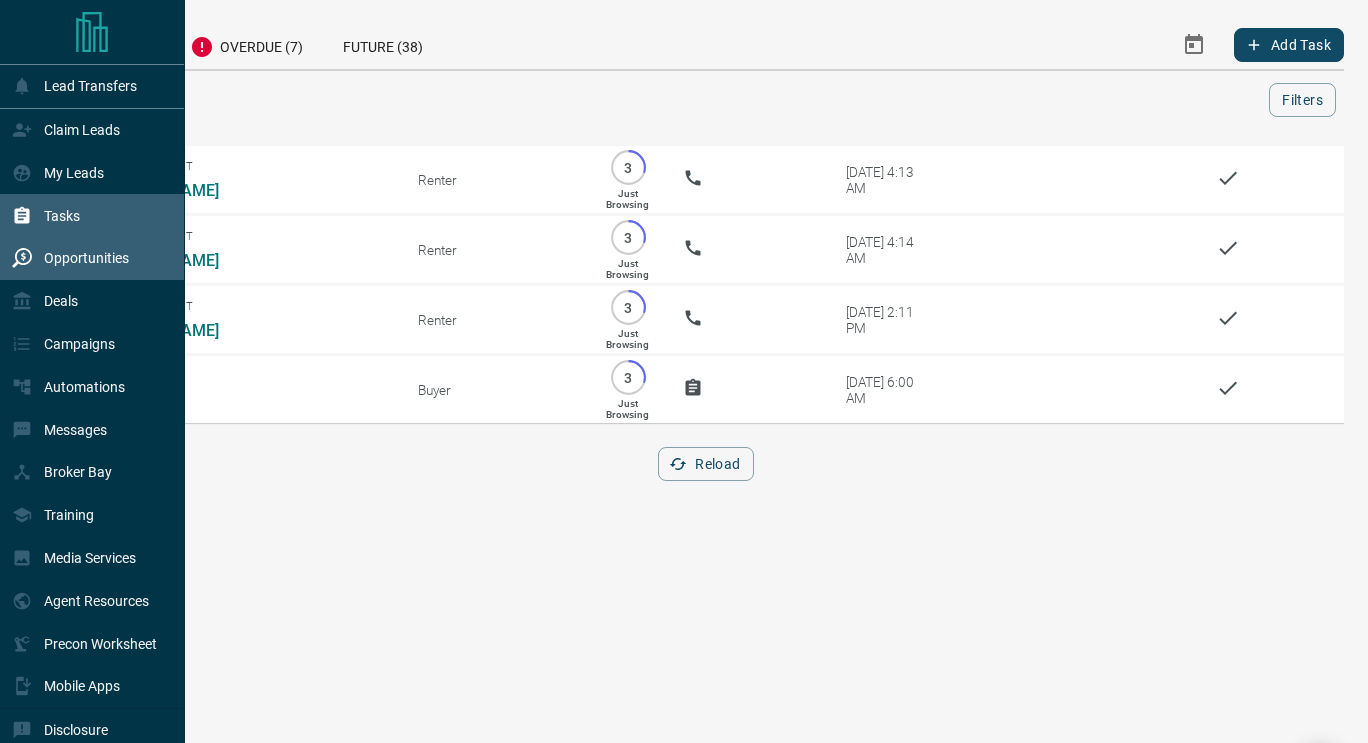 click on "Opportunities" at bounding box center [86, 258] 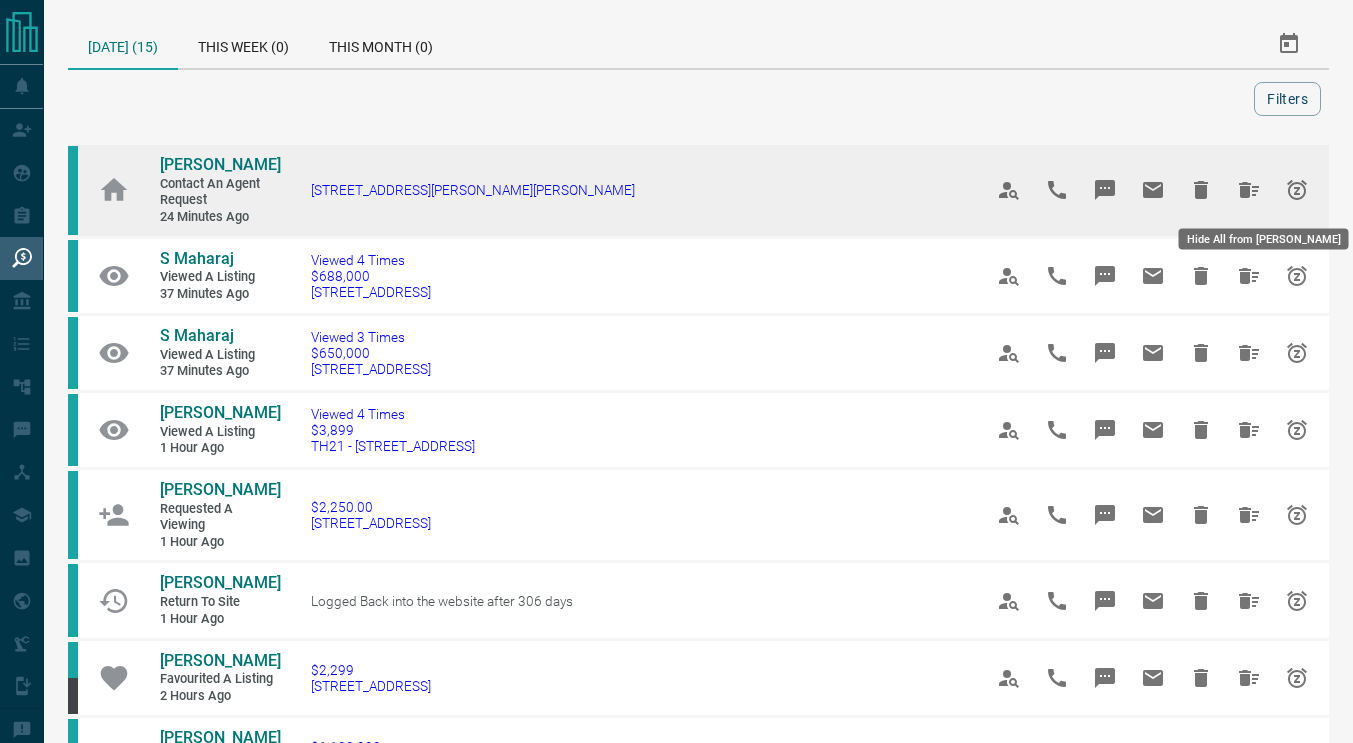 click at bounding box center (1249, 190) 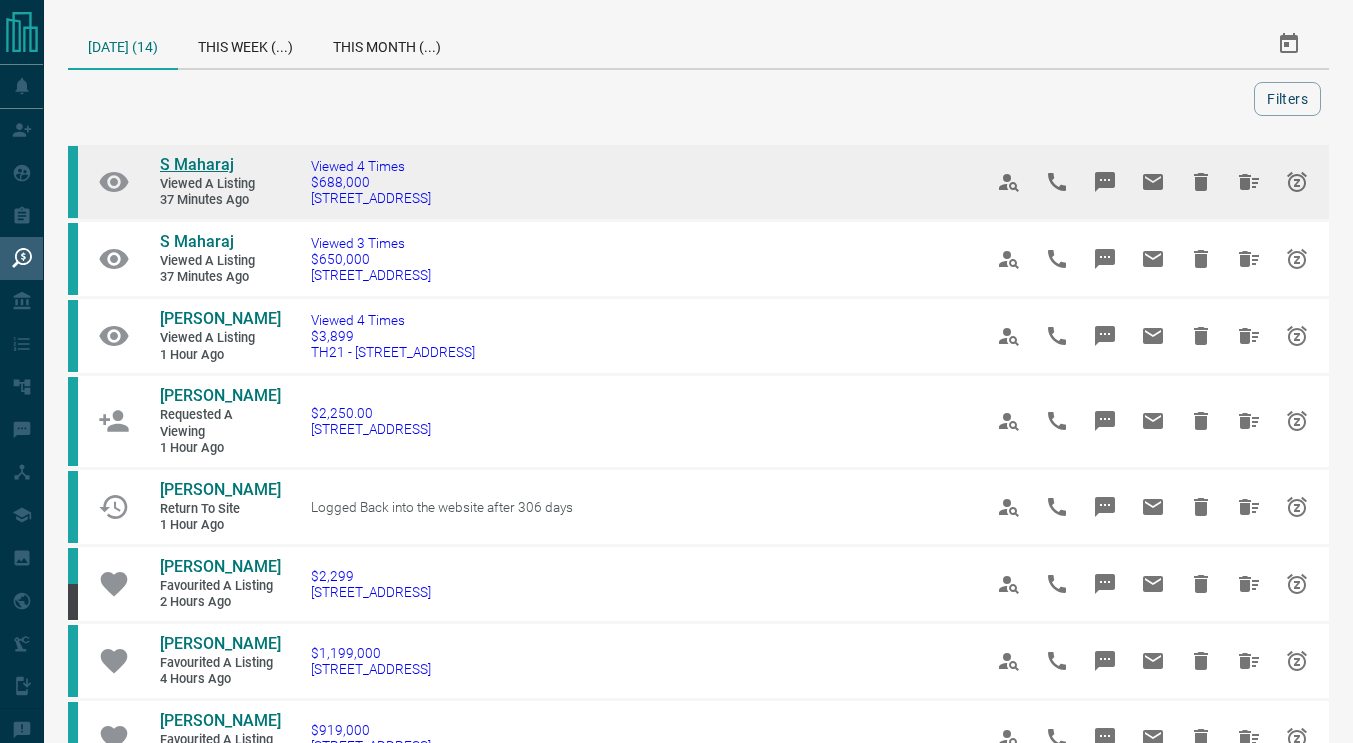 click on "S Maharaj" at bounding box center [197, 164] 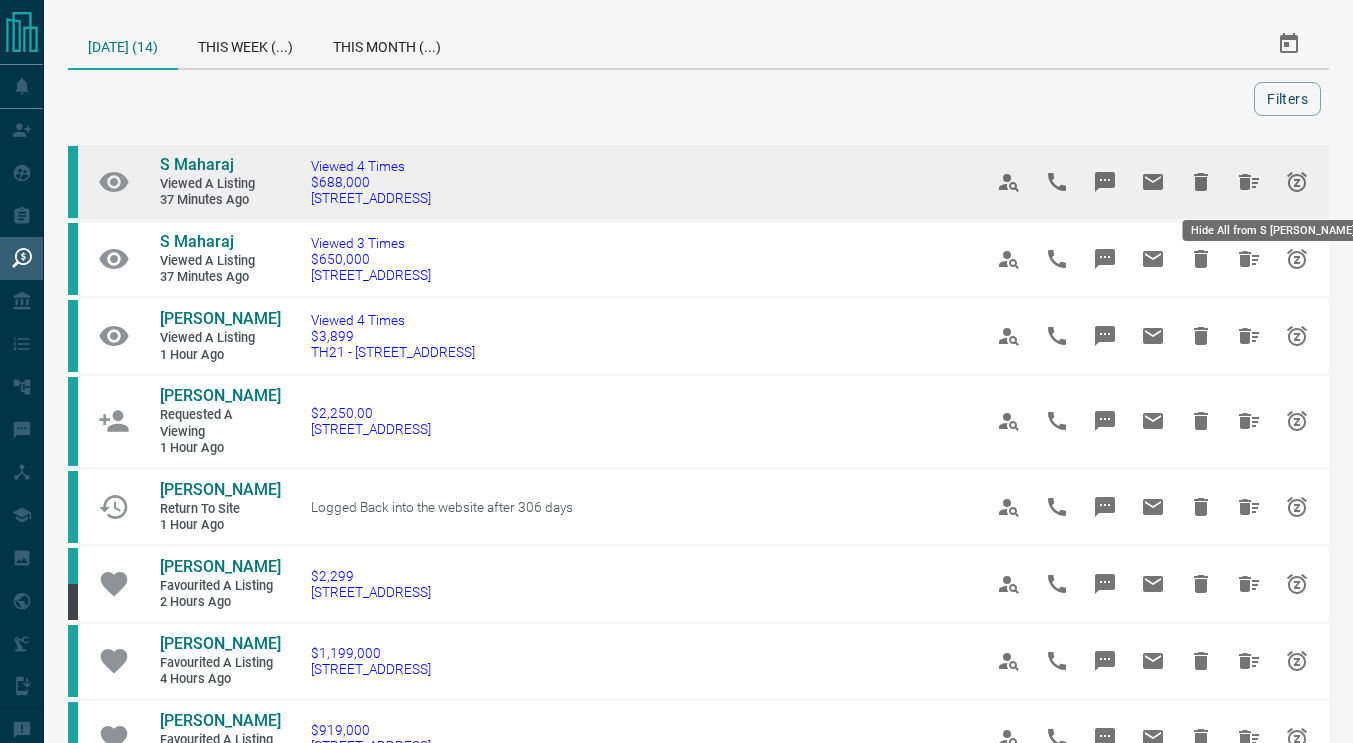 click 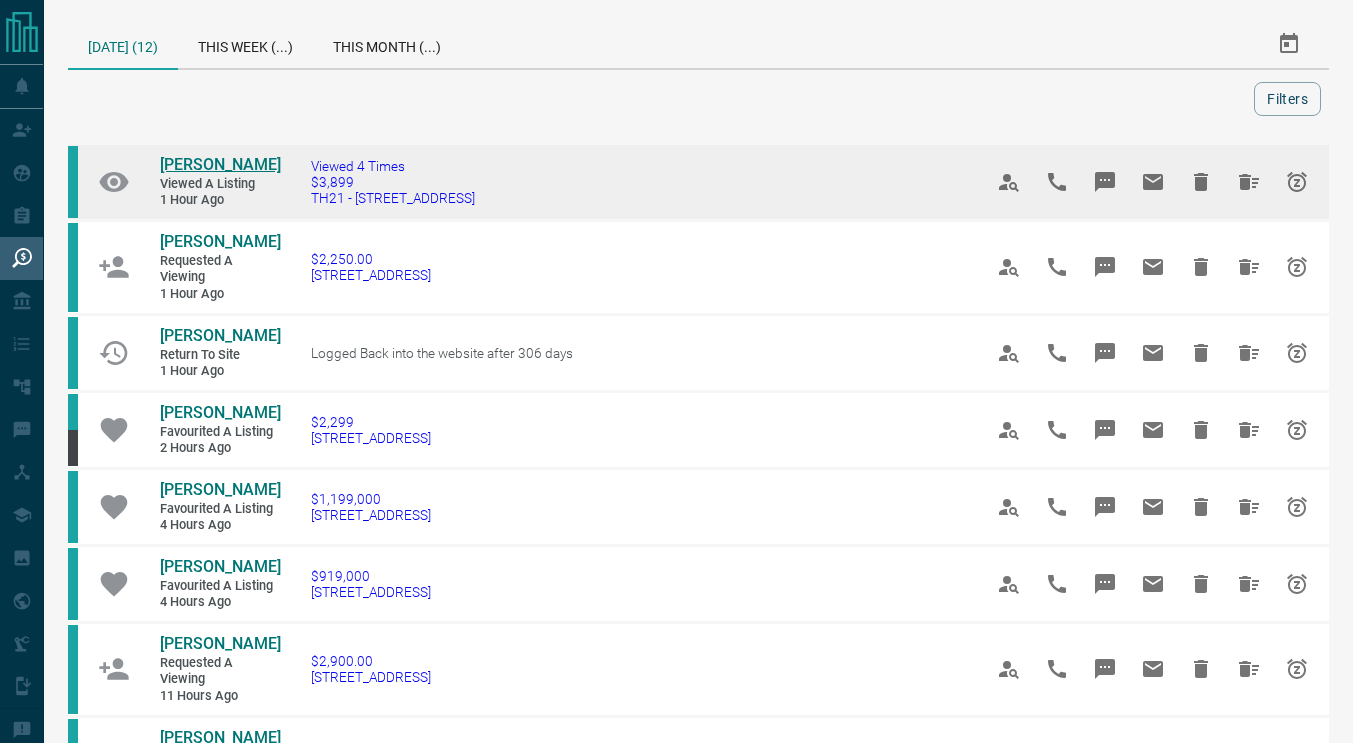 click on "[PERSON_NAME]" at bounding box center (220, 164) 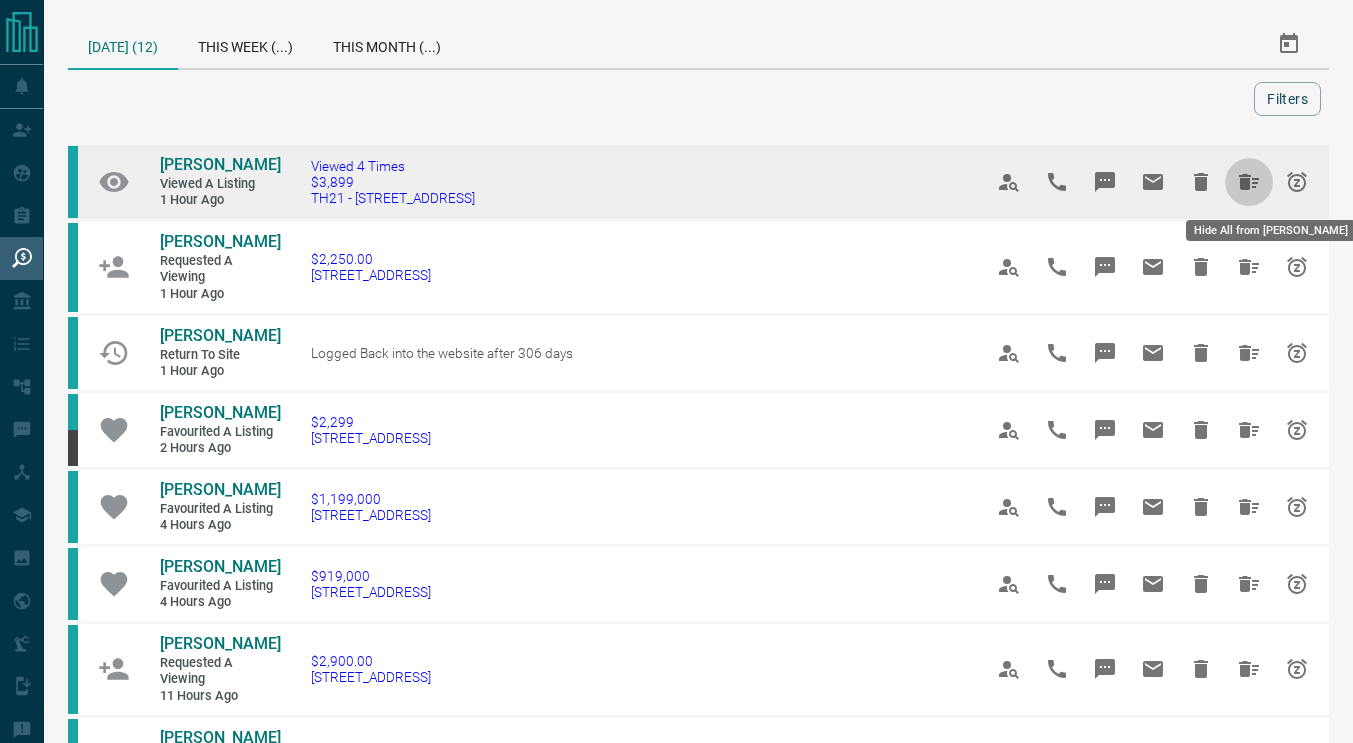 click 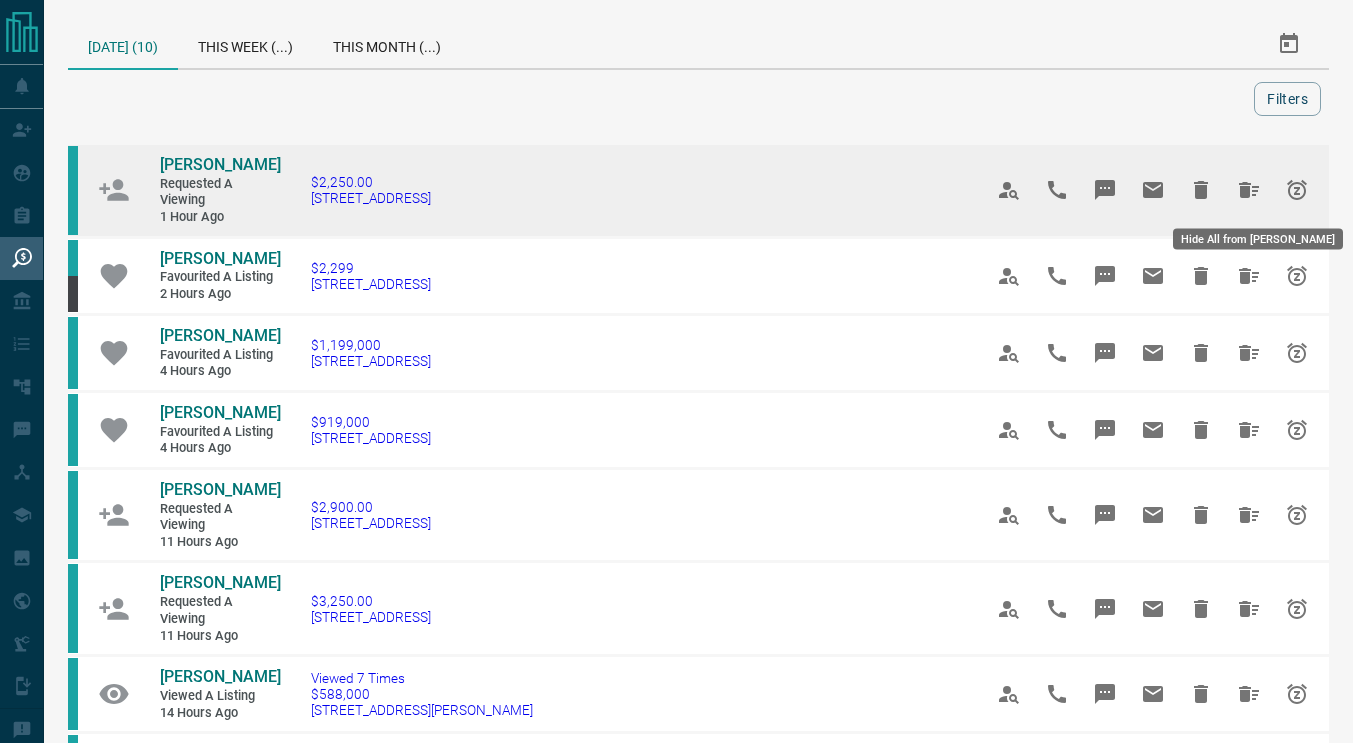 click 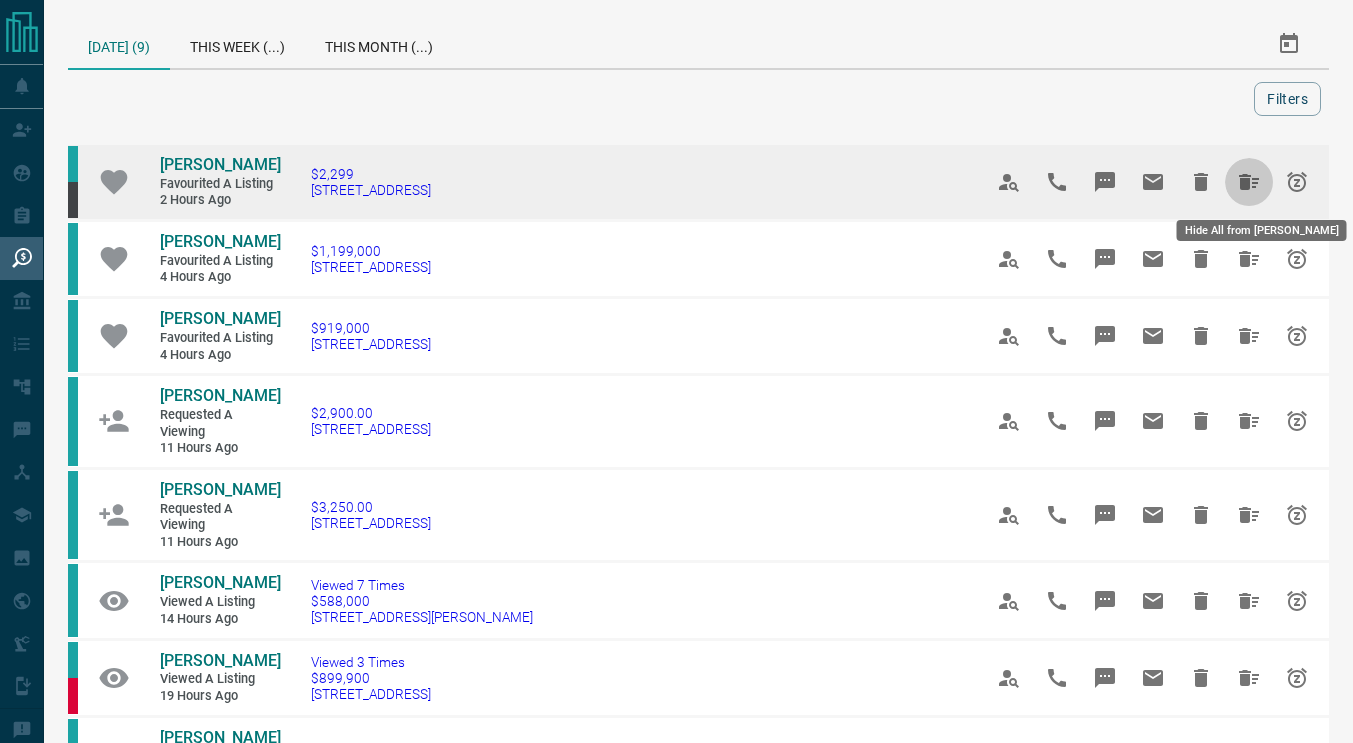 click at bounding box center [1249, 182] 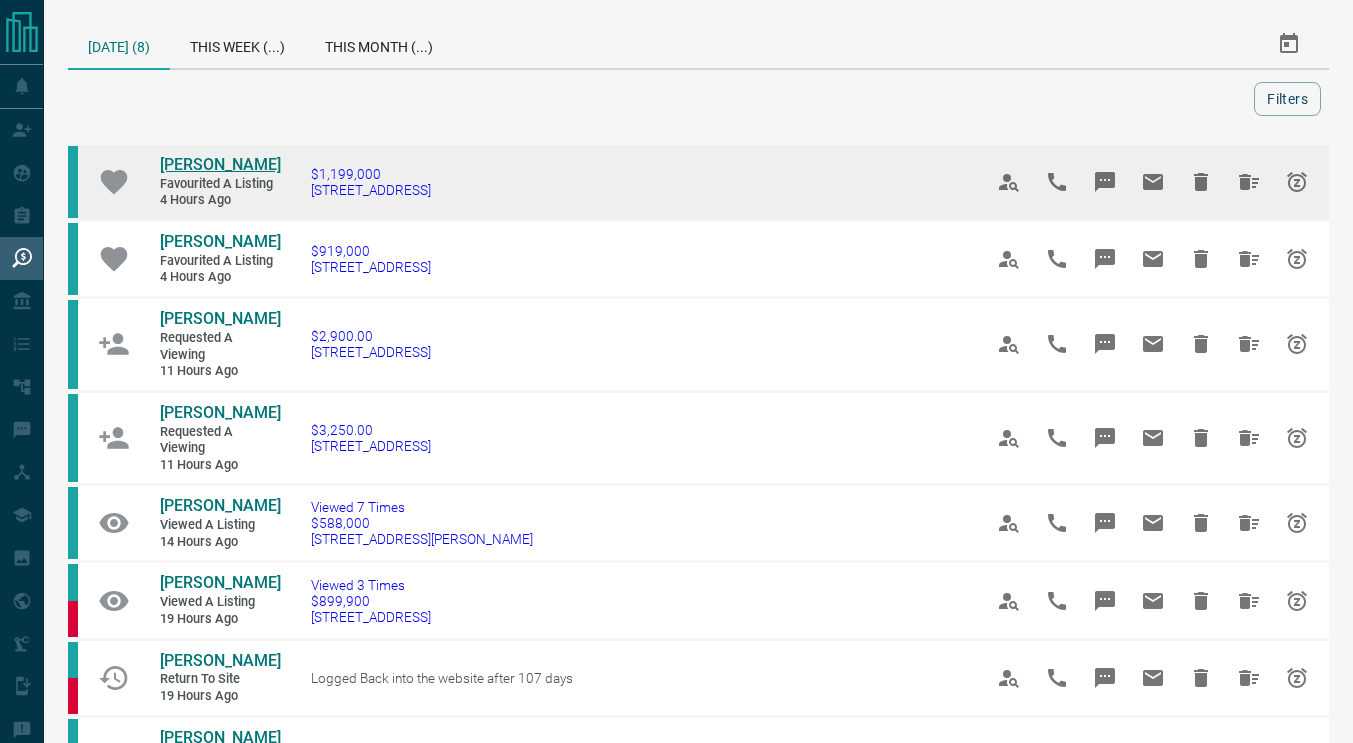 click on "[PERSON_NAME]" at bounding box center (220, 164) 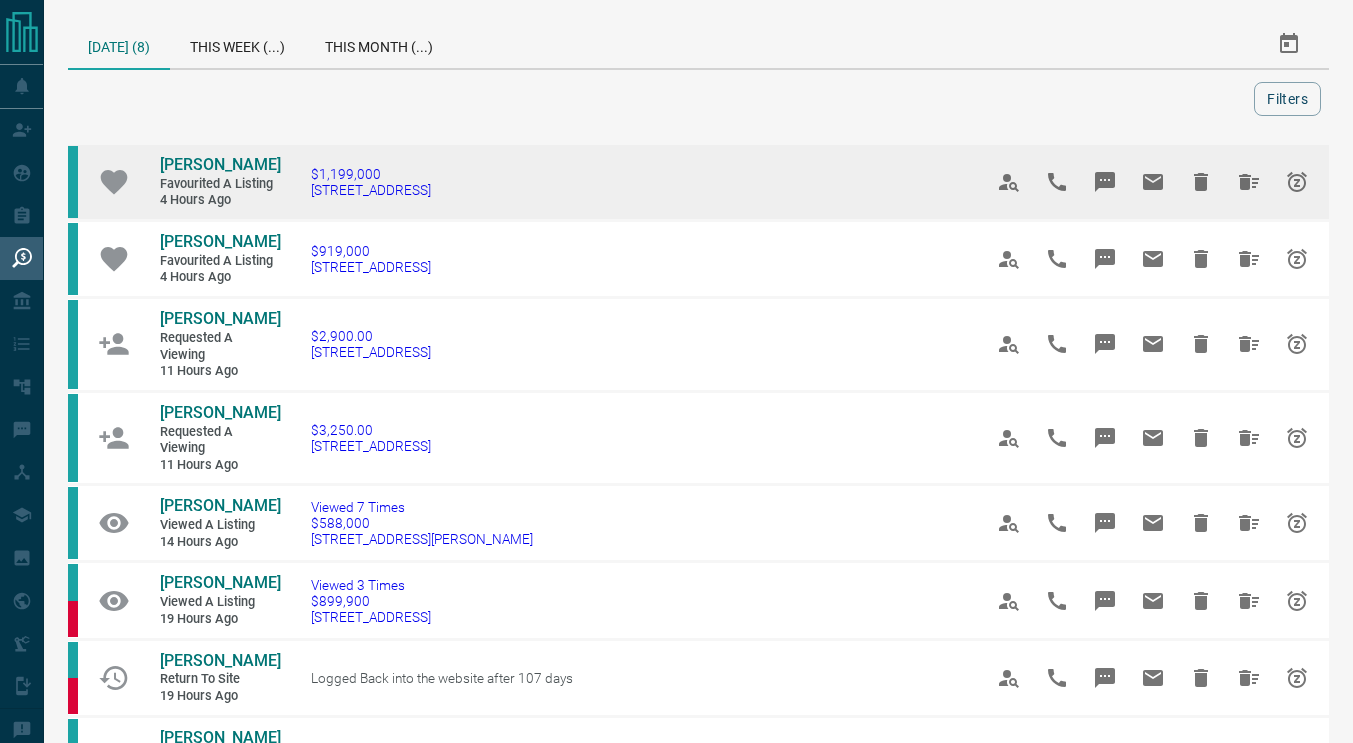 click 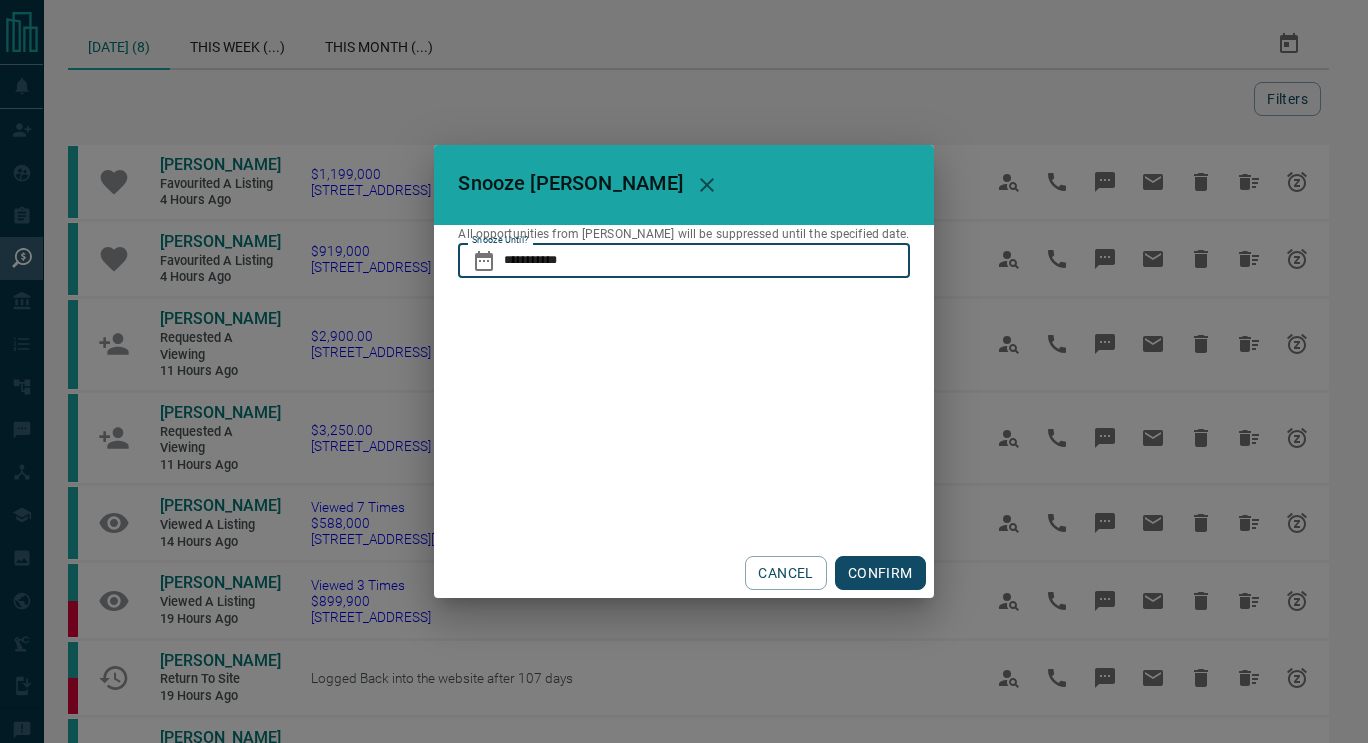 click on "**********" at bounding box center (706, 260) 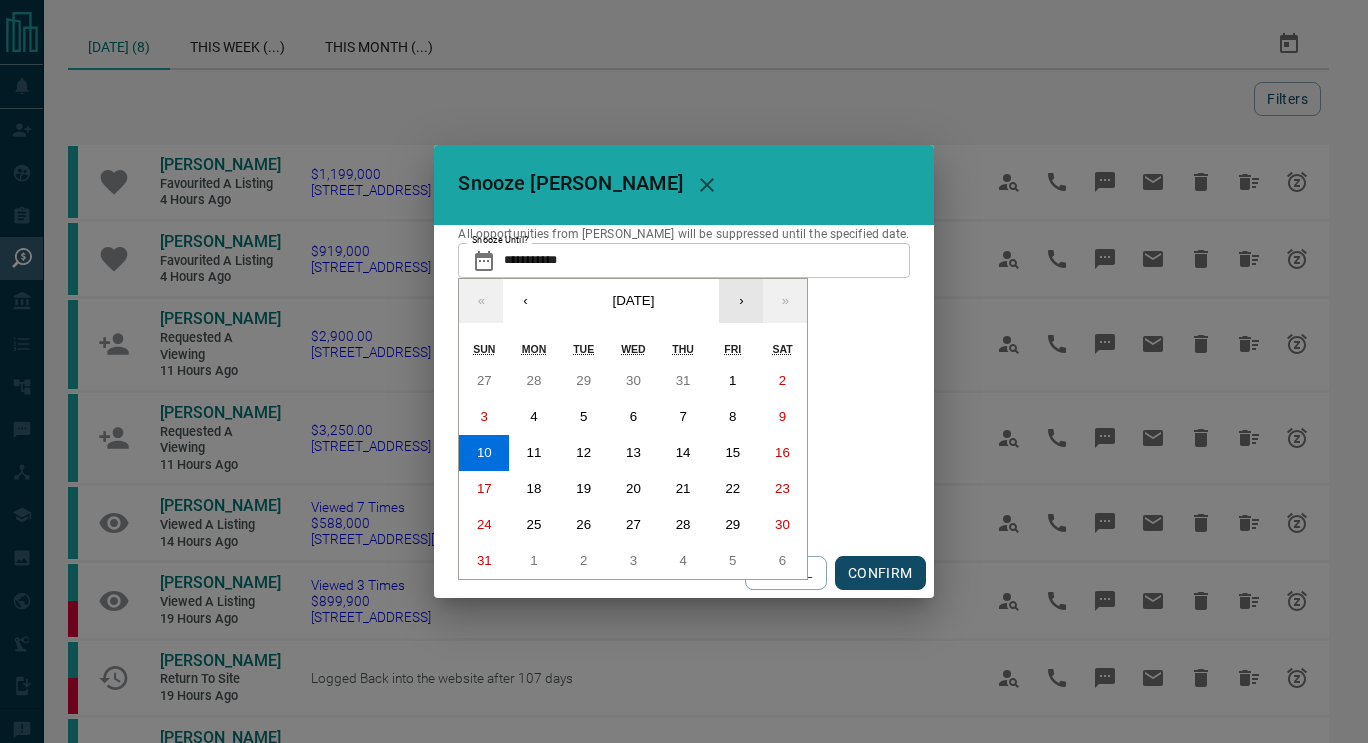 click on "›" at bounding box center (741, 301) 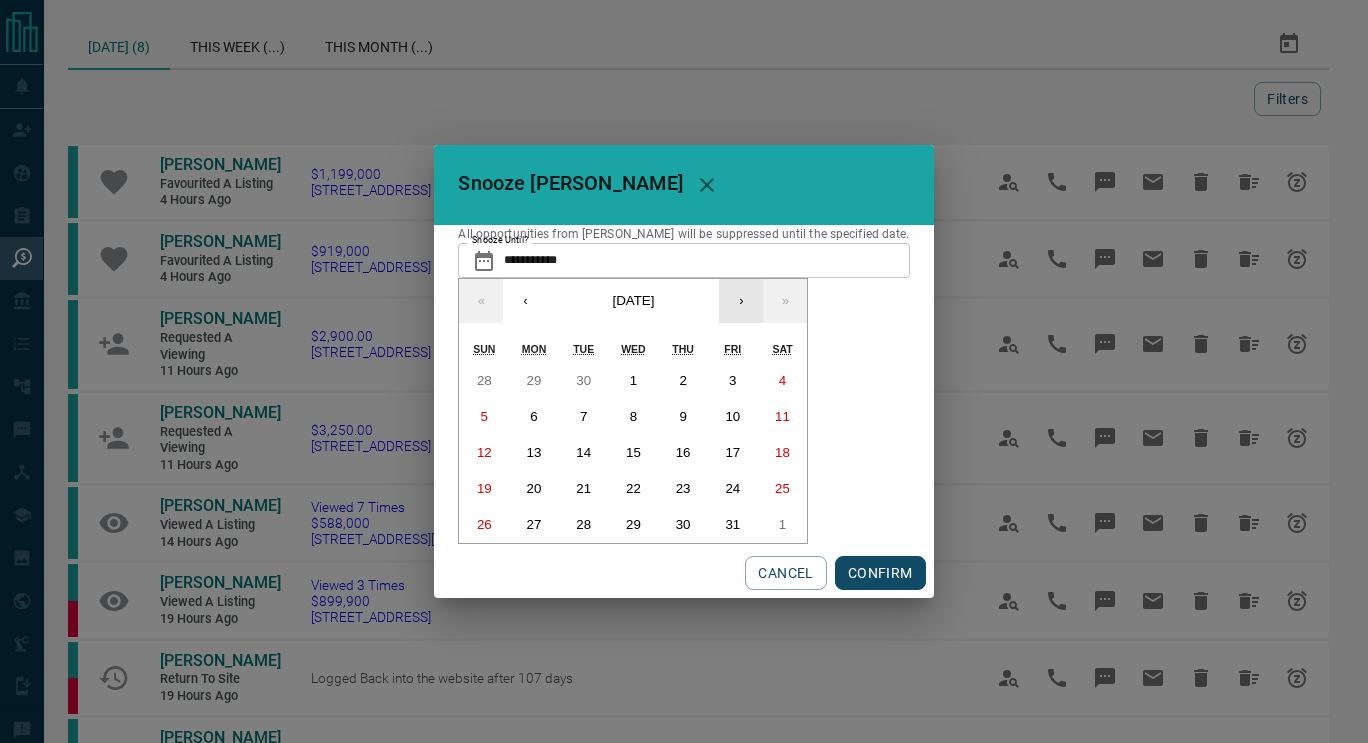 click on "›" at bounding box center (741, 301) 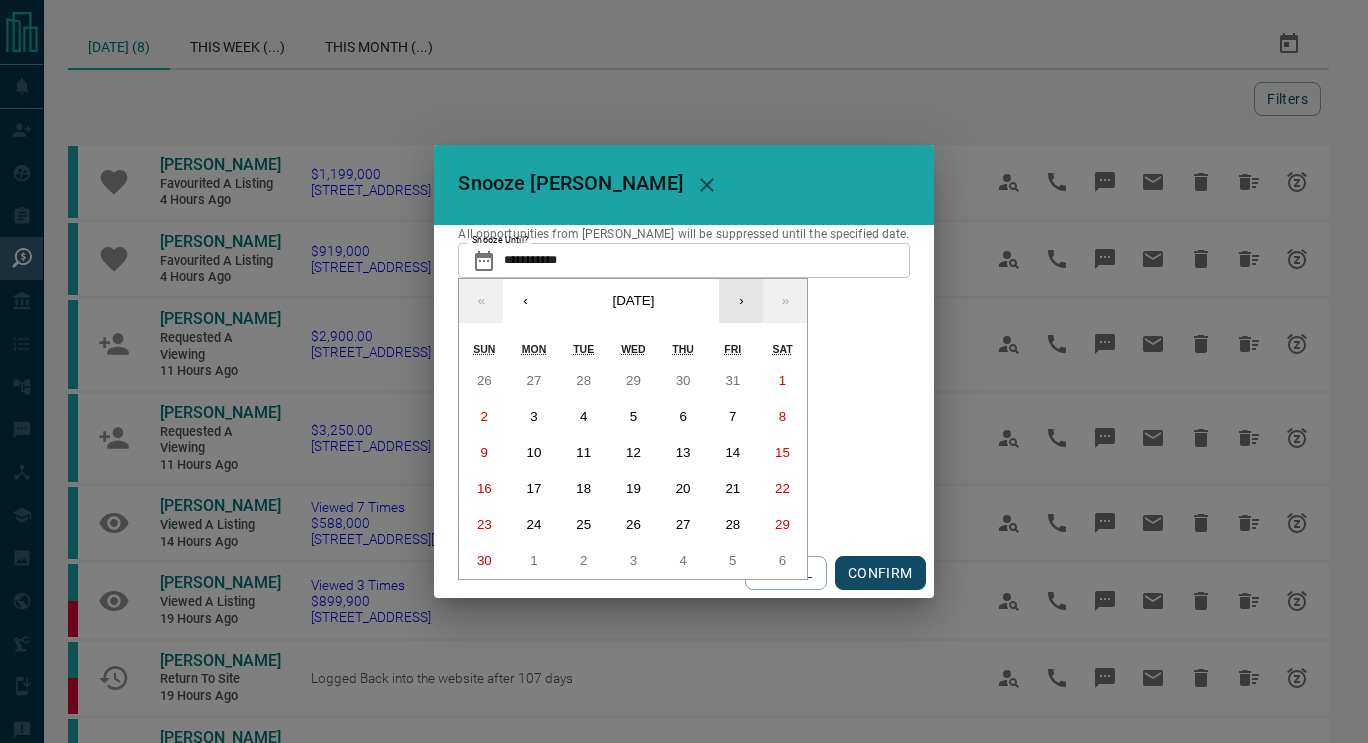 click on "›" at bounding box center (741, 301) 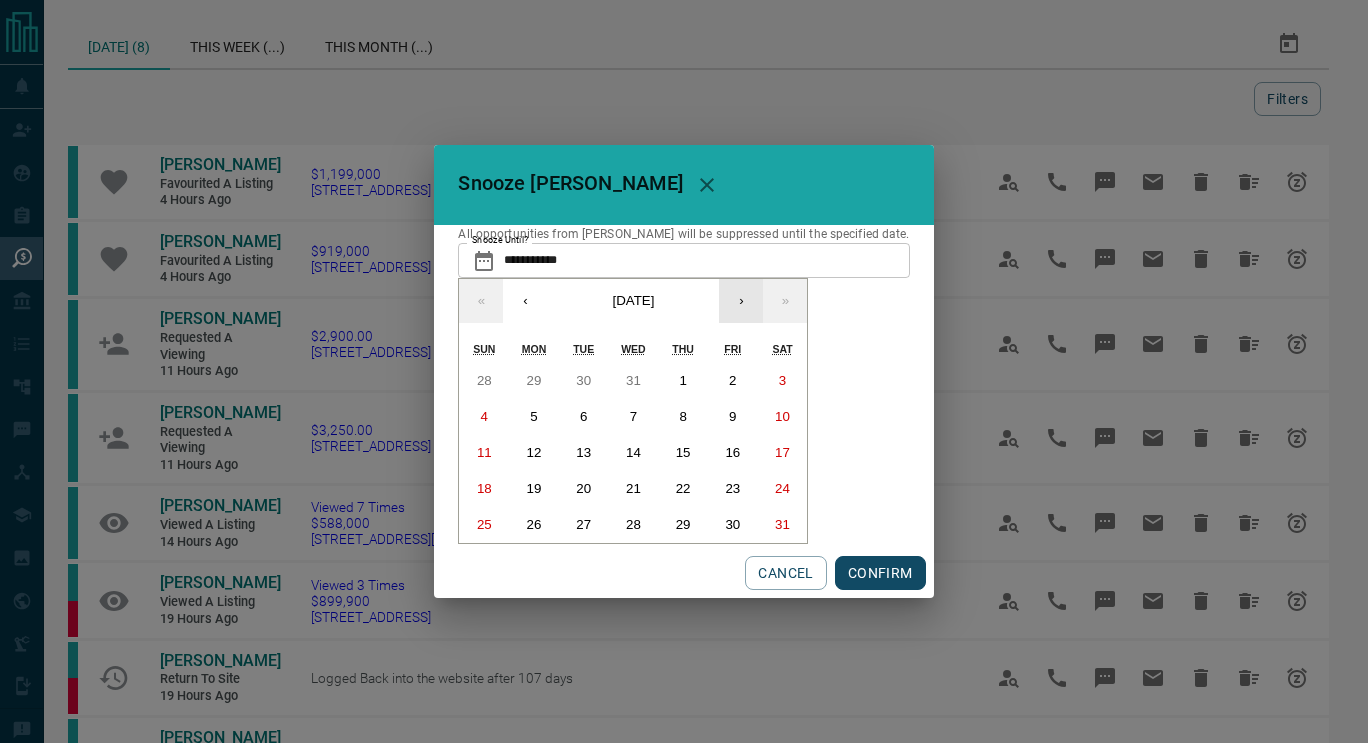click on "›" at bounding box center (741, 301) 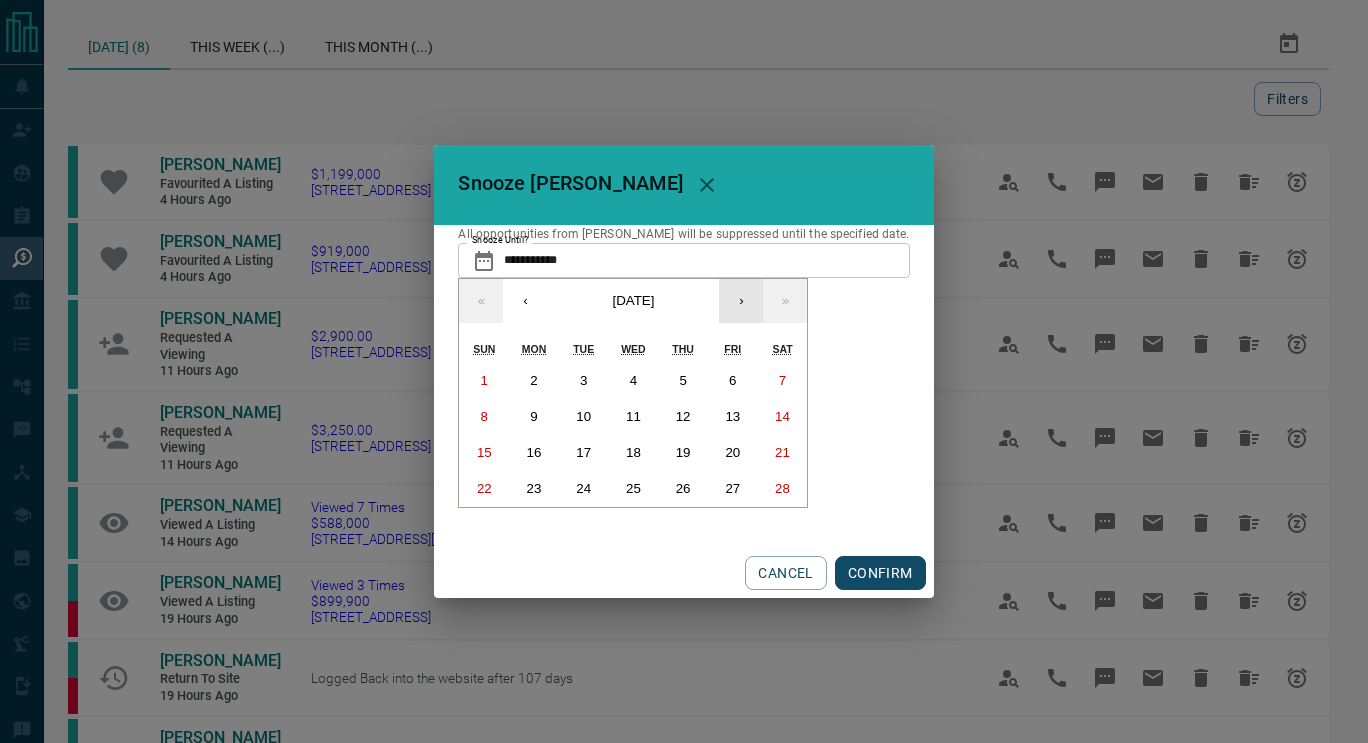click on "›" at bounding box center (741, 301) 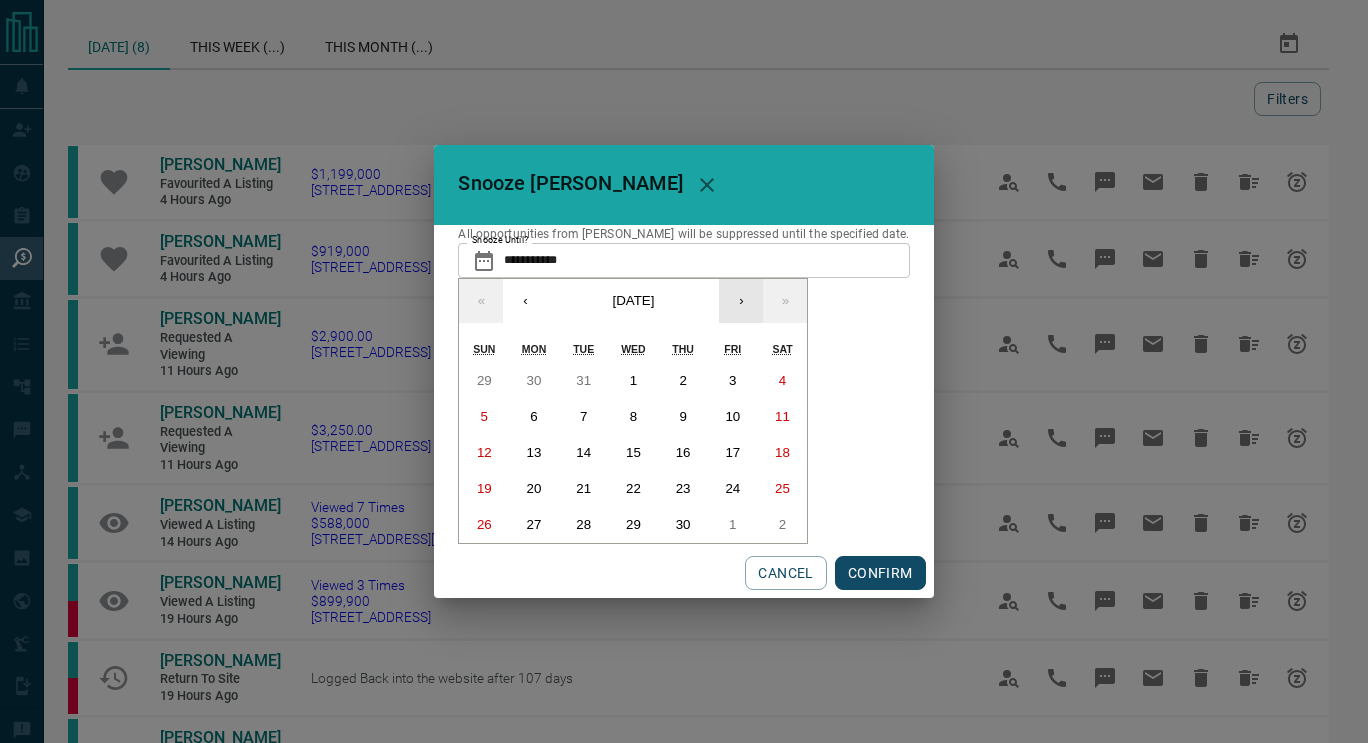 click on "›" at bounding box center [741, 301] 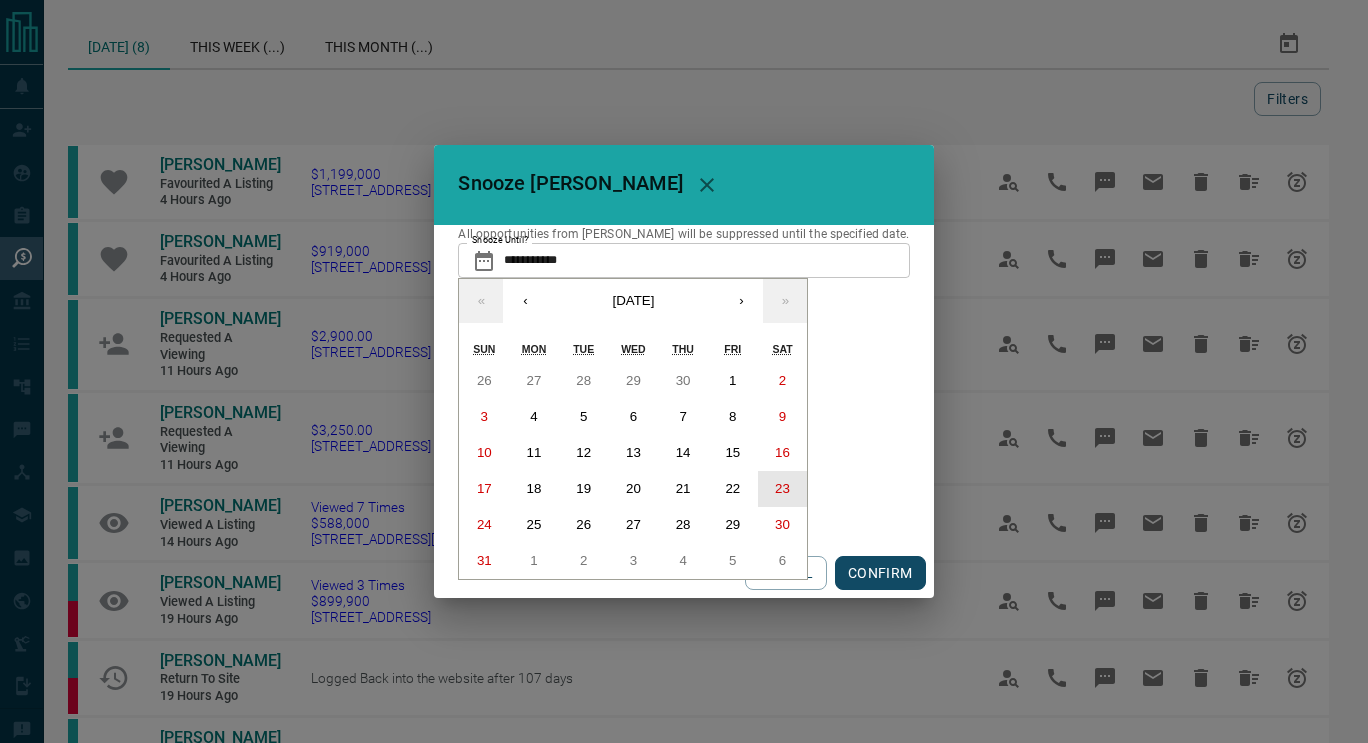 click on "23" at bounding box center (783, 489) 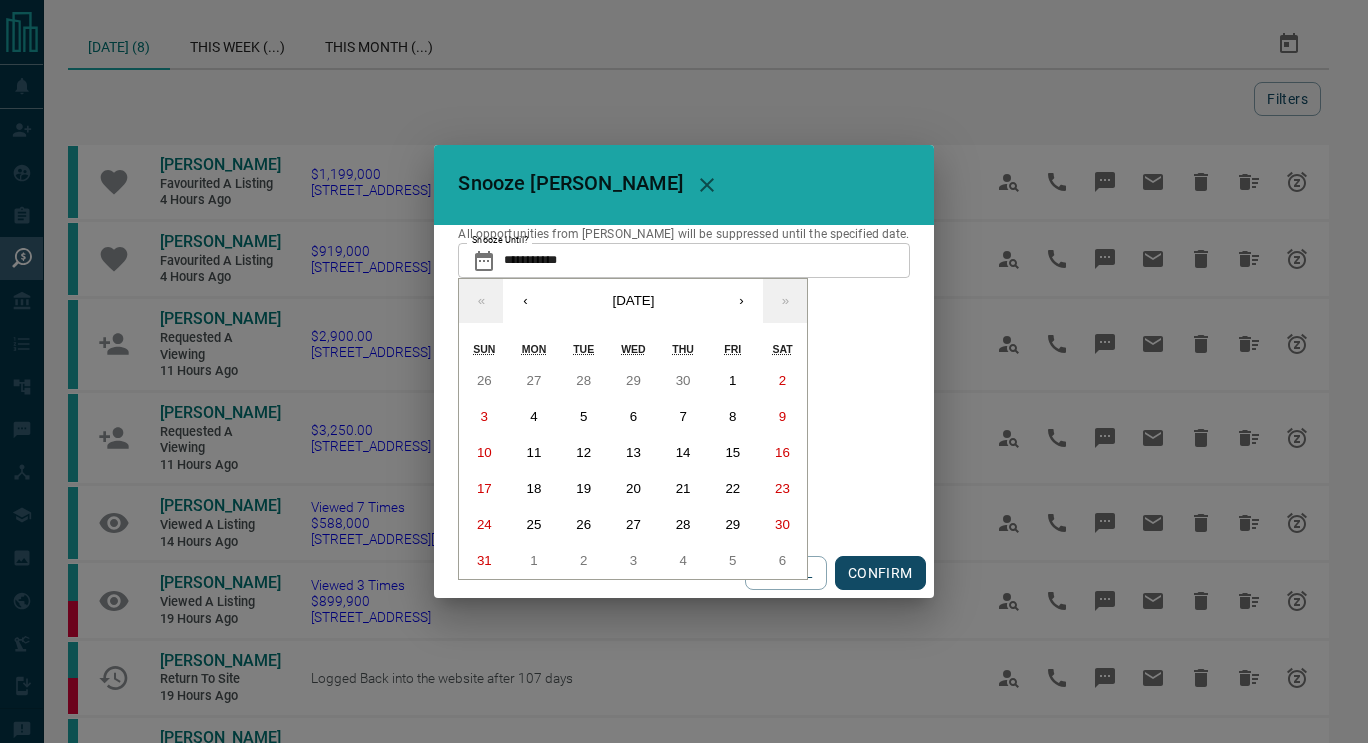 type on "**********" 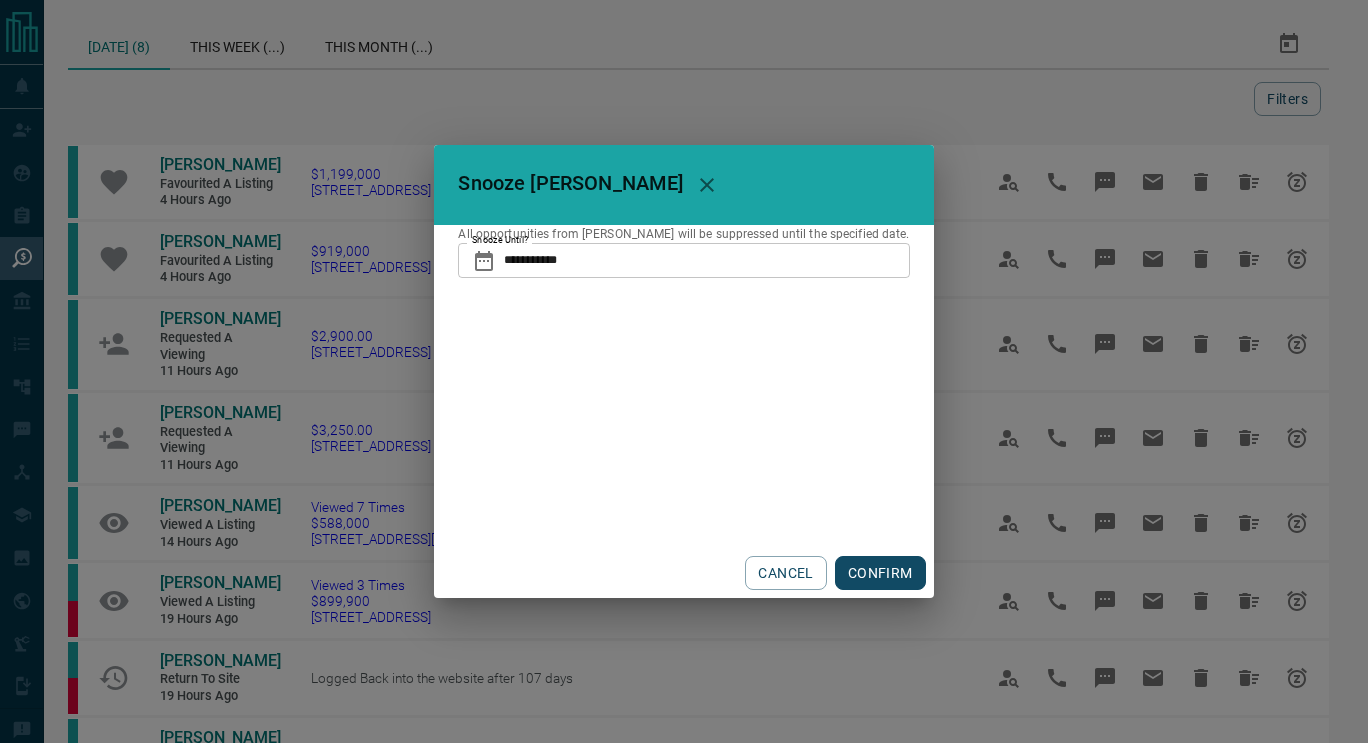 click on "CONFIRM" at bounding box center (880, 573) 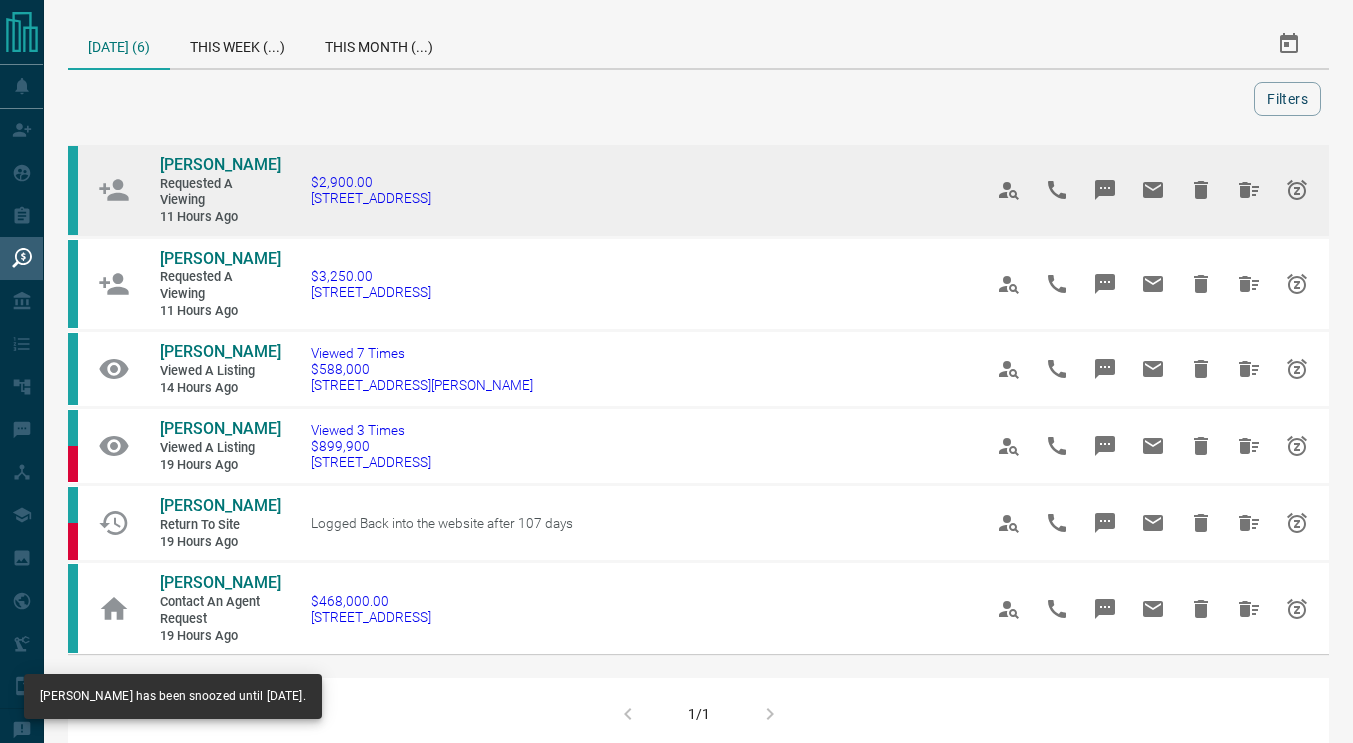 click 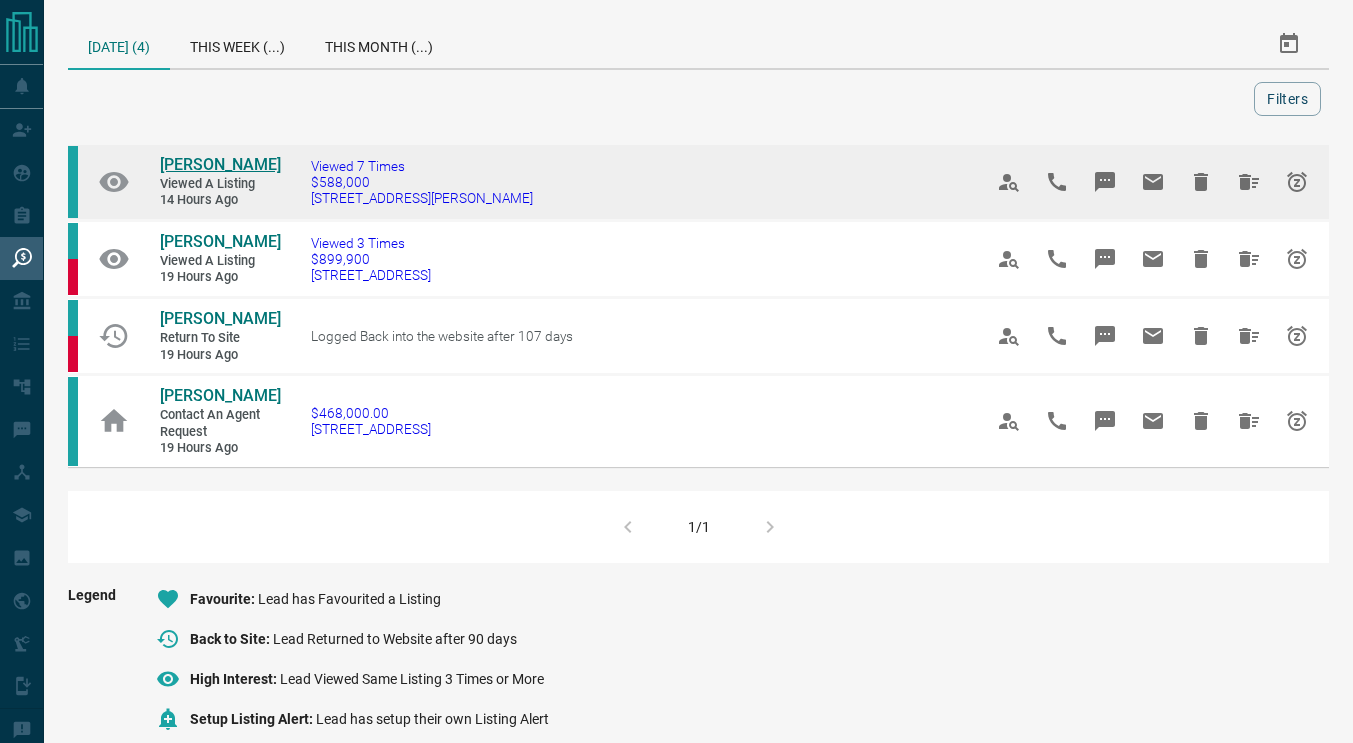 click on "[PERSON_NAME]" at bounding box center (220, 164) 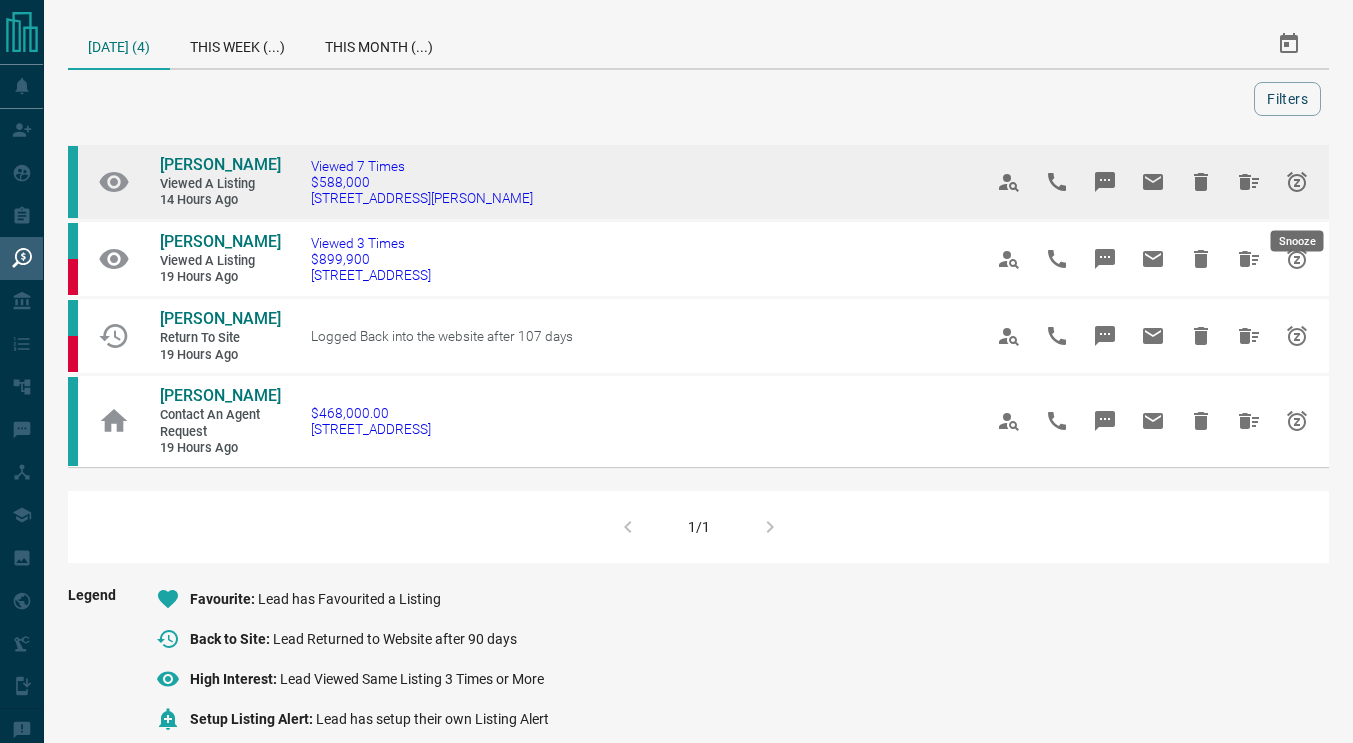 click at bounding box center (1297, 182) 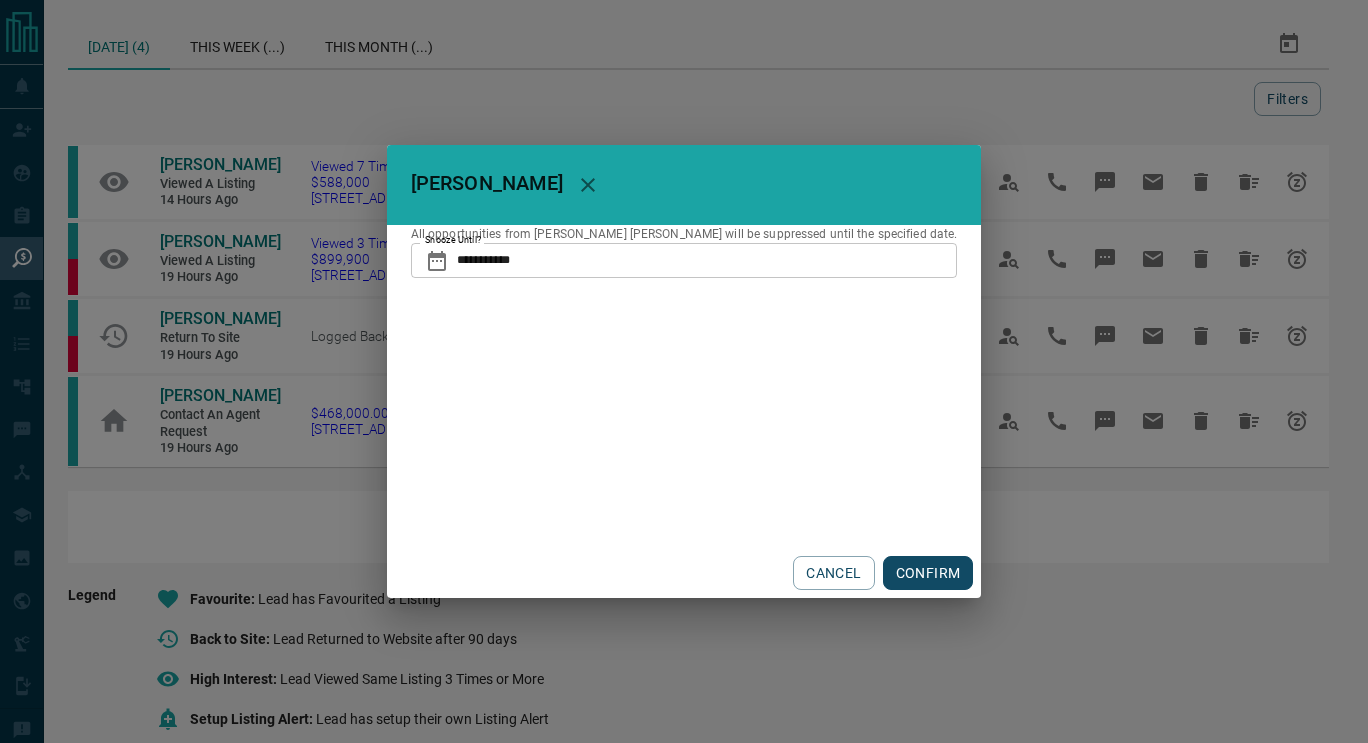 click on "**********" at bounding box center (707, 260) 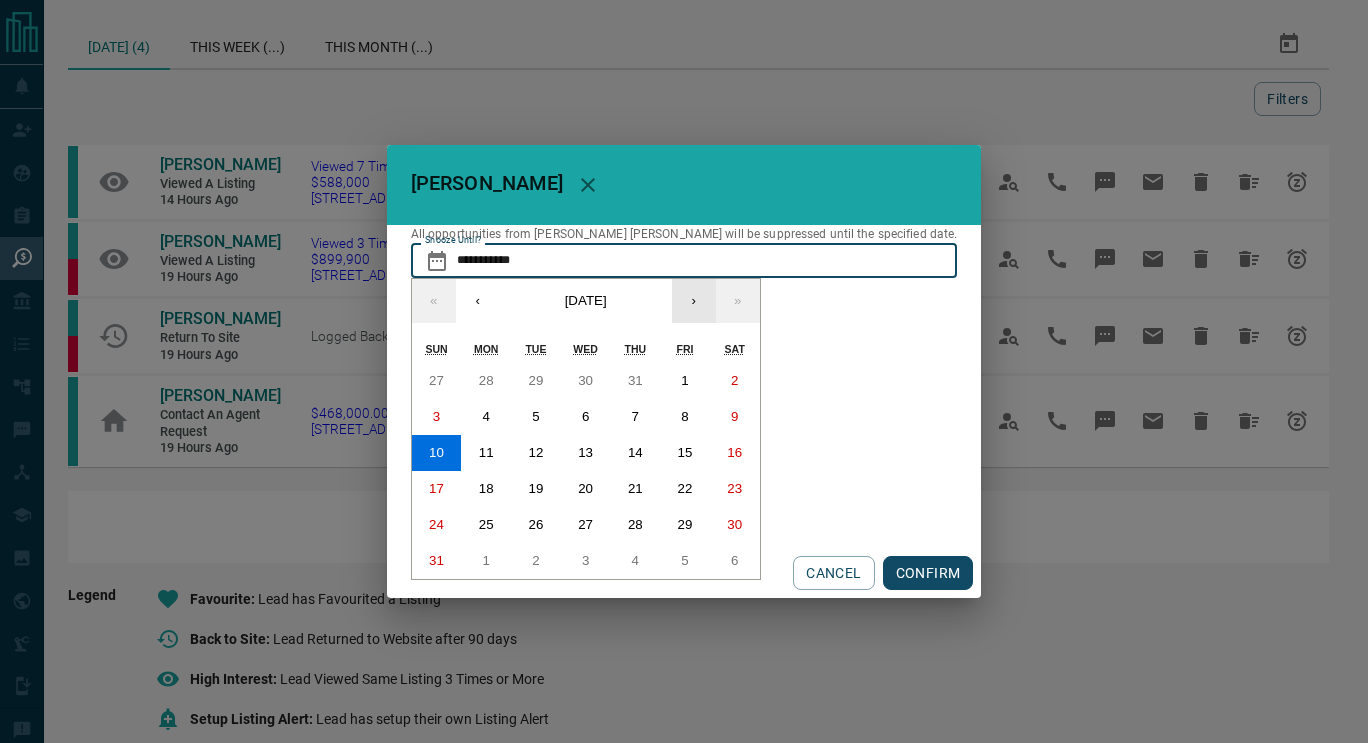 click on "›" at bounding box center [694, 301] 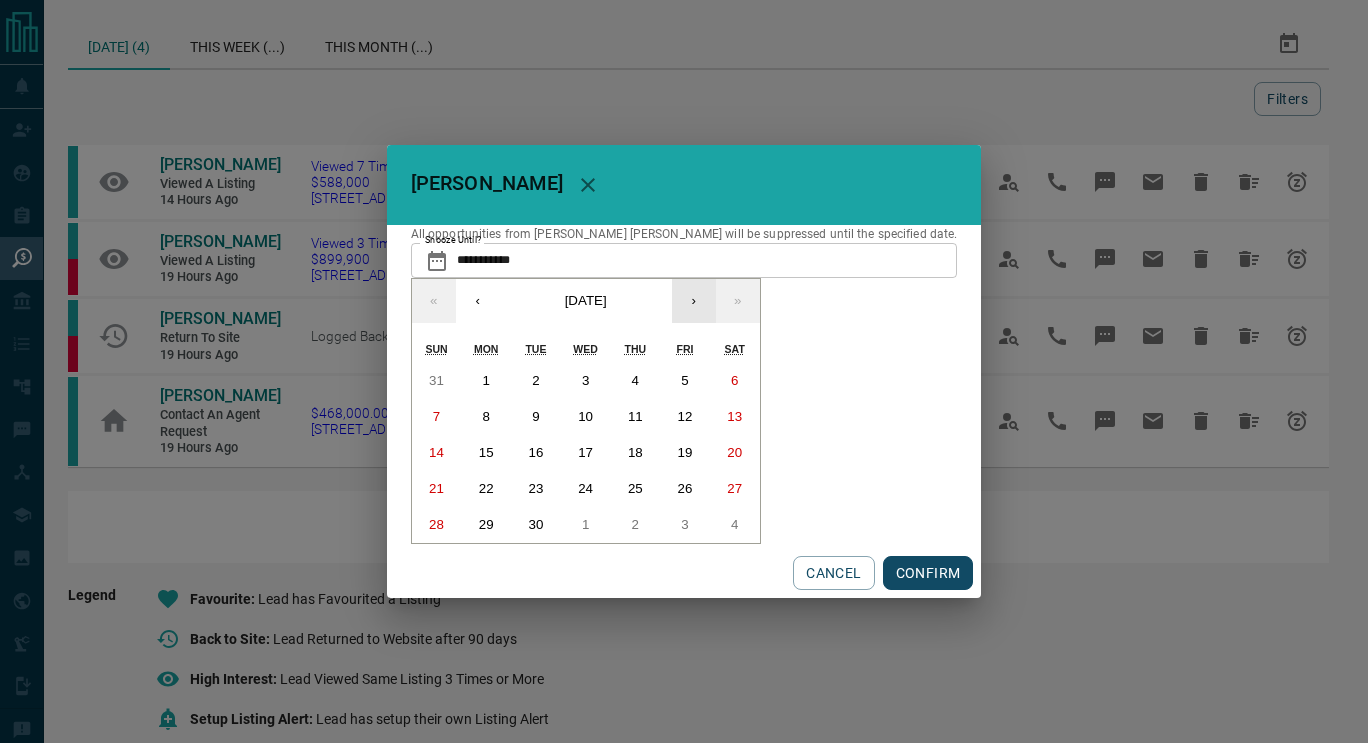 click on "›" at bounding box center [694, 301] 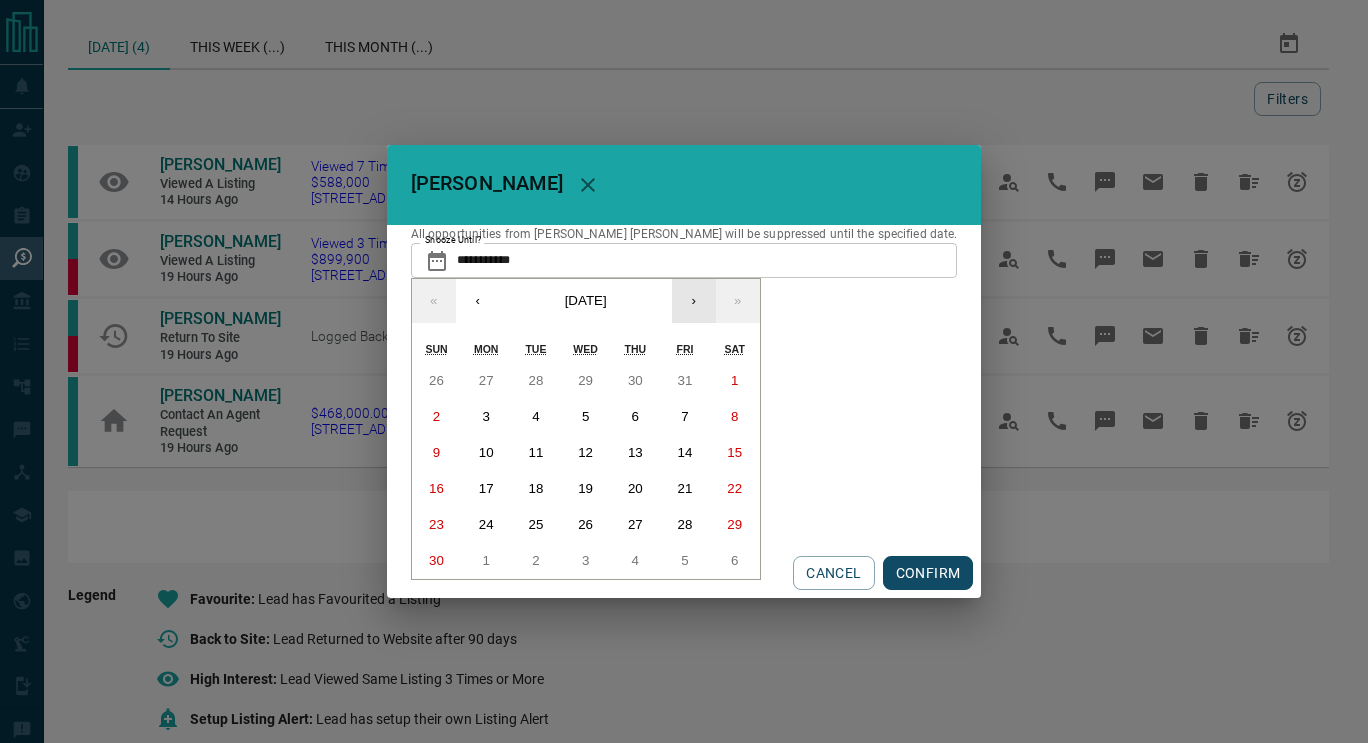 click on "›" at bounding box center (694, 301) 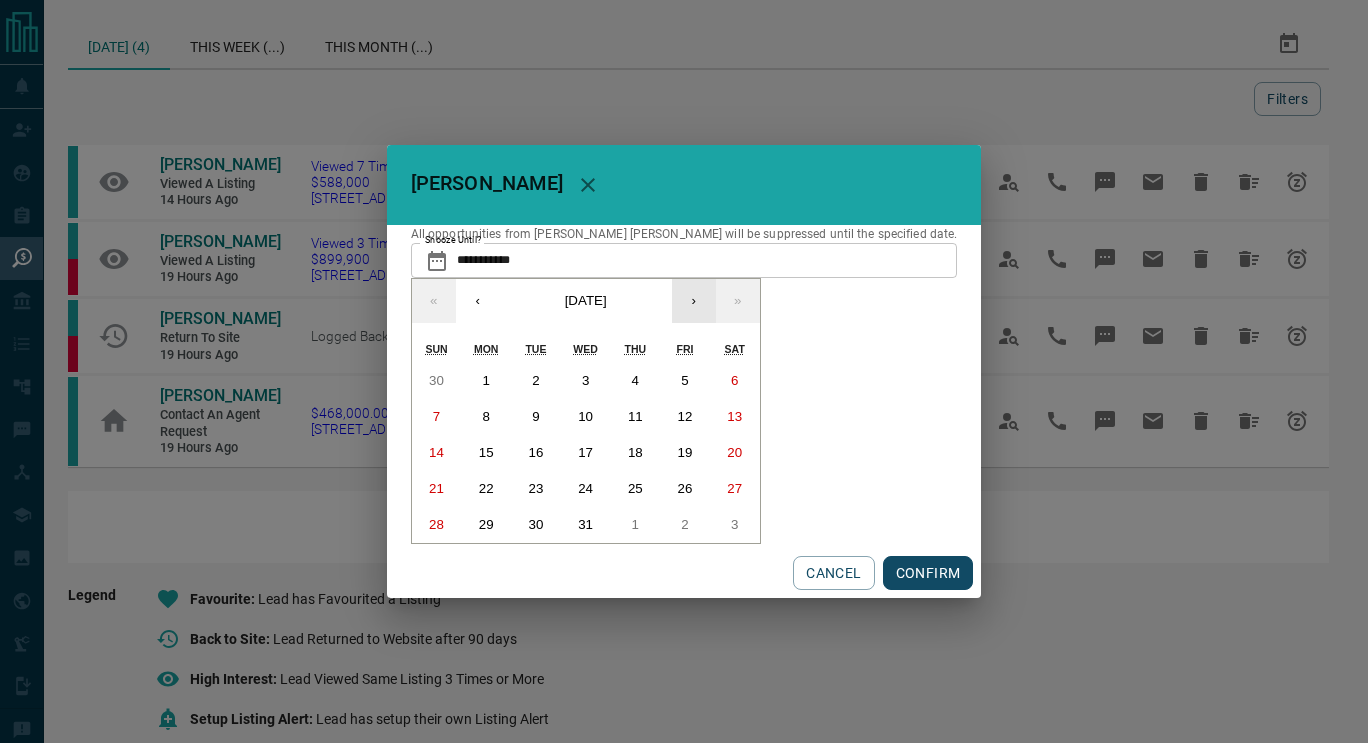 click on "›" at bounding box center [694, 301] 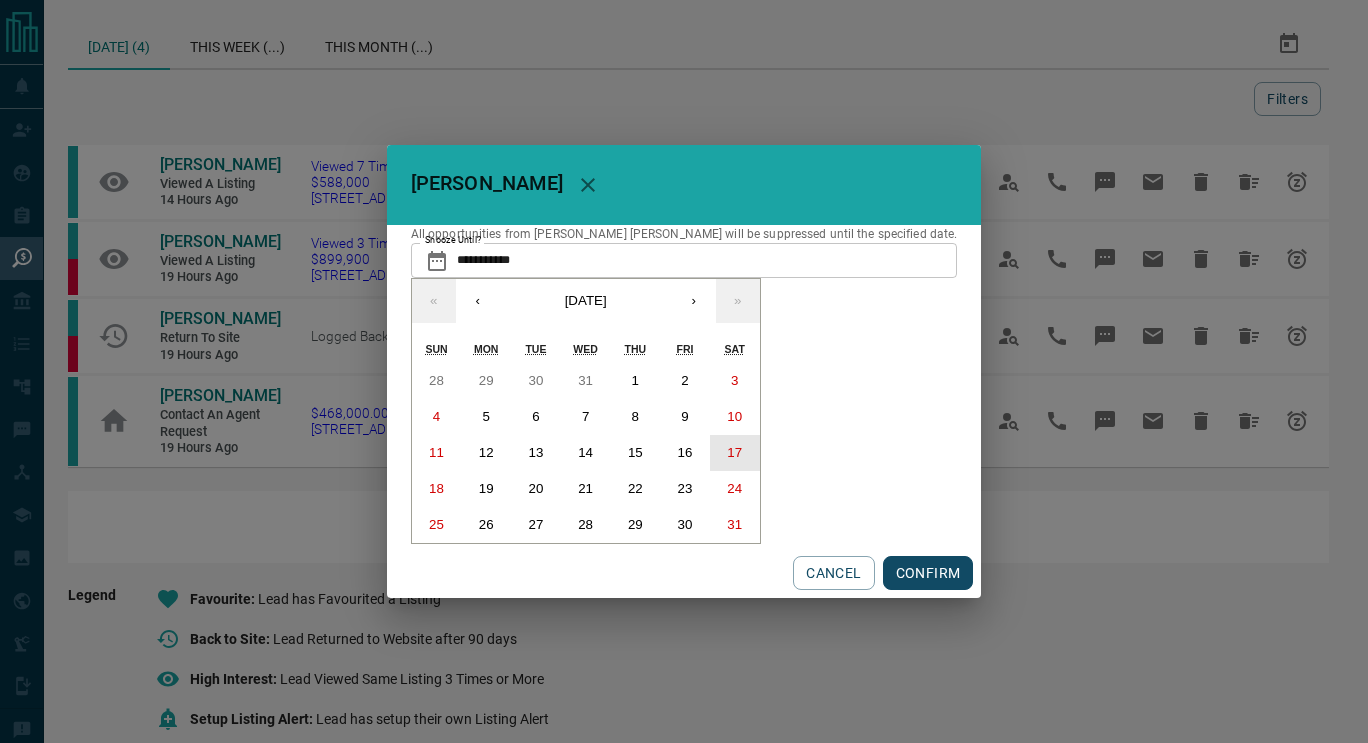 click on "17" at bounding box center [735, 453] 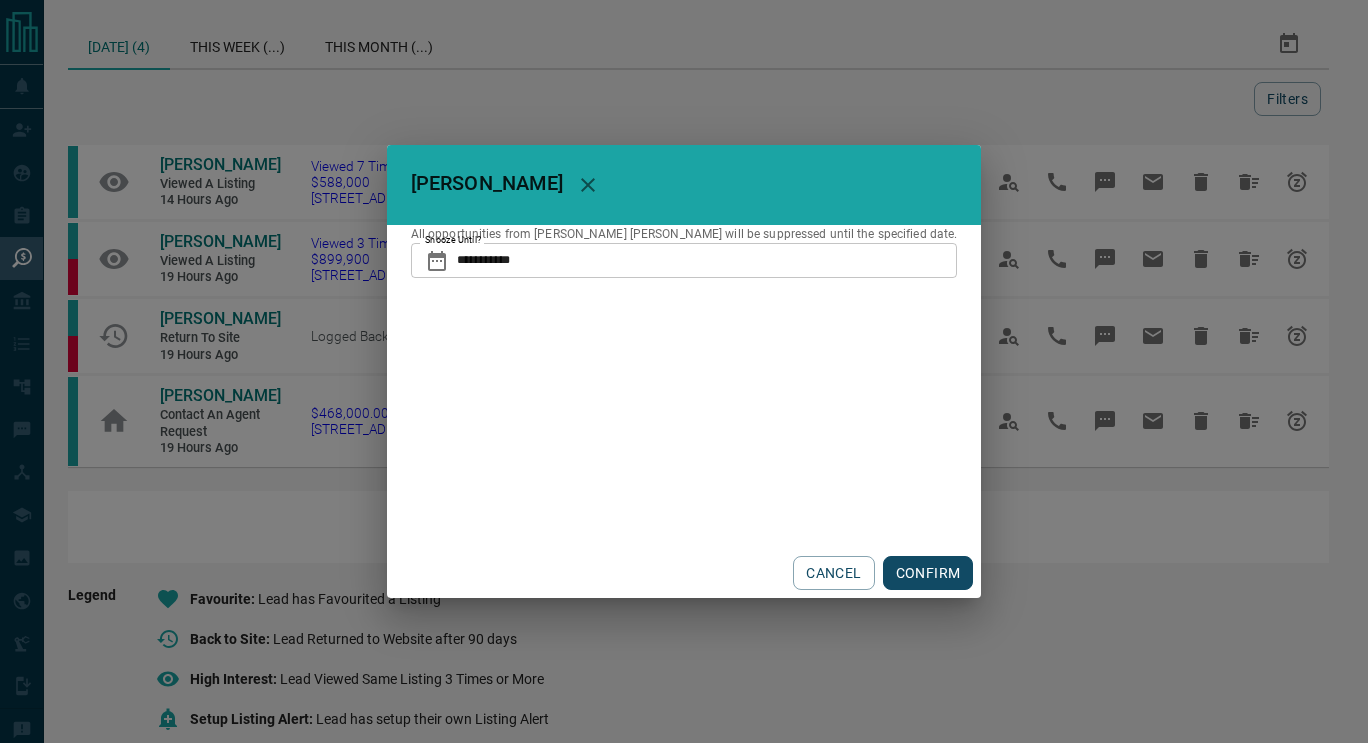 click on "CONFIRM" at bounding box center [928, 573] 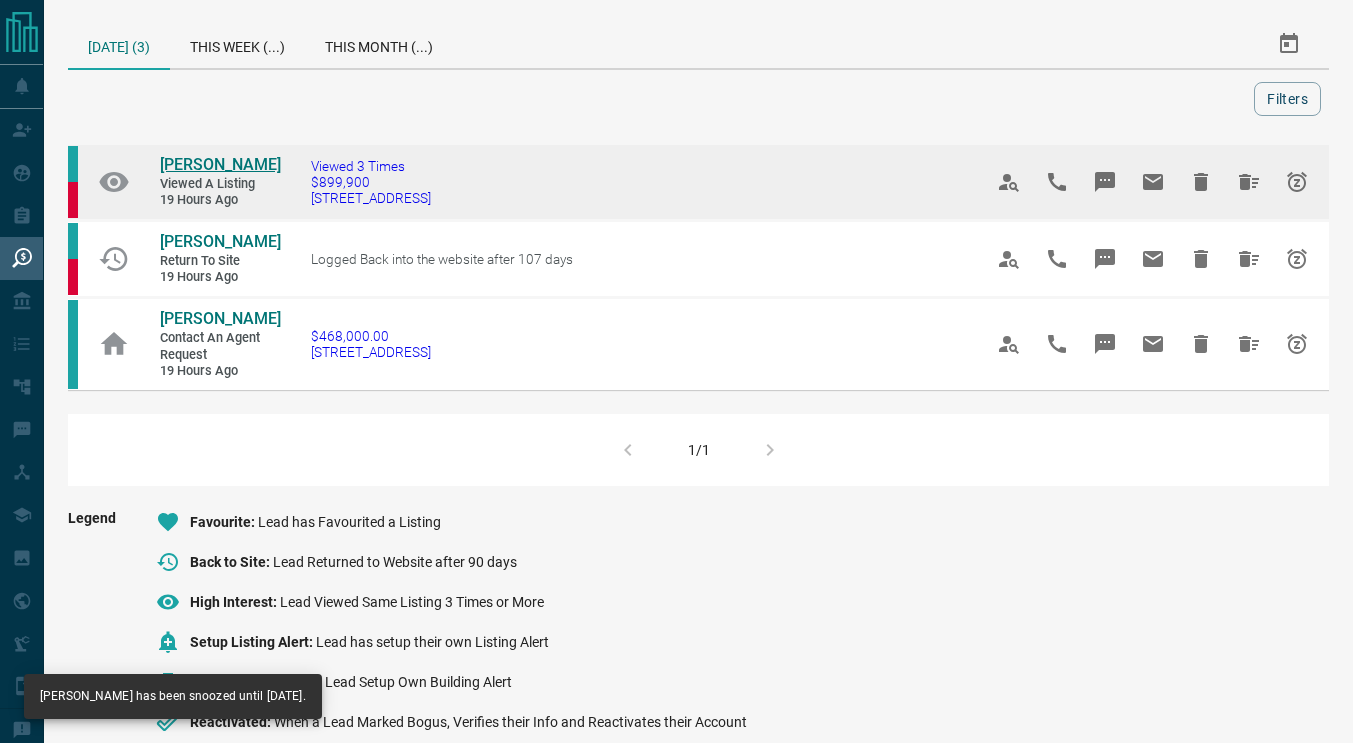 click on "[PERSON_NAME]" at bounding box center (220, 164) 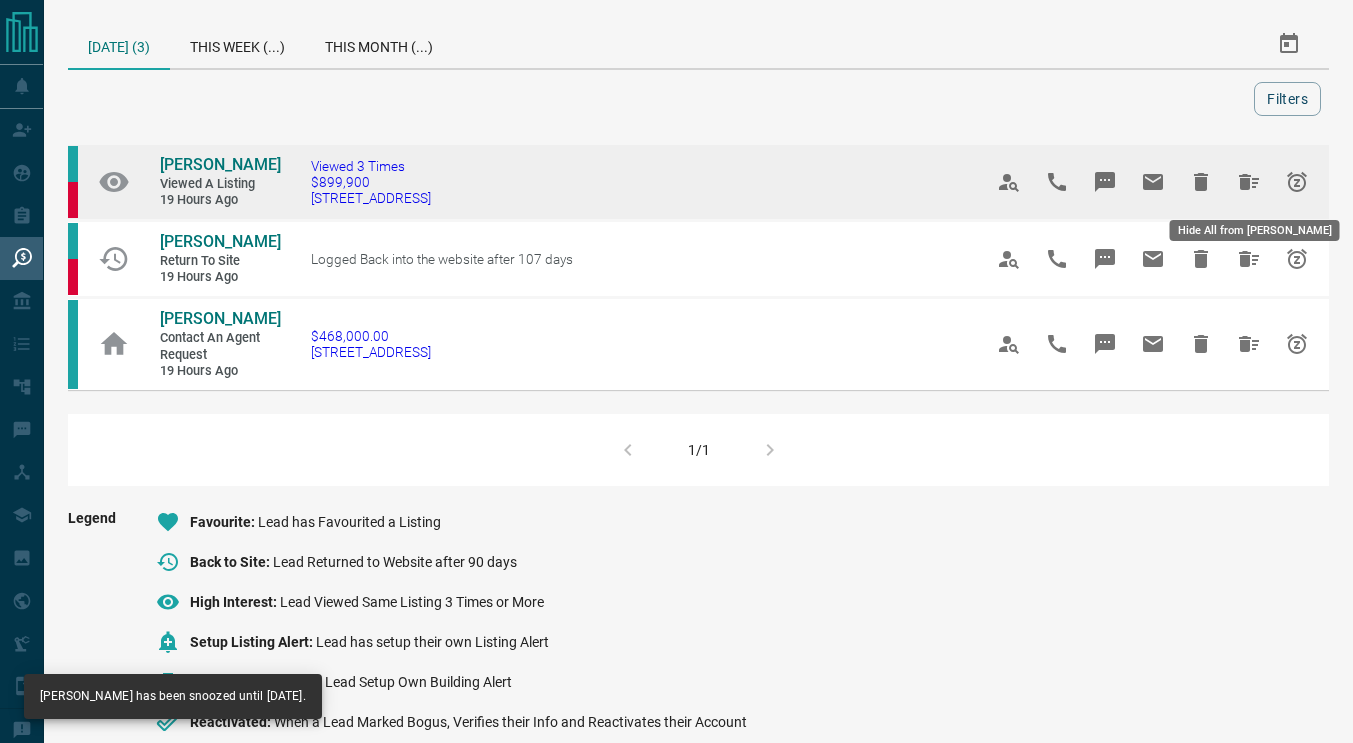 click at bounding box center (1249, 182) 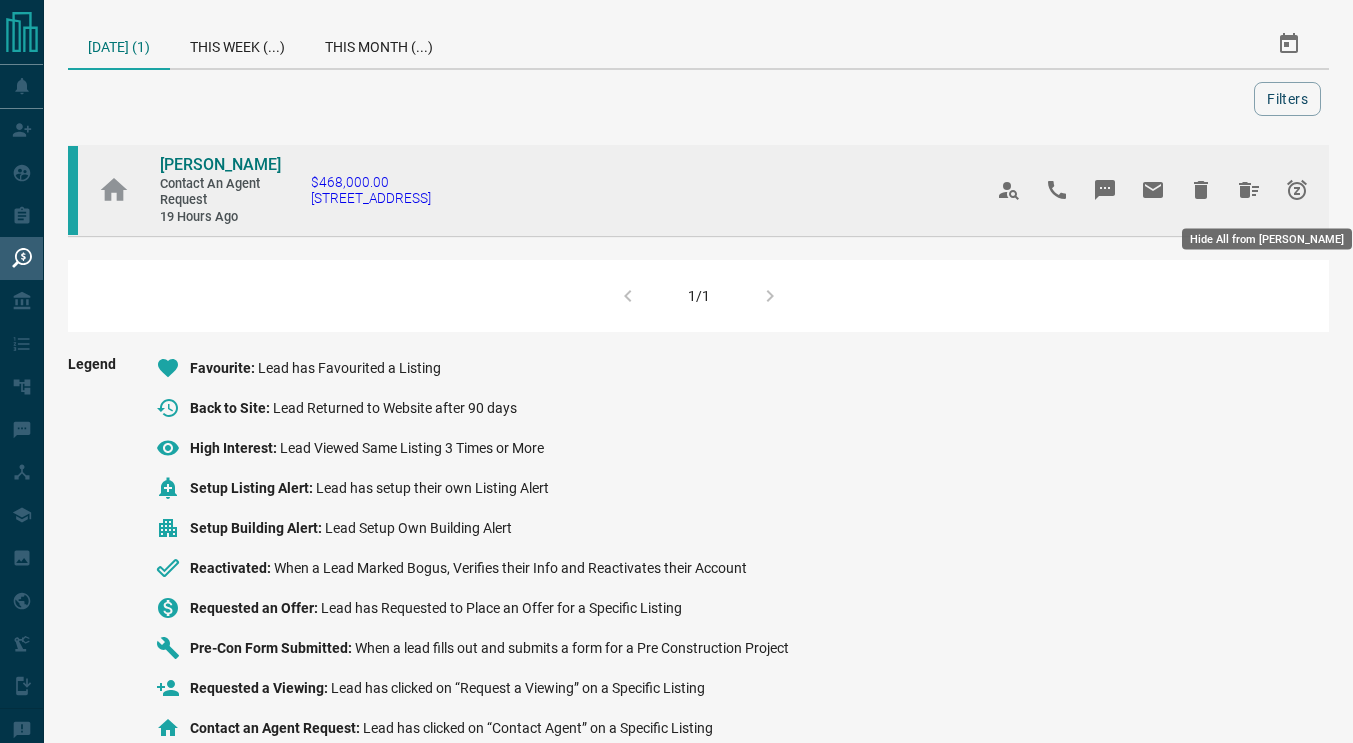 click 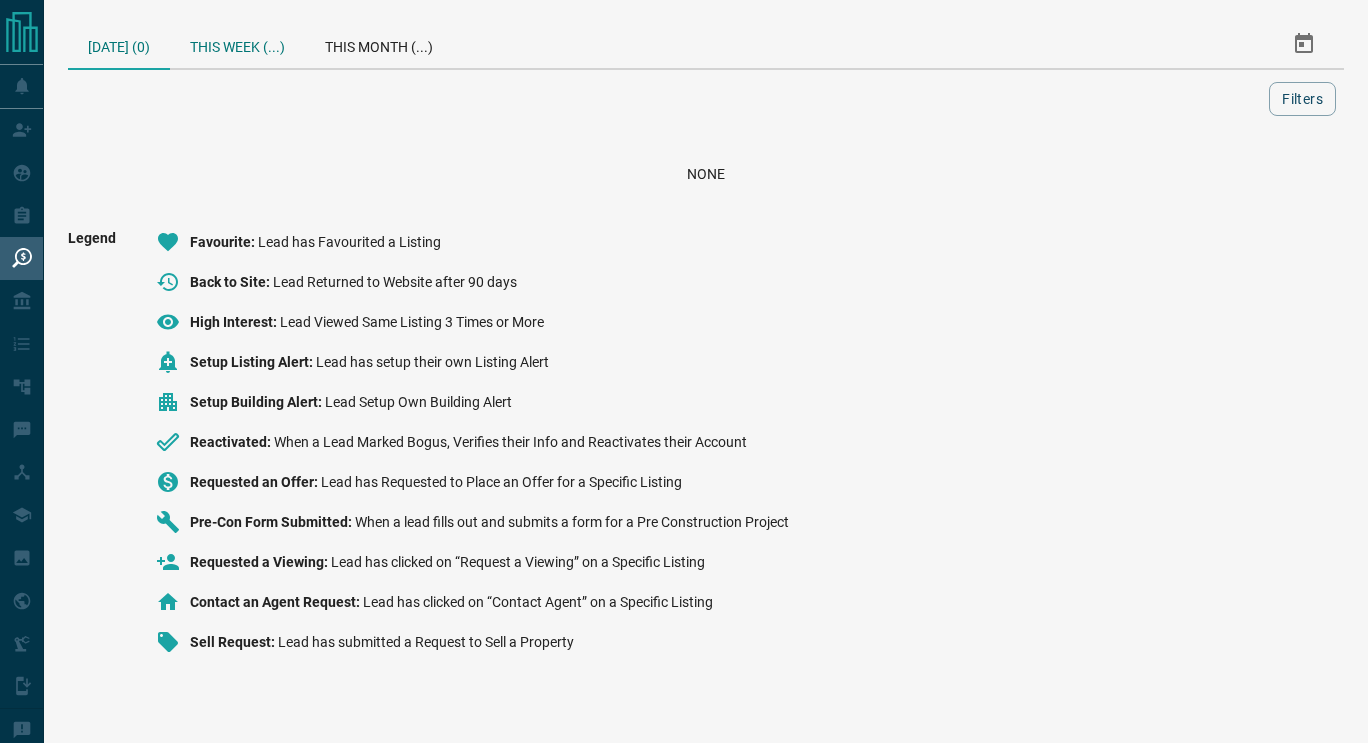 click on "This Week (...)" at bounding box center [237, 44] 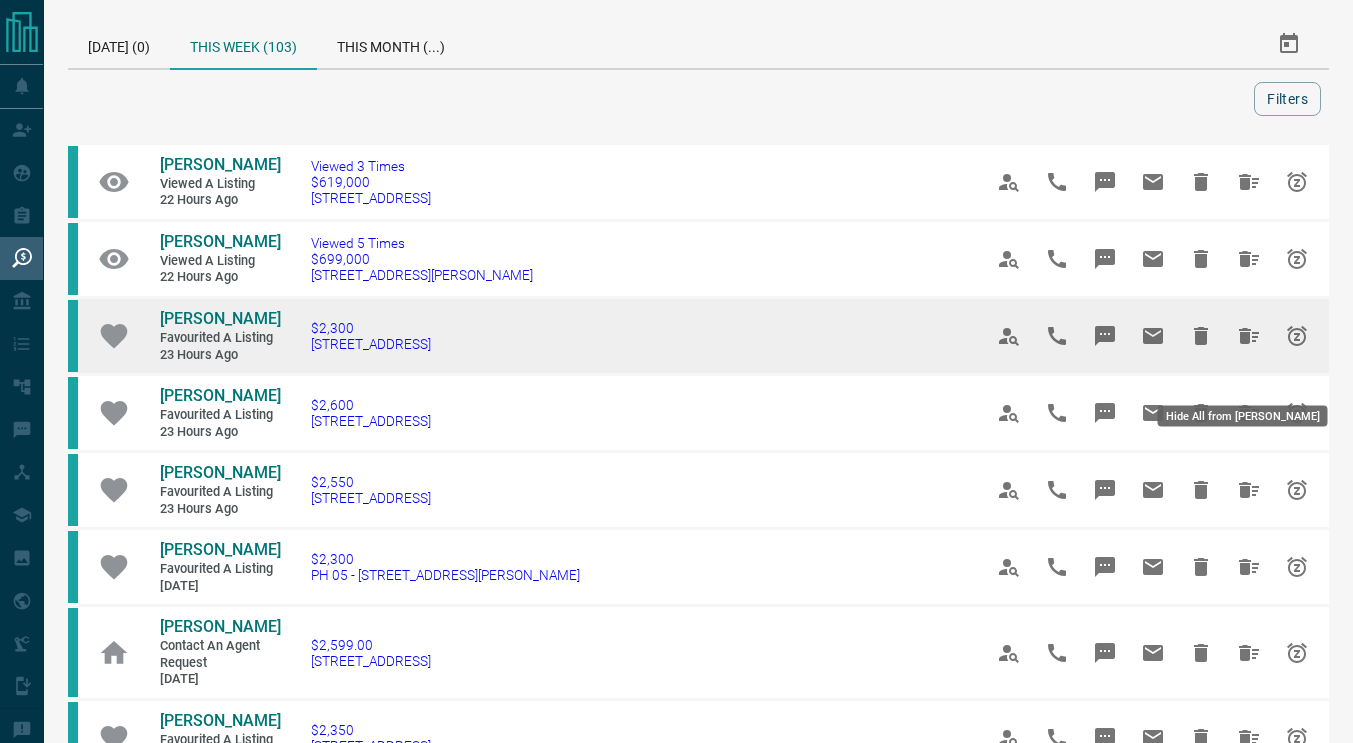 click 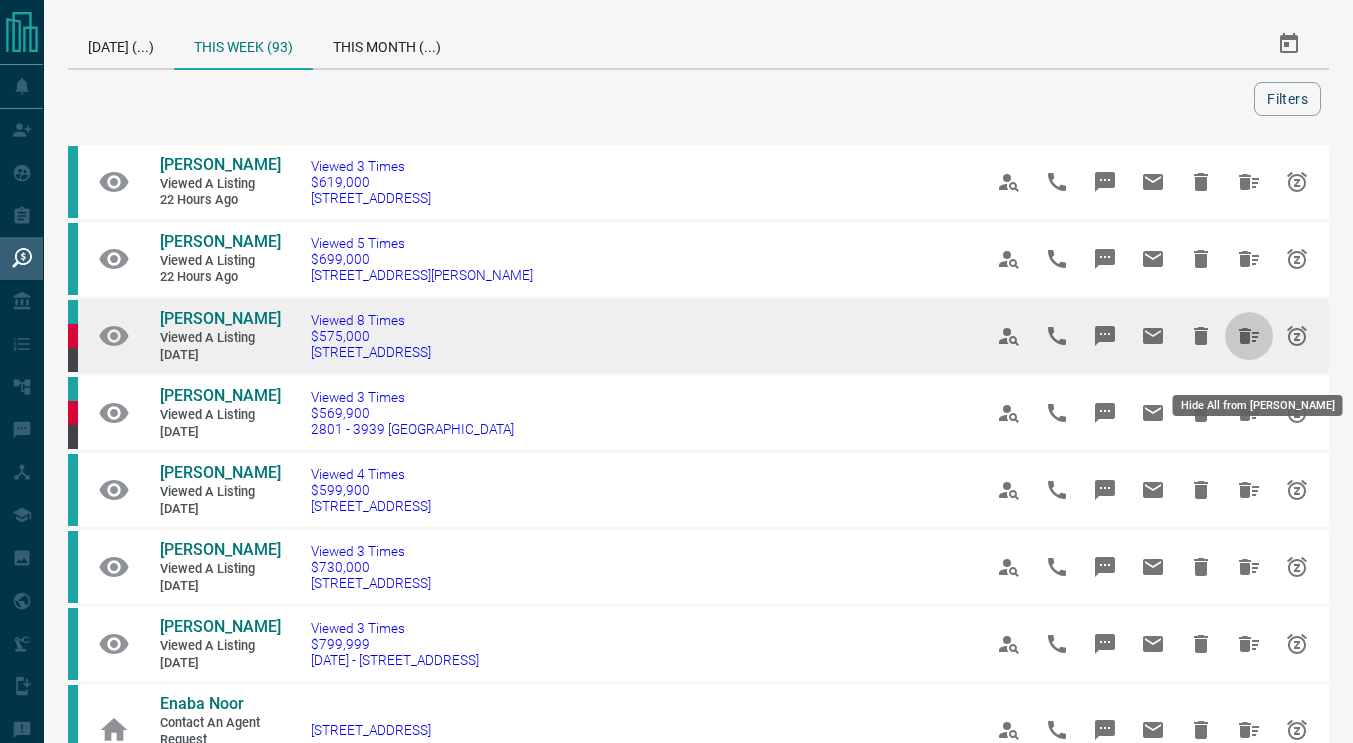 click 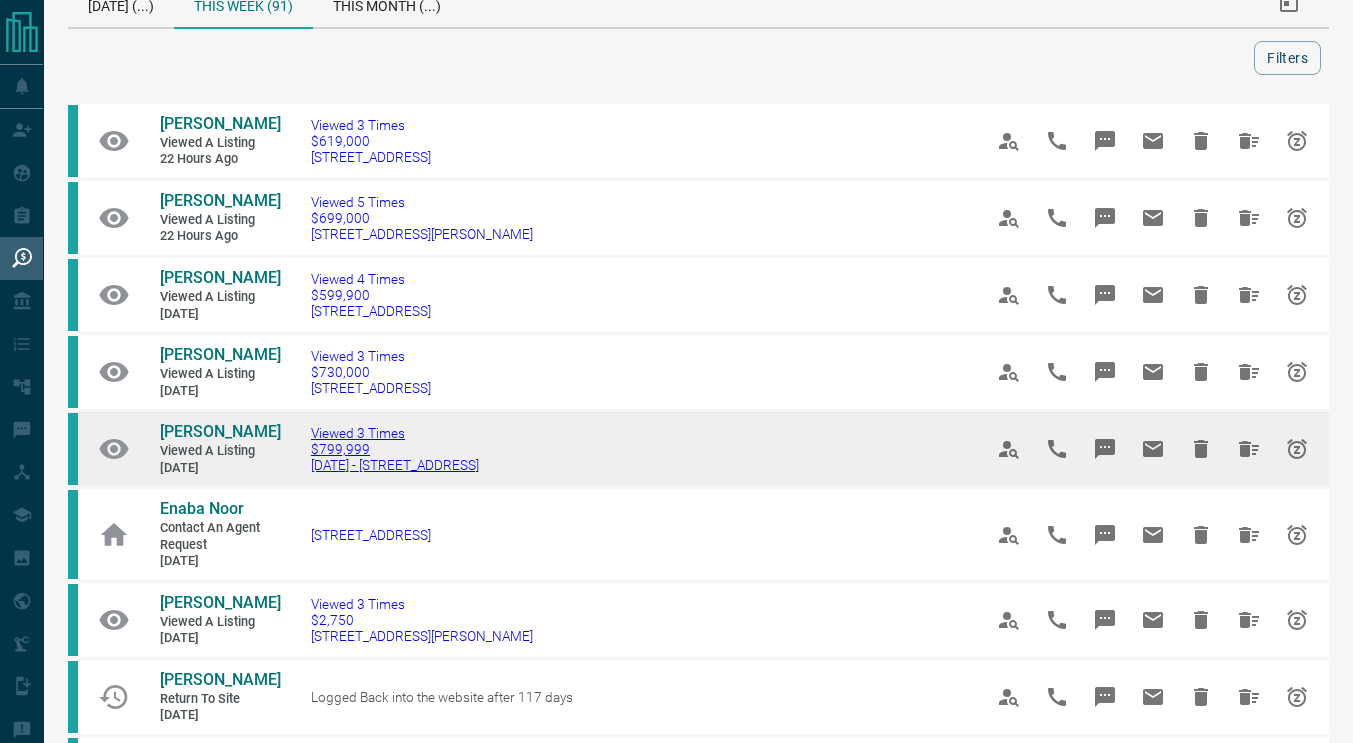 scroll, scrollTop: 43, scrollLeft: 0, axis: vertical 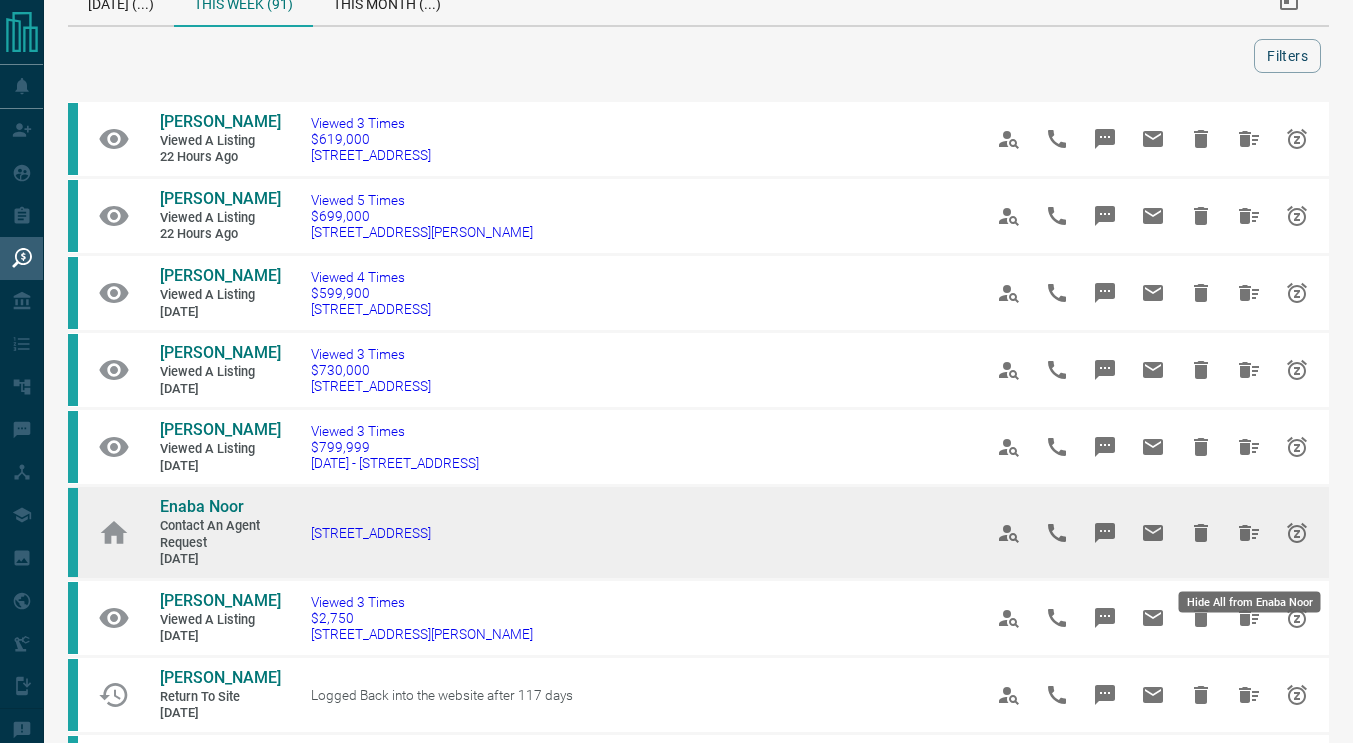 click 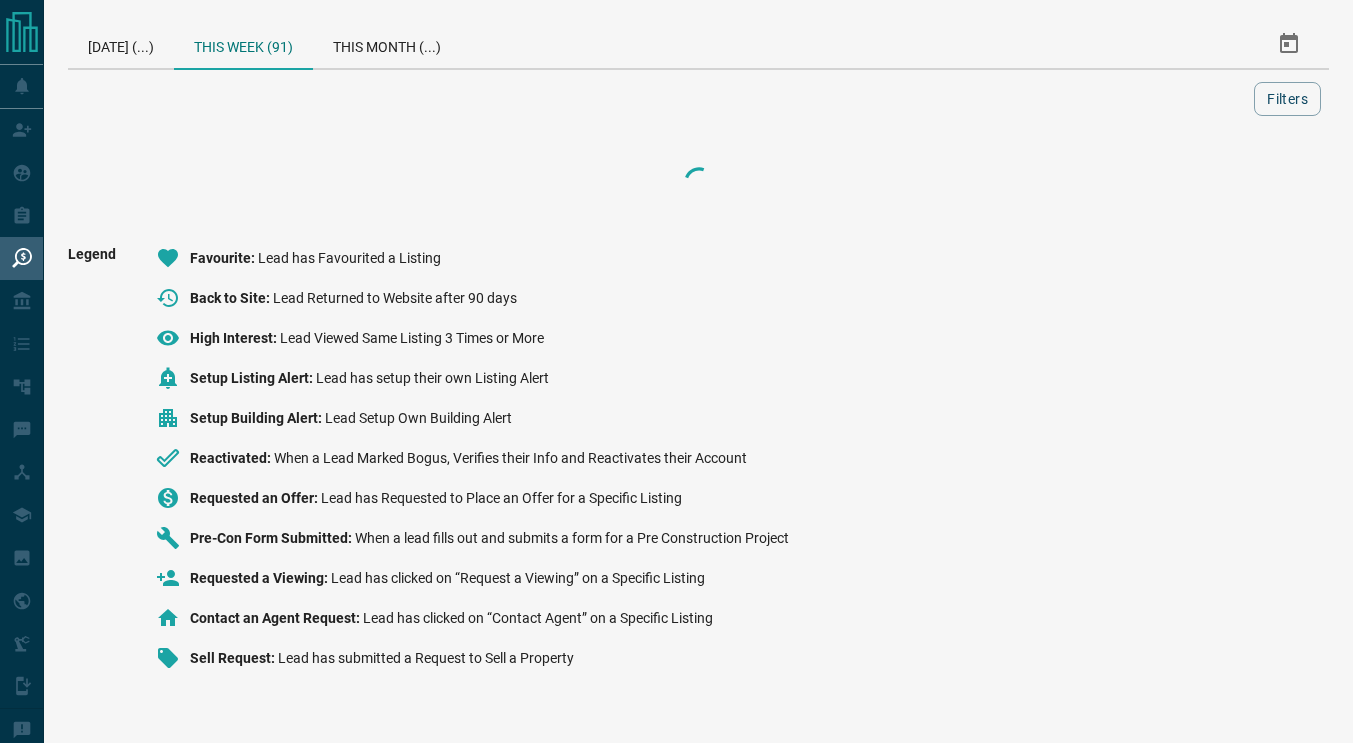 scroll, scrollTop: 0, scrollLeft: 0, axis: both 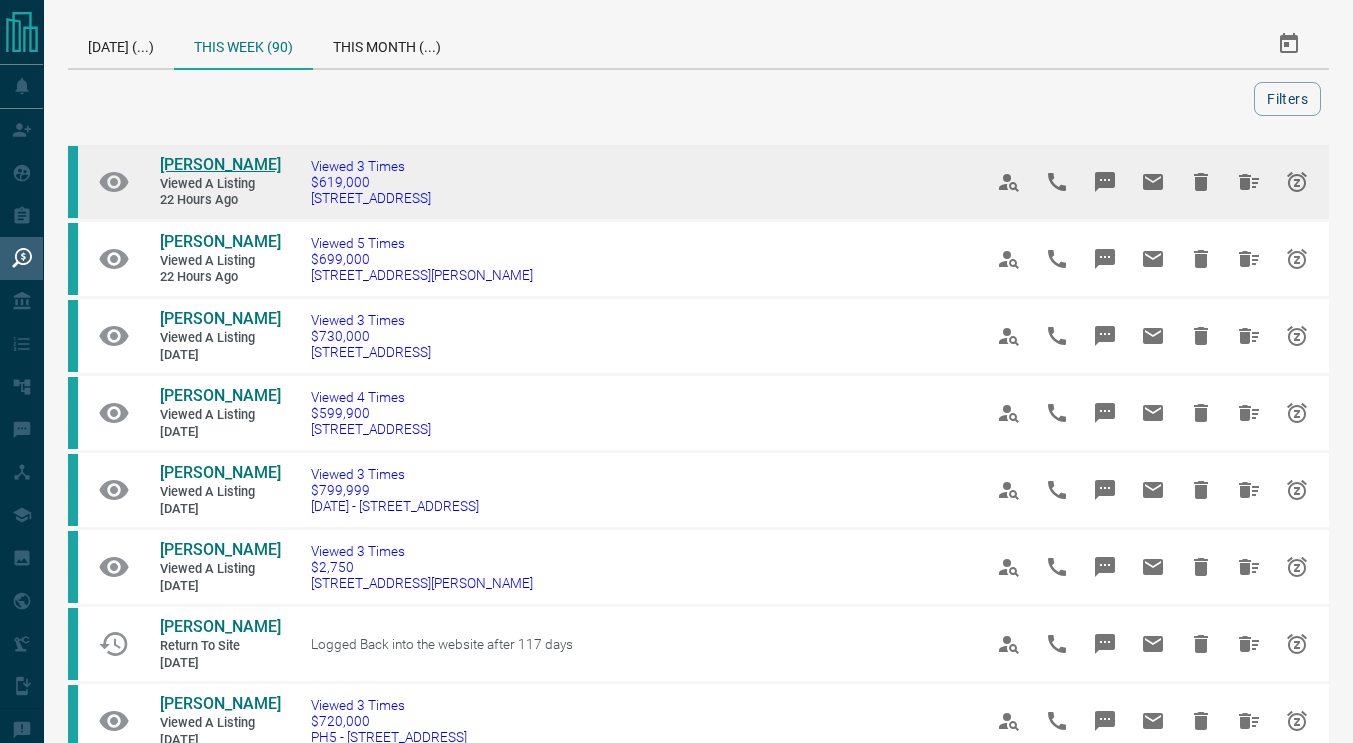 click on "[PERSON_NAME]" at bounding box center (220, 164) 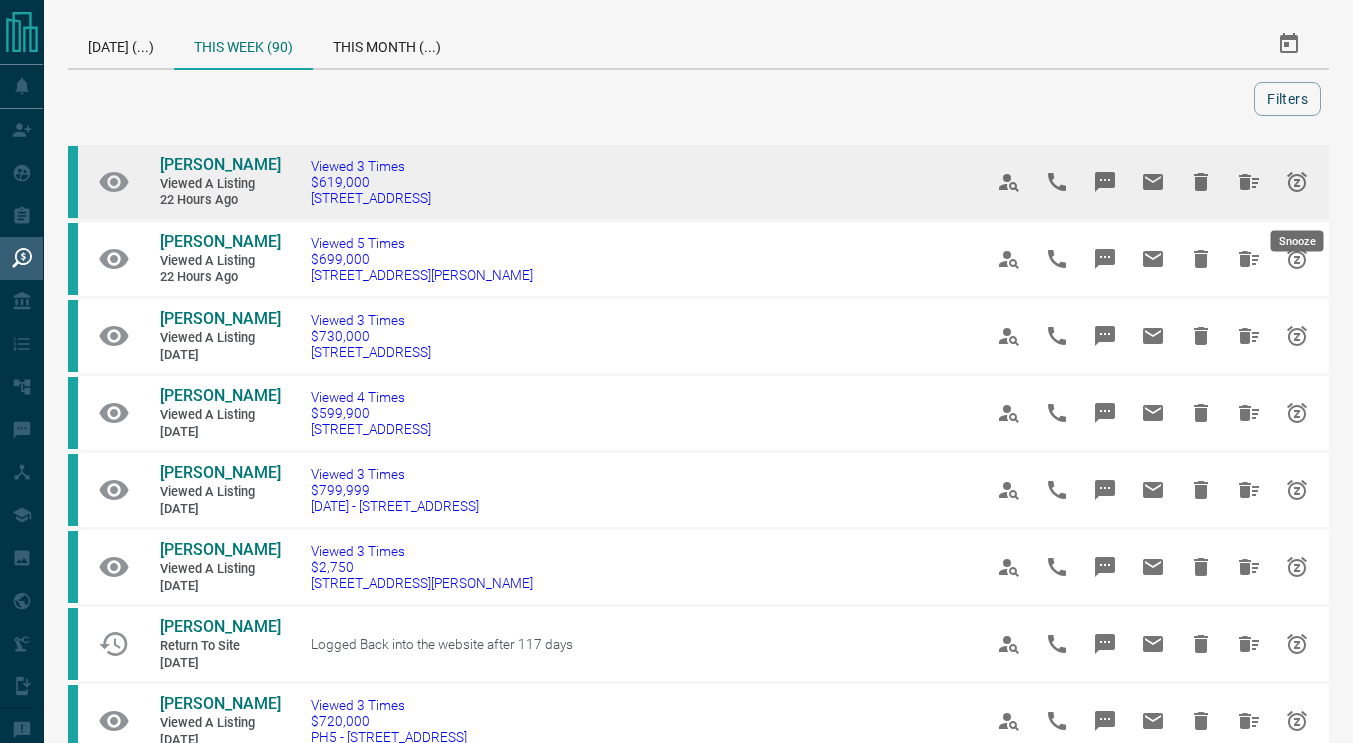 click at bounding box center [1297, 182] 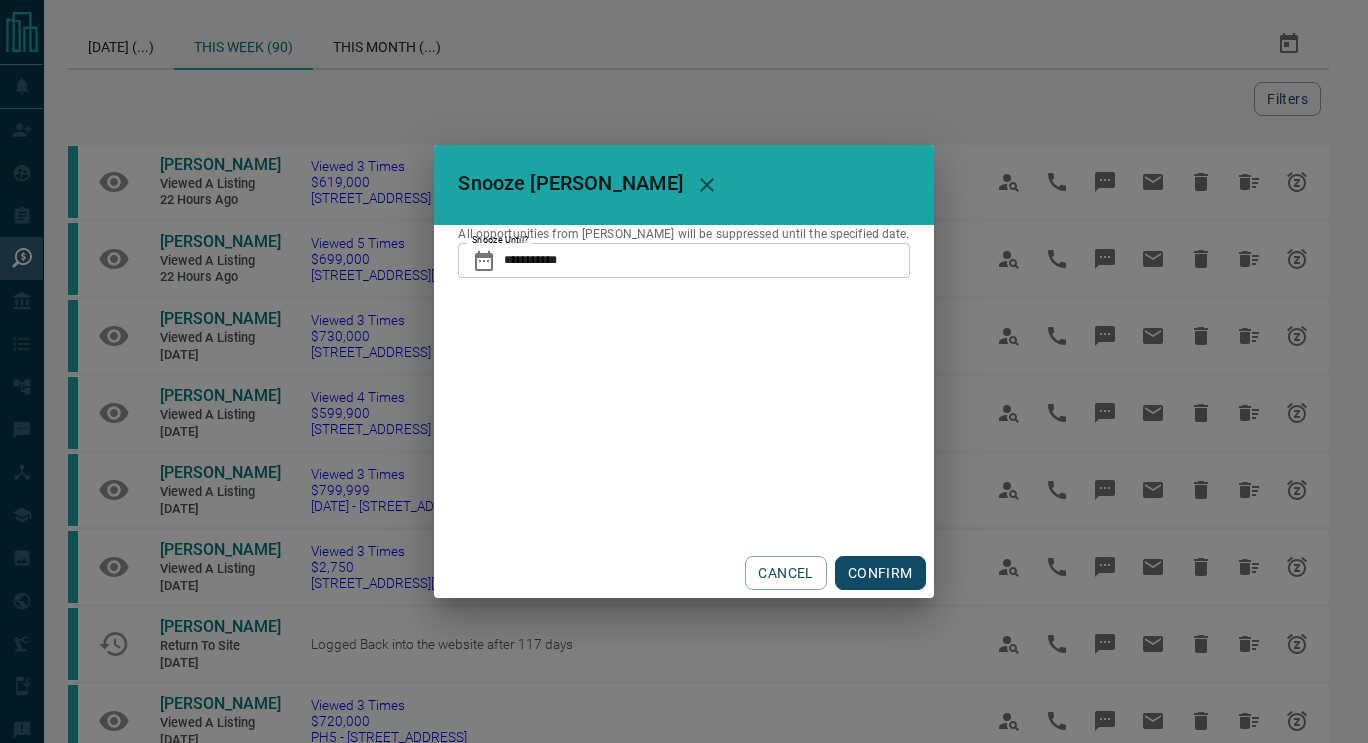 click on "**********" at bounding box center [683, 386] 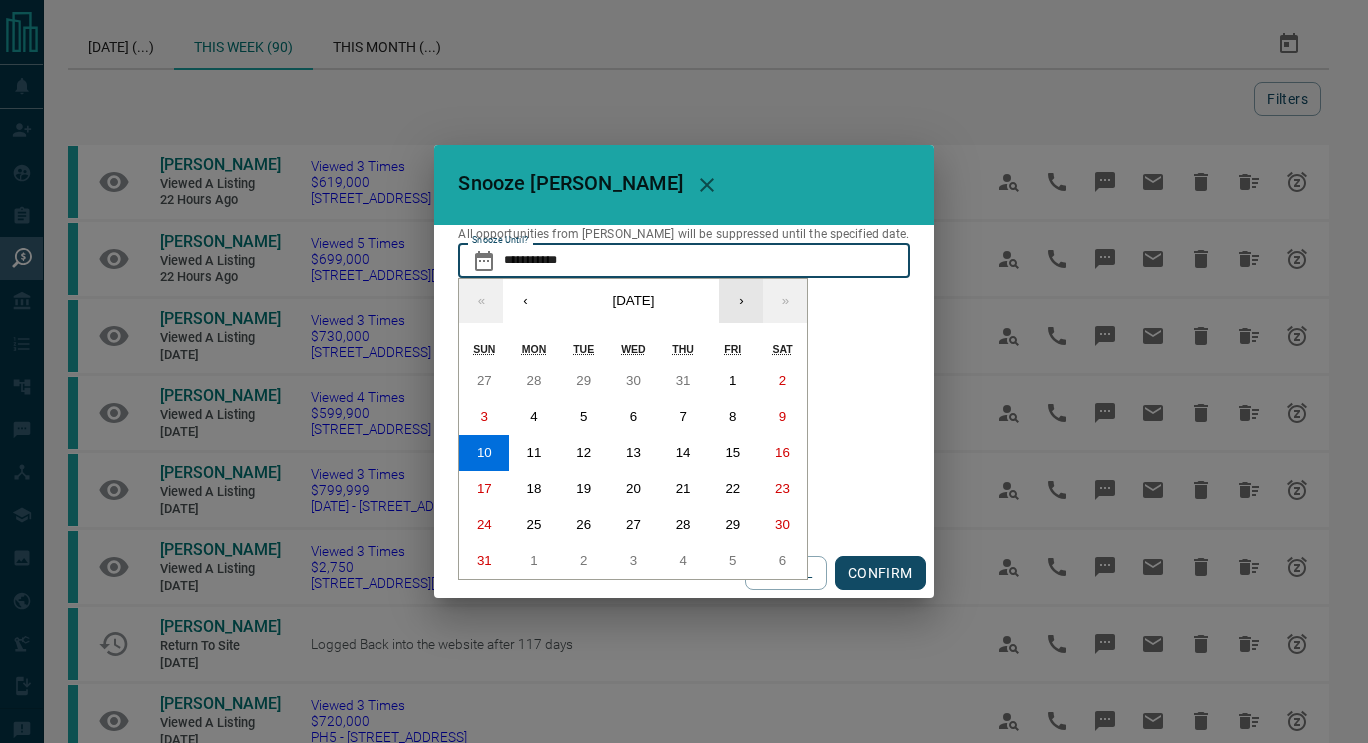 click on "›" at bounding box center (741, 301) 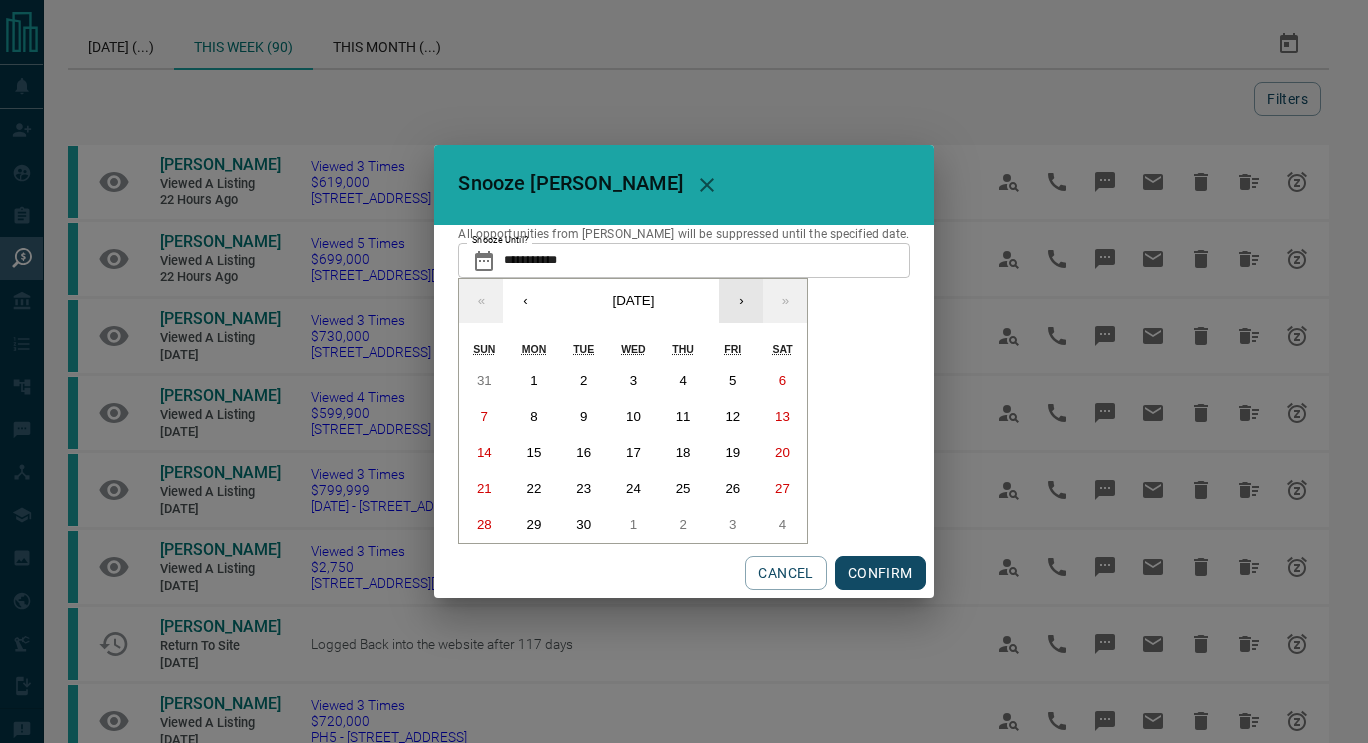 click on "›" at bounding box center [741, 301] 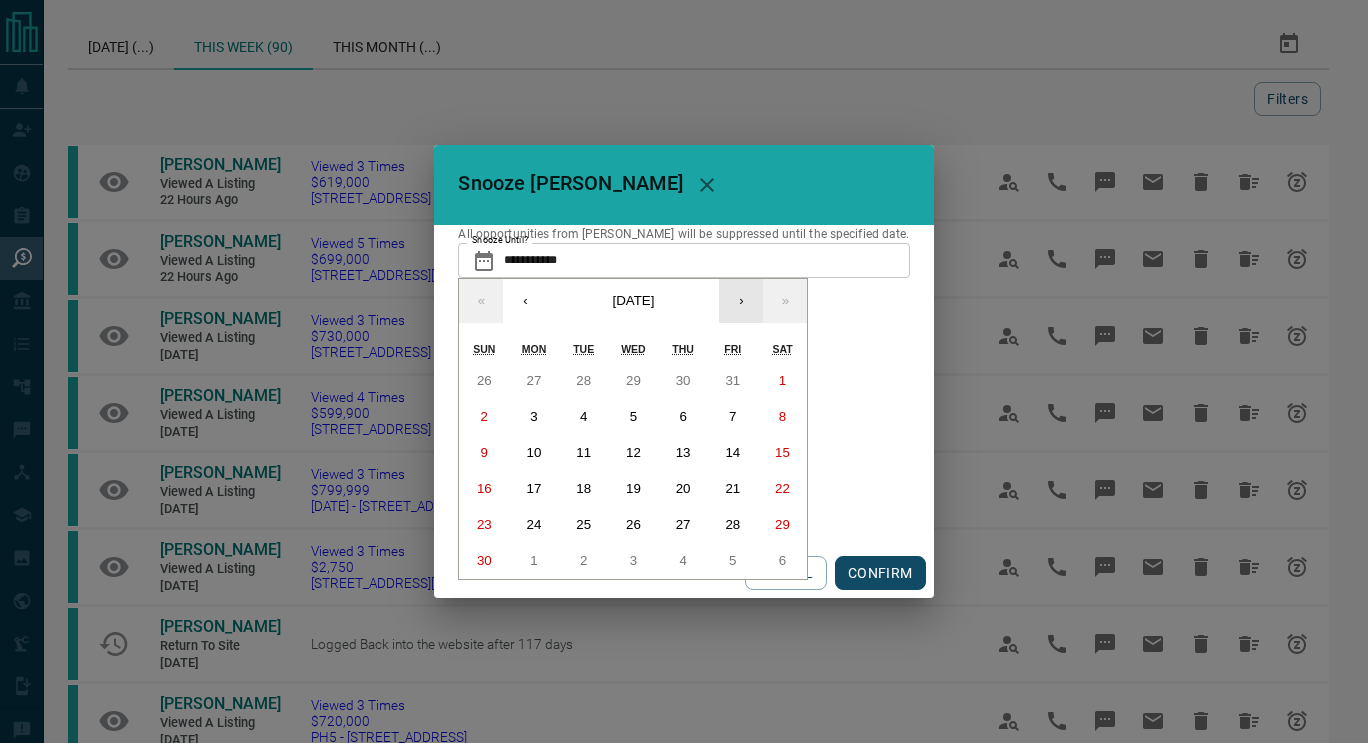 click on "›" at bounding box center [741, 301] 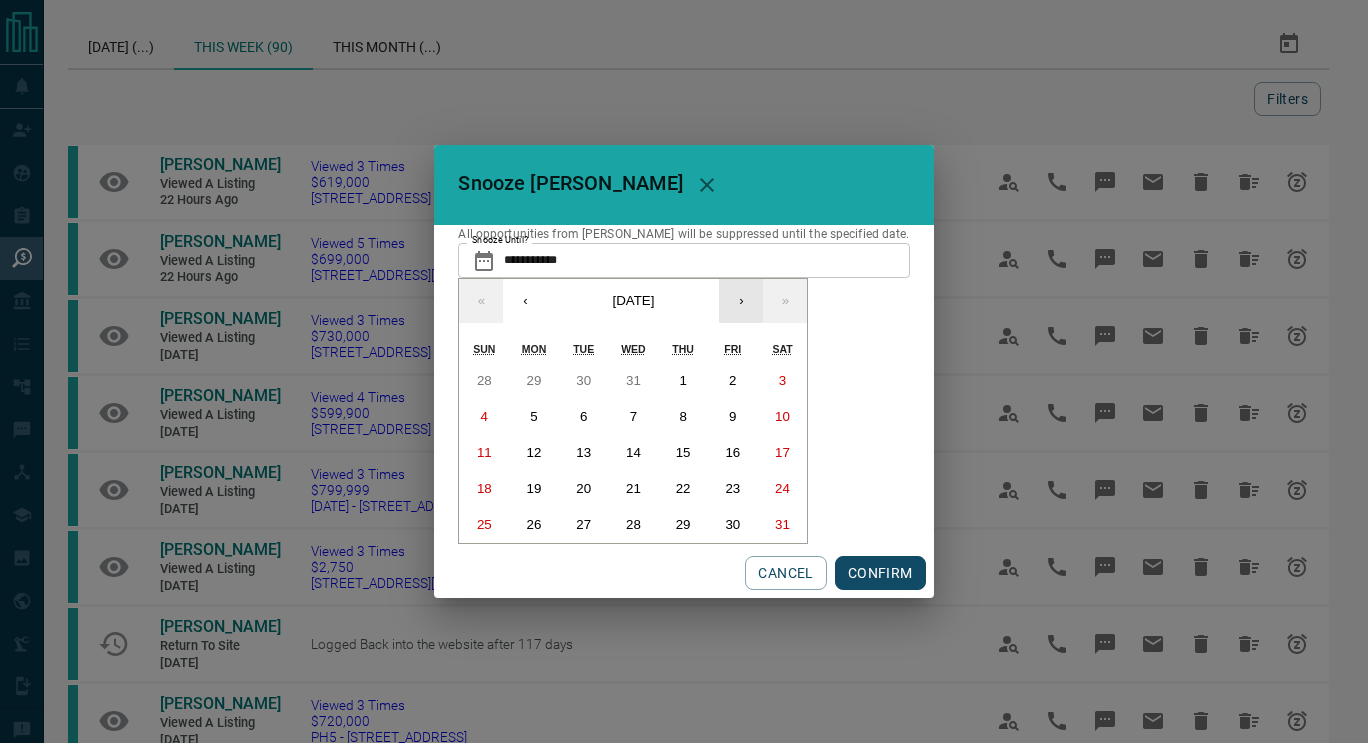 click on "›" at bounding box center (741, 301) 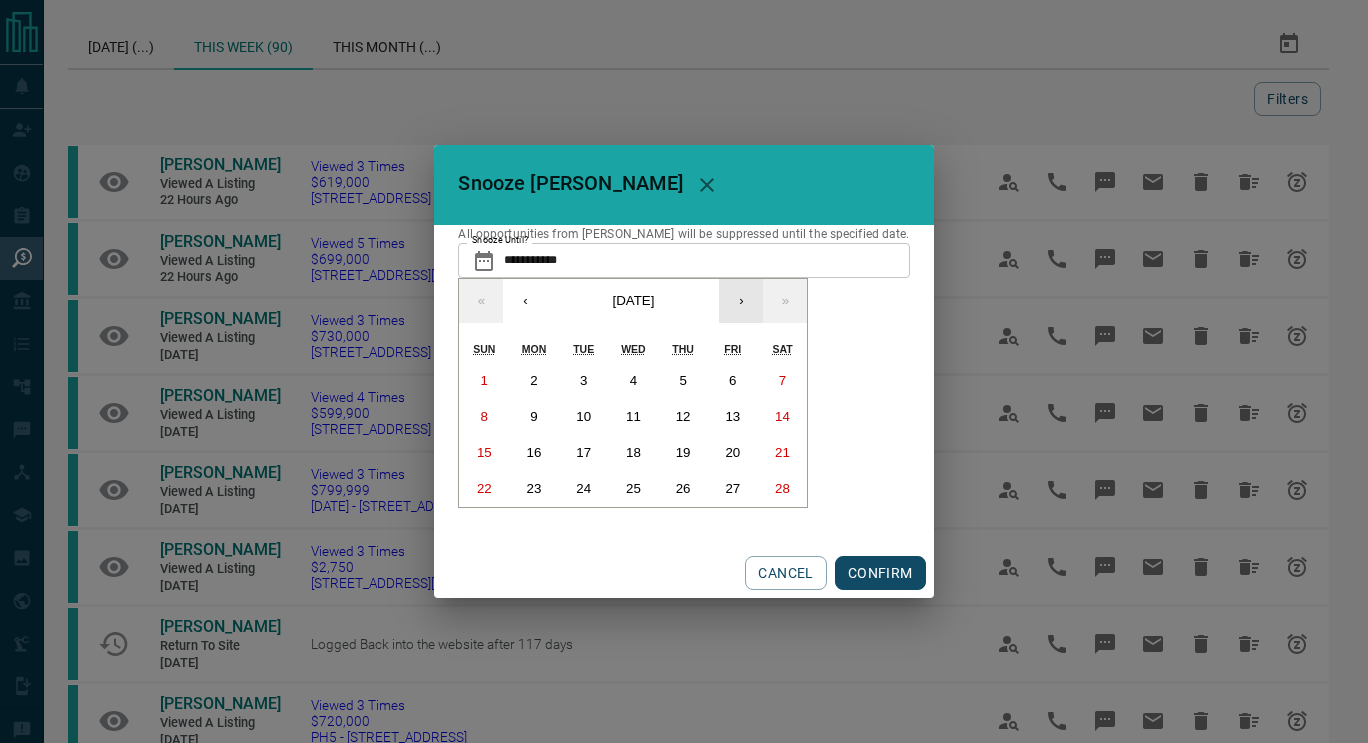click on "›" at bounding box center [741, 301] 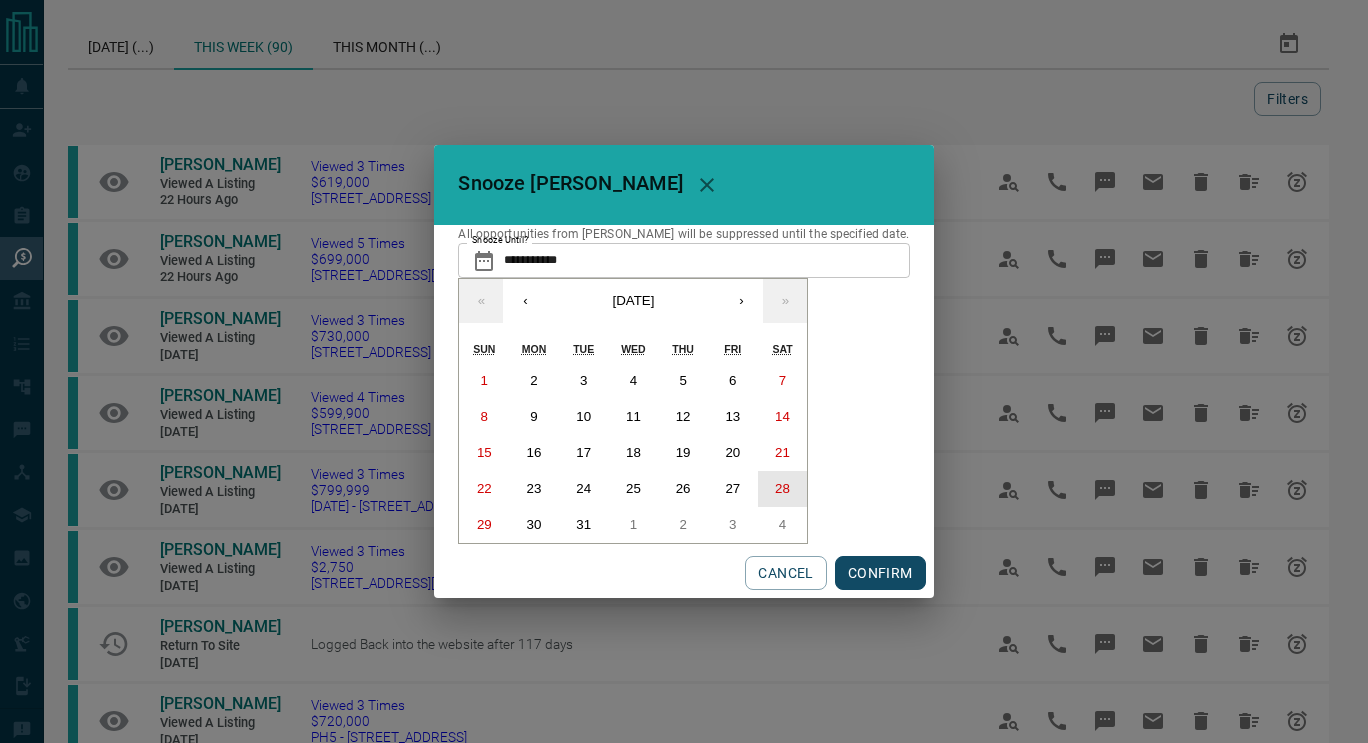 click on "28" at bounding box center (782, 488) 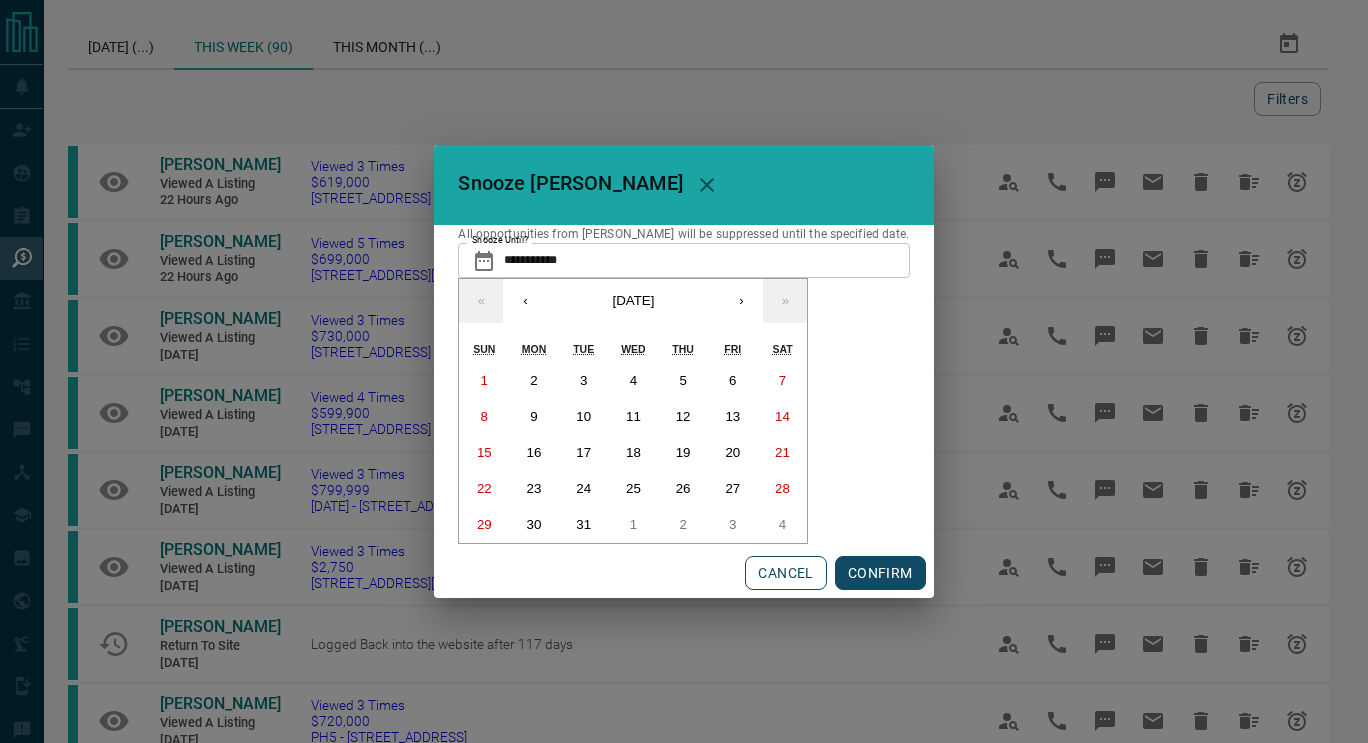 type on "**********" 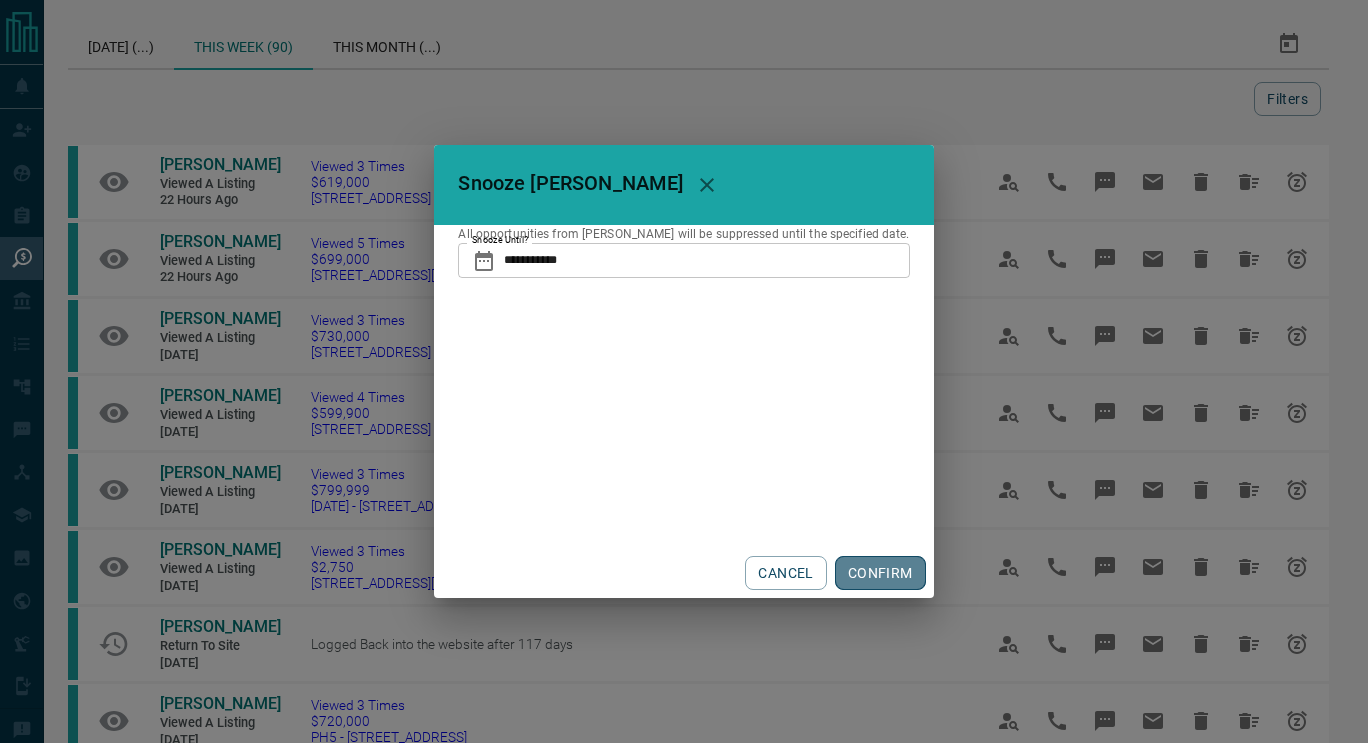 click on "CONFIRM" at bounding box center (880, 573) 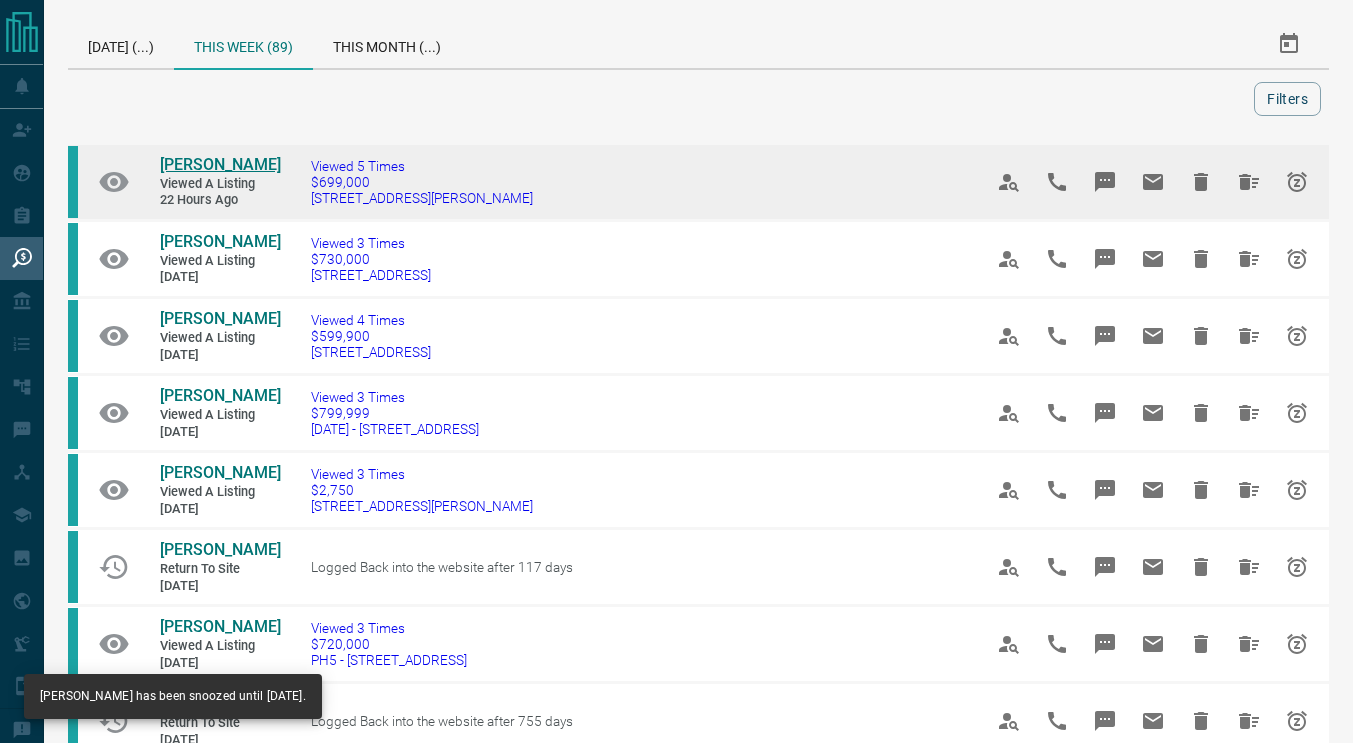 click on "[PERSON_NAME]" at bounding box center [220, 164] 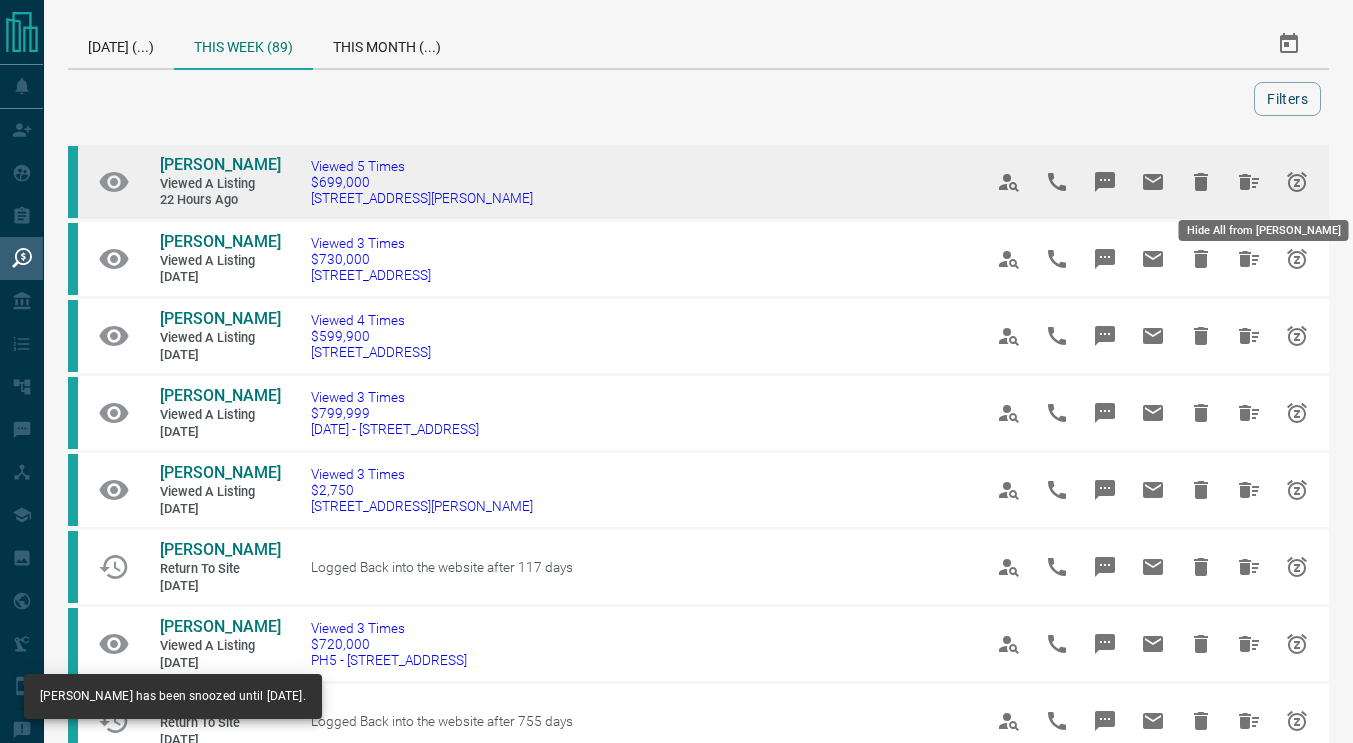 click 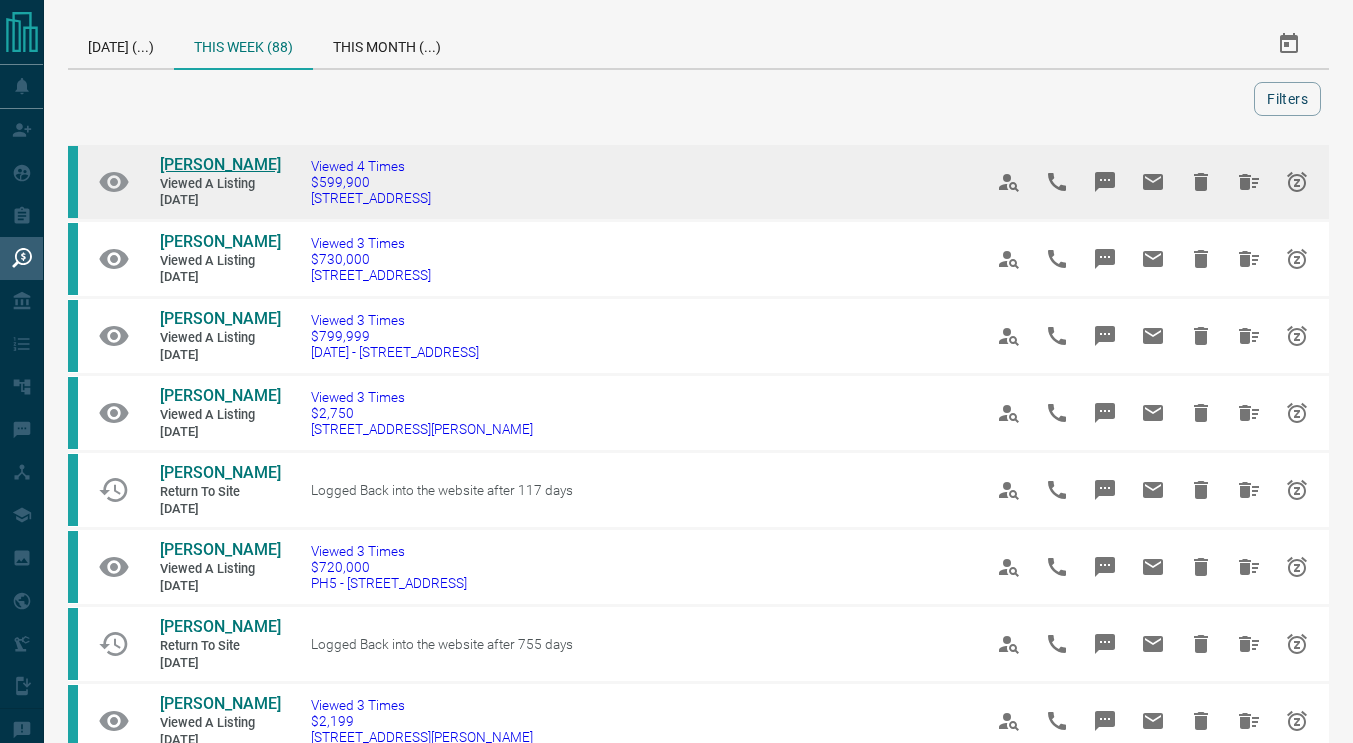 click on "[PERSON_NAME]" at bounding box center [220, 164] 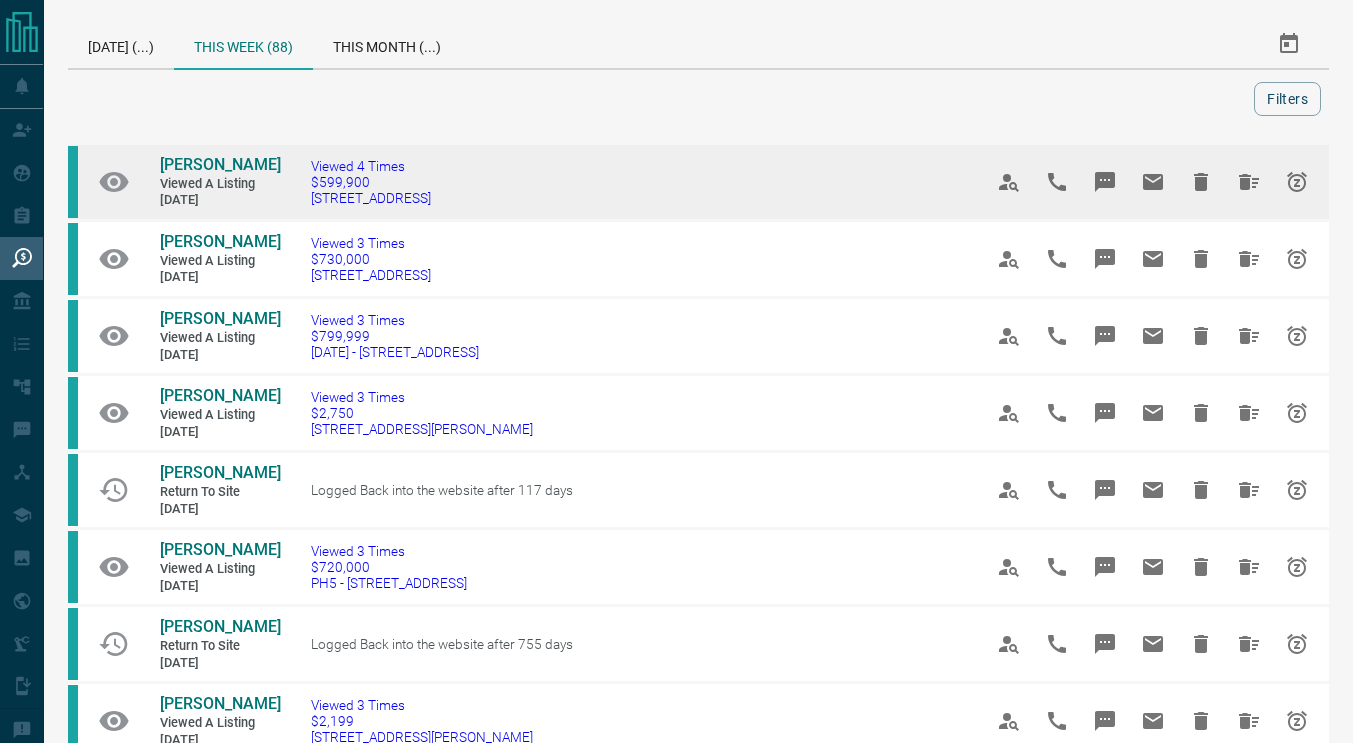 click 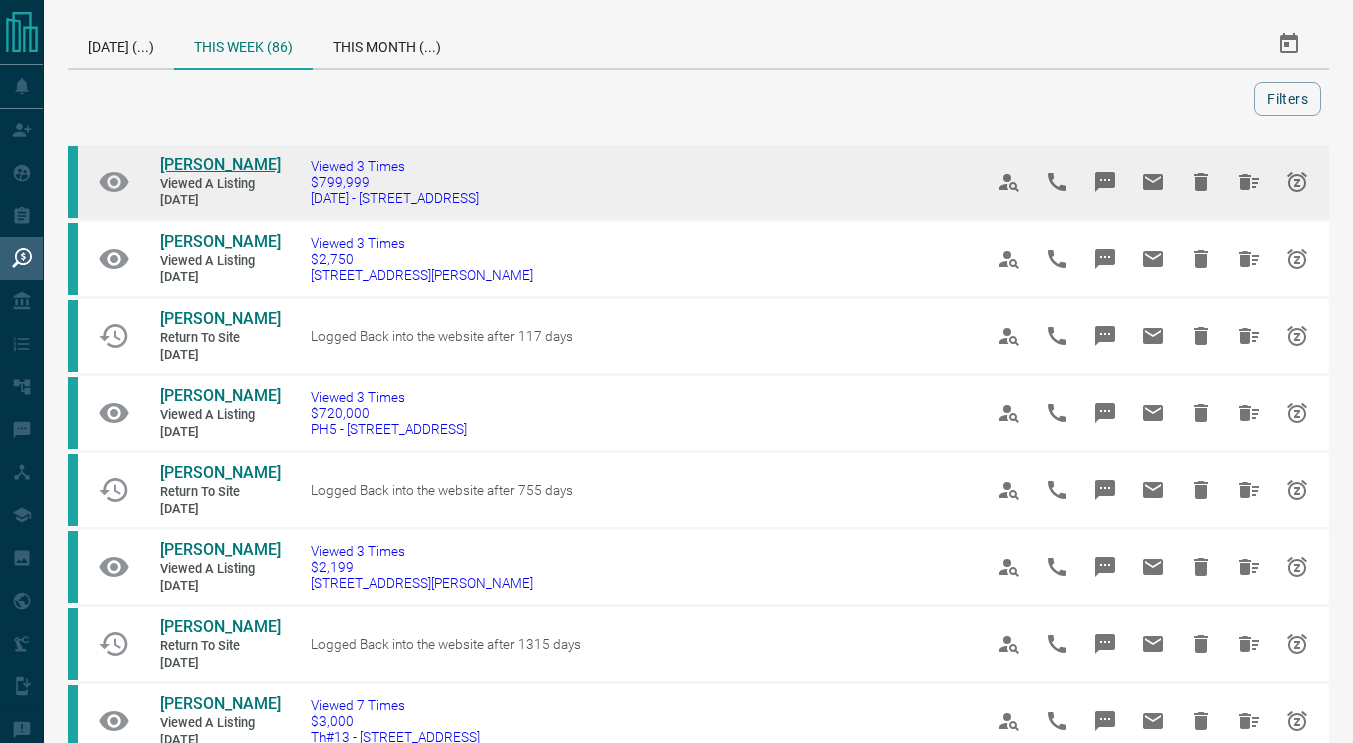 click on "[PERSON_NAME]" at bounding box center [220, 164] 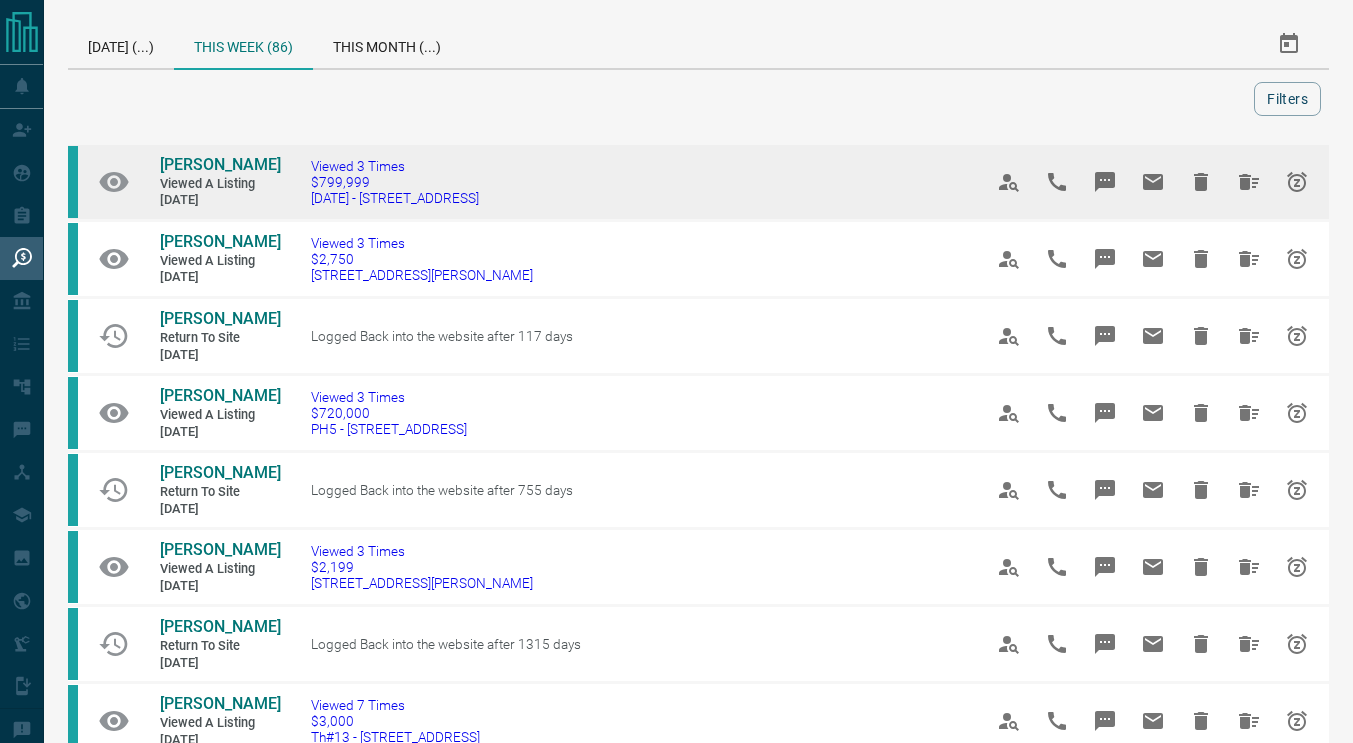 click at bounding box center [1153, 182] 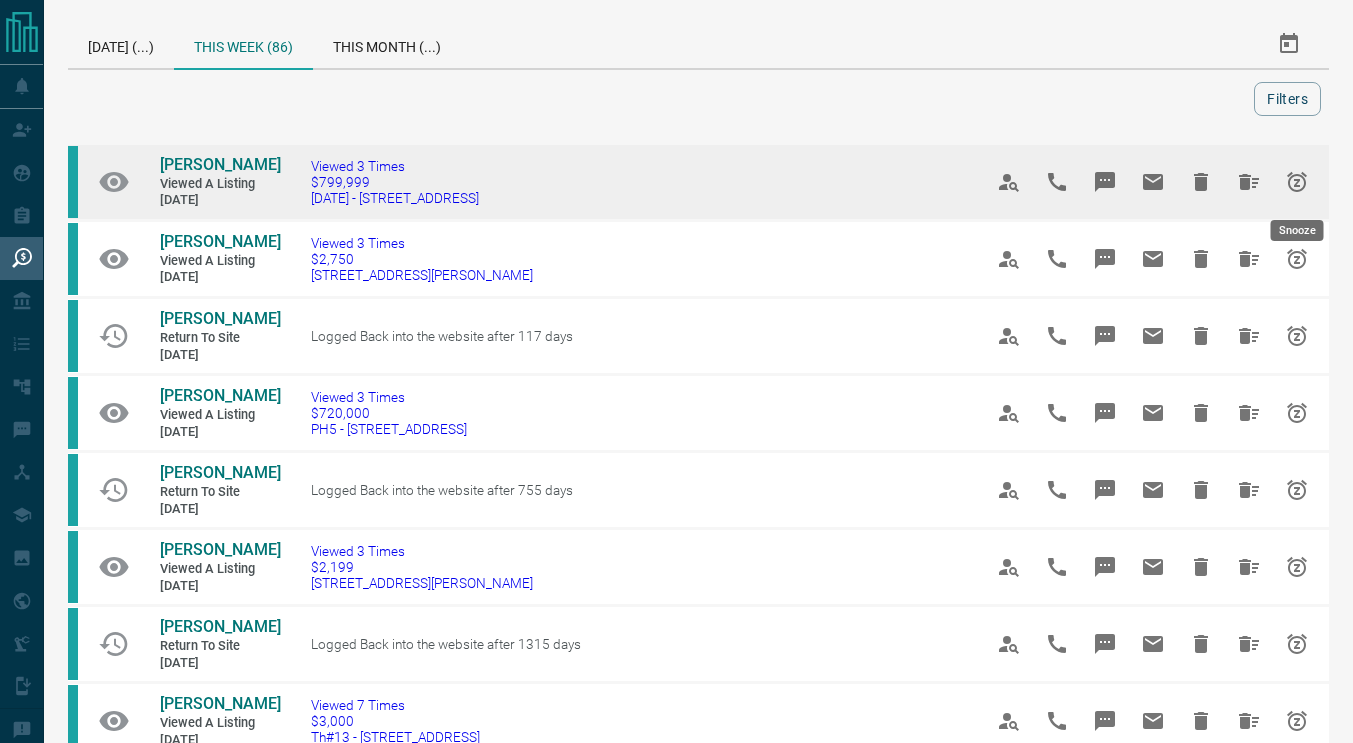 click 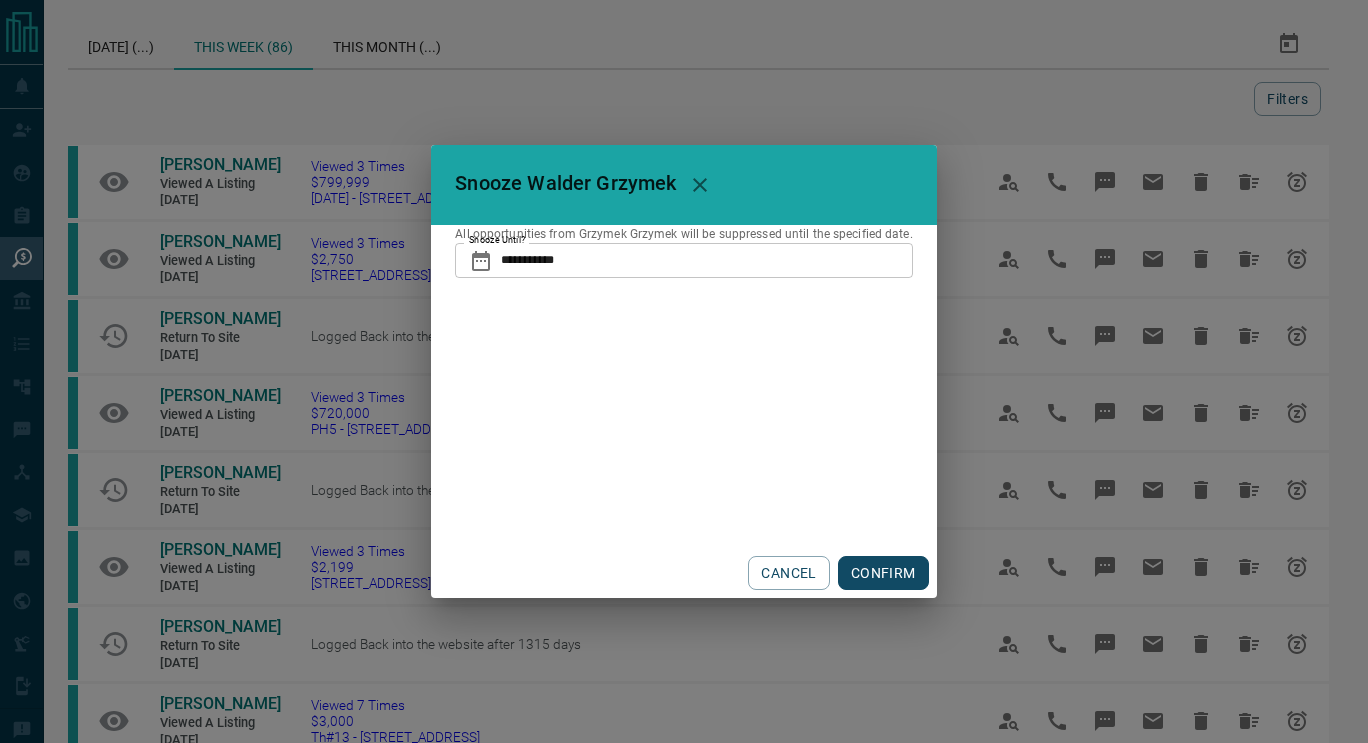 click on "**********" at bounding box center [683, 386] 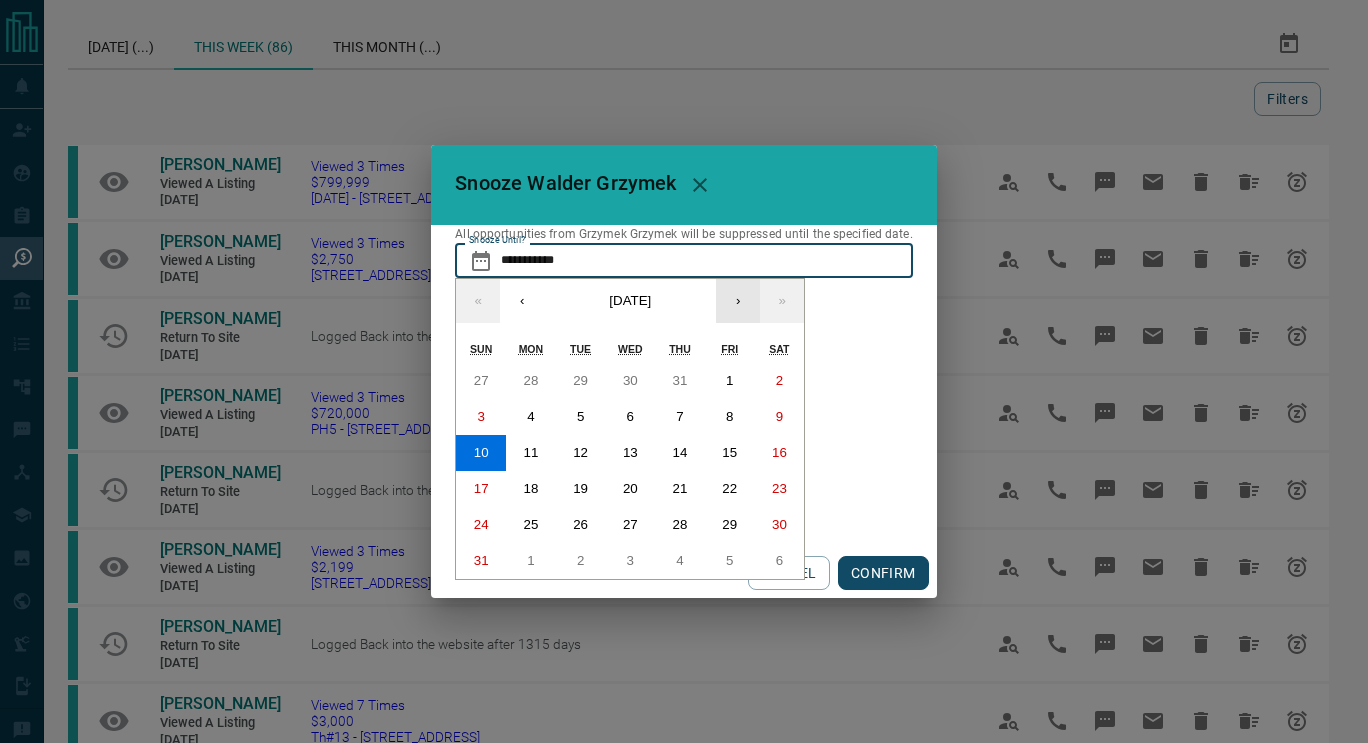 click on "›" at bounding box center (738, 301) 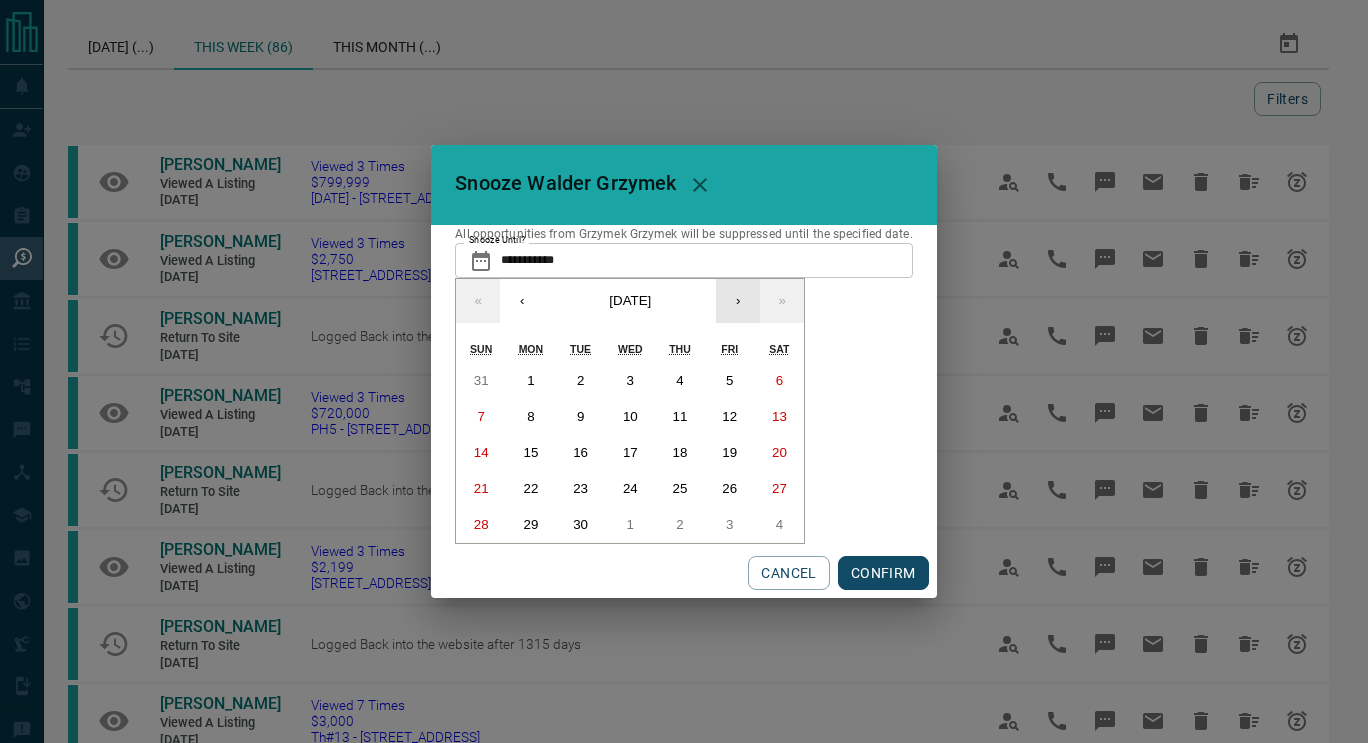 click on "›" at bounding box center (738, 301) 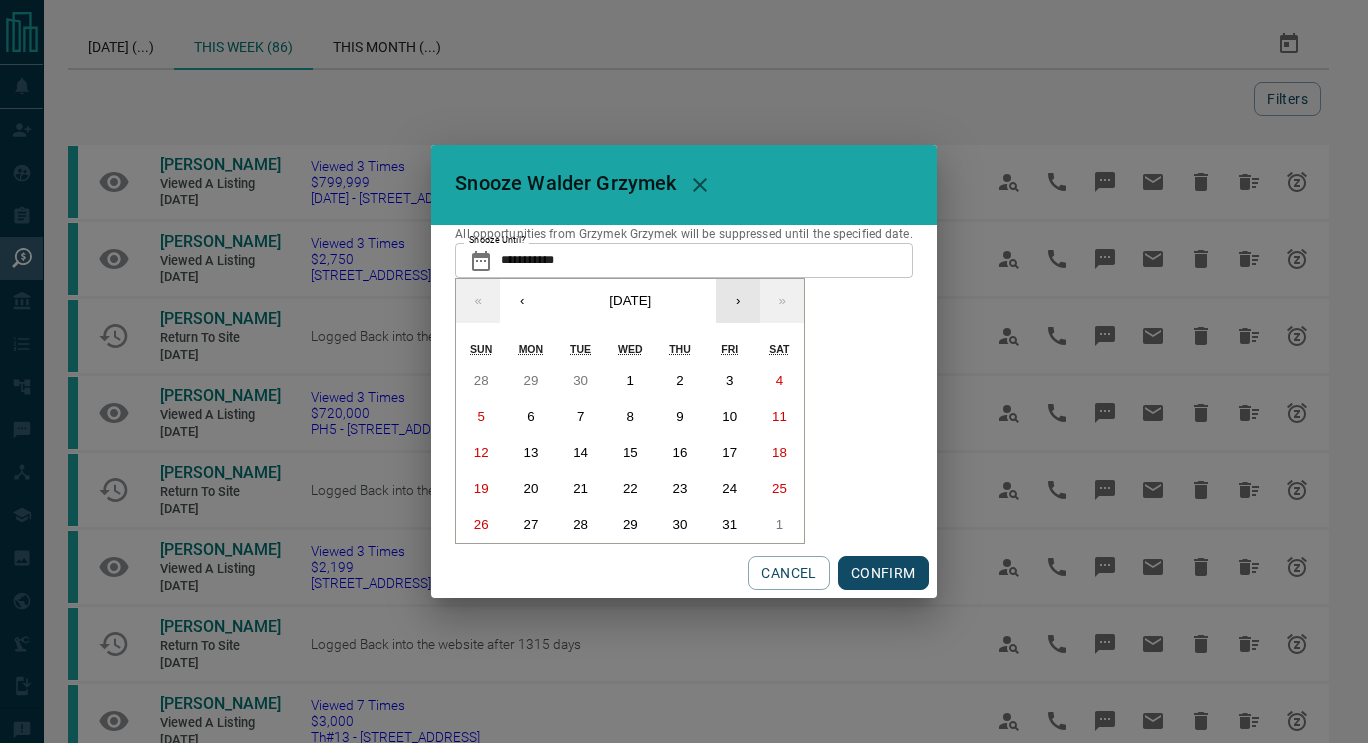 click on "›" at bounding box center [738, 301] 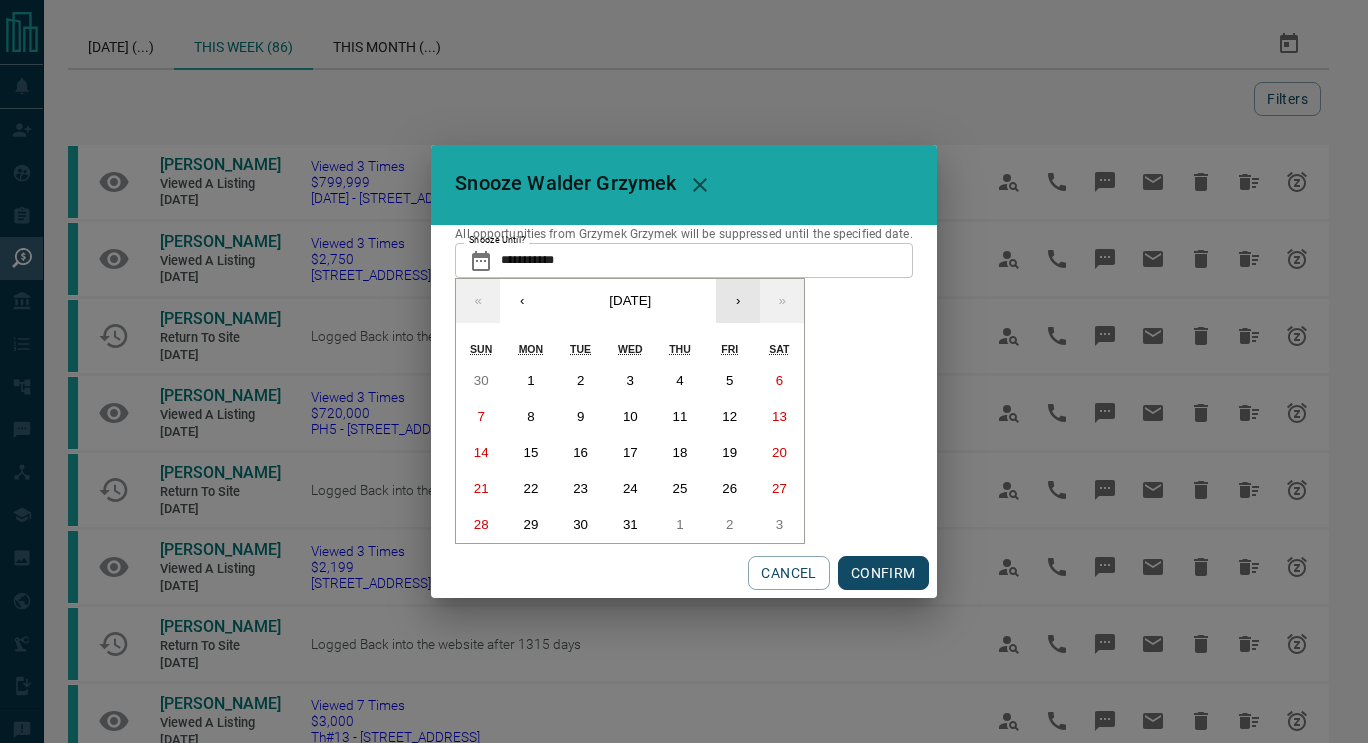 click on "›" at bounding box center [738, 301] 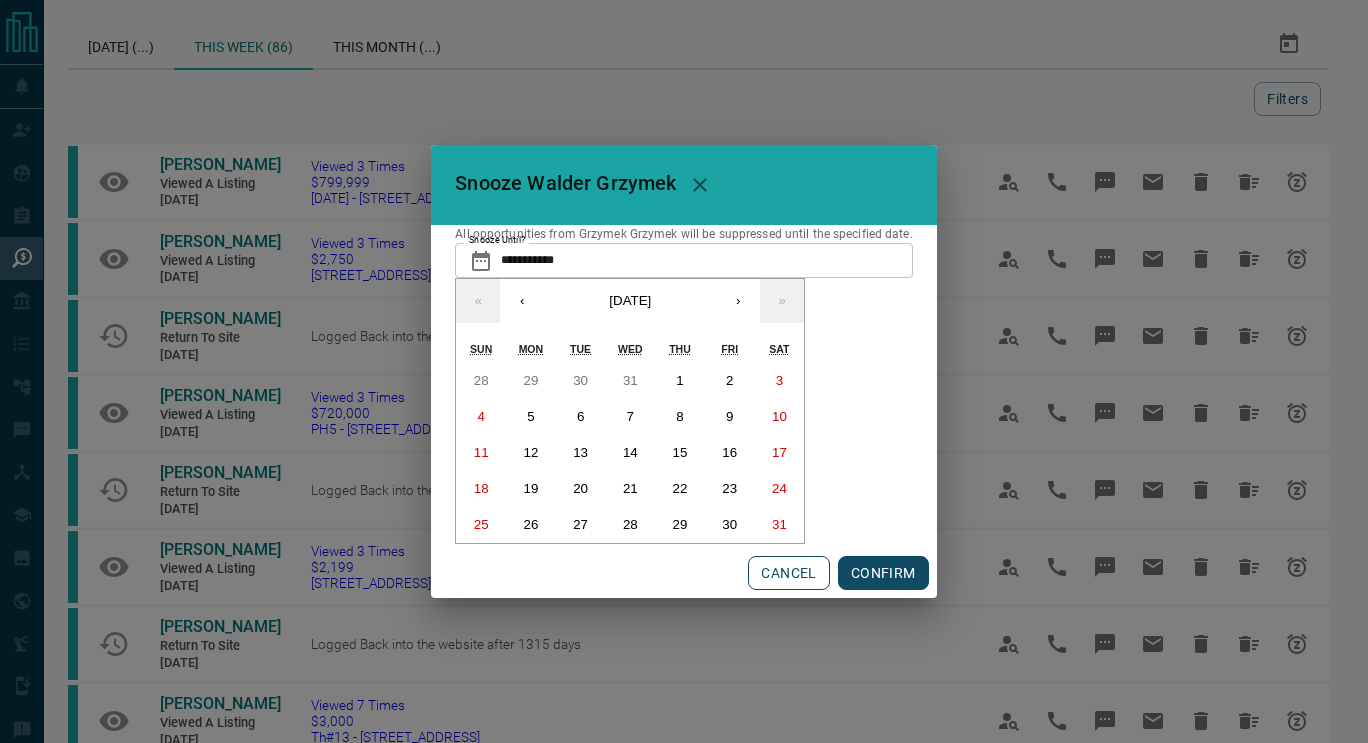 click on "CANCEL" at bounding box center [788, 573] 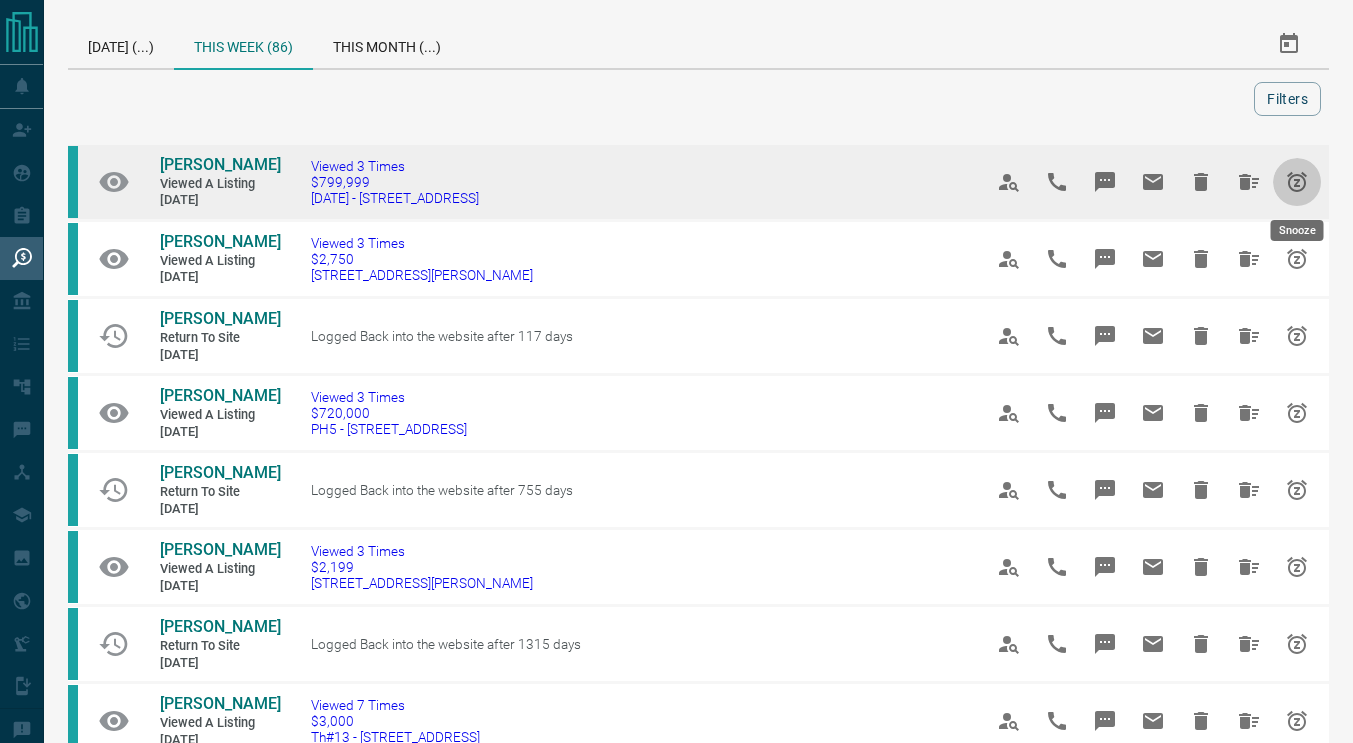 click 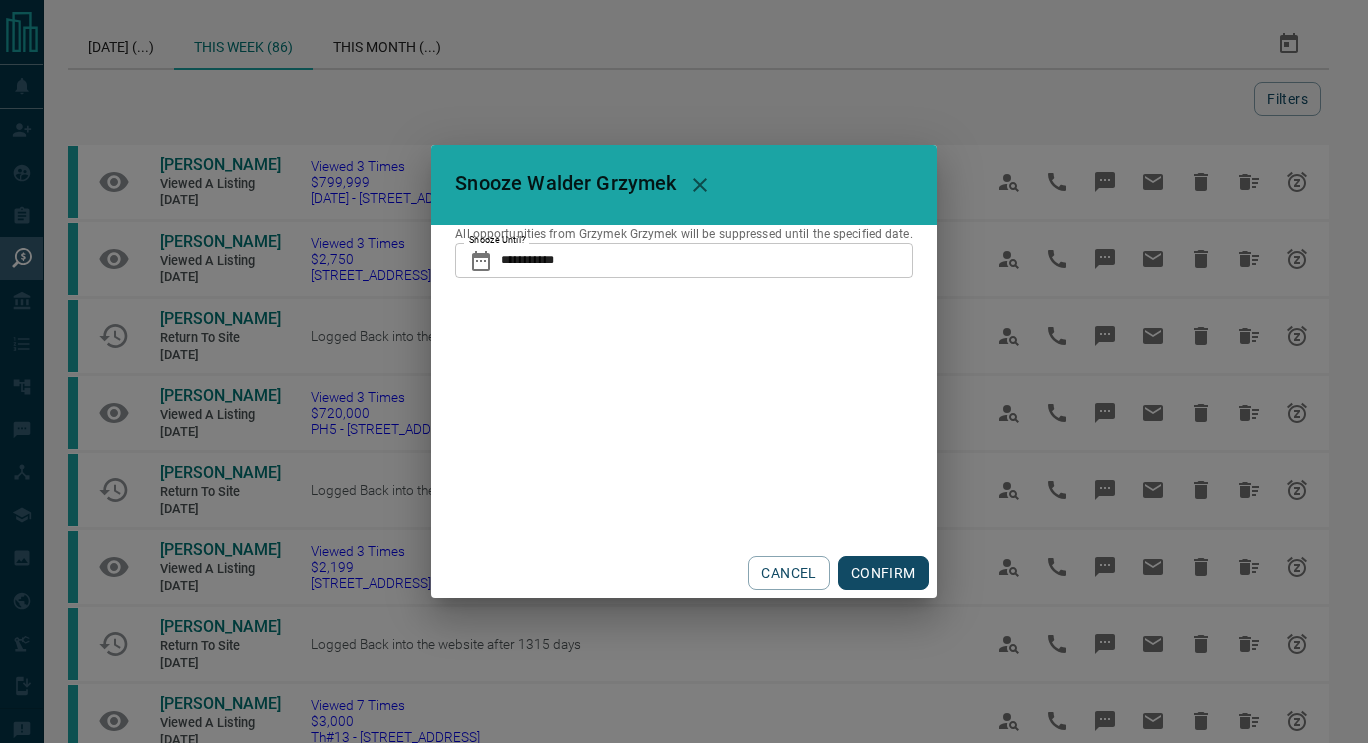 click on "**********" at bounding box center [706, 260] 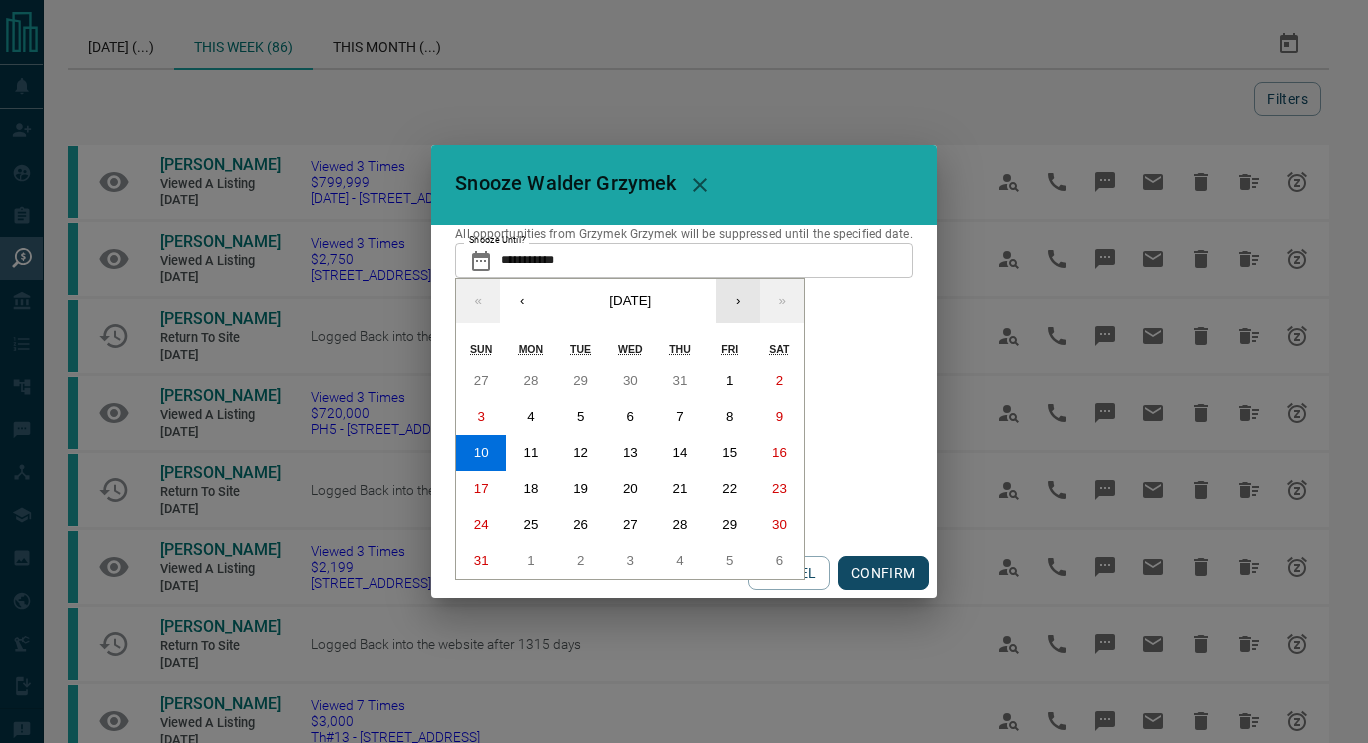 click on "›" at bounding box center (738, 301) 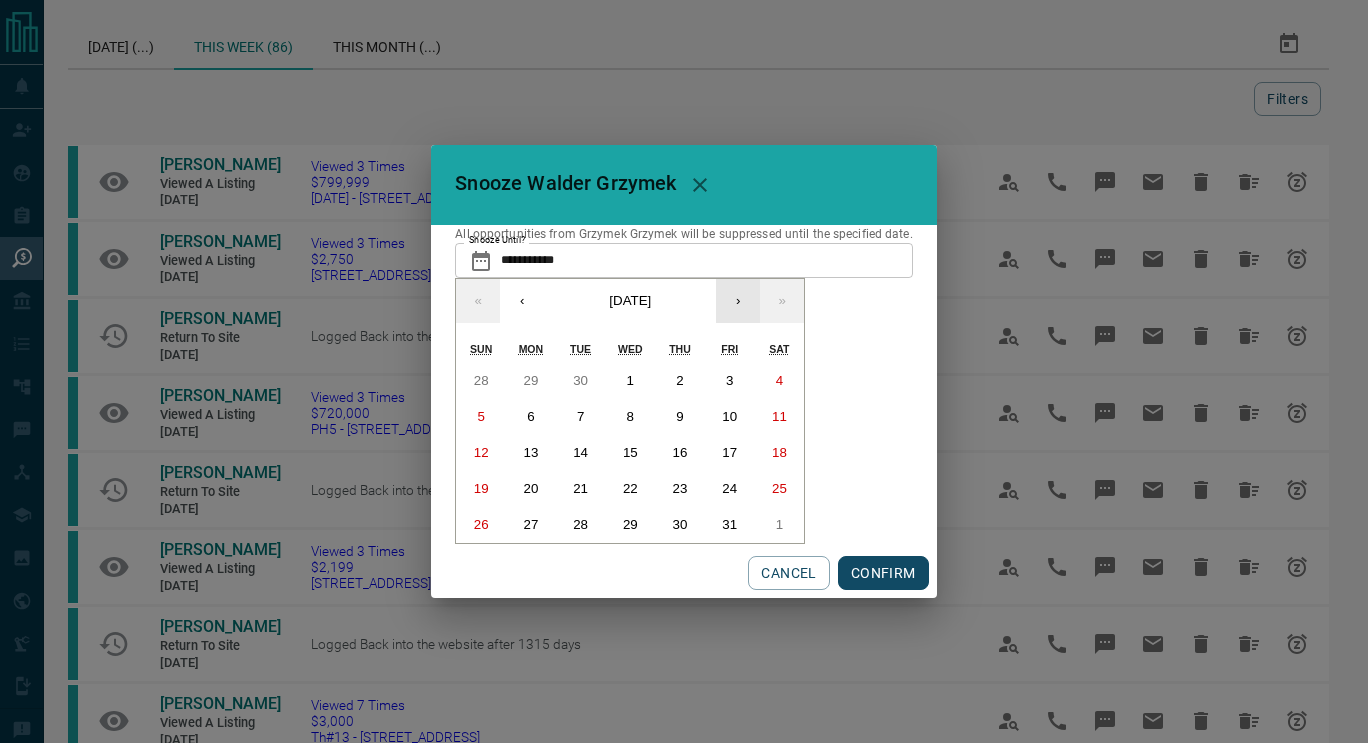 click on "›" at bounding box center (738, 301) 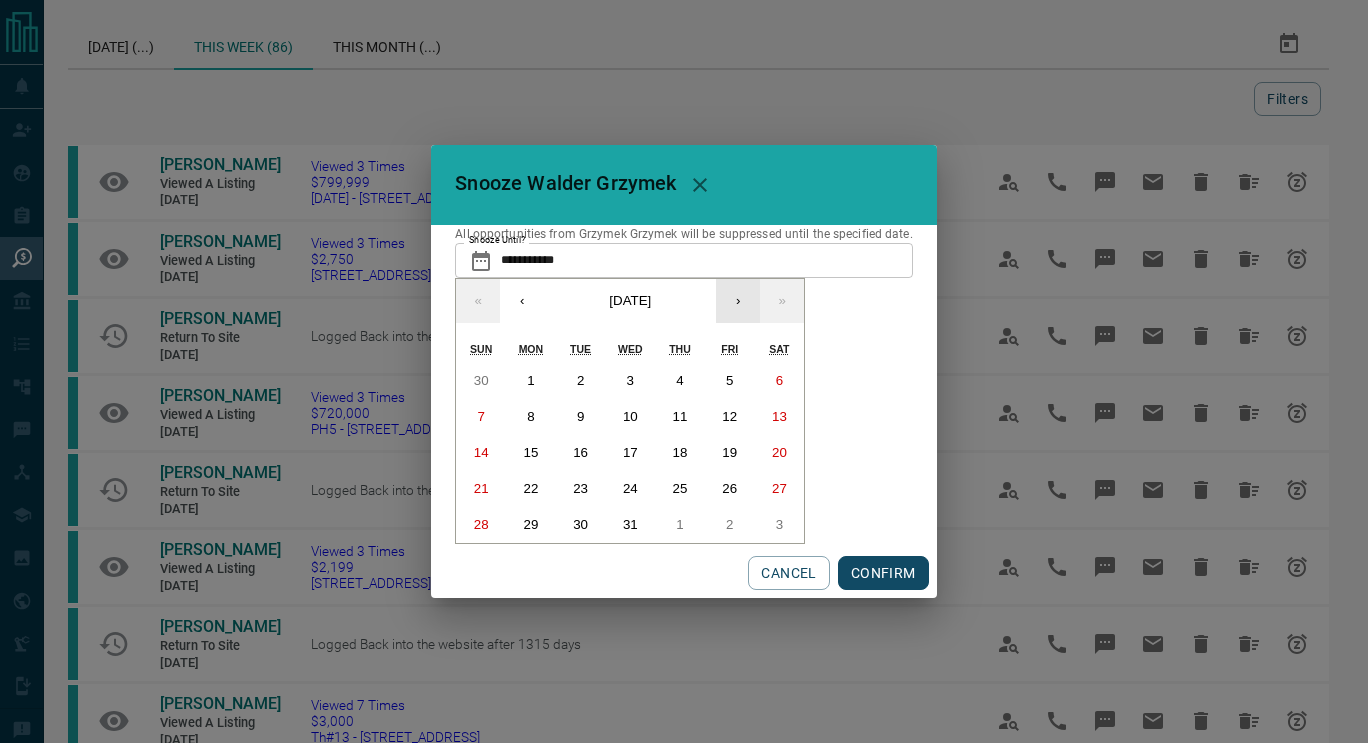 click on "›" at bounding box center [738, 301] 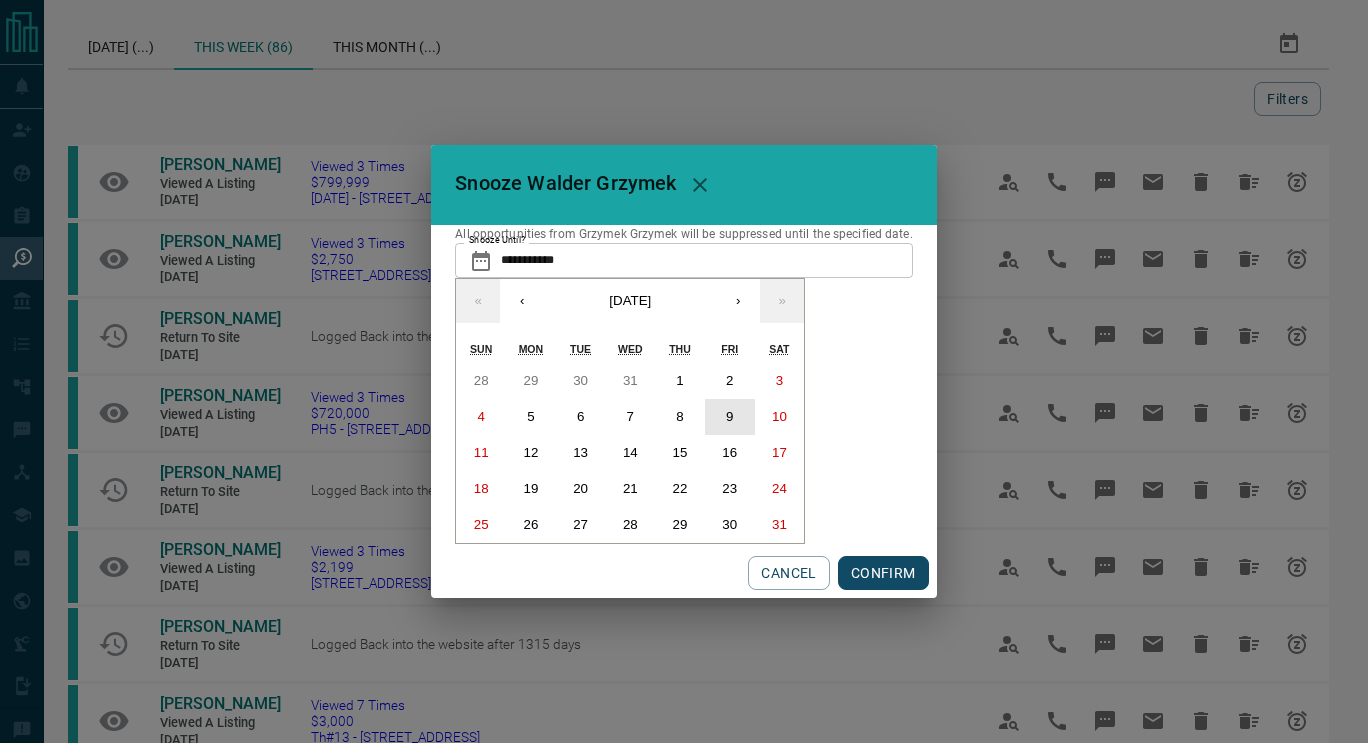 click on "9" at bounding box center [730, 417] 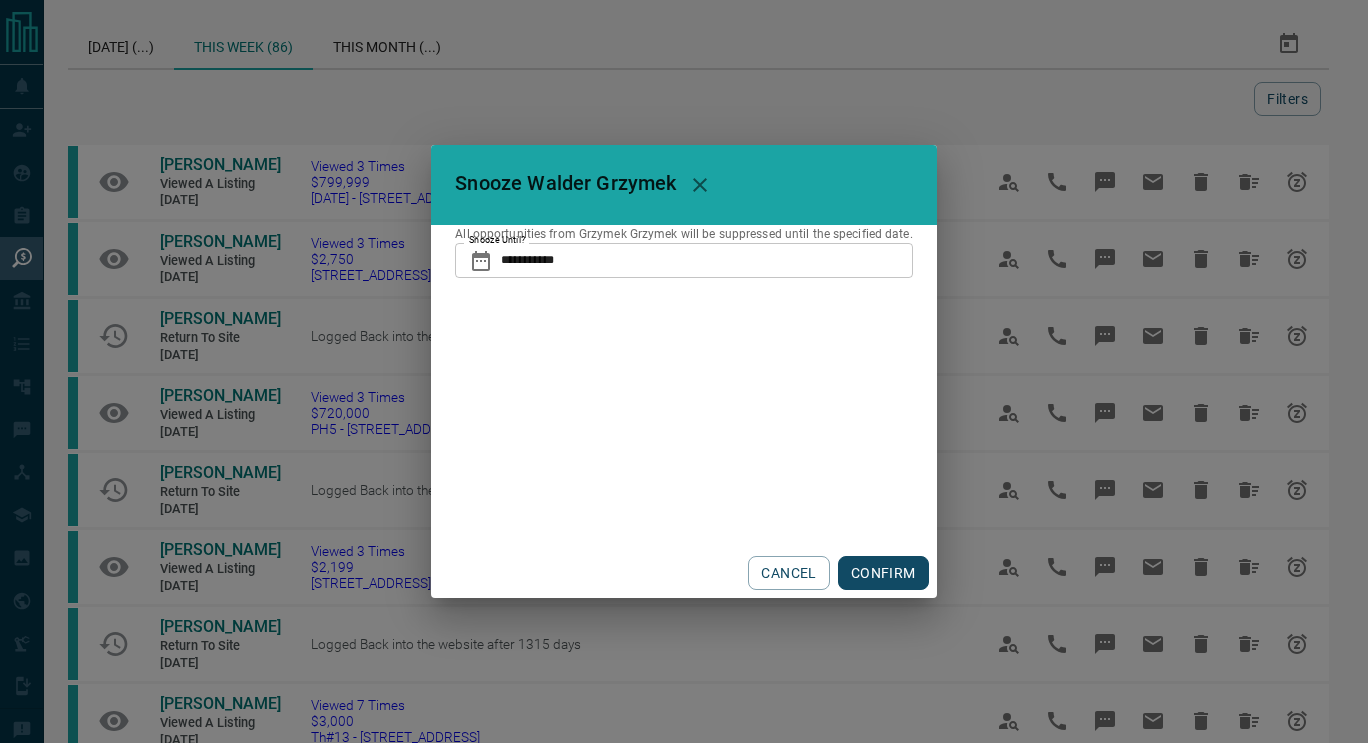 click on "CONFIRM" at bounding box center (883, 573) 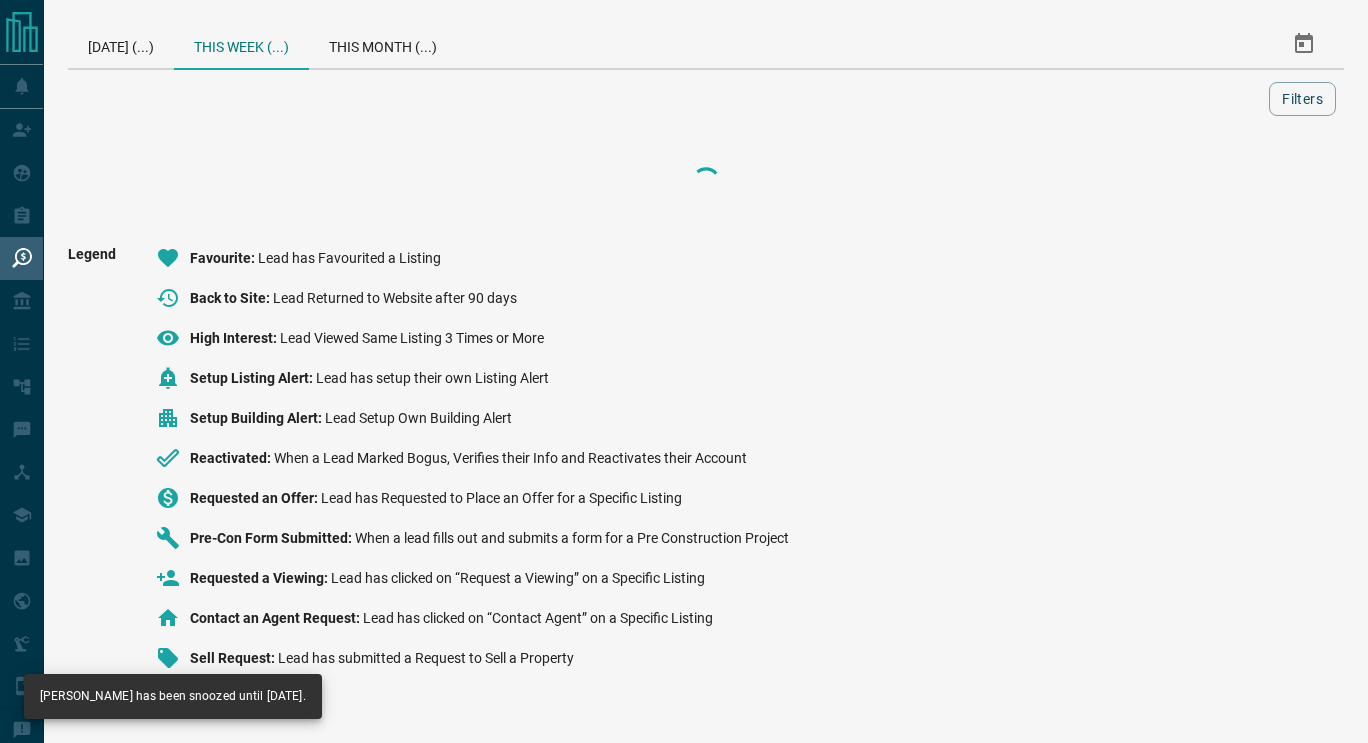 click at bounding box center [672, 99] 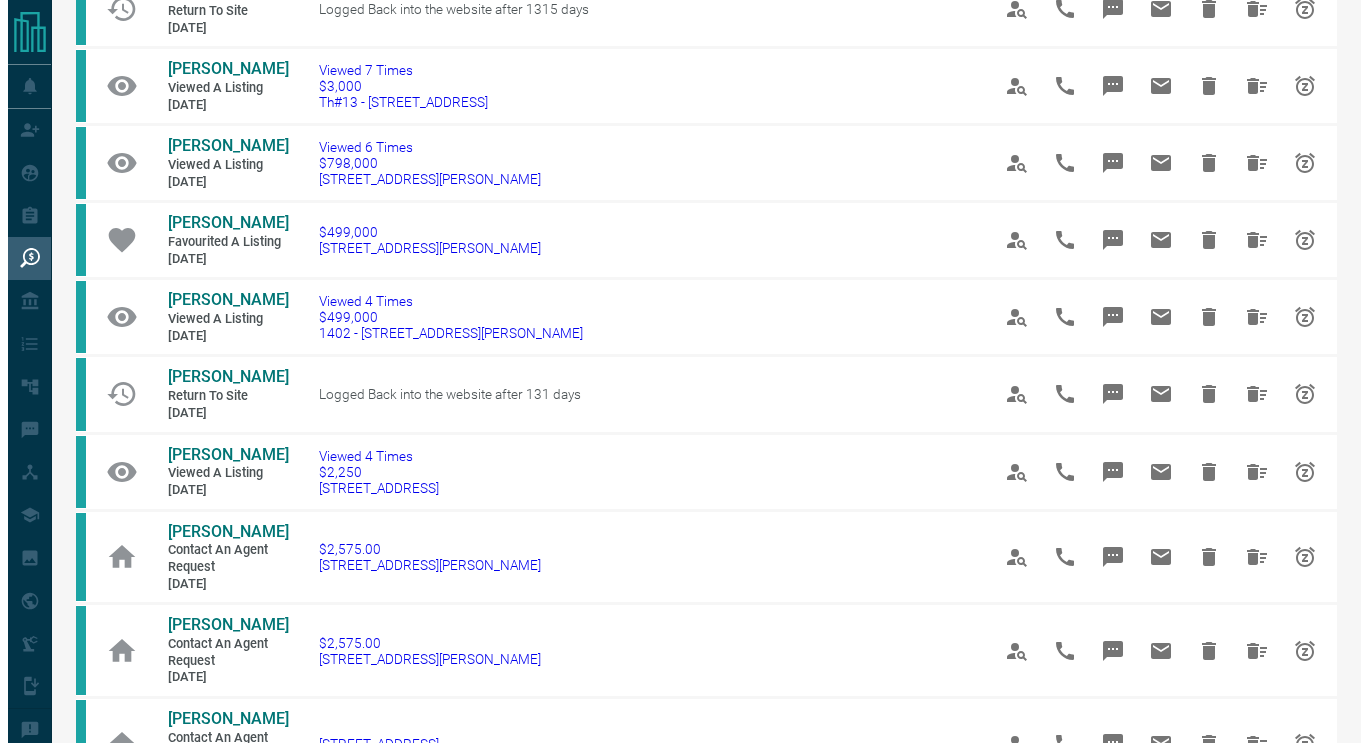 scroll, scrollTop: 559, scrollLeft: 0, axis: vertical 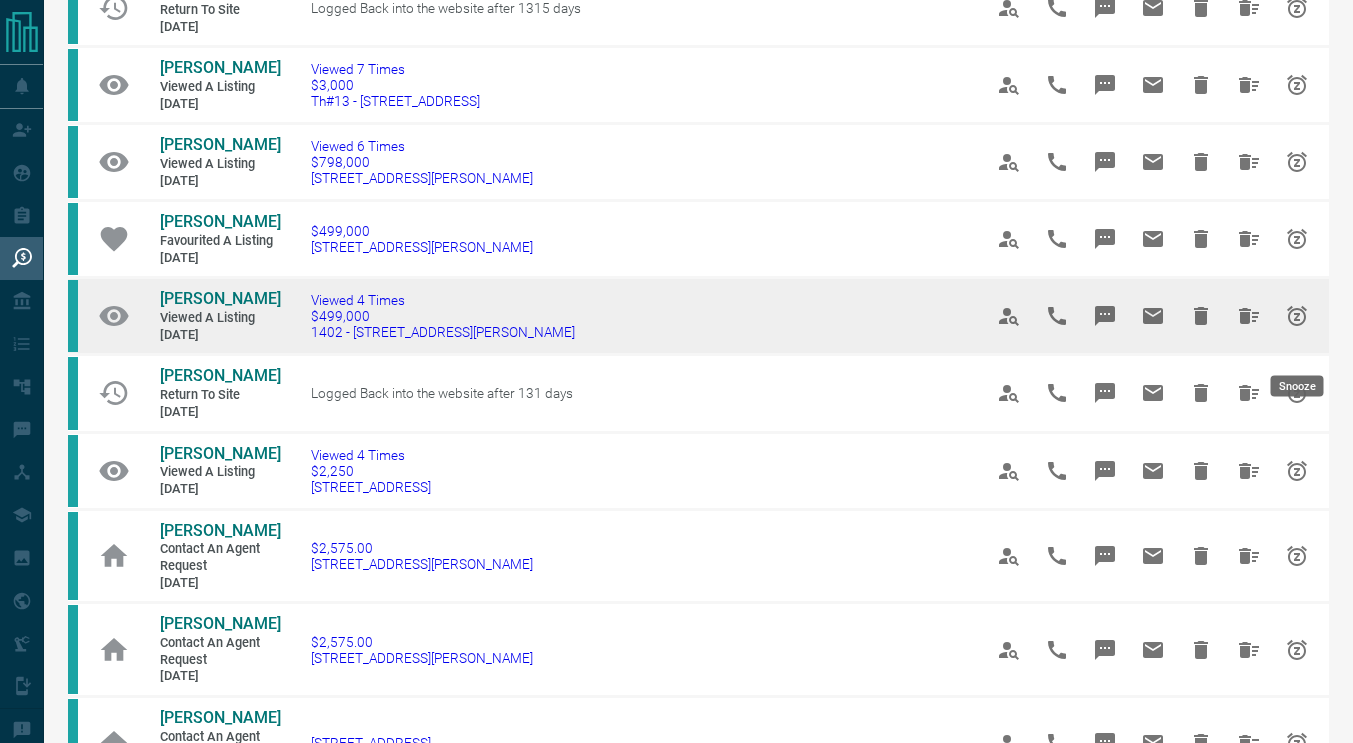 click 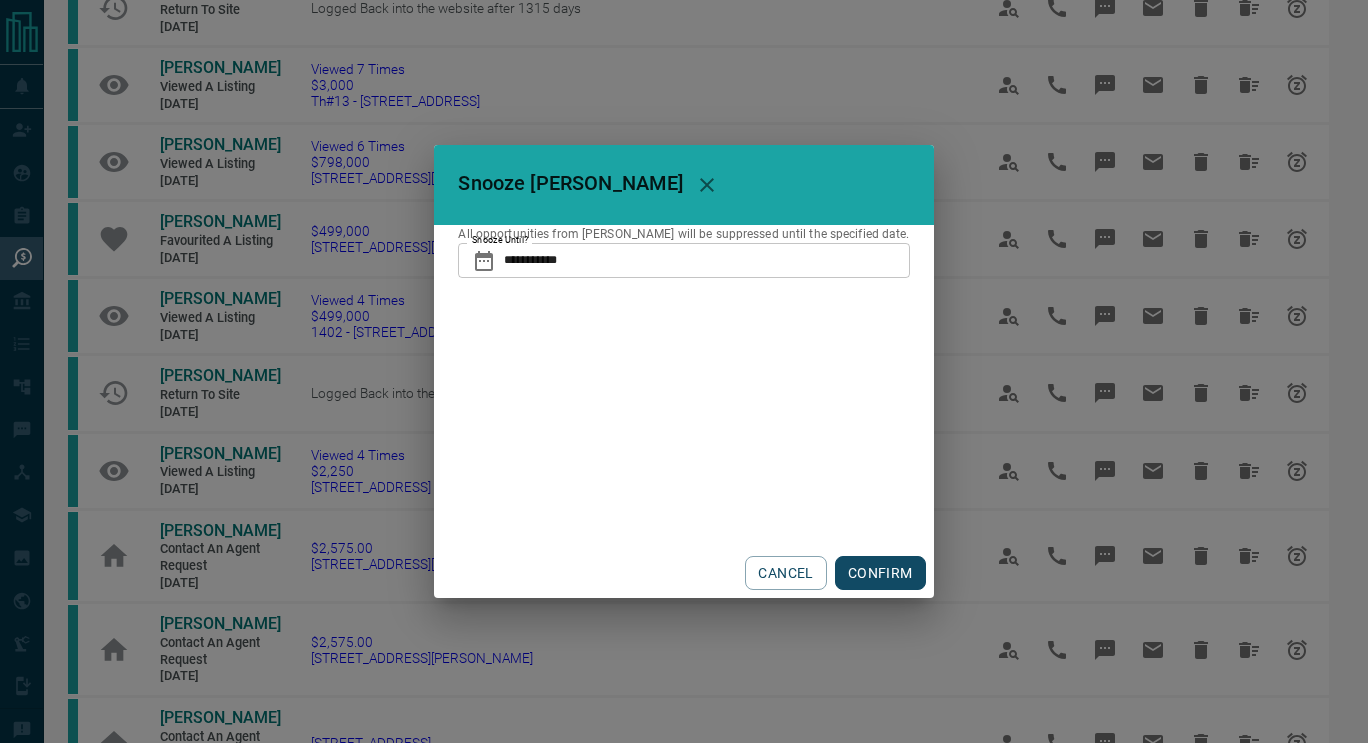 click on "**********" at bounding box center (706, 260) 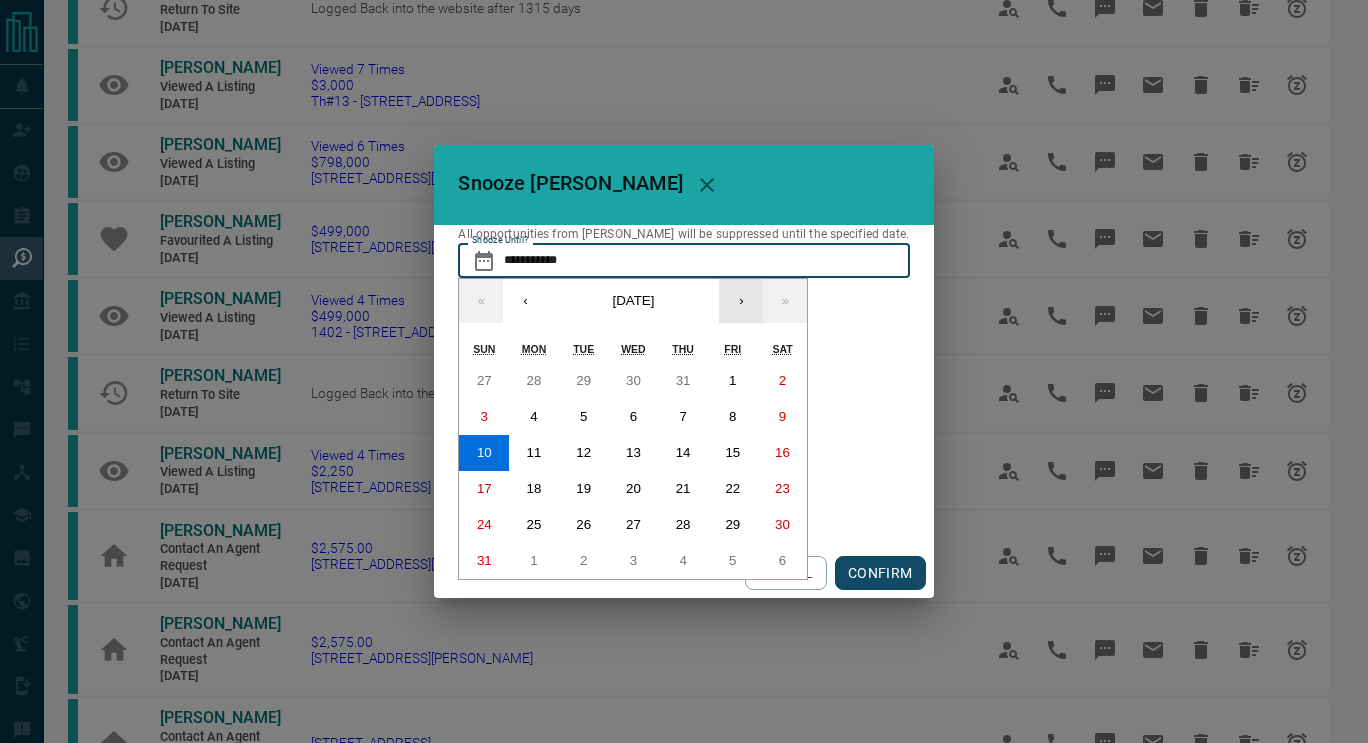 click on "›" at bounding box center [741, 301] 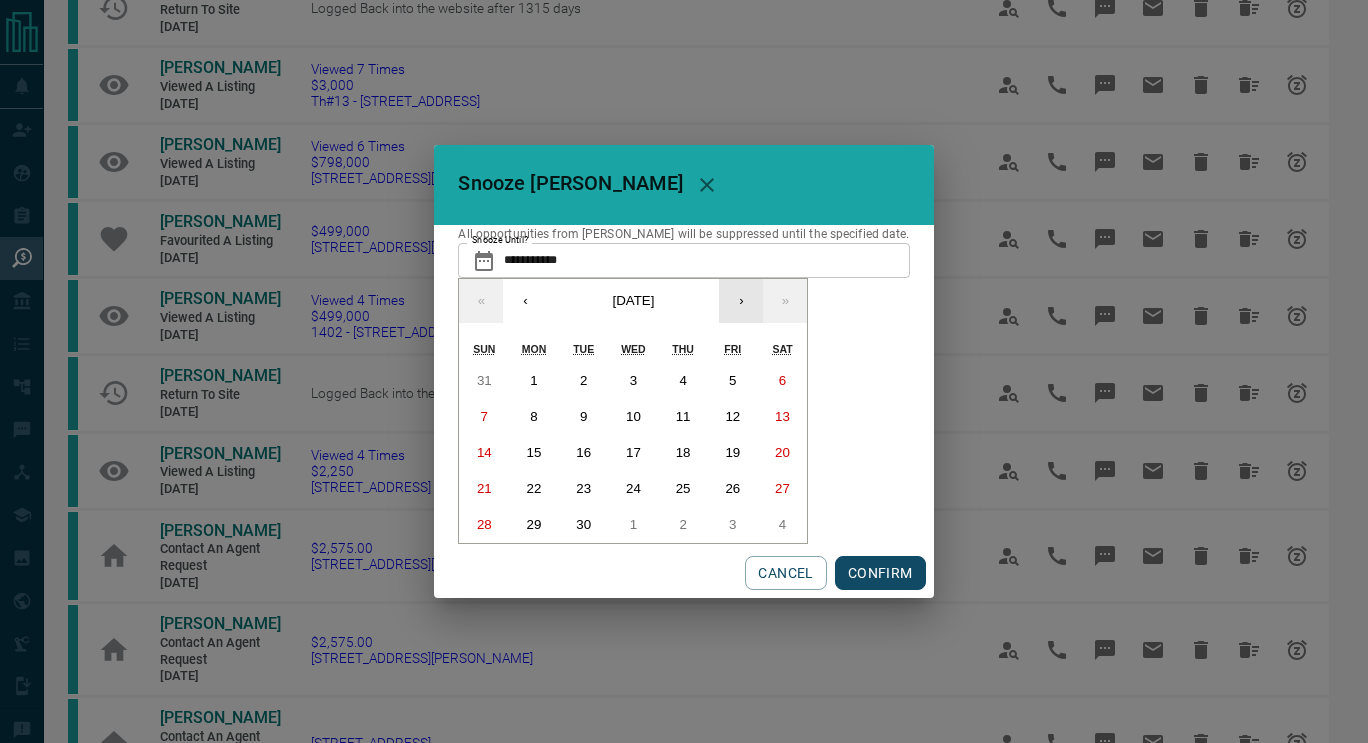 click on "›" at bounding box center (741, 301) 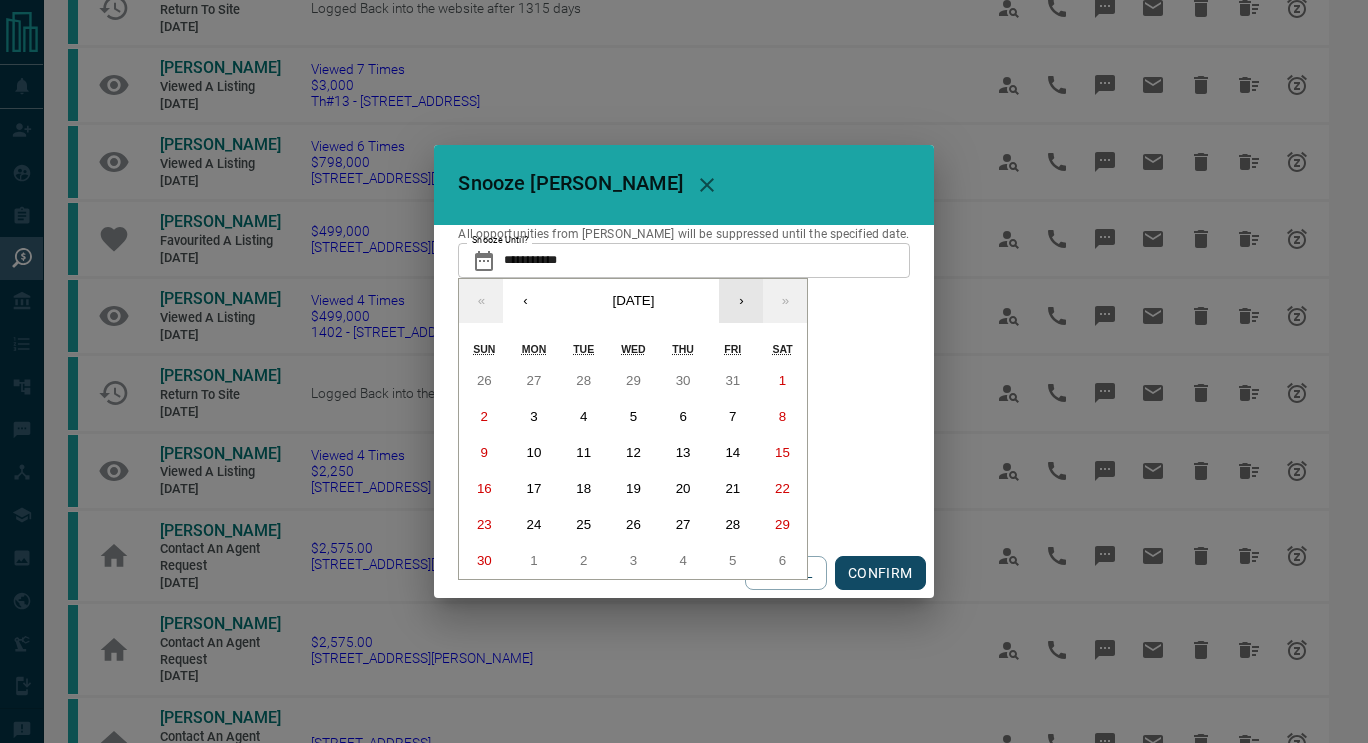 click on "›" at bounding box center [741, 301] 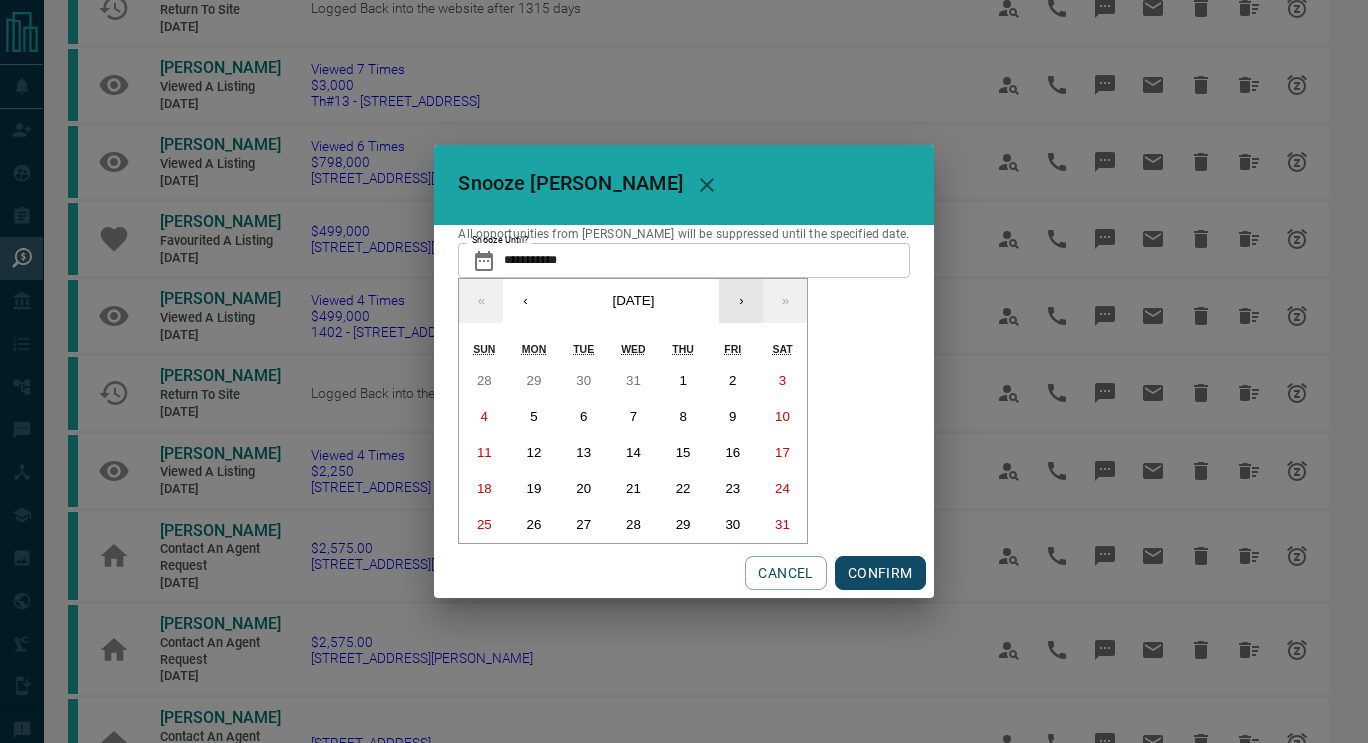 click on "›" at bounding box center [741, 301] 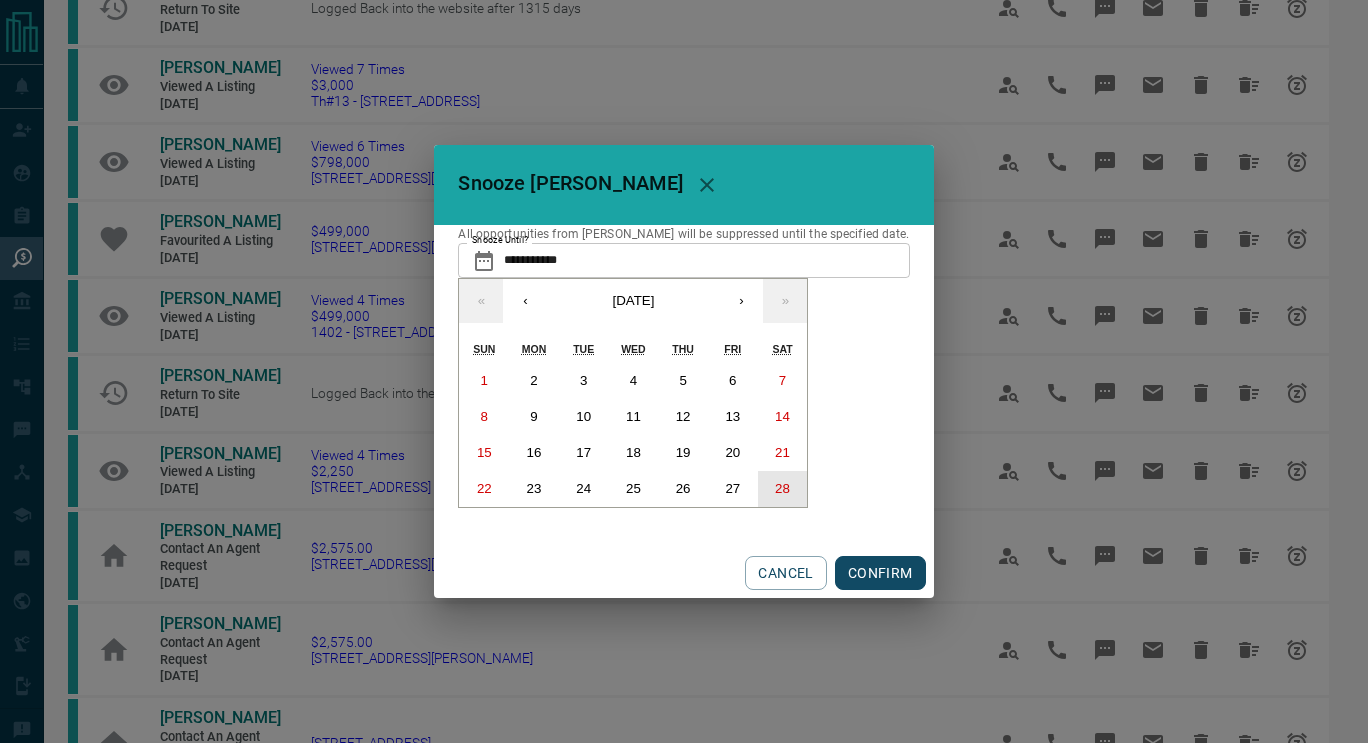 click on "28" at bounding box center (783, 489) 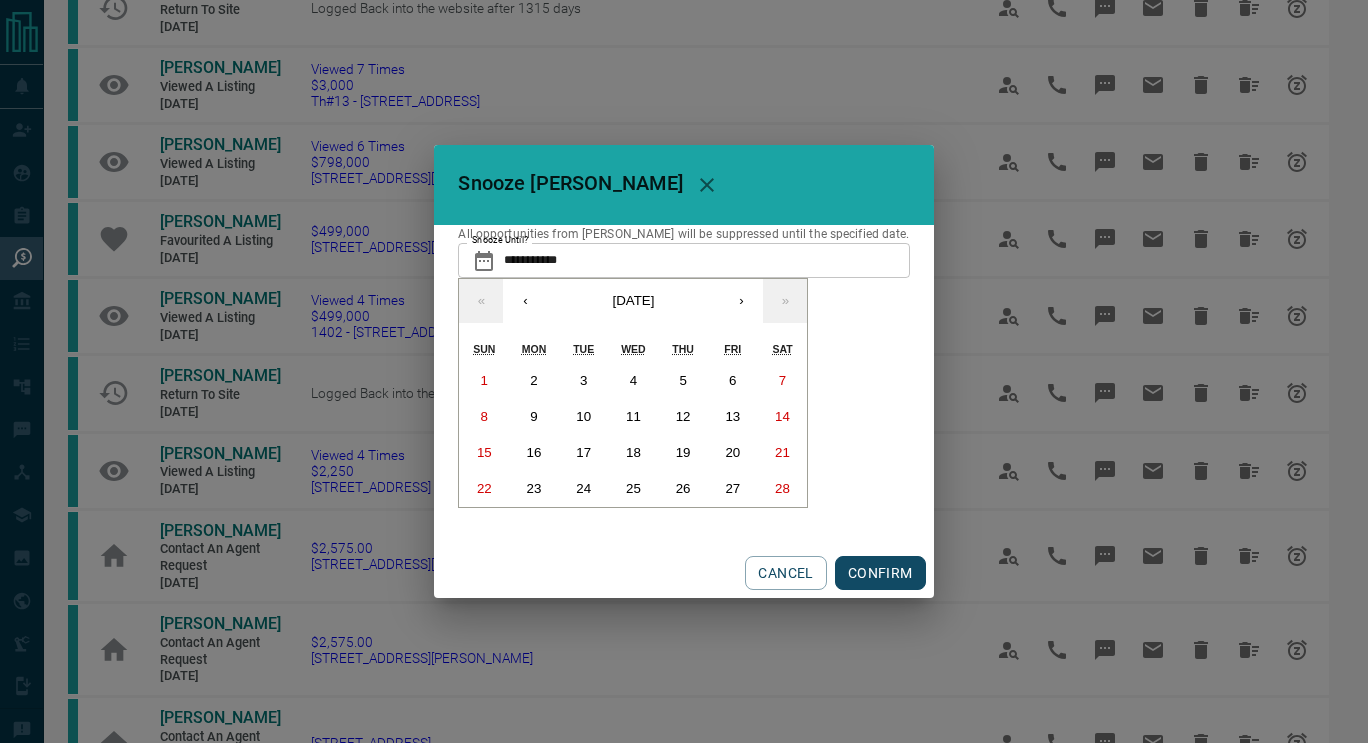 type on "**********" 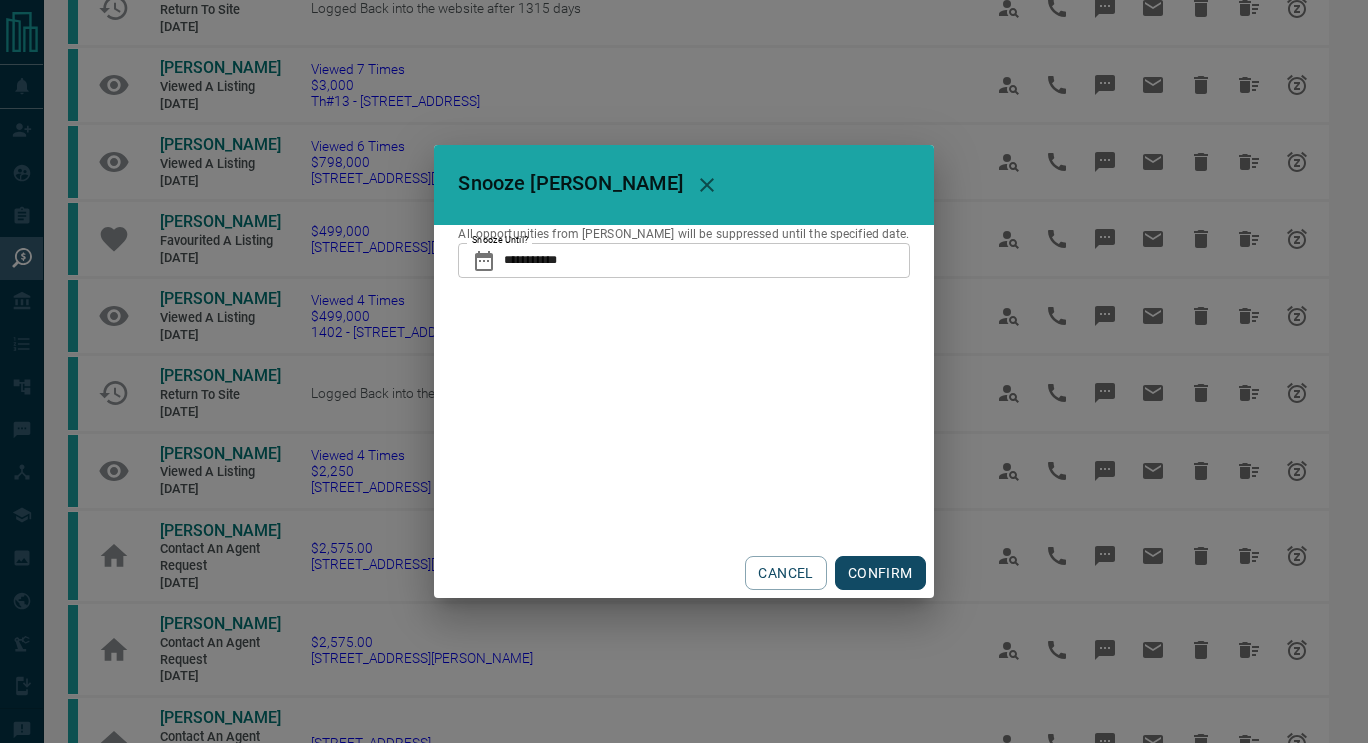 click on "CANCEL CONFIRM" at bounding box center (683, 573) 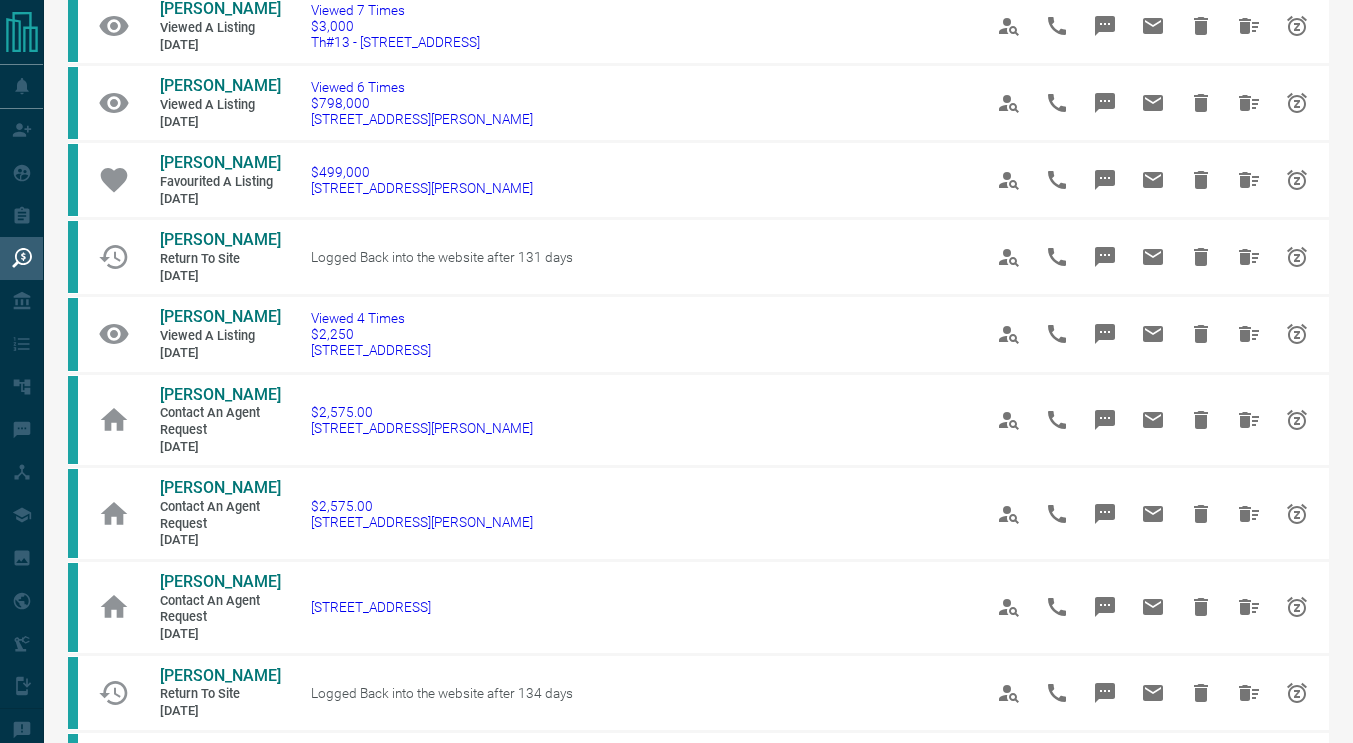scroll, scrollTop: 620, scrollLeft: 0, axis: vertical 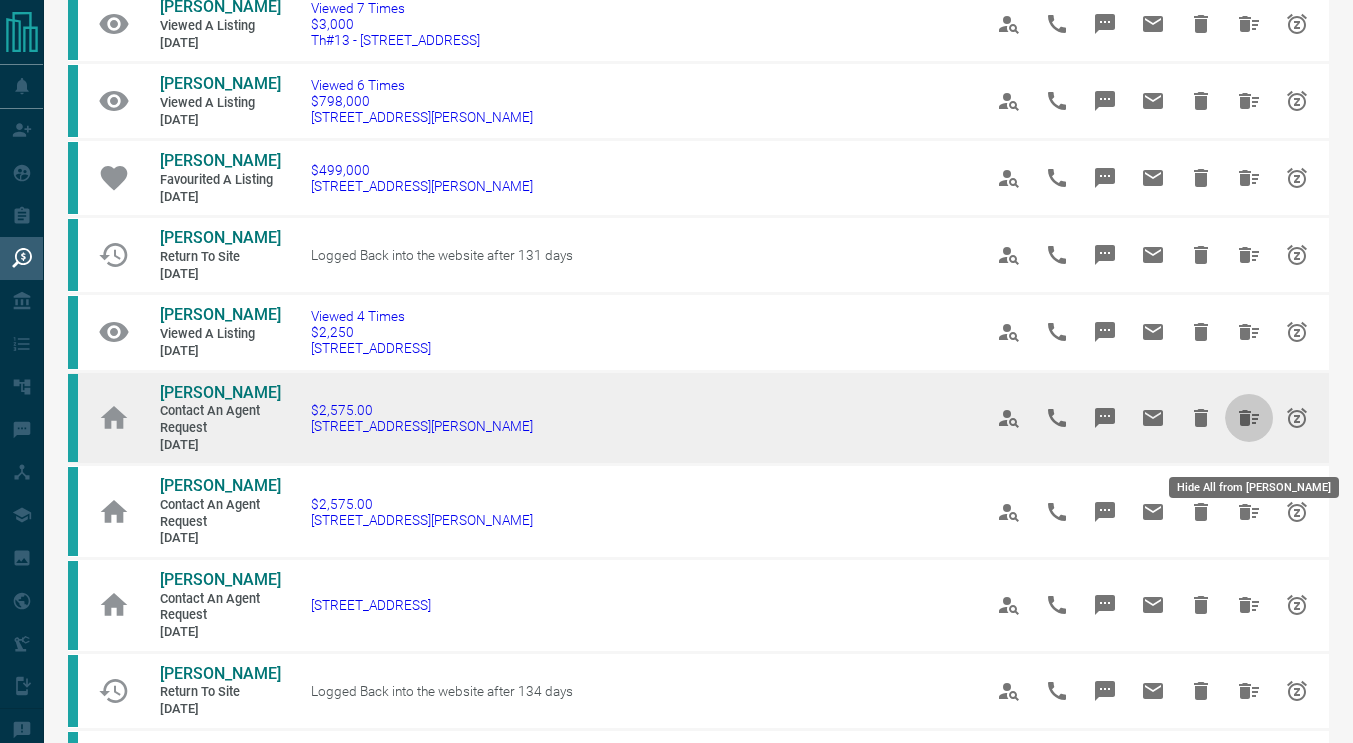 click 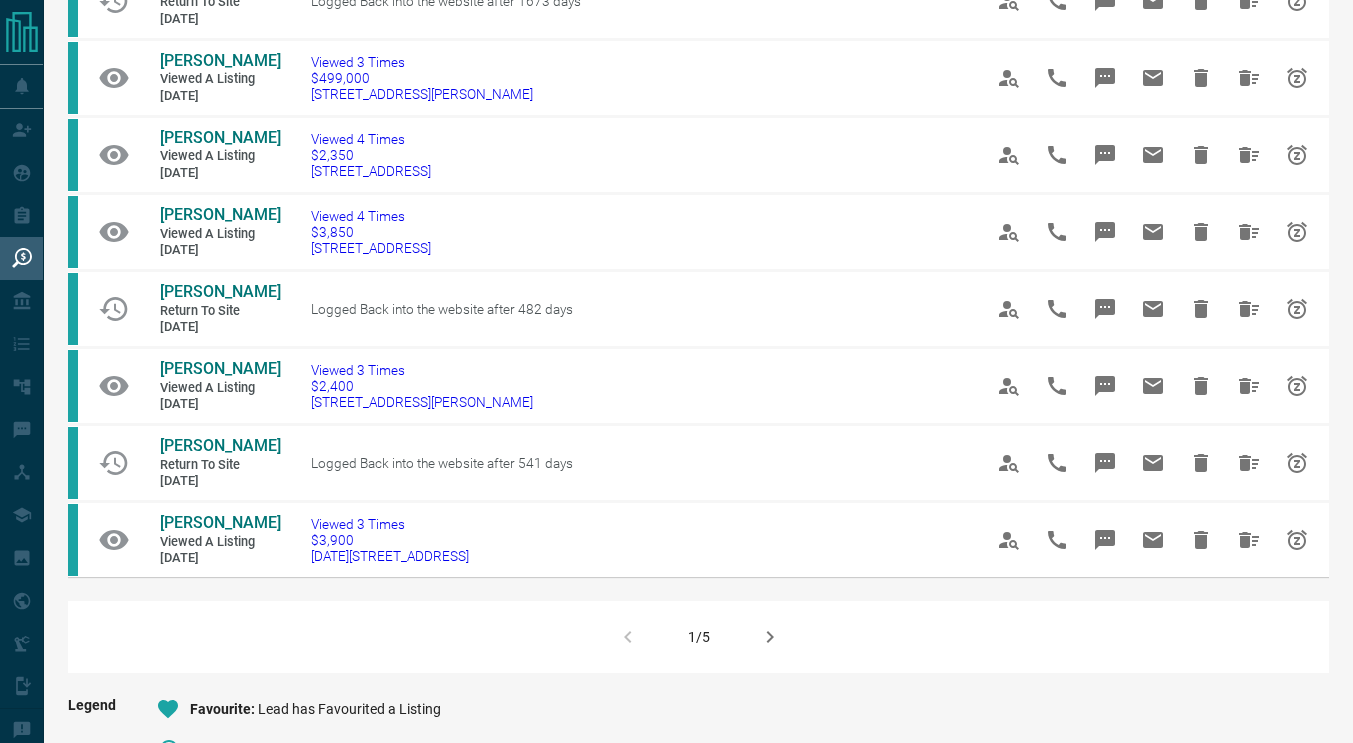 scroll, scrollTop: 1107, scrollLeft: 0, axis: vertical 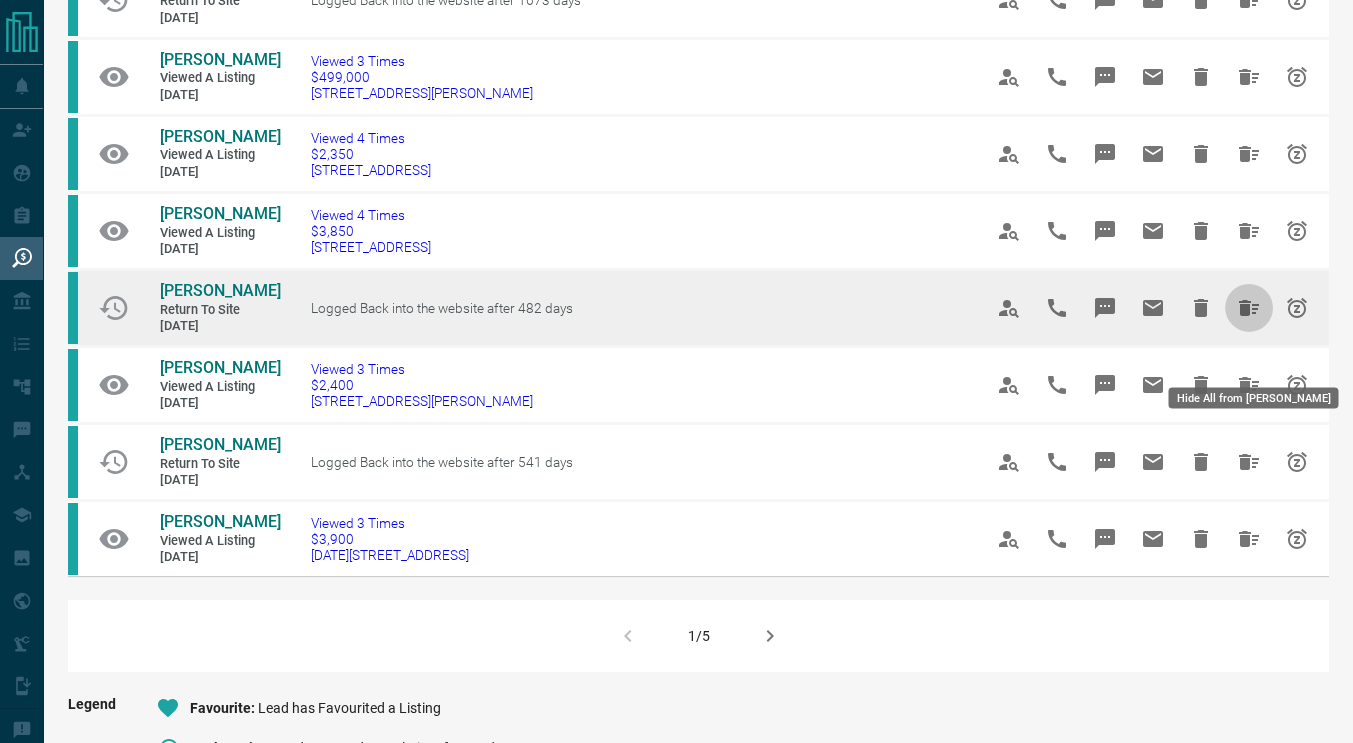 click 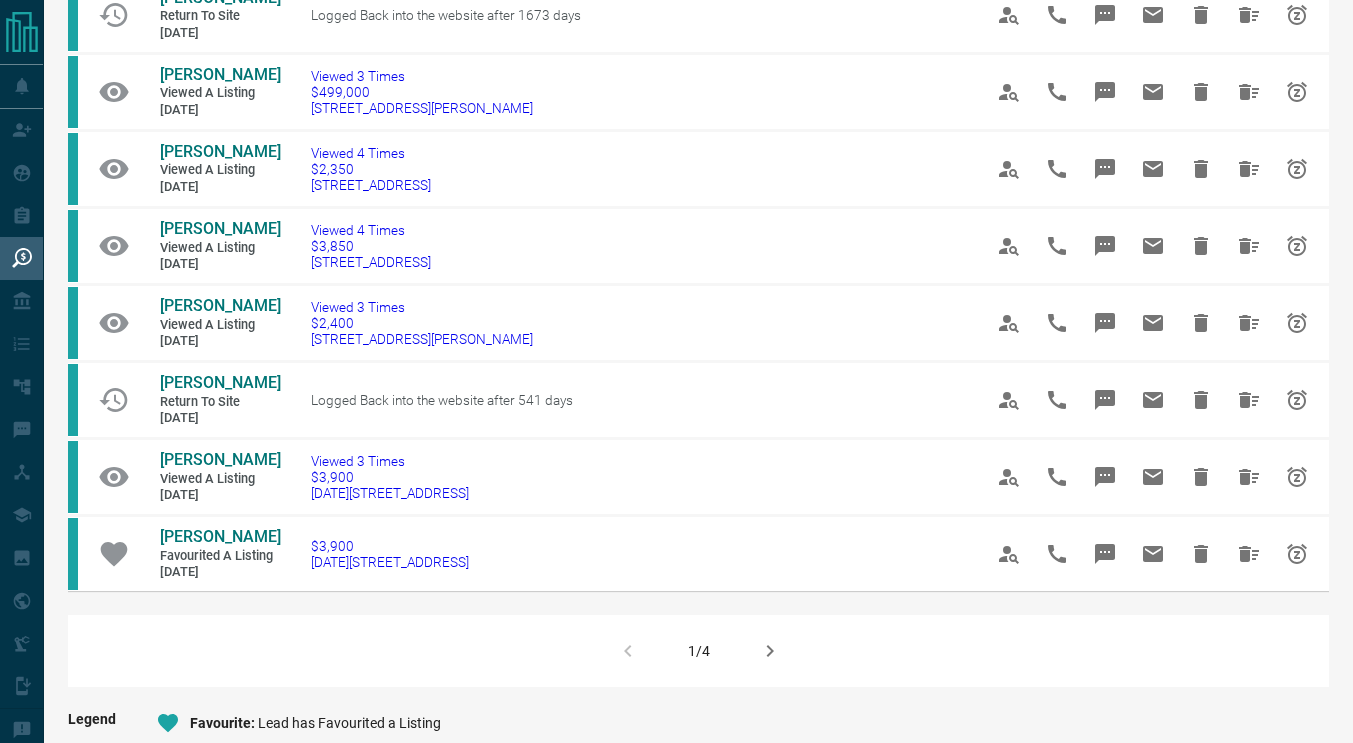scroll, scrollTop: 1093, scrollLeft: 0, axis: vertical 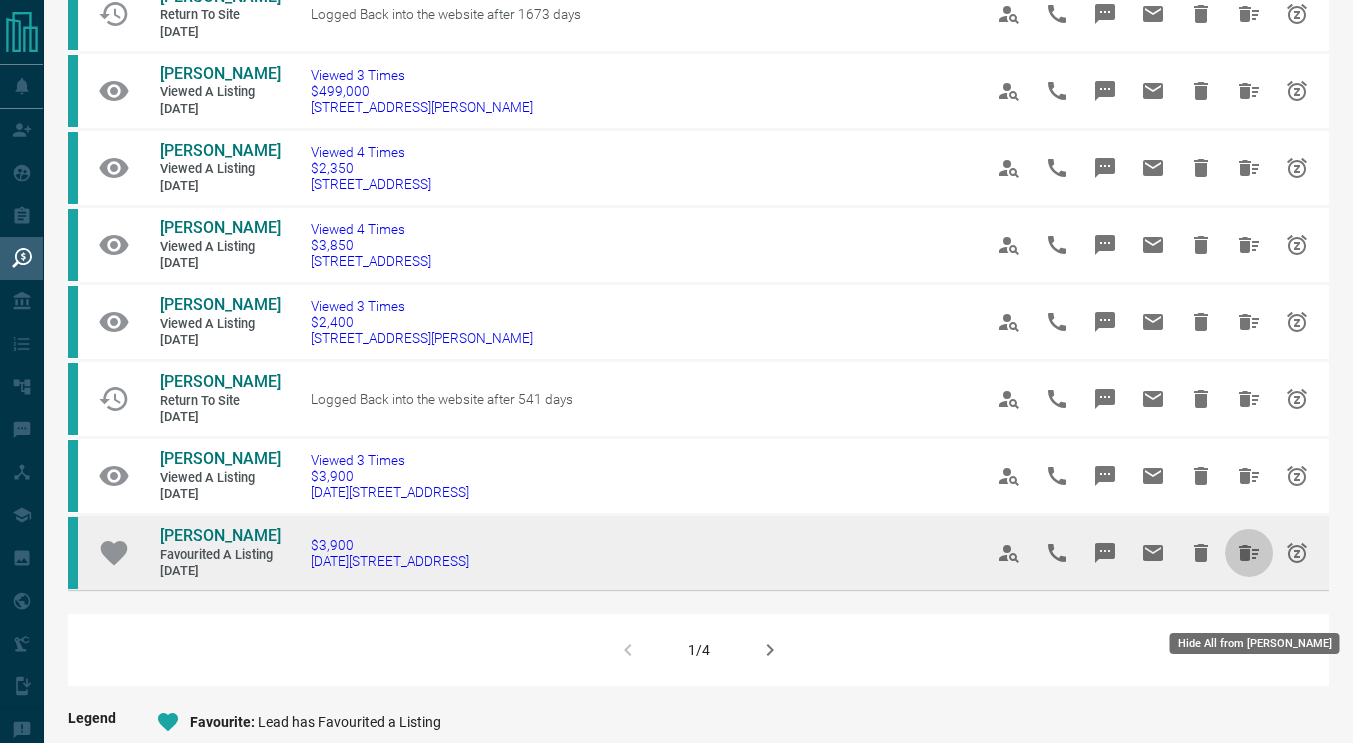 click at bounding box center [1249, 553] 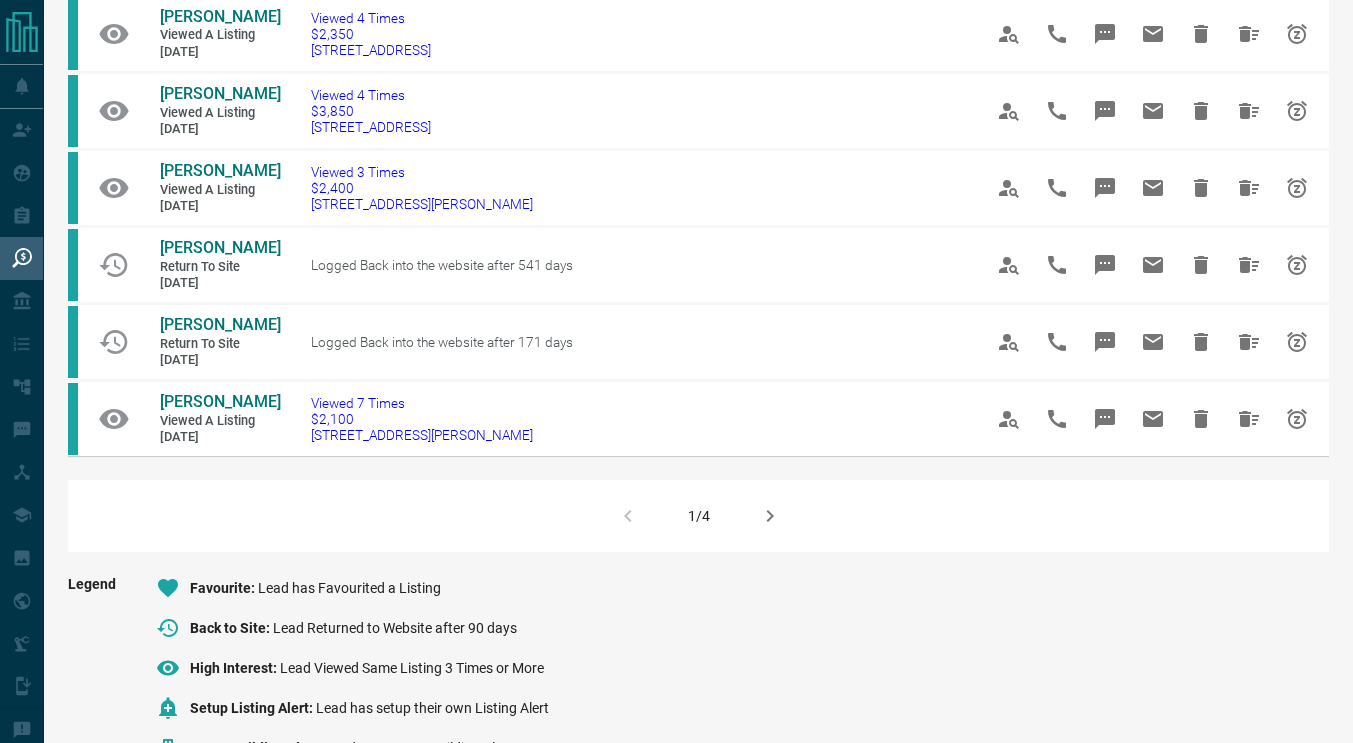 scroll, scrollTop: 1225, scrollLeft: 0, axis: vertical 